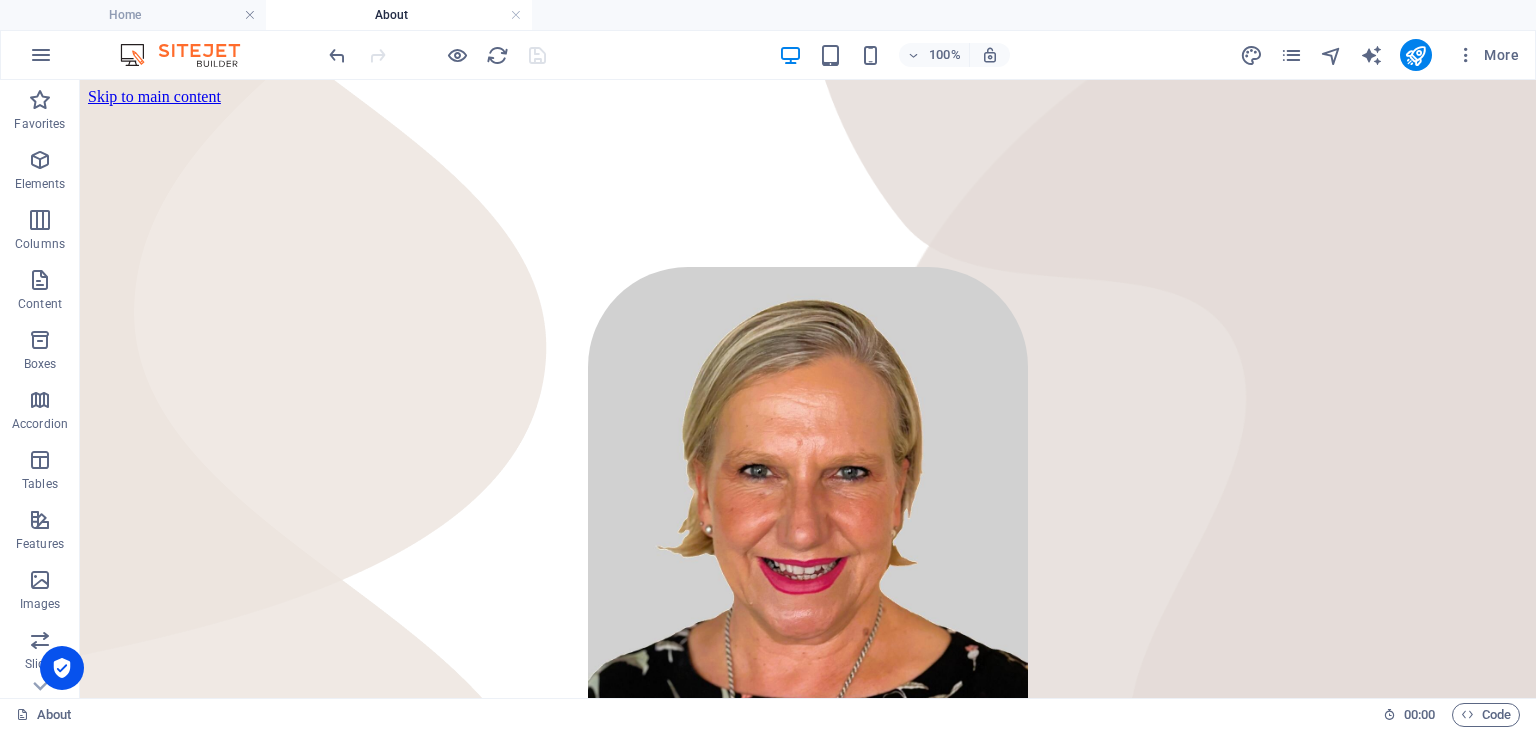 scroll, scrollTop: 0, scrollLeft: 0, axis: both 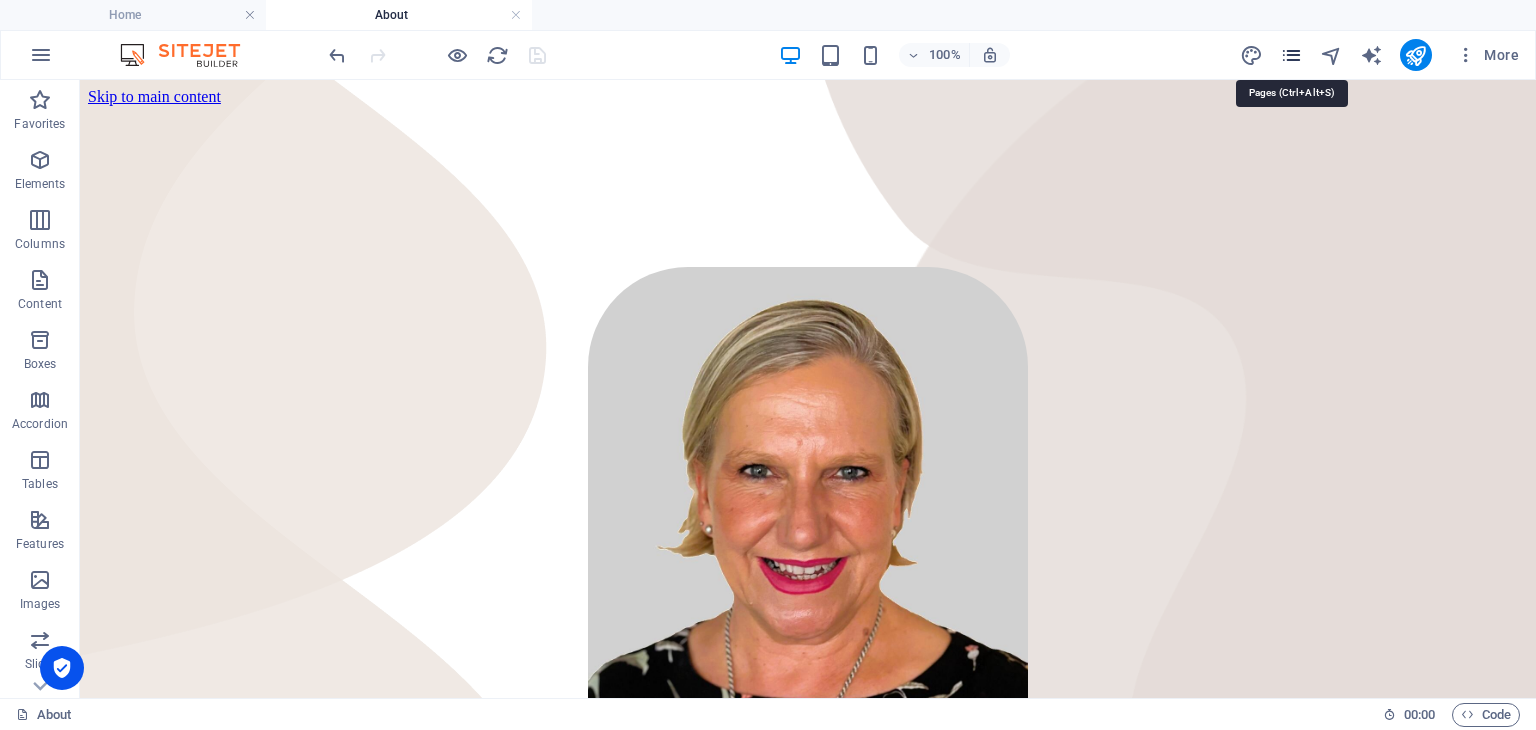 click at bounding box center (1291, 55) 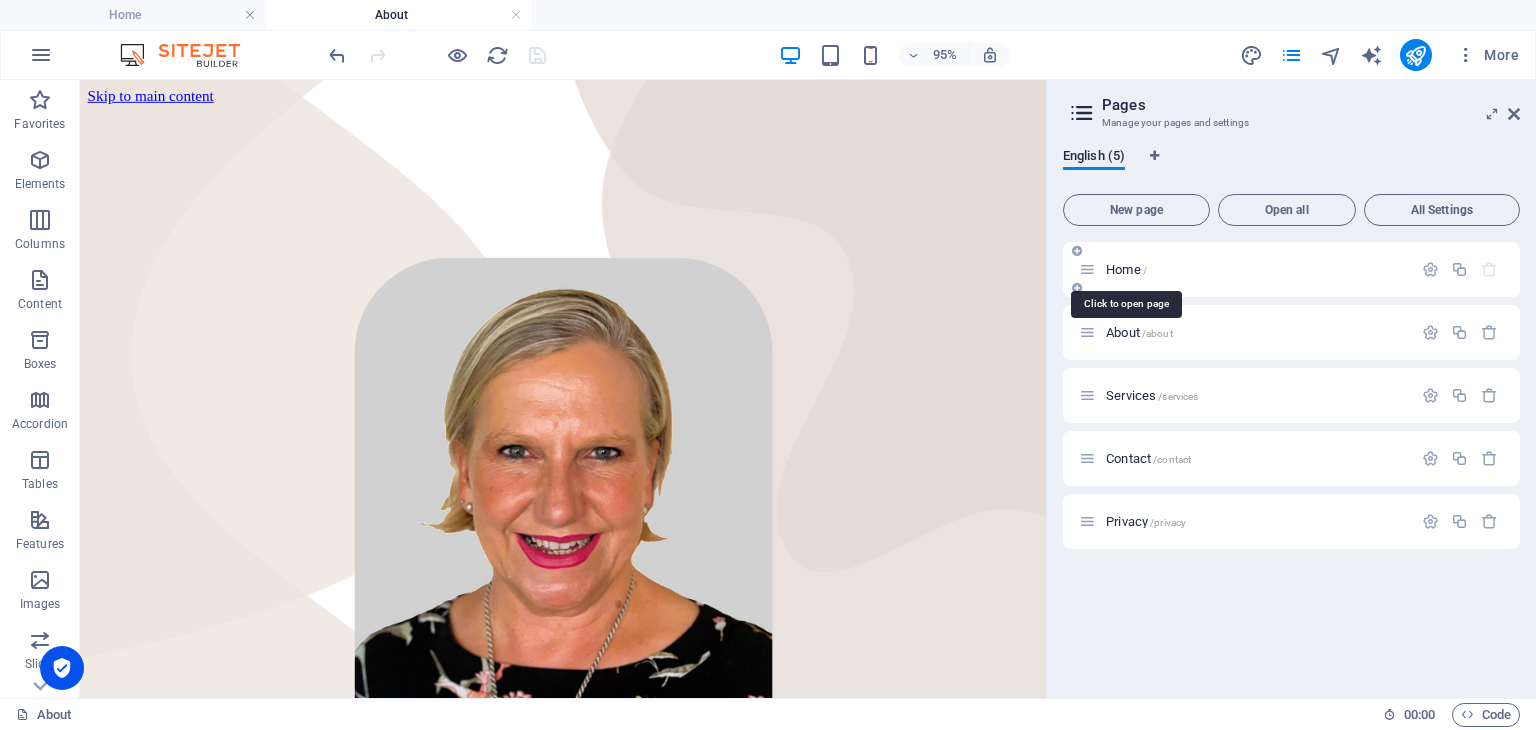 drag, startPoint x: 1122, startPoint y: 269, endPoint x: 768, endPoint y: 390, distance: 374.10828 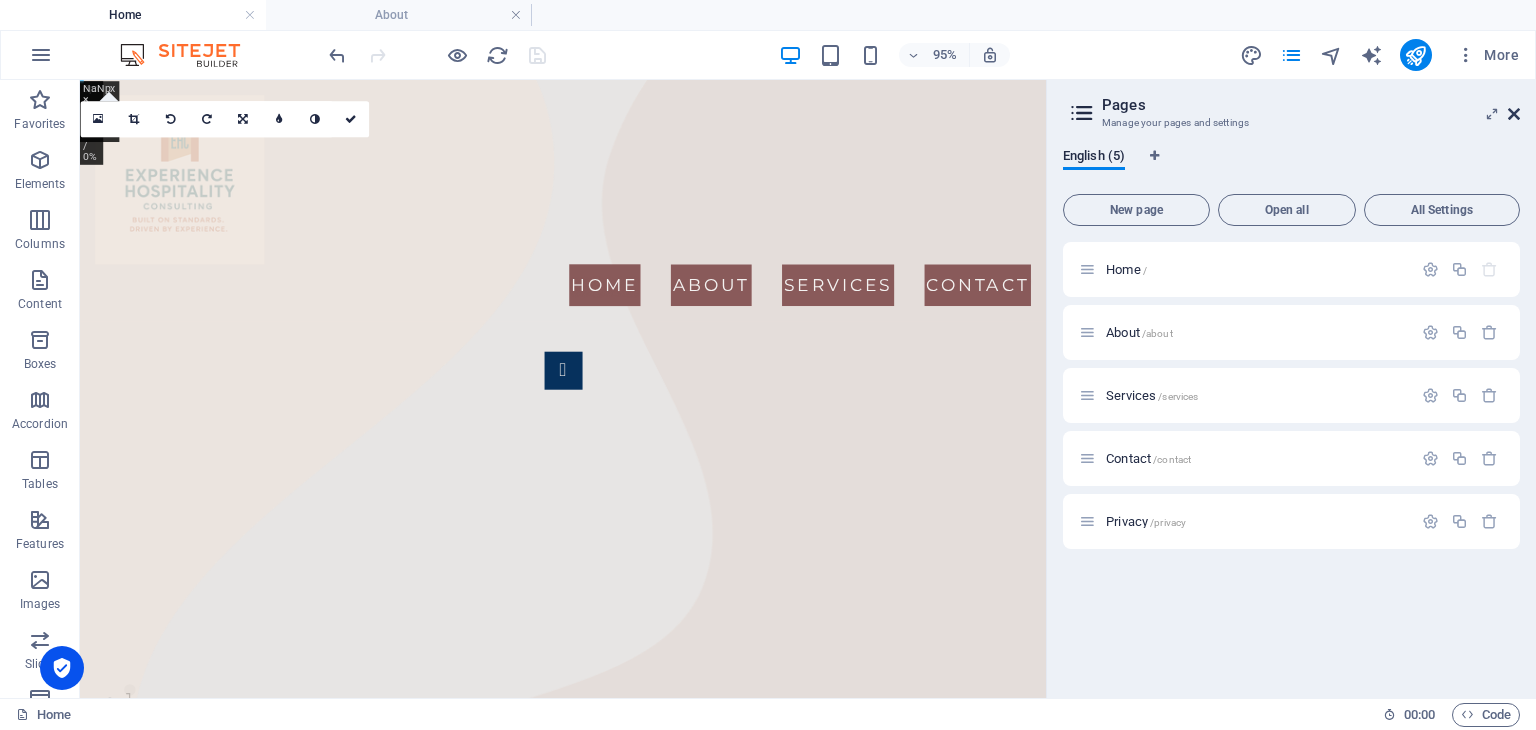 click at bounding box center (1514, 114) 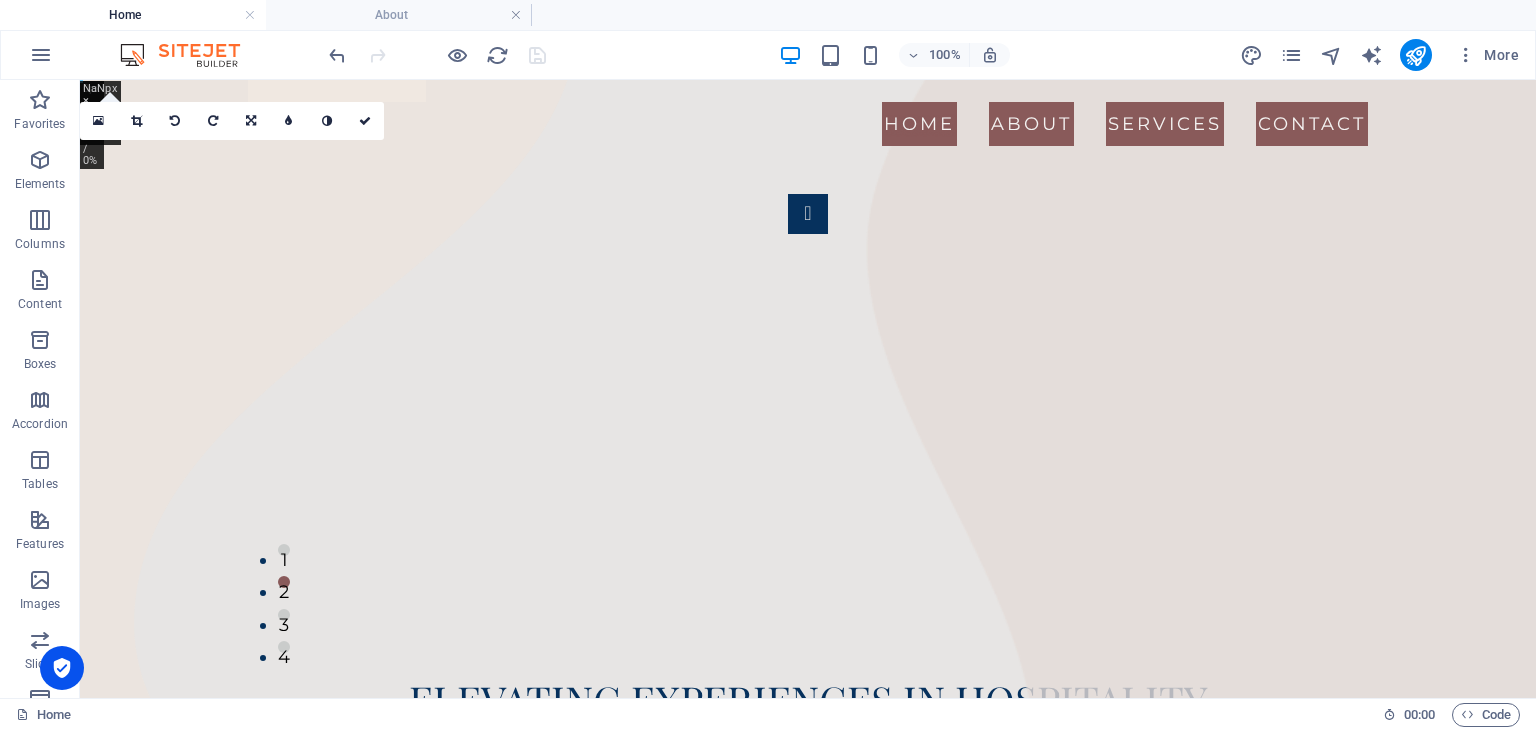 scroll, scrollTop: 0, scrollLeft: 0, axis: both 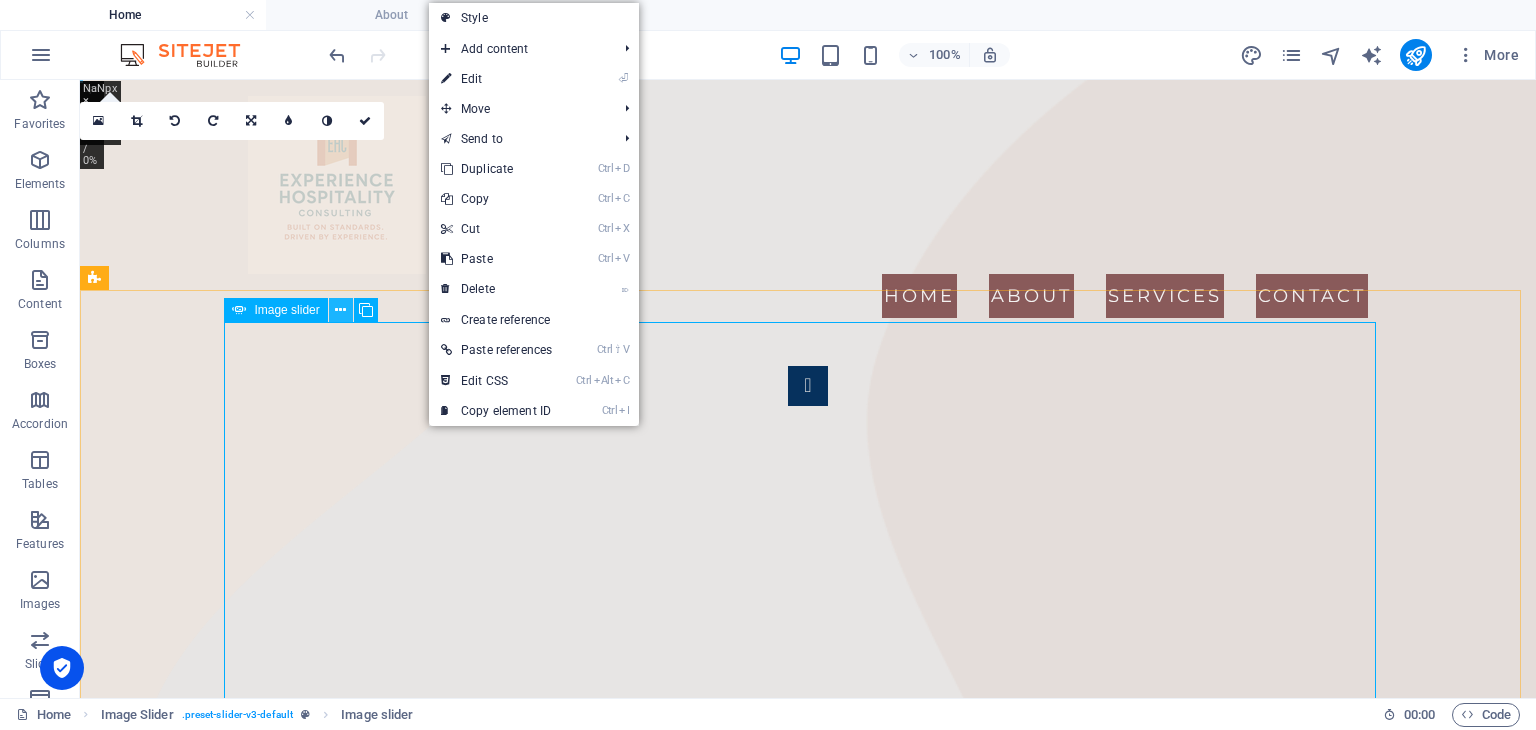 click at bounding box center [340, 310] 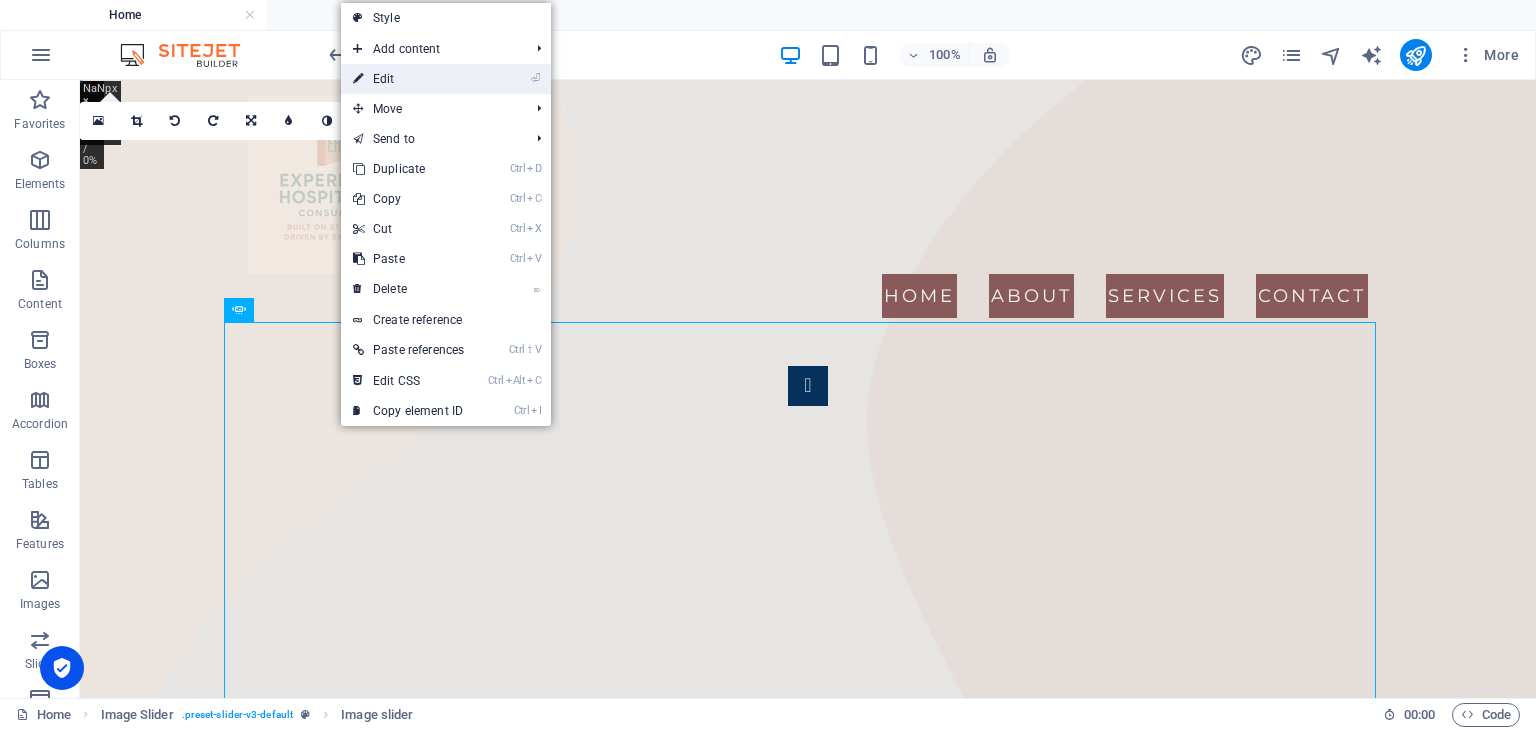 click on "⏎  Edit" at bounding box center [408, 79] 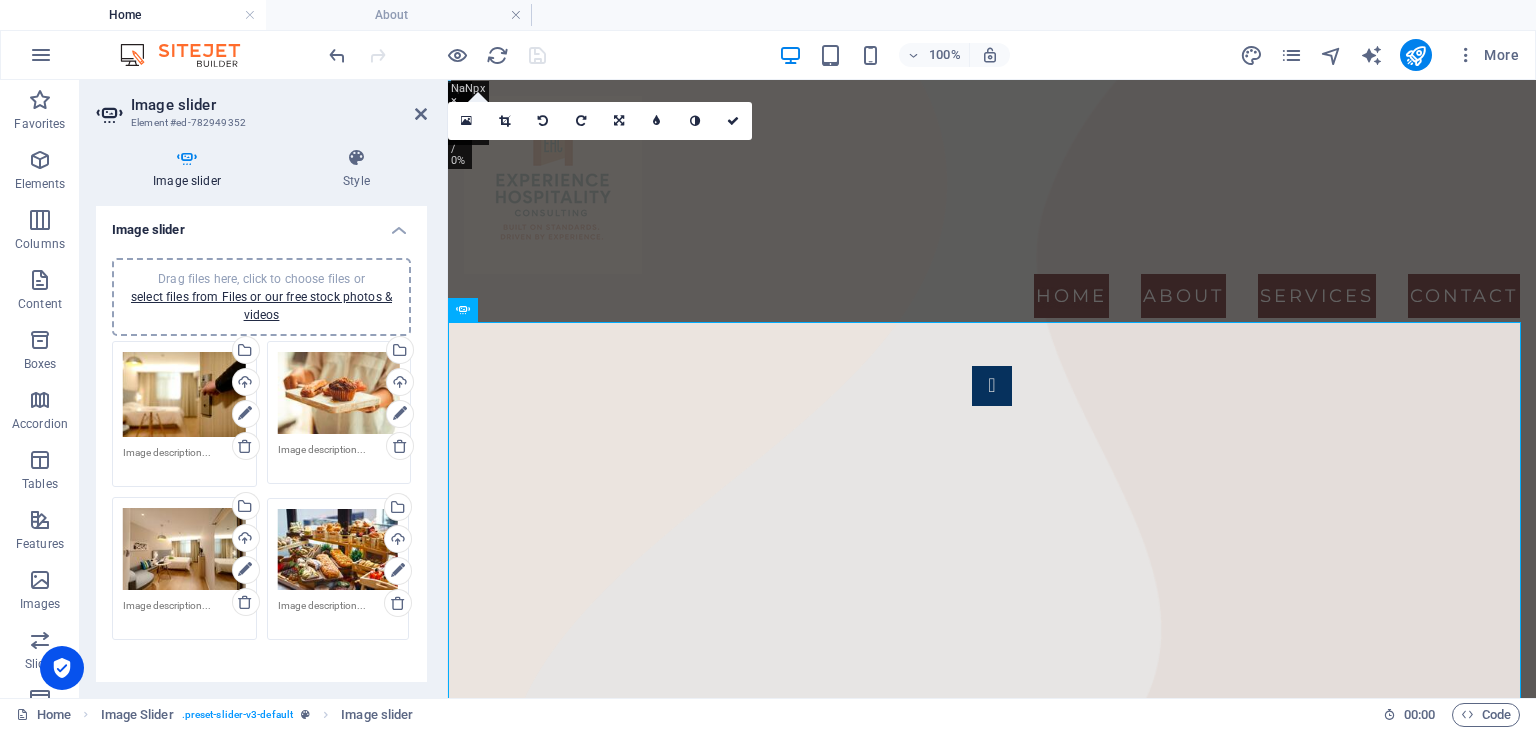 drag, startPoint x: 320, startPoint y: 549, endPoint x: 290, endPoint y: 557, distance: 31.04835 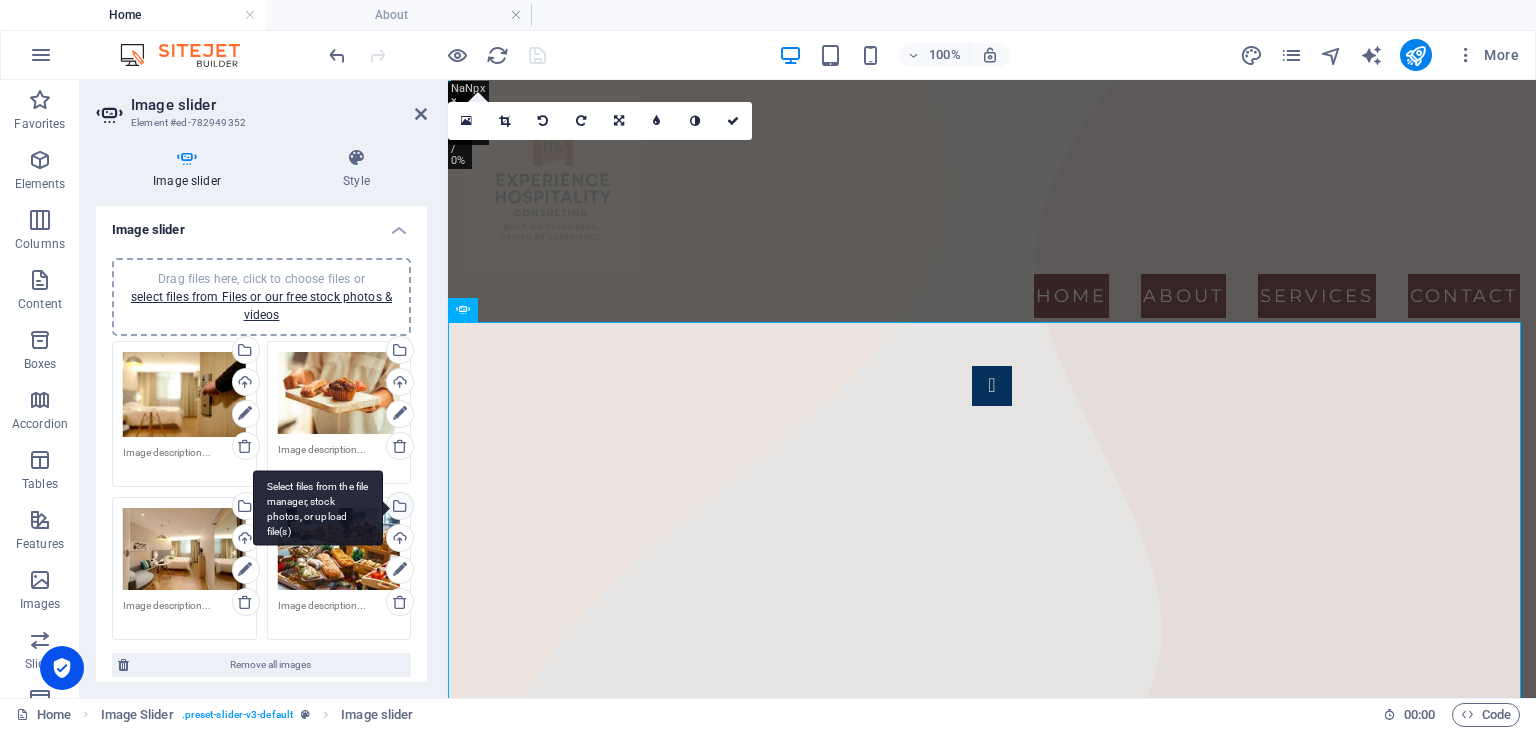 click on "Select files from the file manager, stock photos, or upload file(s)" at bounding box center (398, 508) 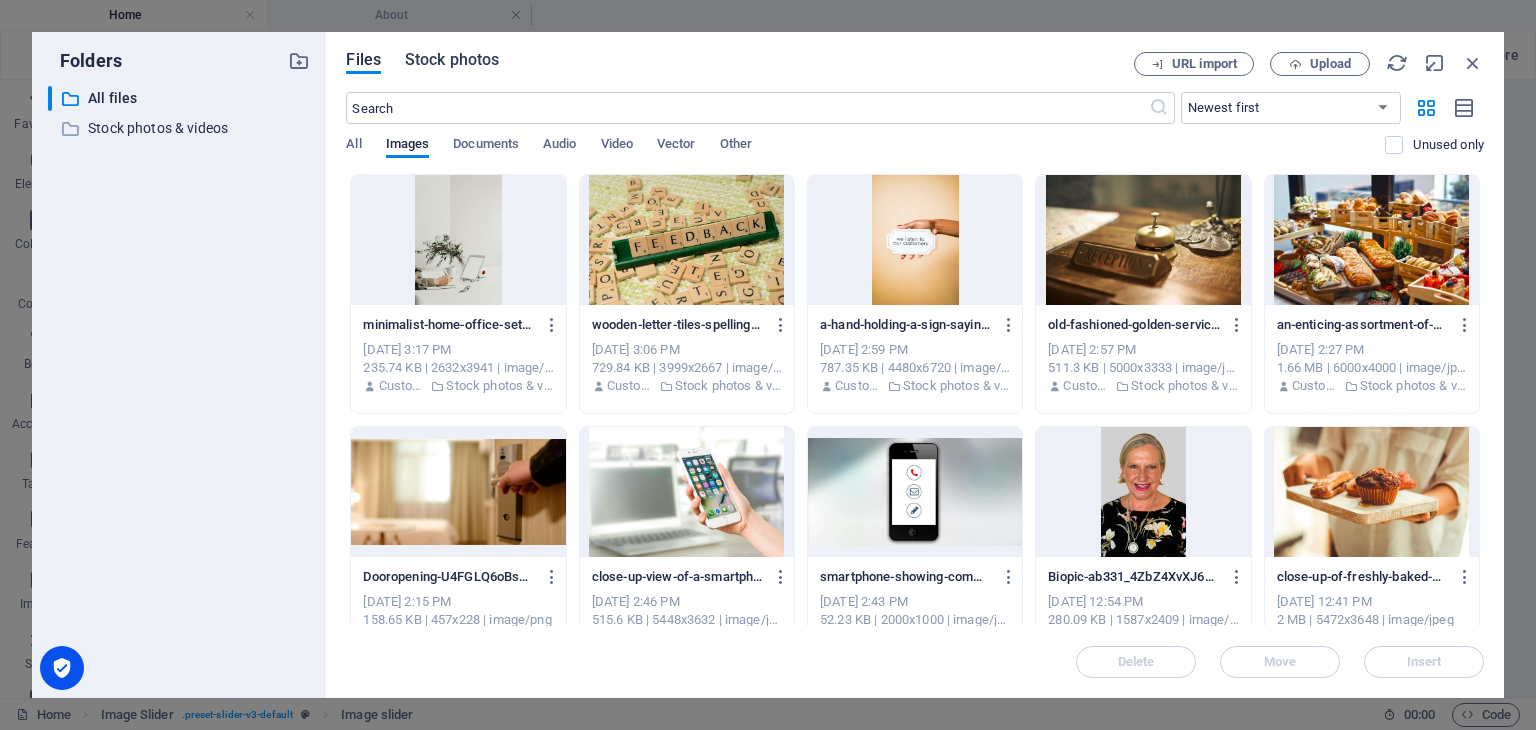 click on "Stock photos" at bounding box center (452, 60) 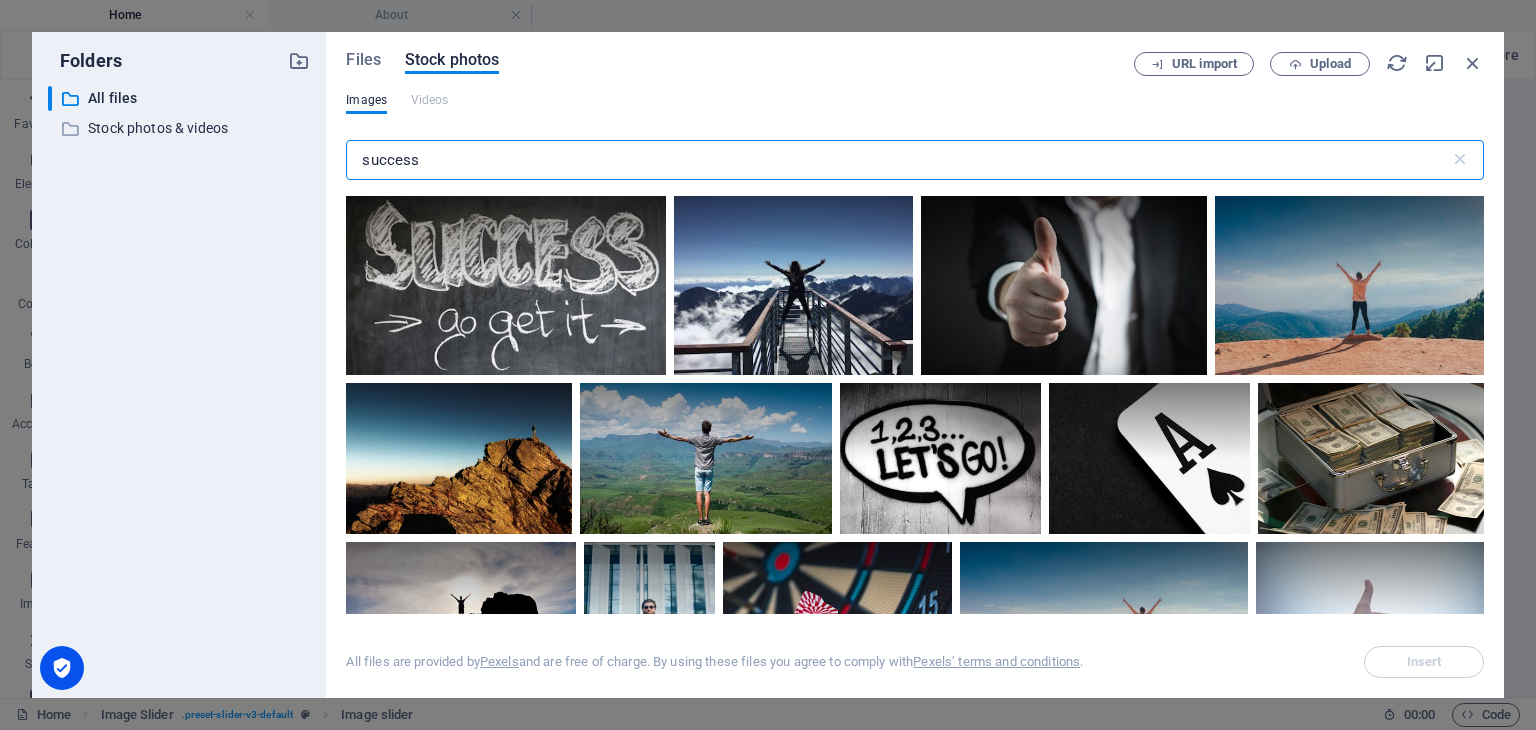 drag, startPoint x: 432, startPoint y: 165, endPoint x: 321, endPoint y: 154, distance: 111.54372 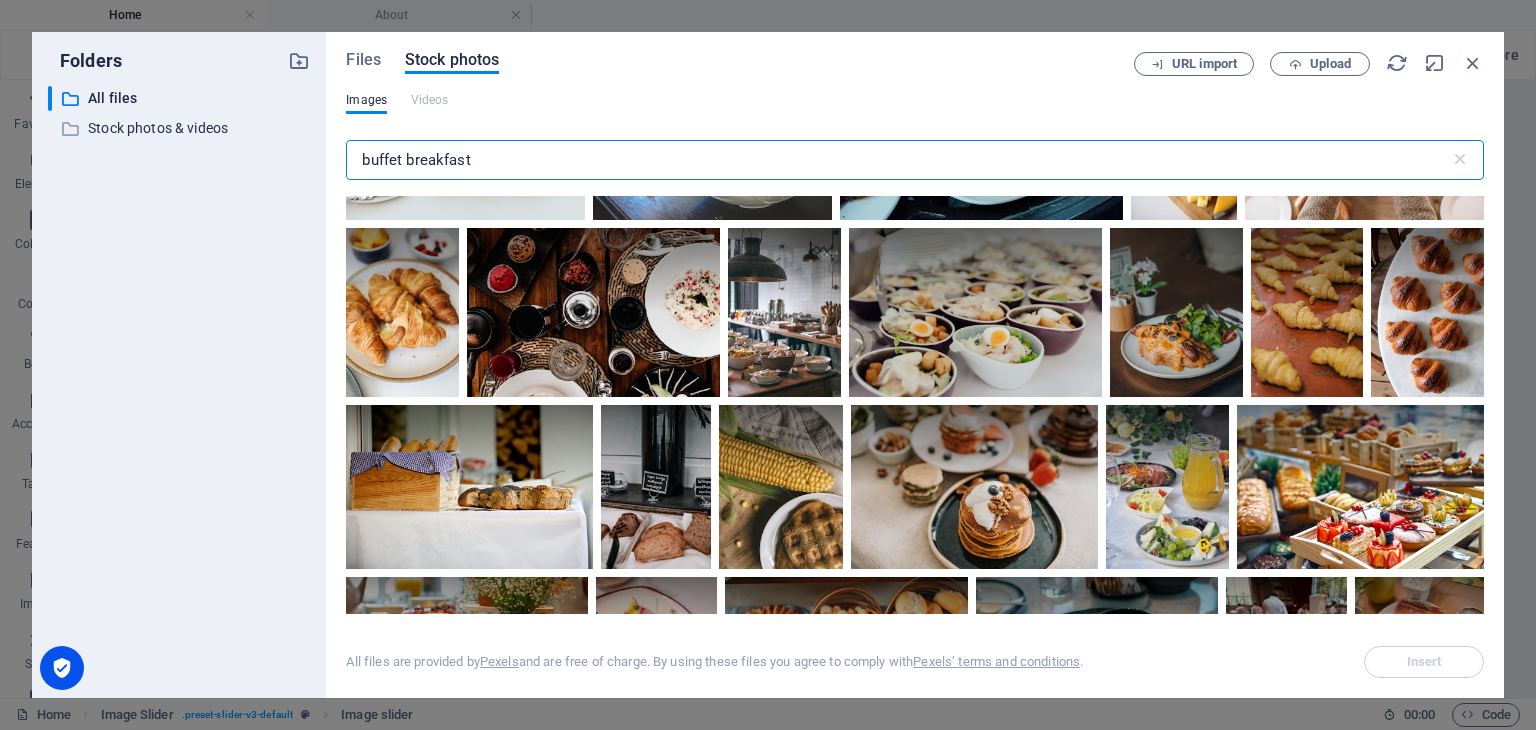 scroll, scrollTop: 1226, scrollLeft: 0, axis: vertical 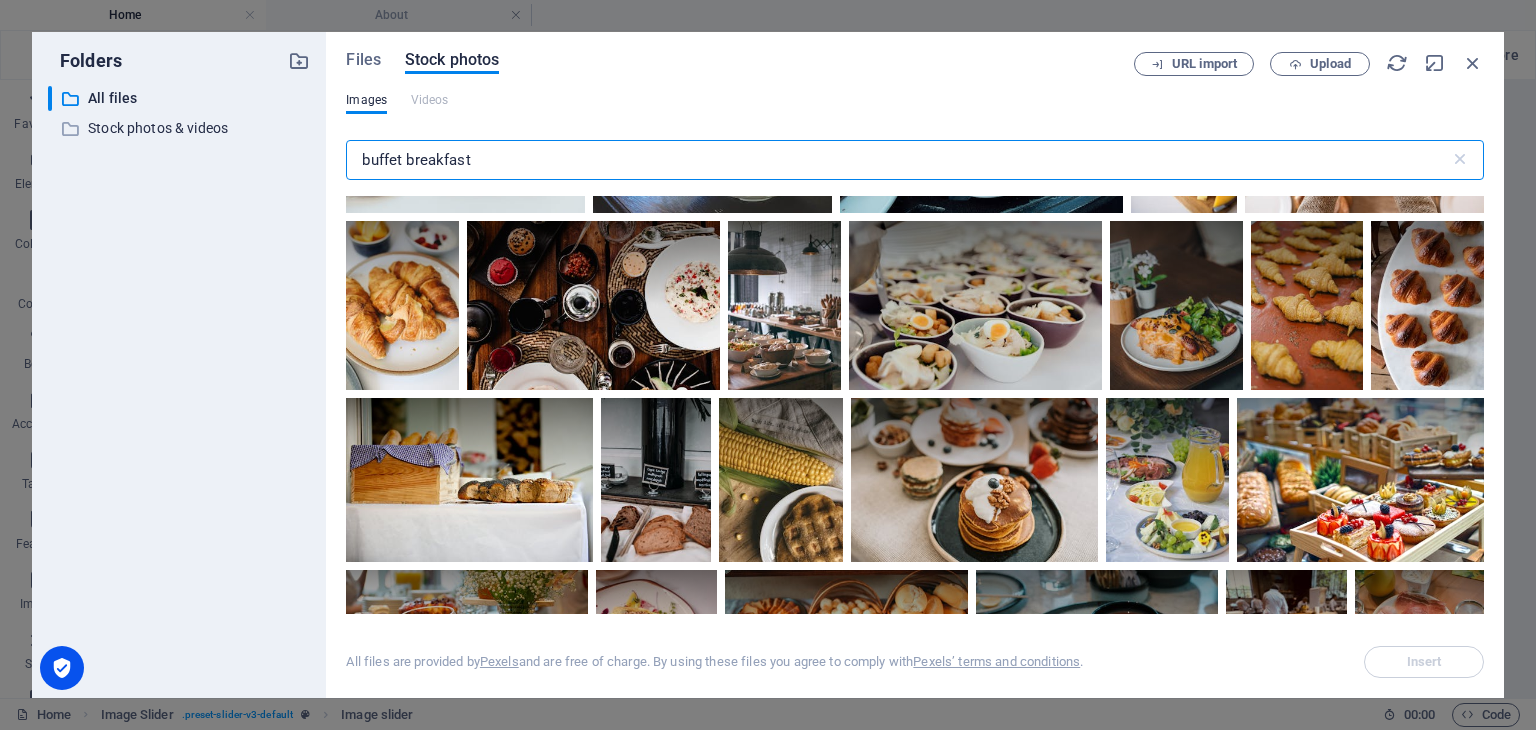 drag, startPoint x: 480, startPoint y: 165, endPoint x: 333, endPoint y: 154, distance: 147.411 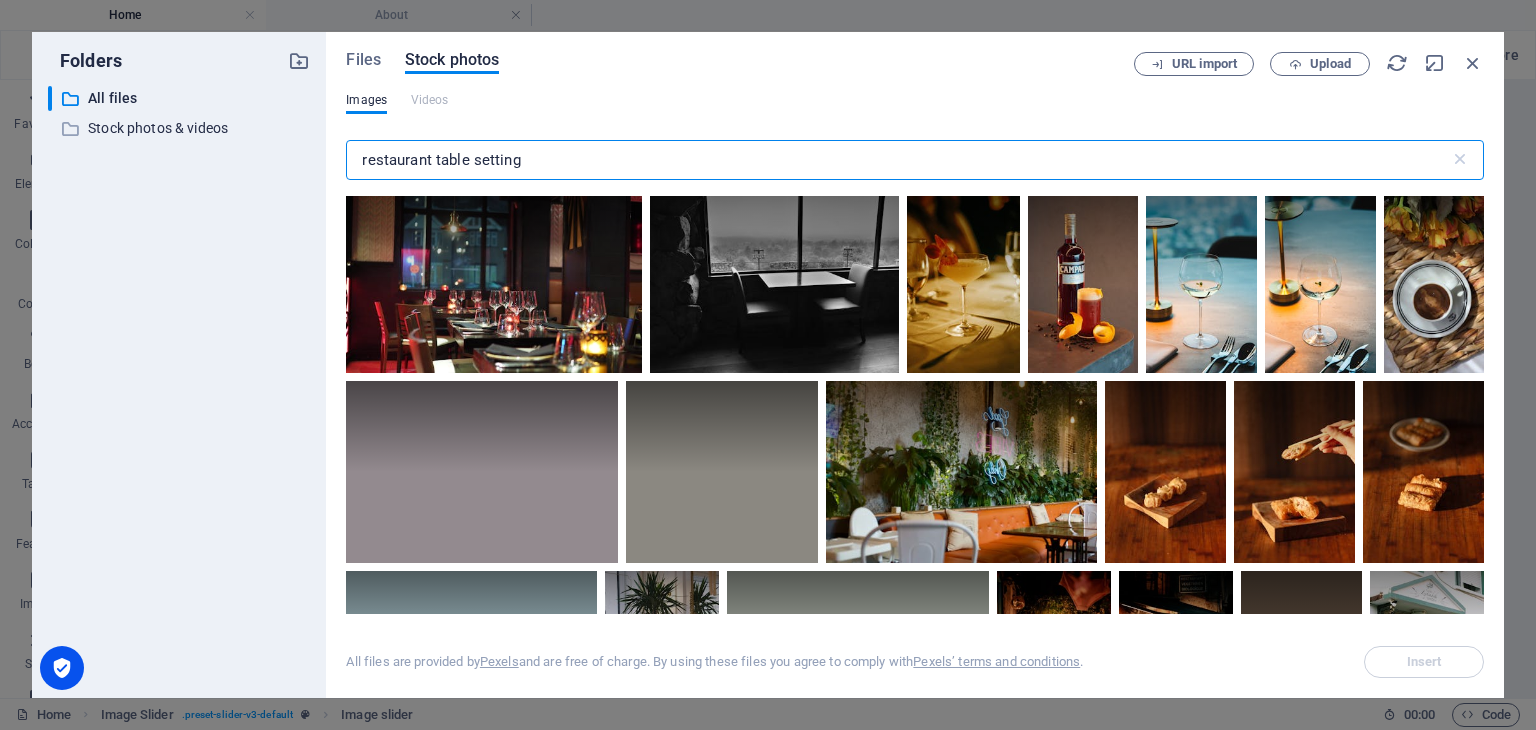 type on "restaurant table setting" 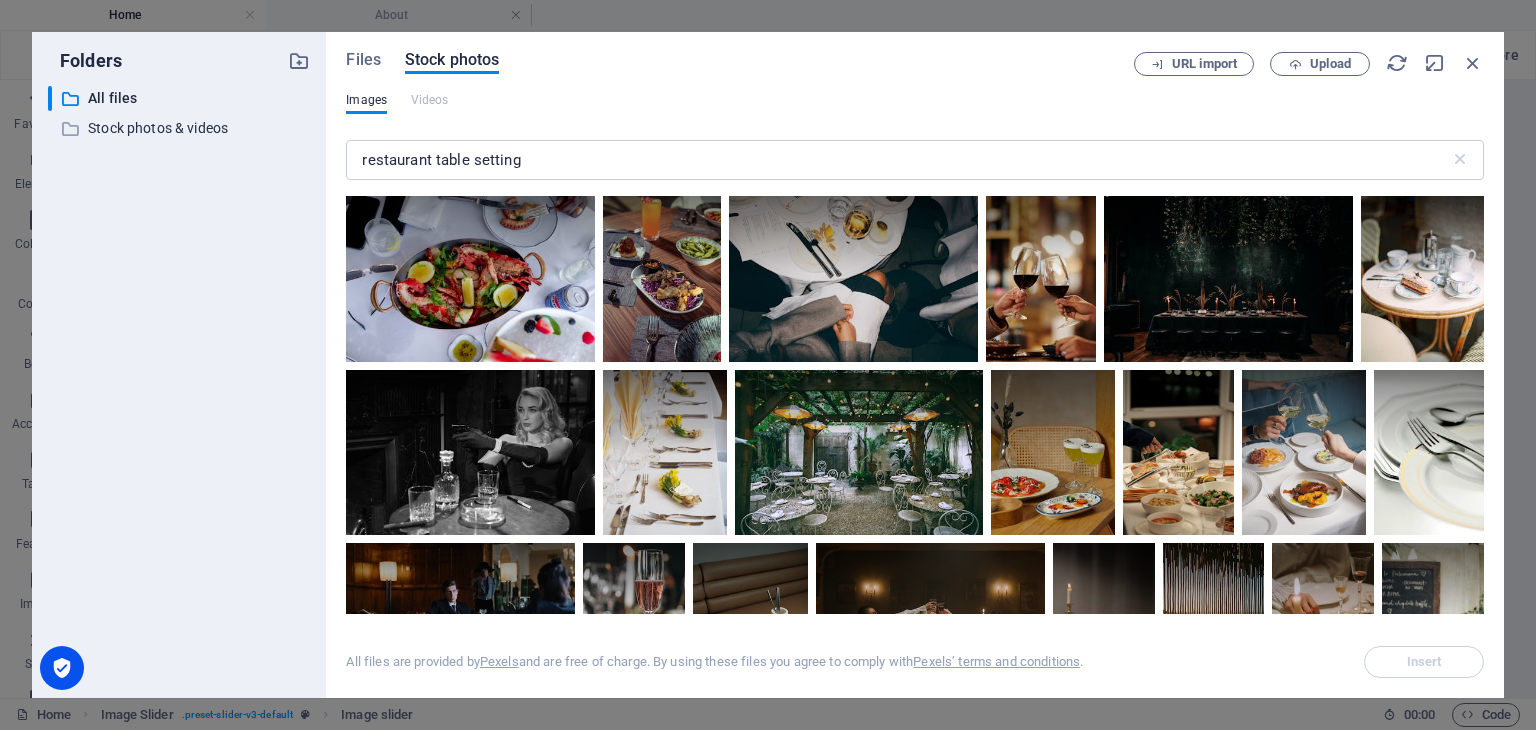 drag, startPoint x: 1484, startPoint y: 240, endPoint x: 1489, endPoint y: 285, distance: 45.276924 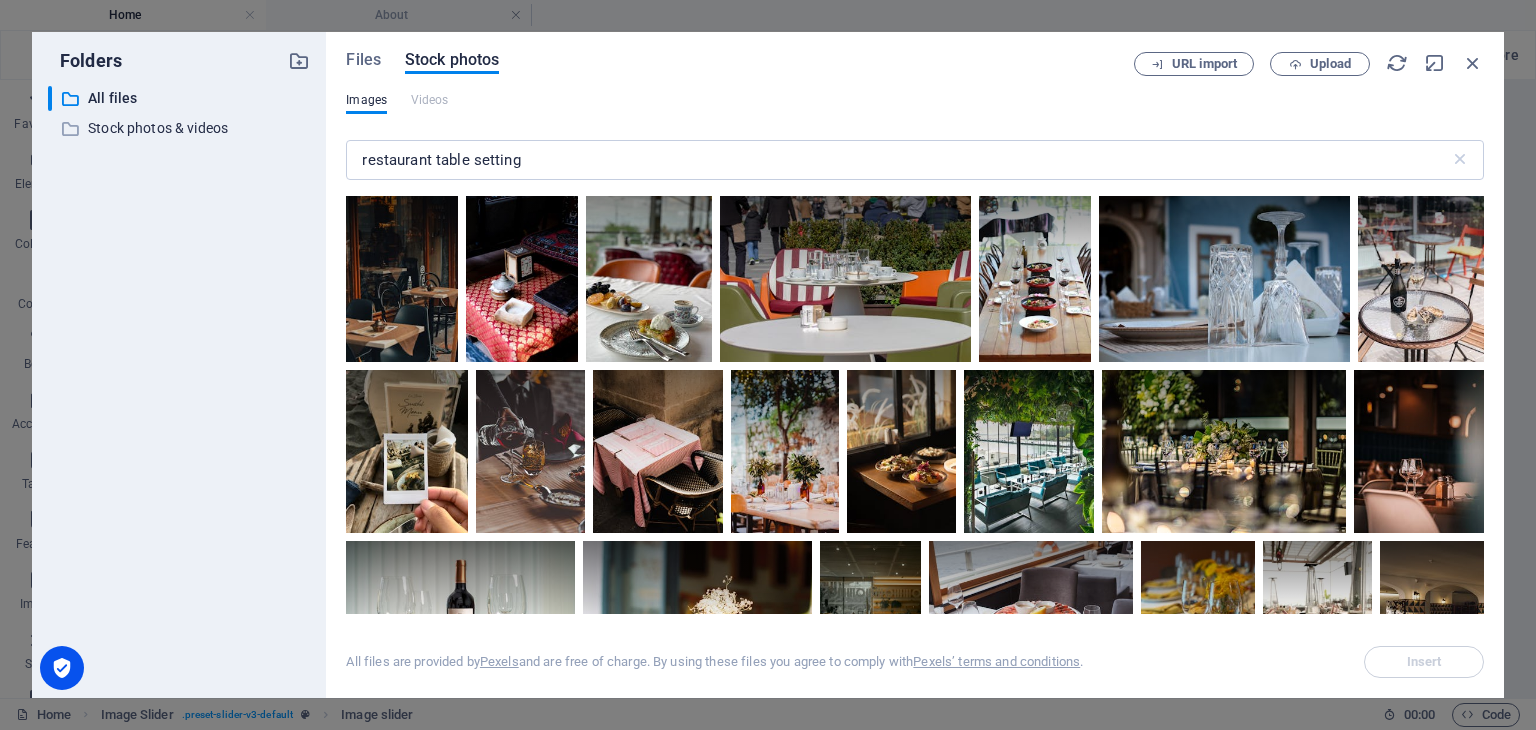 scroll, scrollTop: 0, scrollLeft: 0, axis: both 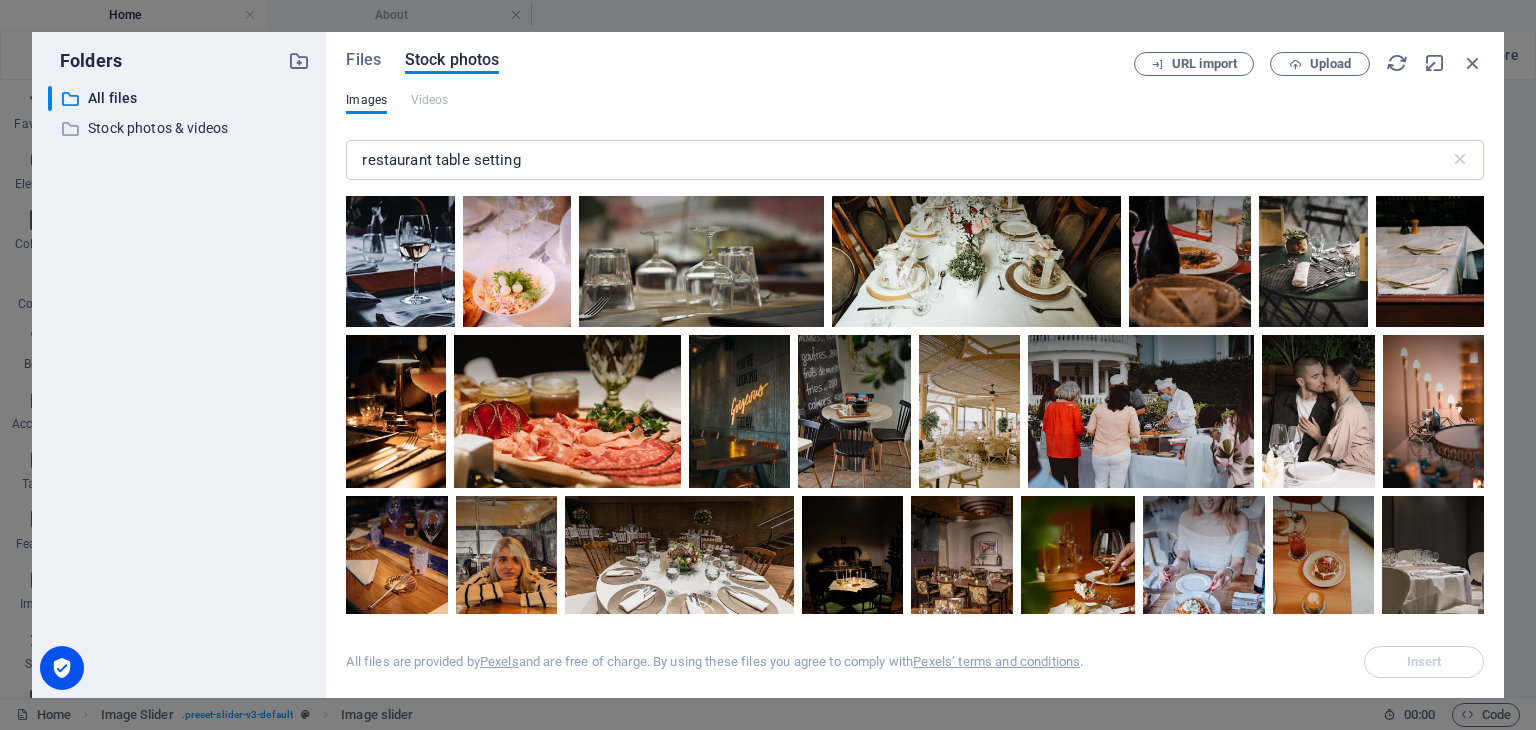 drag, startPoint x: 1479, startPoint y: 527, endPoint x: 1482, endPoint y: 587, distance: 60.074955 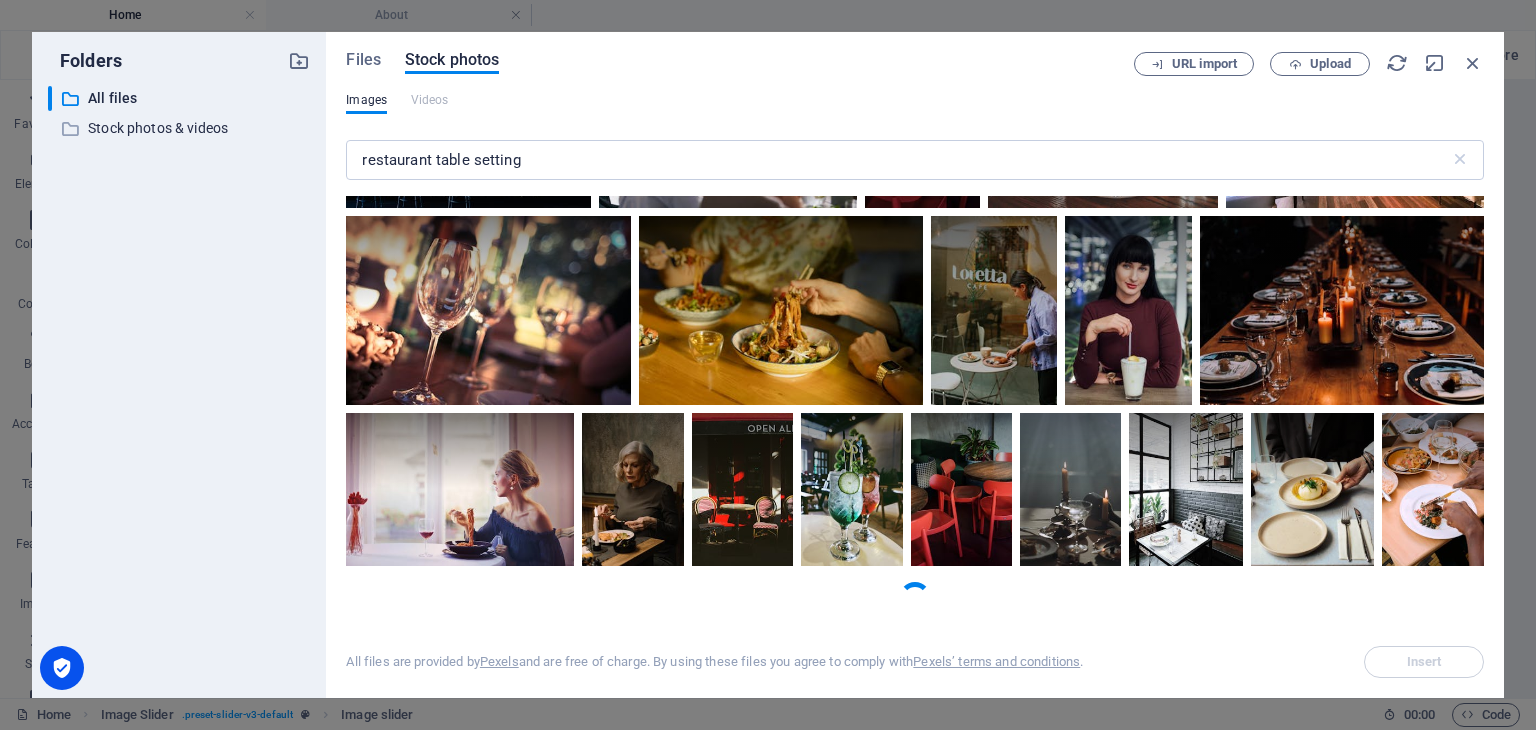 scroll, scrollTop: 10211, scrollLeft: 0, axis: vertical 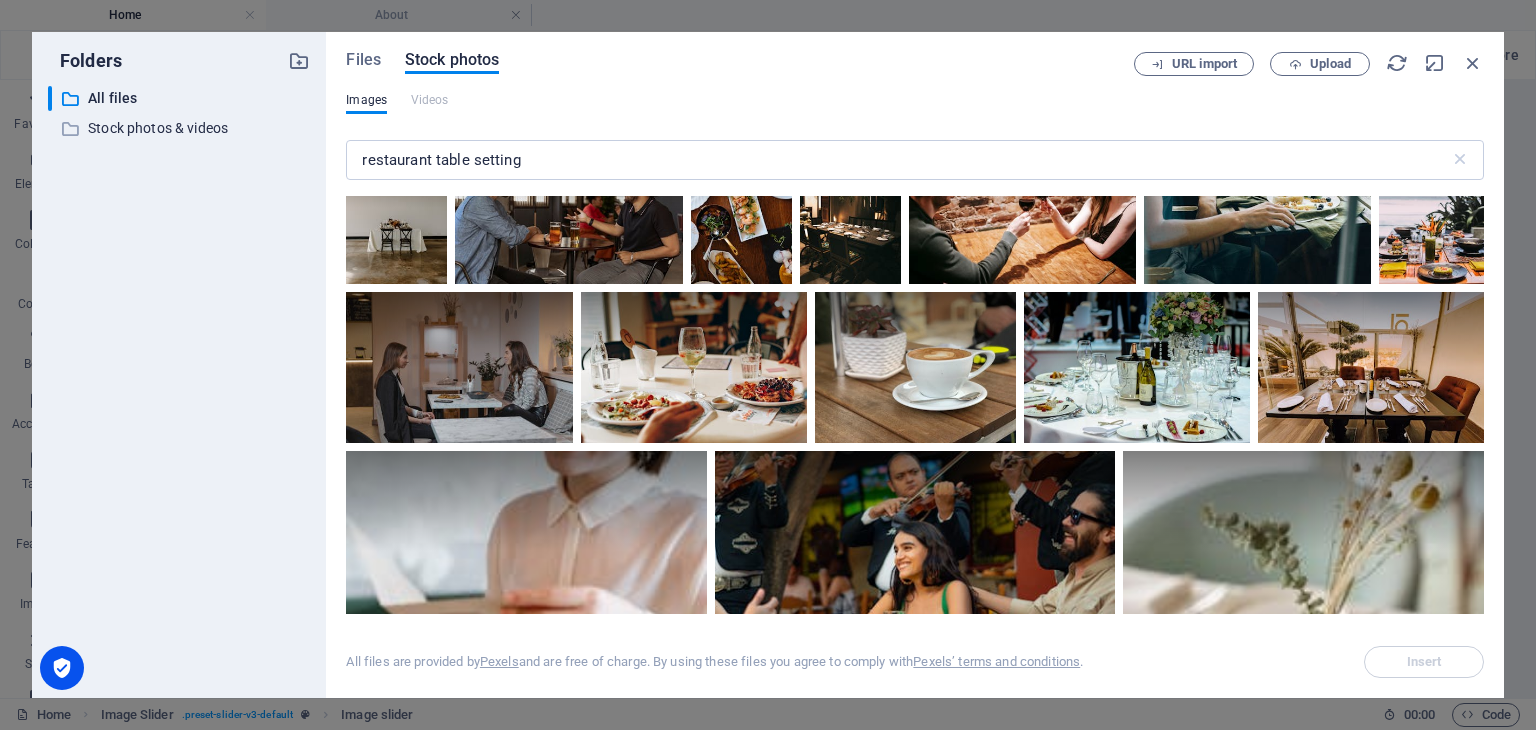 click at bounding box center (1073, 5) 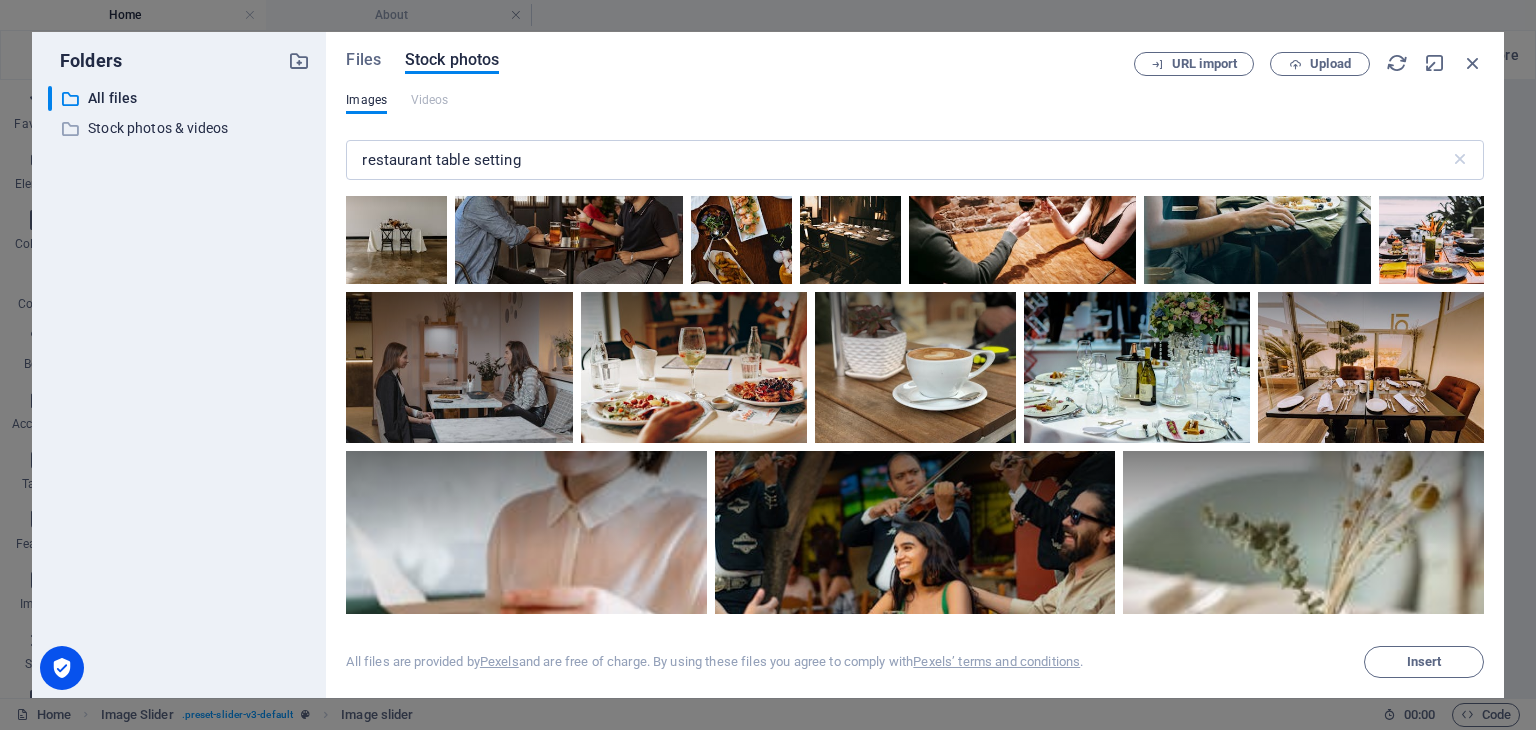 click at bounding box center [1168, -10] 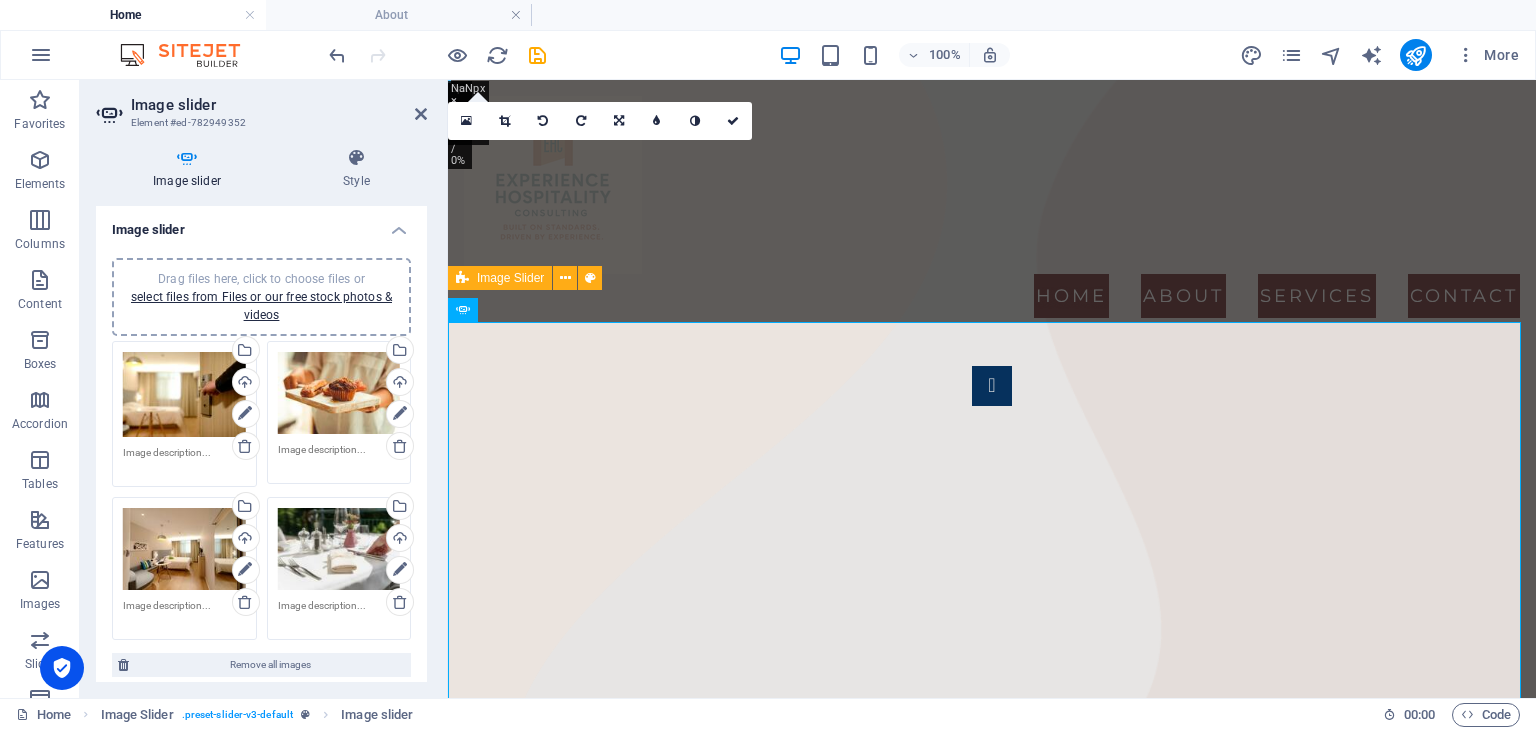 click on "Drag files here, click to choose files or select files from Files or our free stock photos & videos" at bounding box center [184, 395] 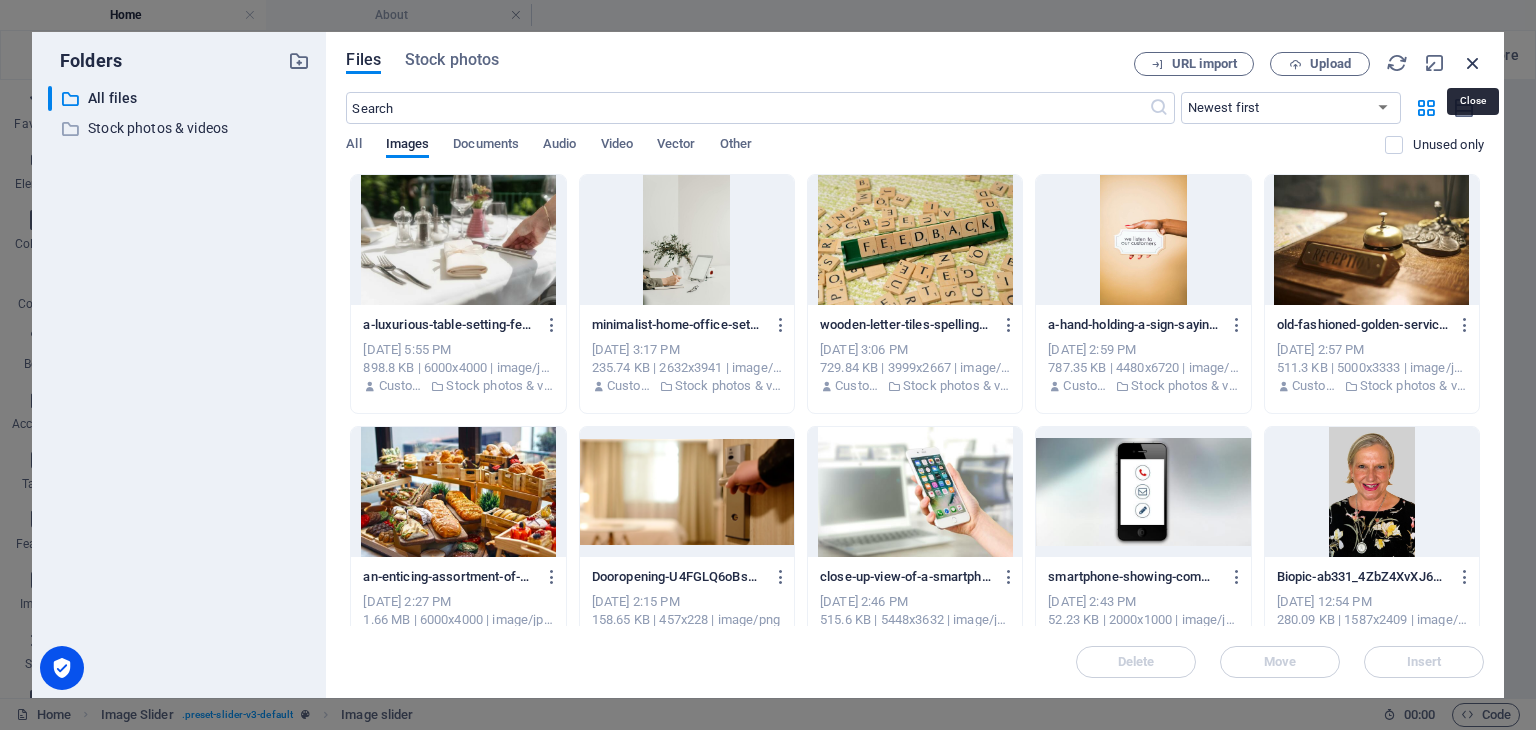 drag, startPoint x: 1479, startPoint y: 62, endPoint x: 939, endPoint y: 14, distance: 542.12915 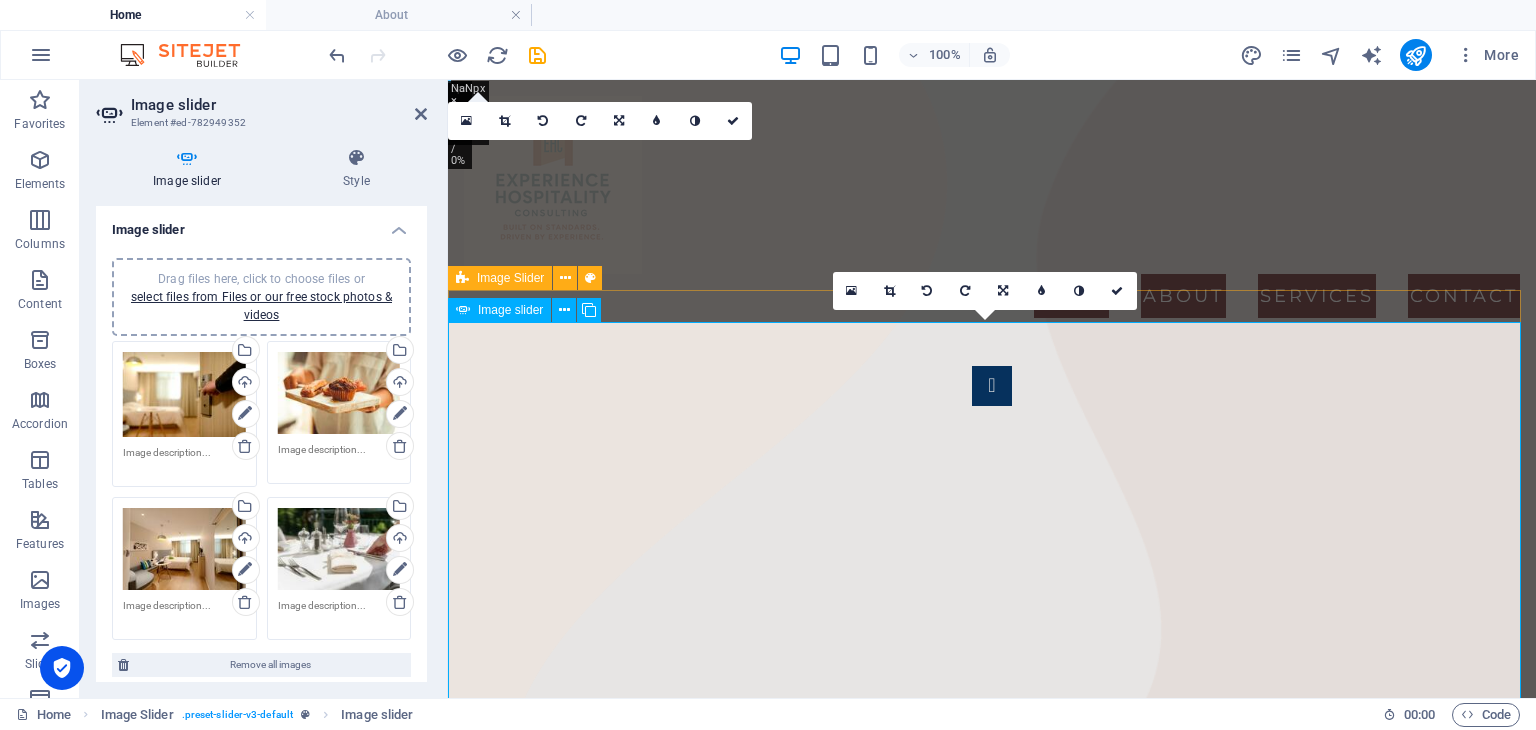 click at bounding box center (992, 4291) 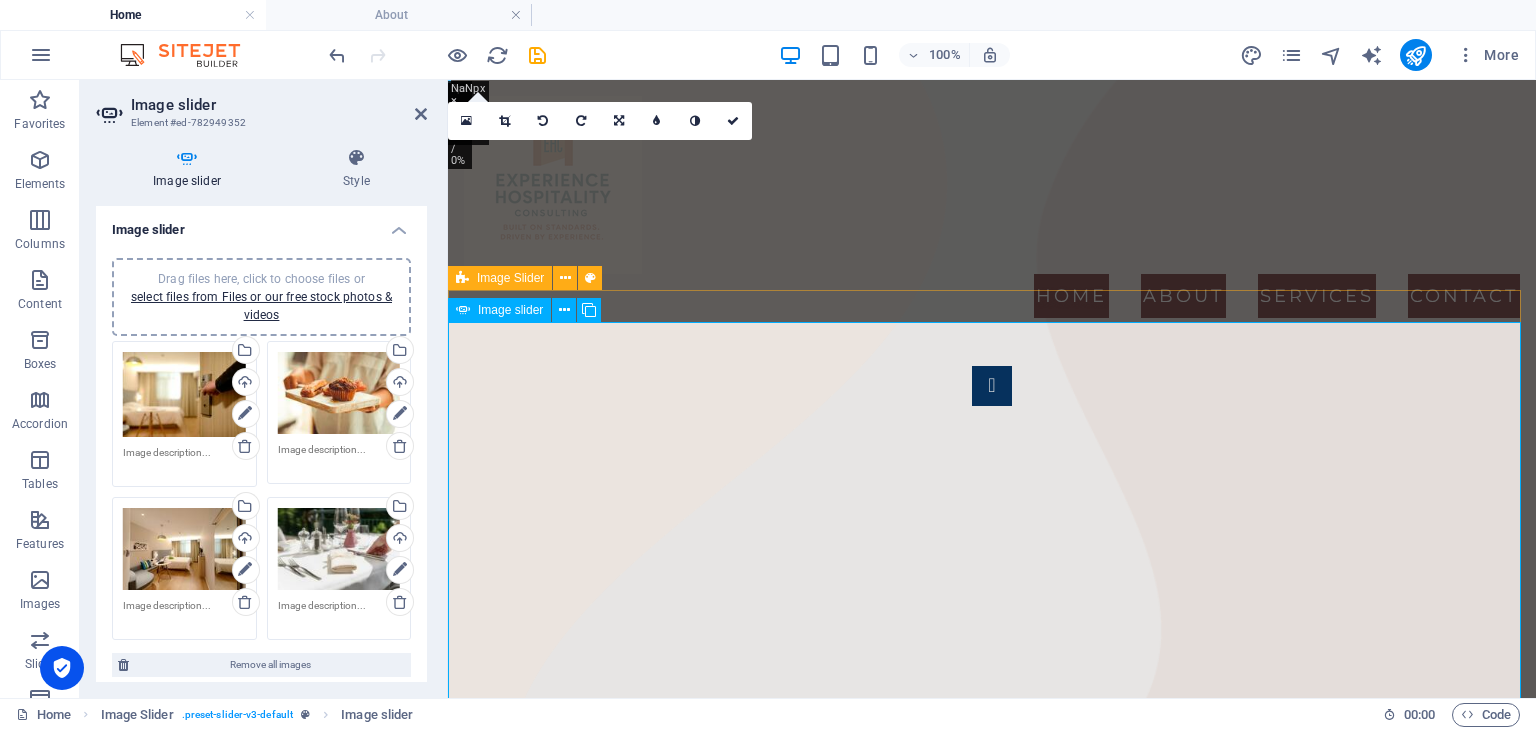click at bounding box center (992, 4291) 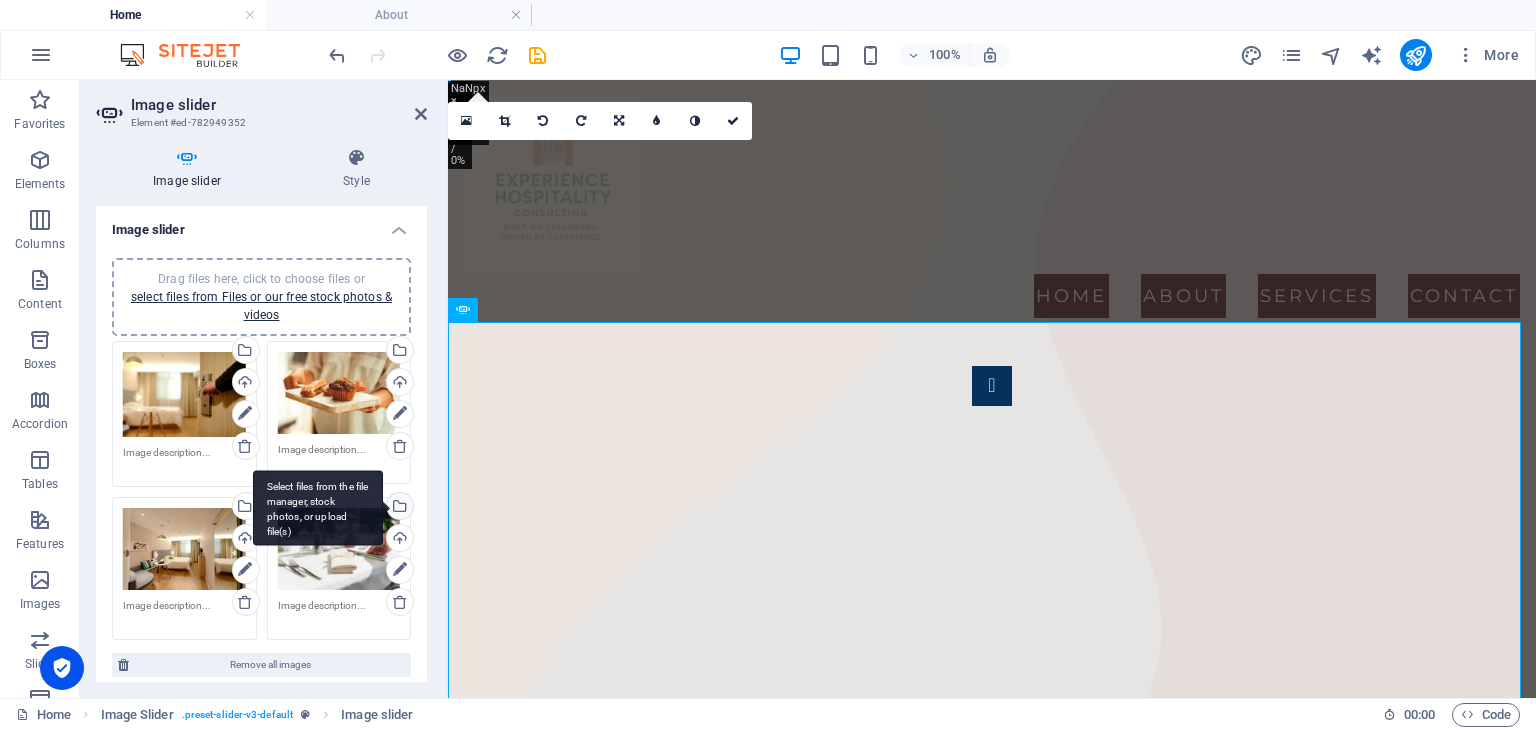 click on "Select files from the file manager, stock photos, or upload file(s)" at bounding box center [398, 508] 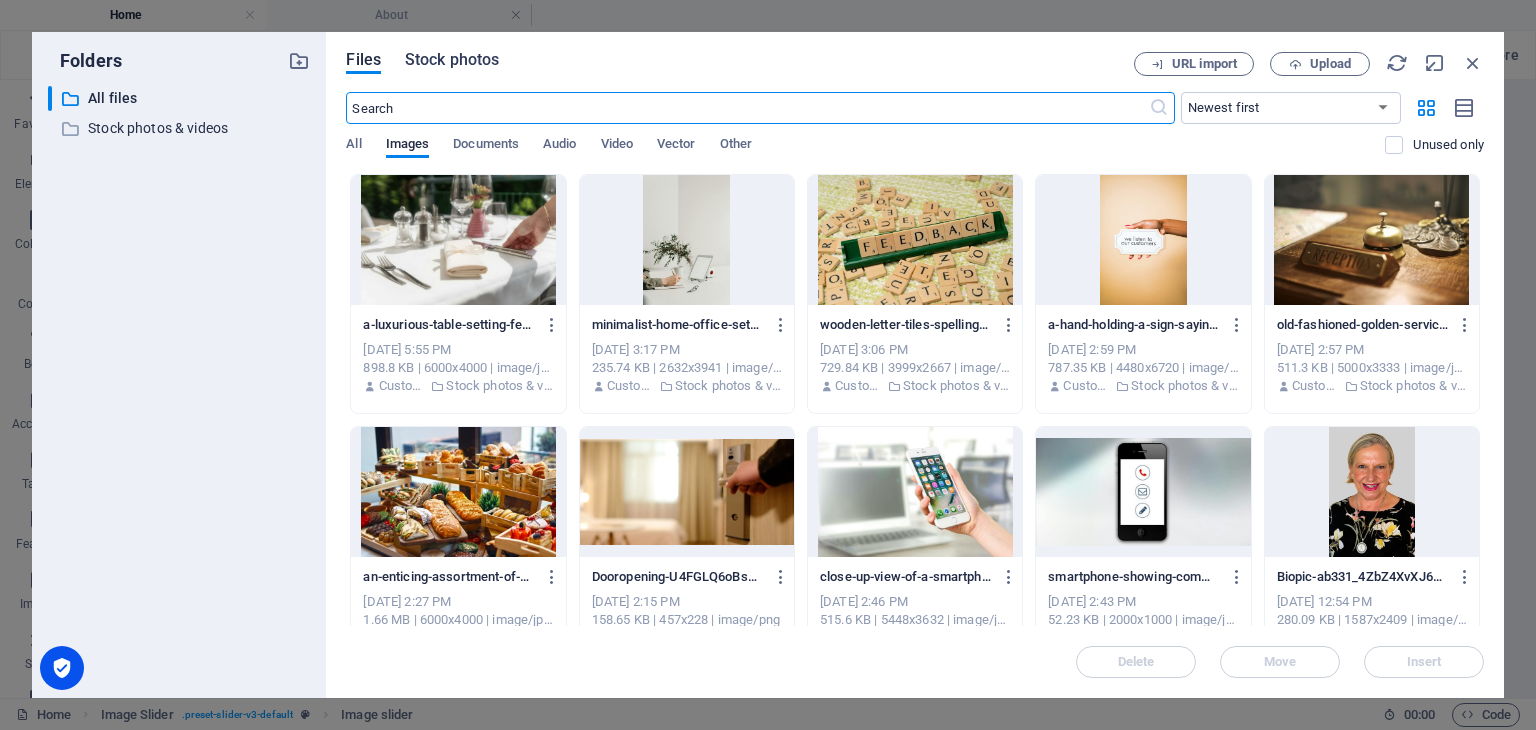 click on "Stock photos" at bounding box center [452, 60] 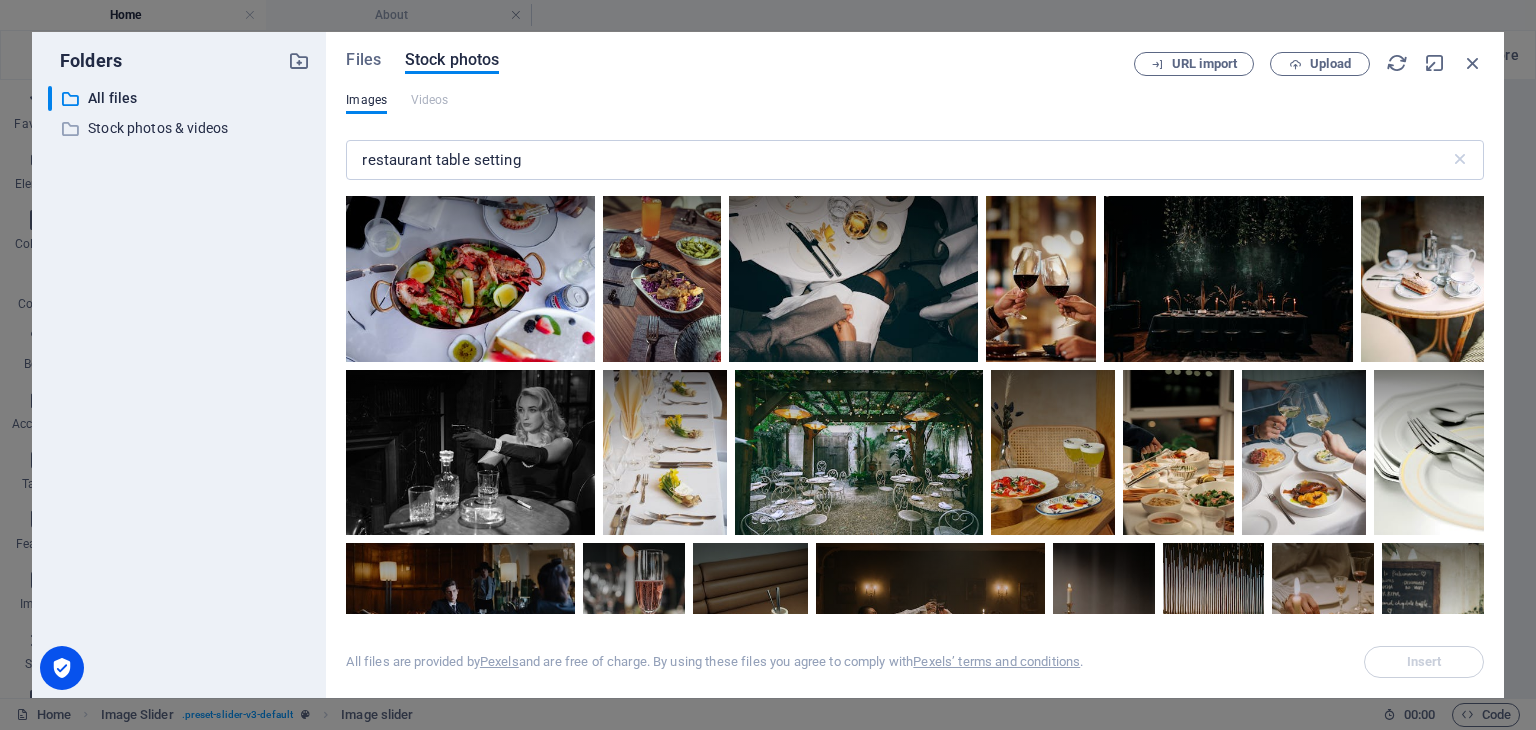 drag, startPoint x: 1484, startPoint y: 205, endPoint x: 1484, endPoint y: 241, distance: 36 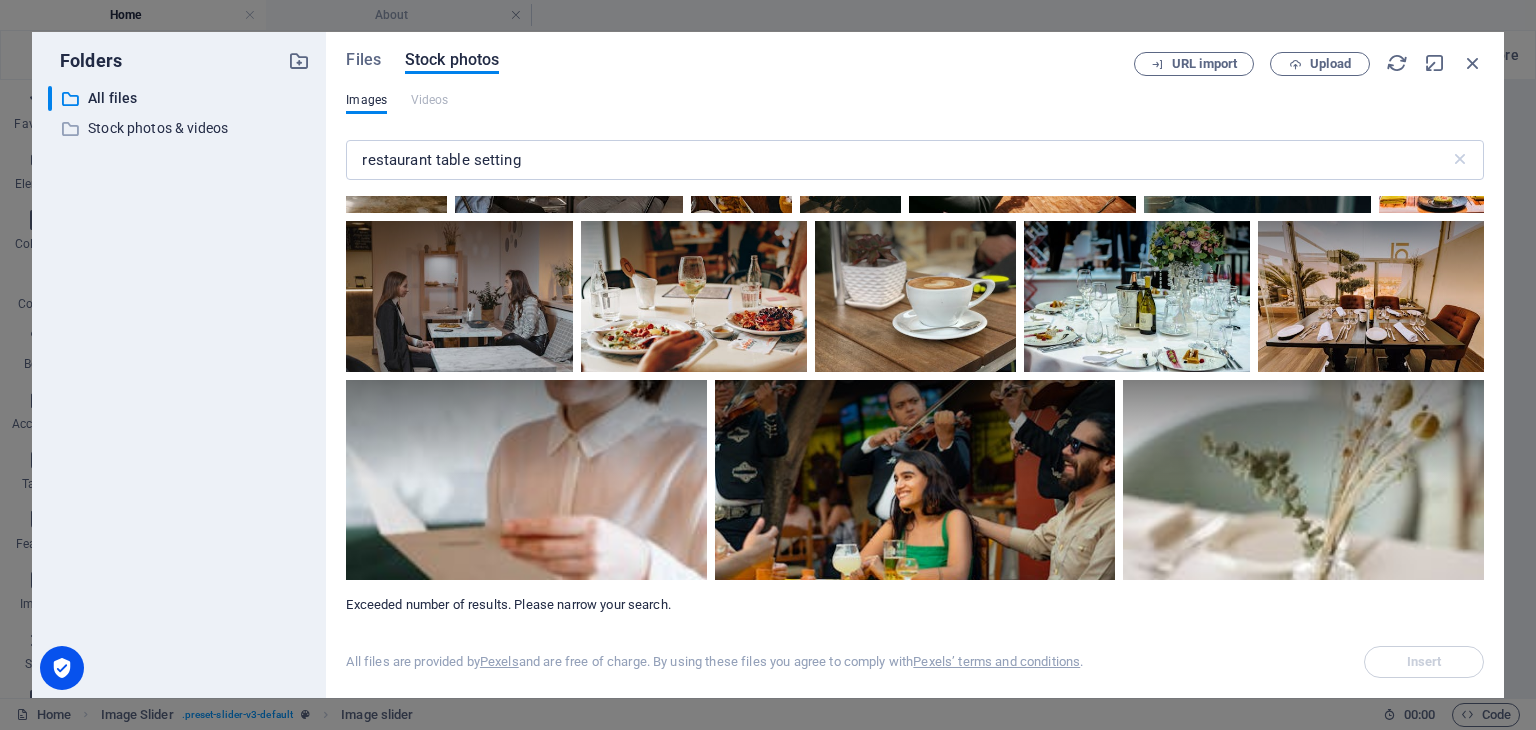 scroll, scrollTop: 12068, scrollLeft: 0, axis: vertical 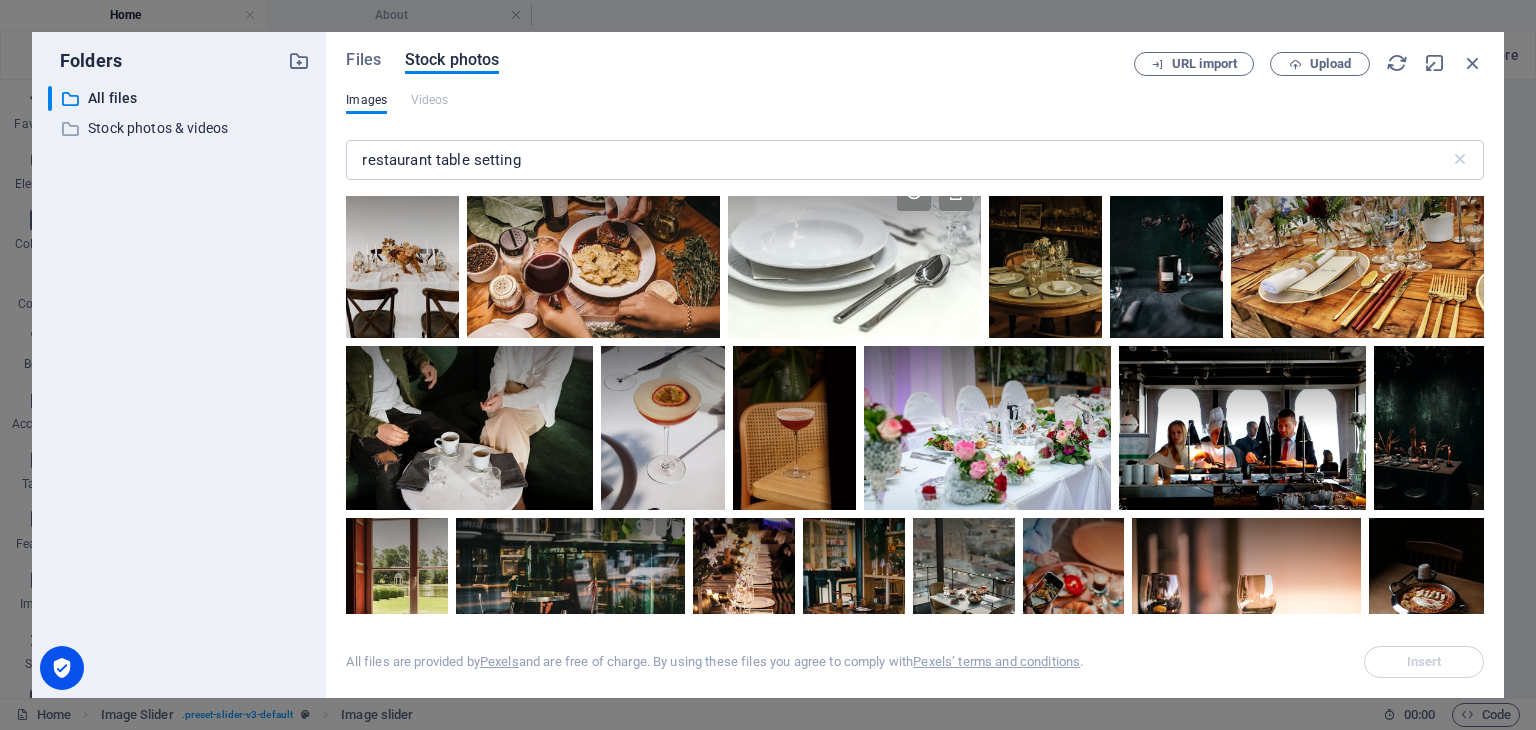 click at bounding box center (854, 211) 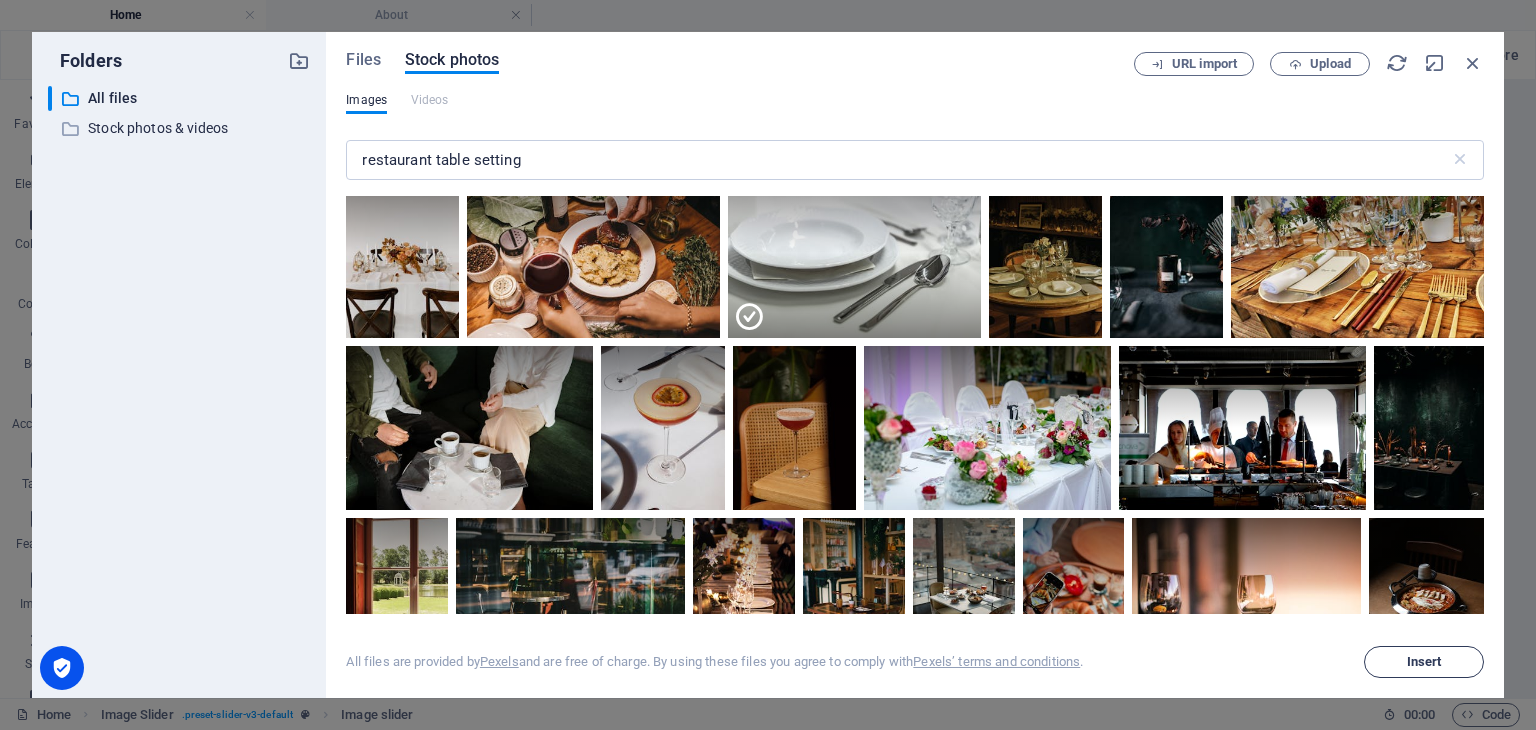 click on "Insert" at bounding box center [1424, 662] 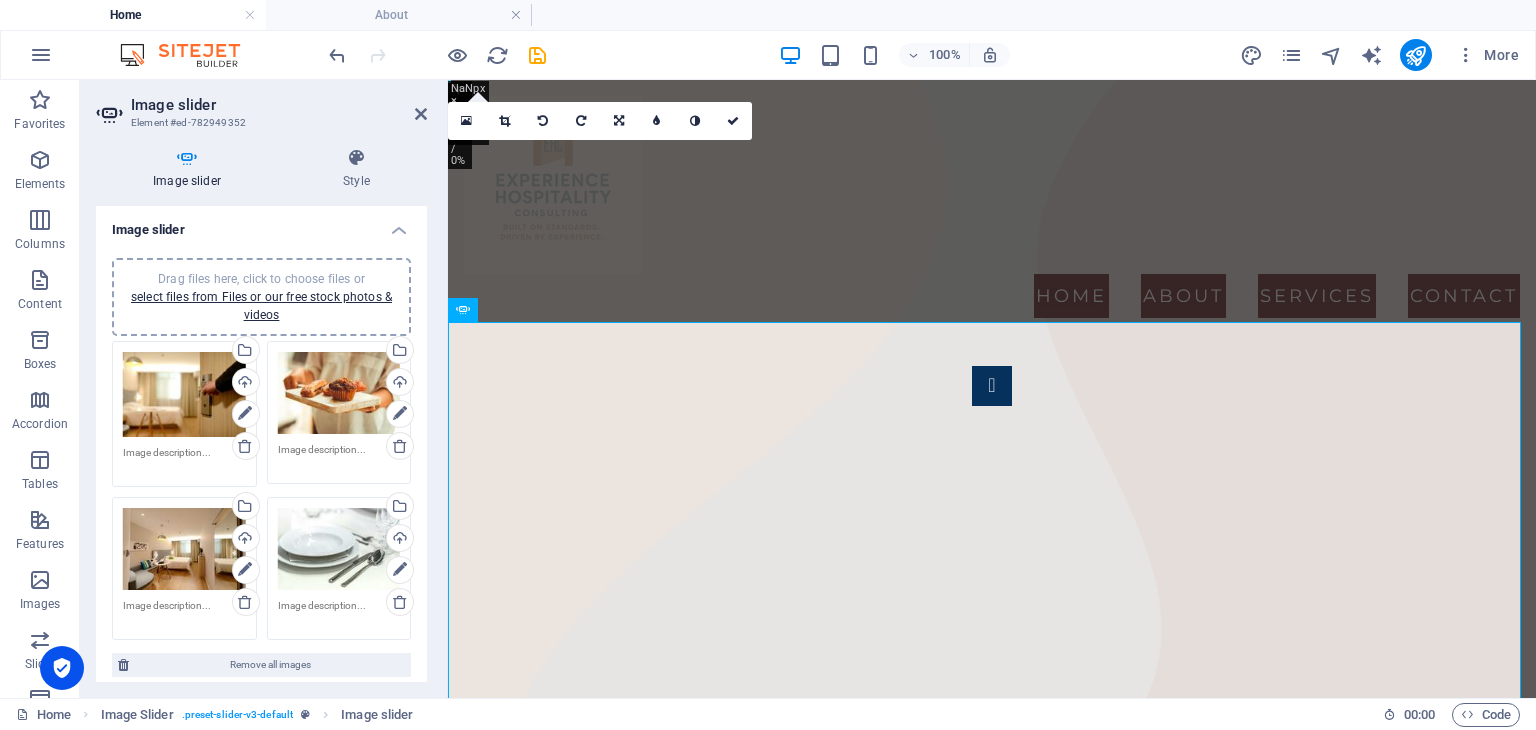 click on "Drag files here, click to choose files or select files from Files or our free stock photos & videos" at bounding box center (184, 395) 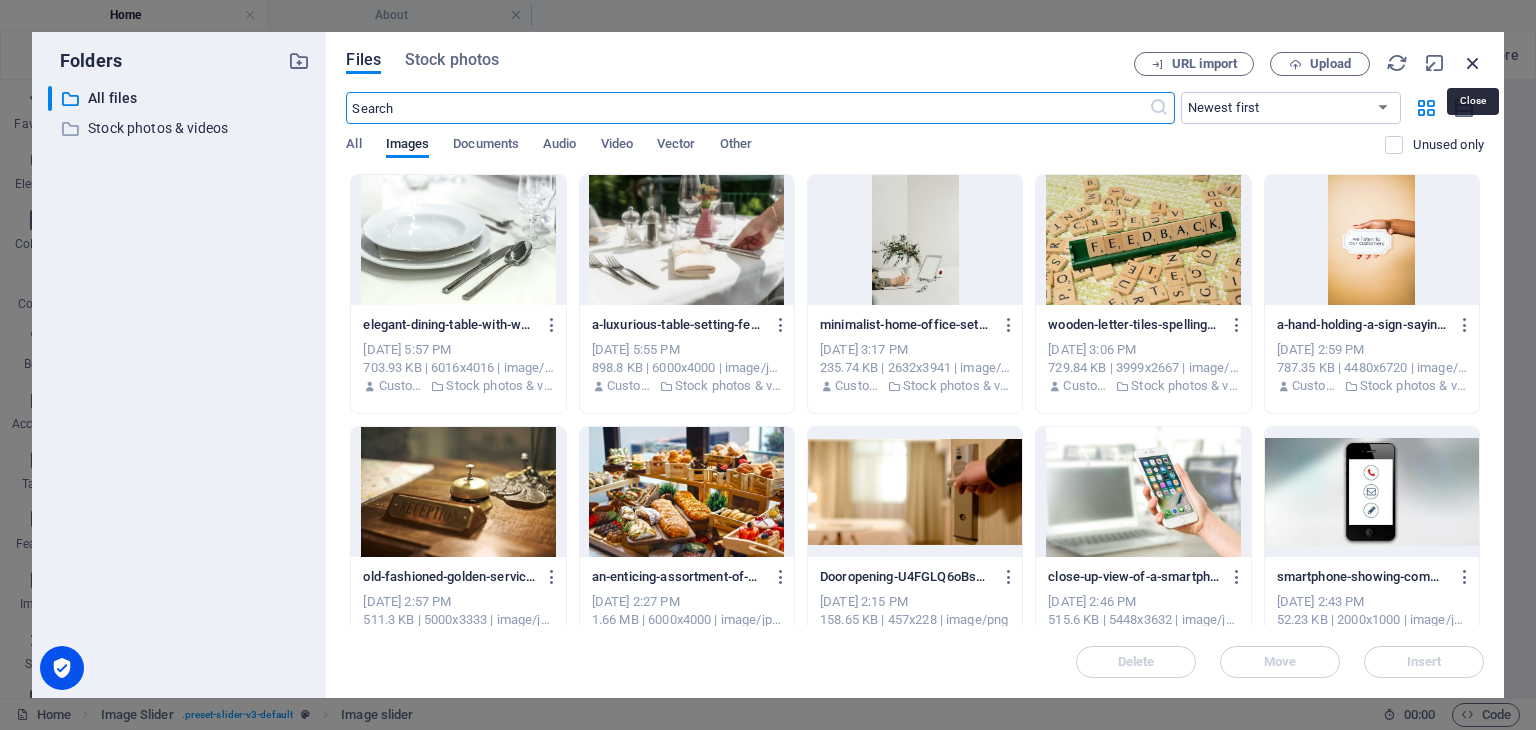 click at bounding box center [1473, 63] 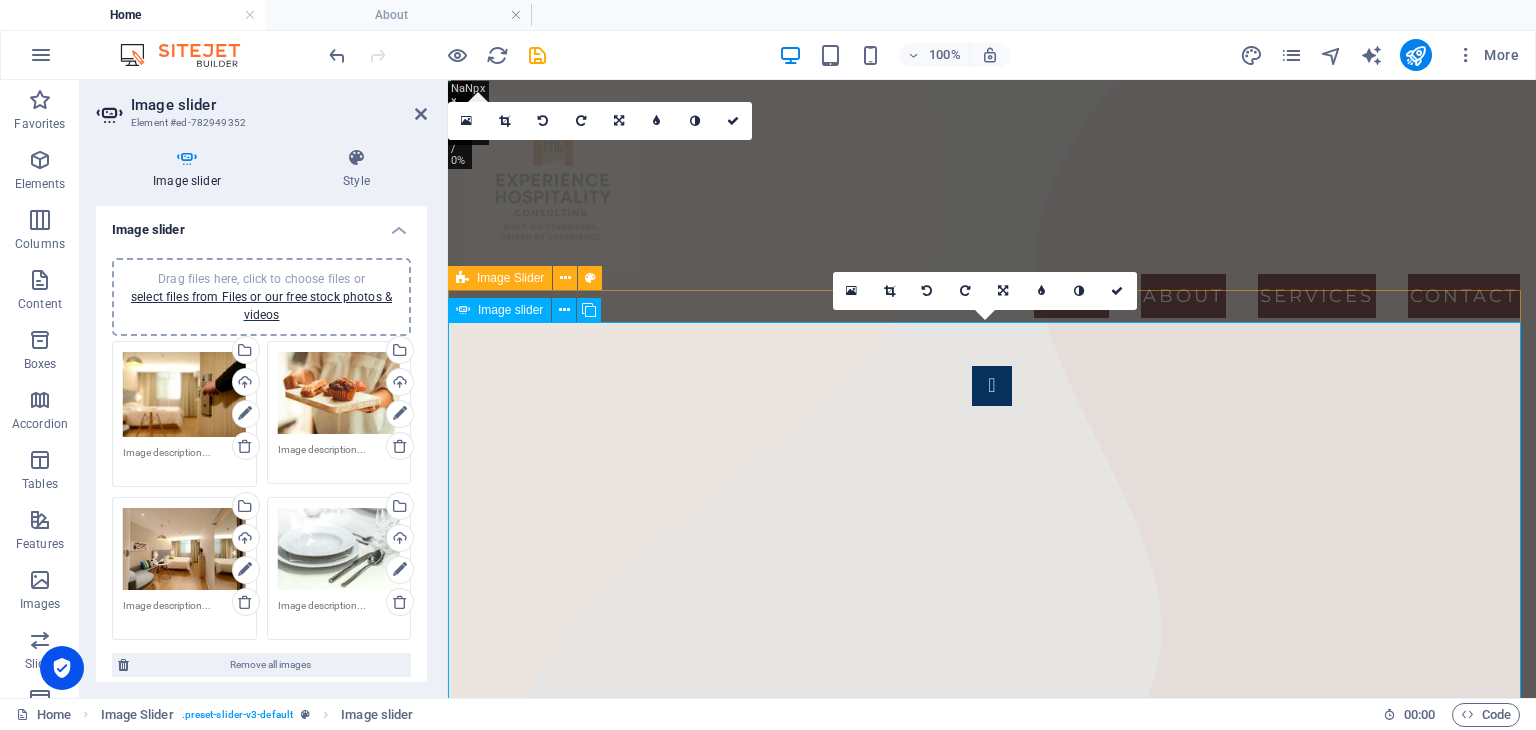 click at bounding box center [992, 4293] 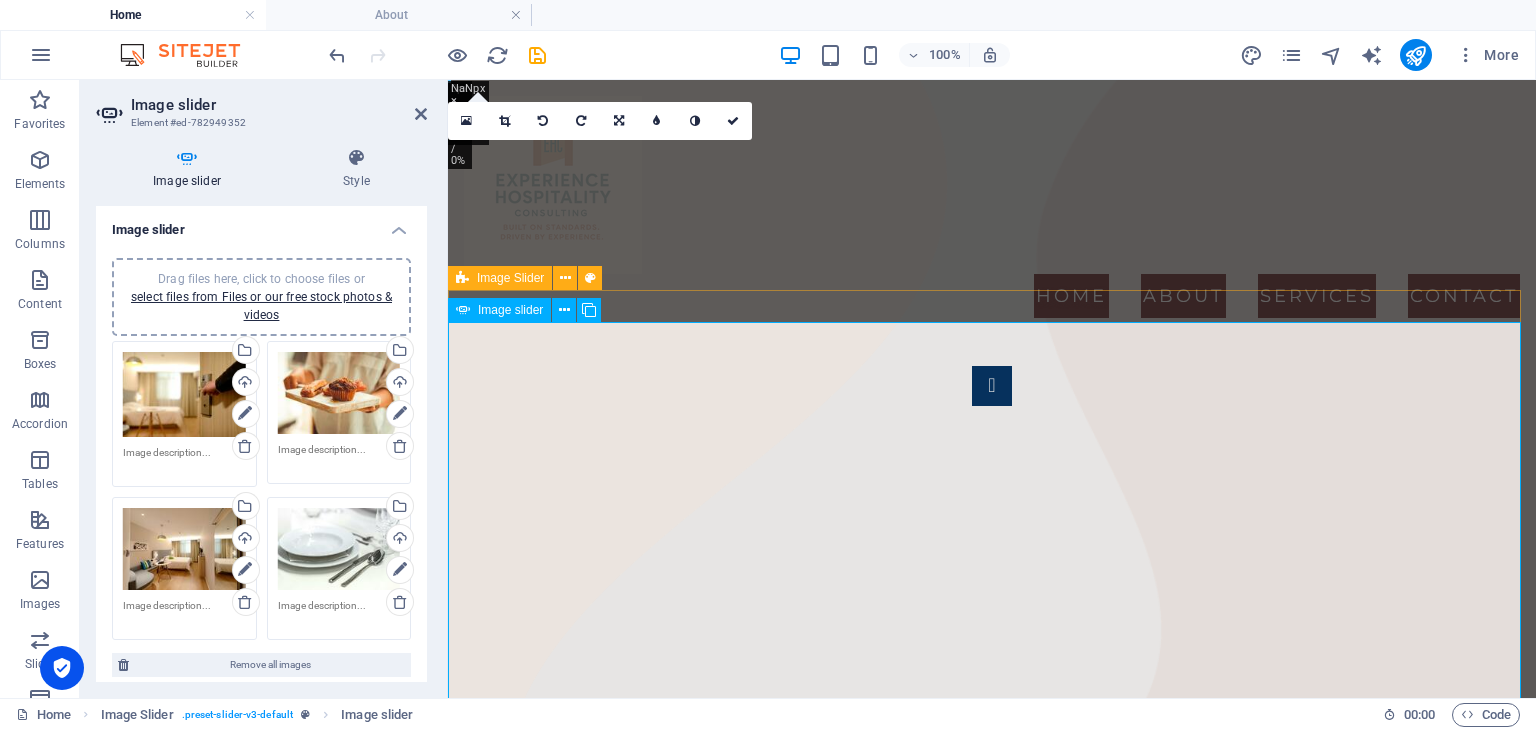 click at bounding box center (992, 4293) 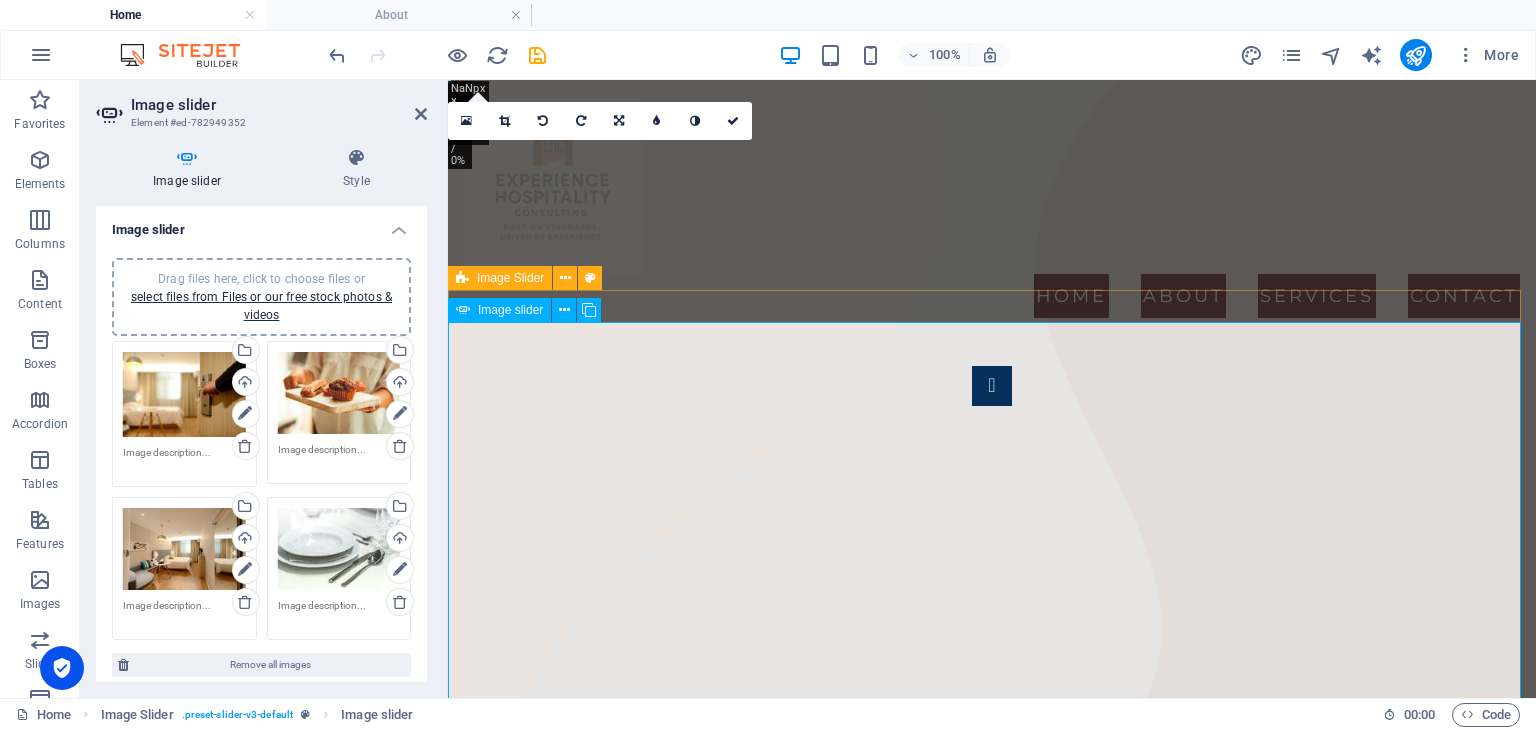 click at bounding box center (992, 4293) 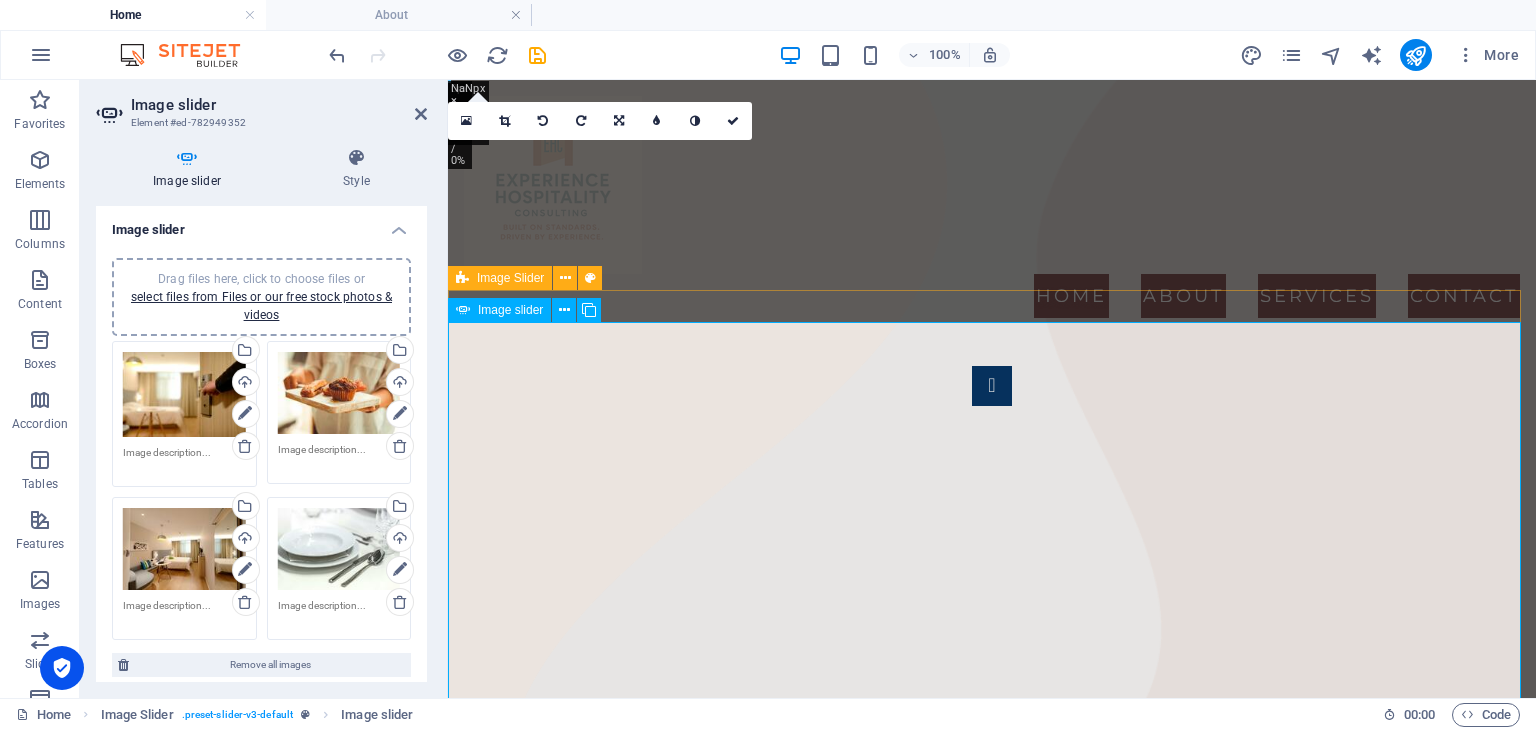 click at bounding box center (992, 4293) 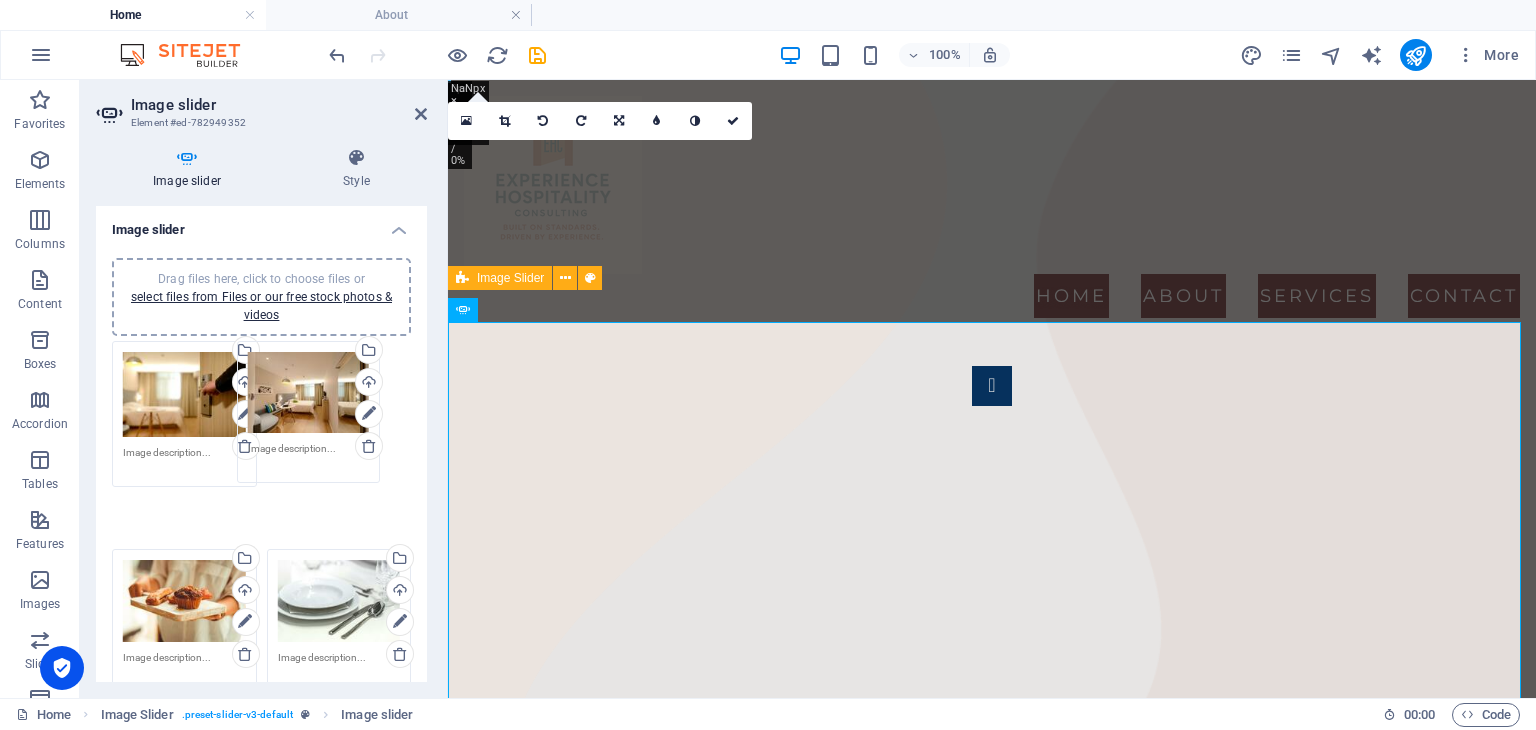 drag, startPoint x: 159, startPoint y: 554, endPoint x: 284, endPoint y: 399, distance: 199.12308 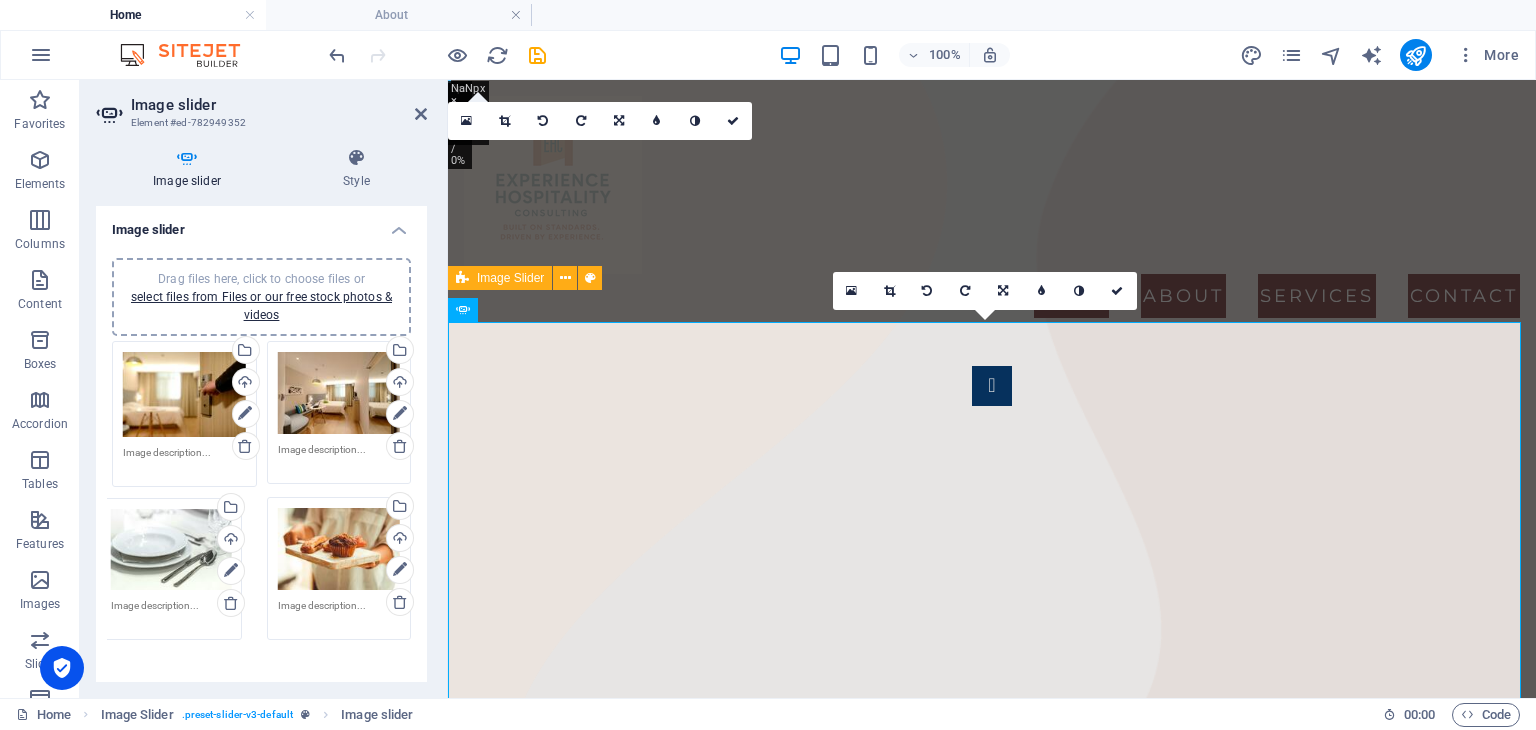 drag, startPoint x: 317, startPoint y: 534, endPoint x: 152, endPoint y: 536, distance: 165.01212 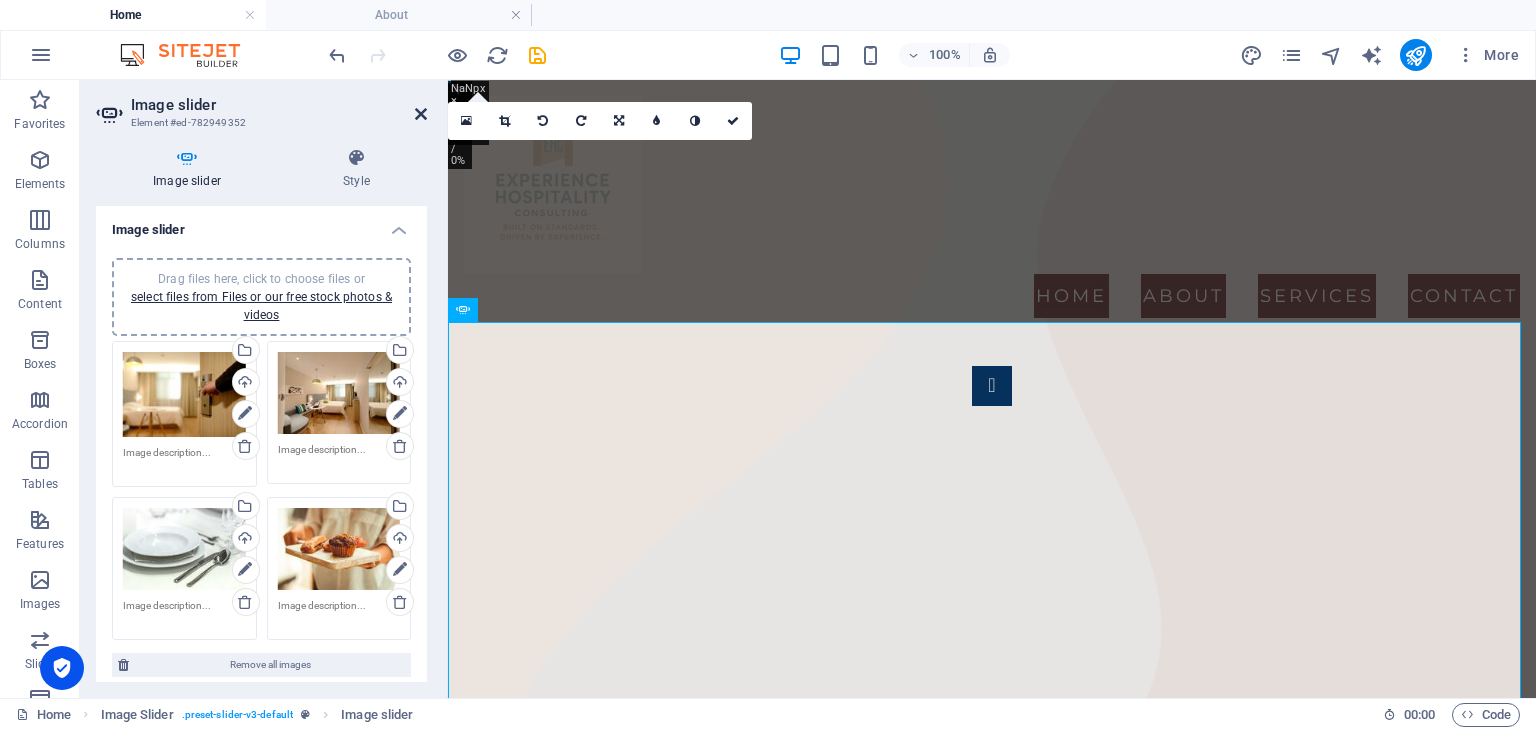 click at bounding box center [421, 114] 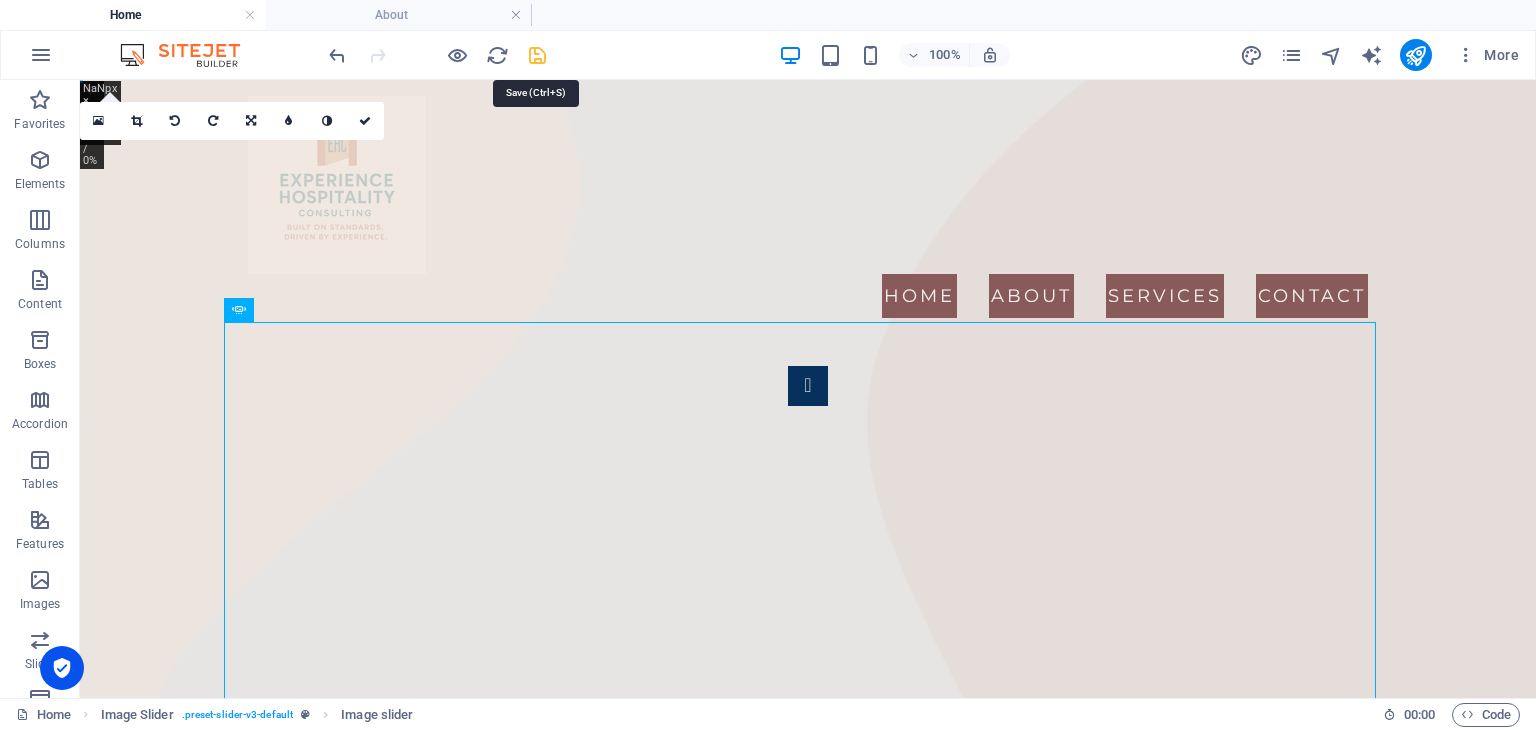 click at bounding box center [537, 55] 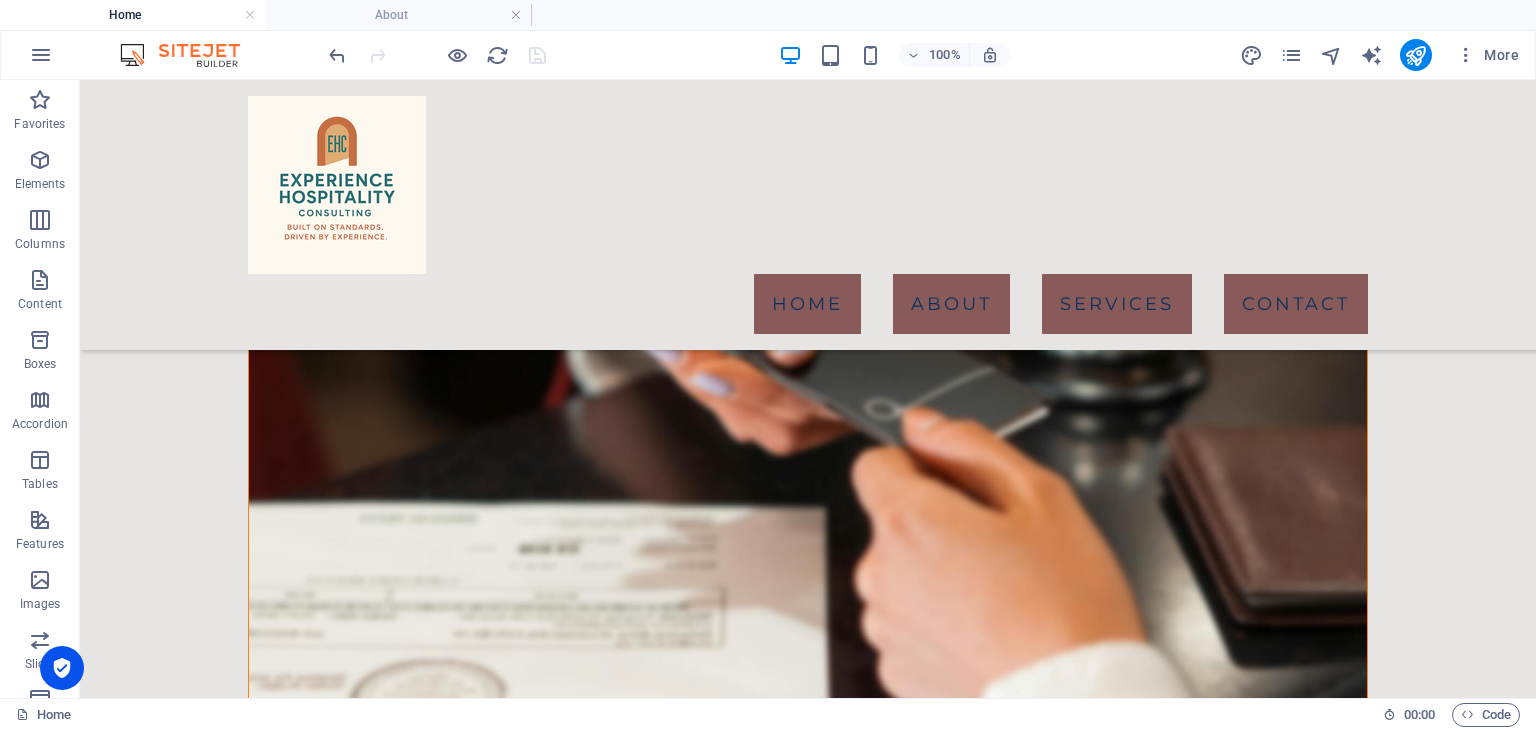 scroll, scrollTop: 2871, scrollLeft: 0, axis: vertical 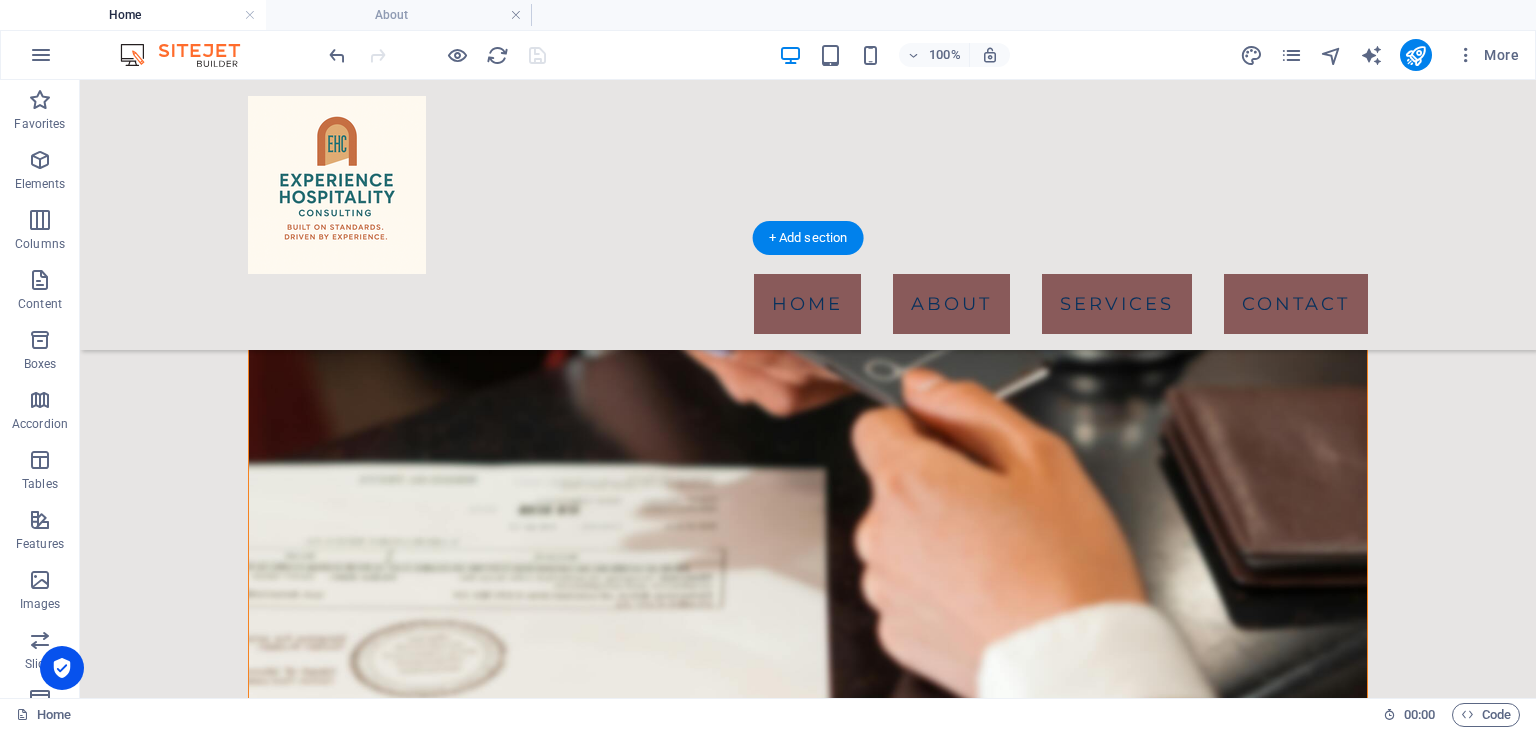 click at bounding box center [808, 5791] 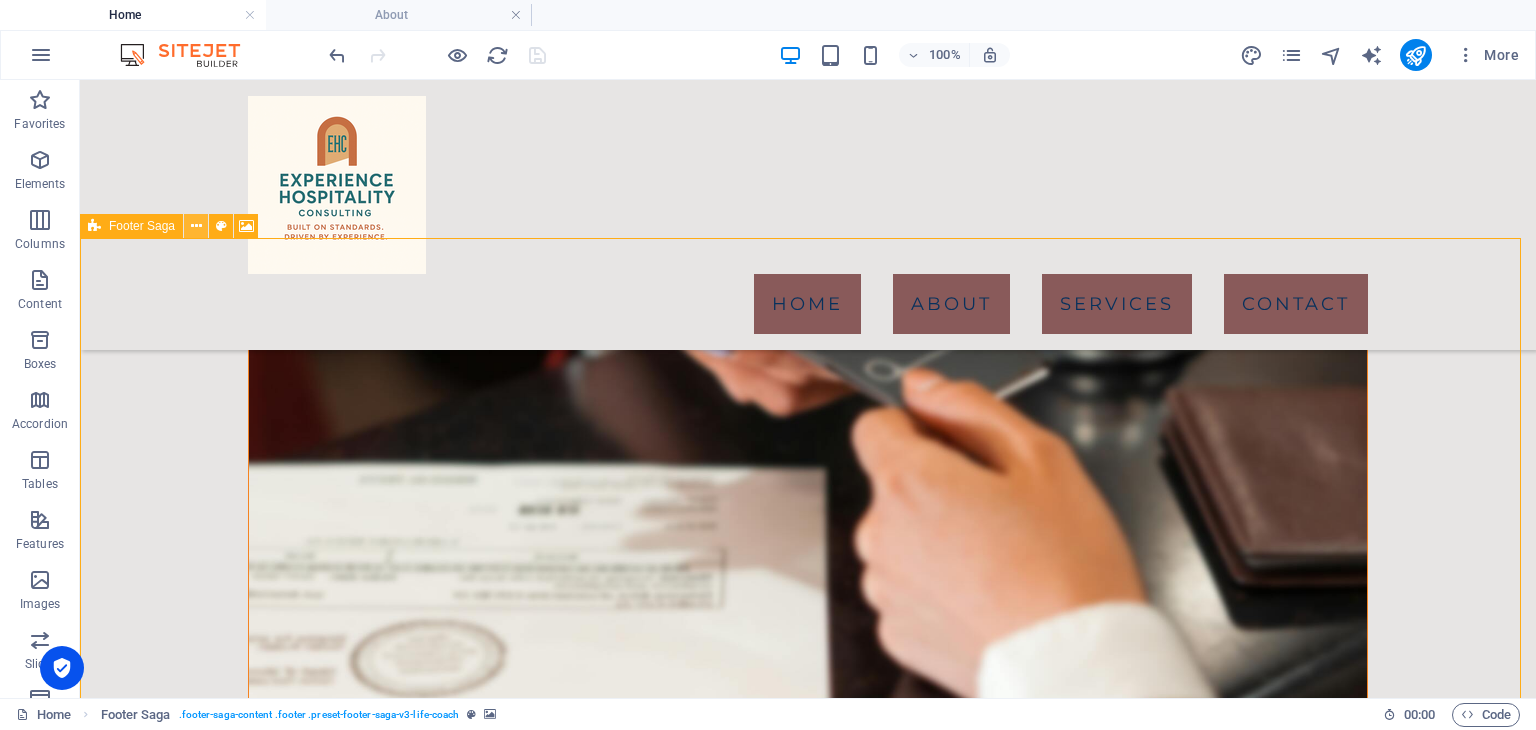 click at bounding box center (196, 226) 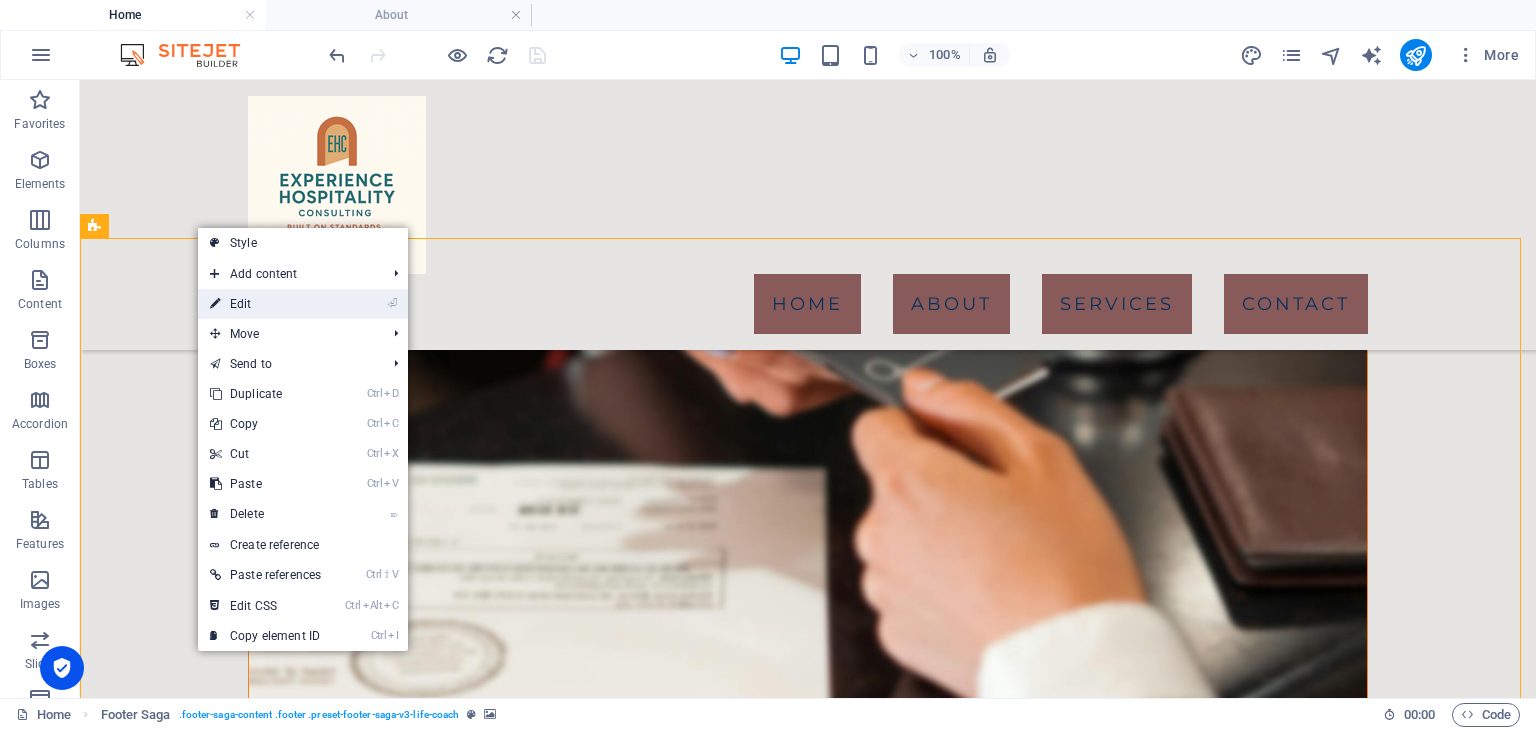 click on "⏎  Edit" at bounding box center (265, 304) 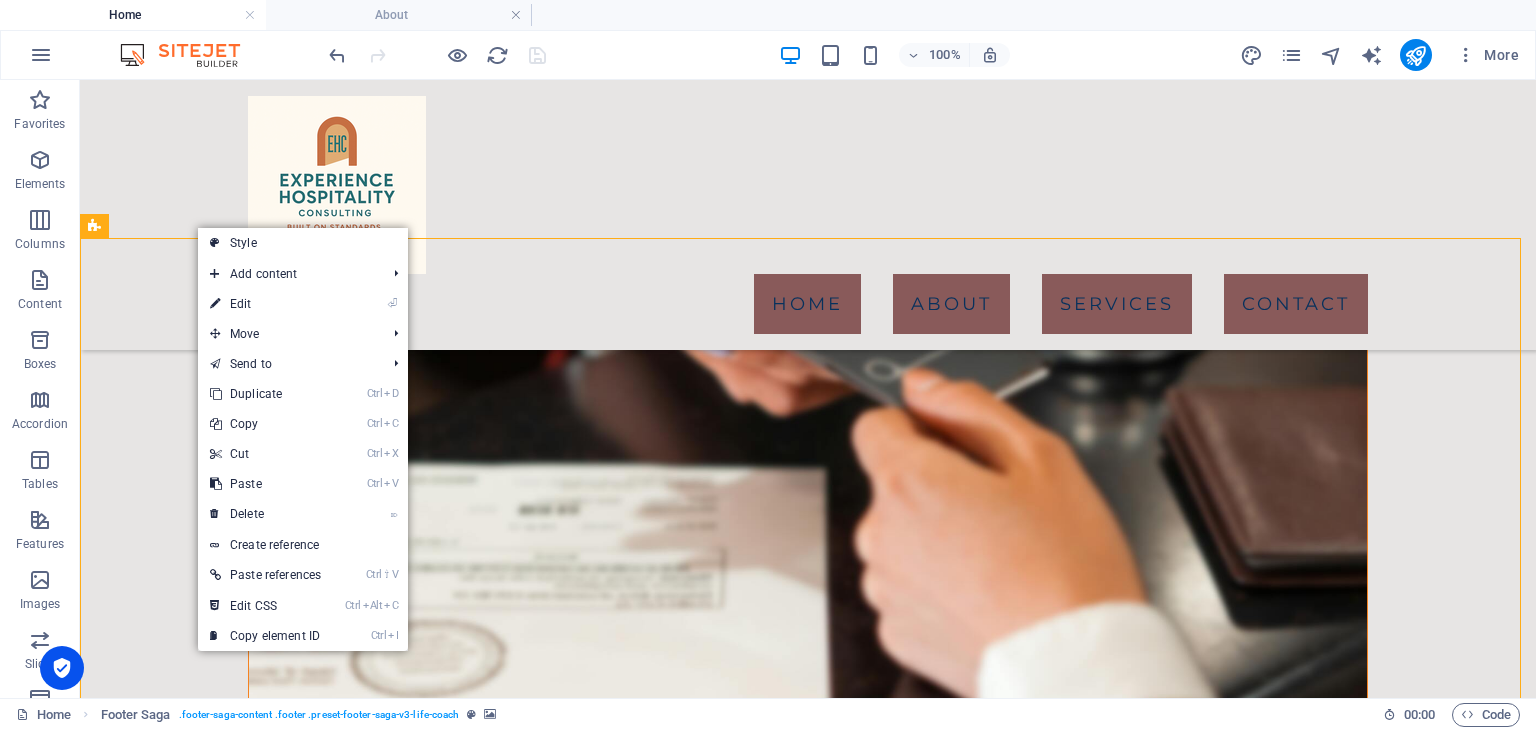 select on "footer" 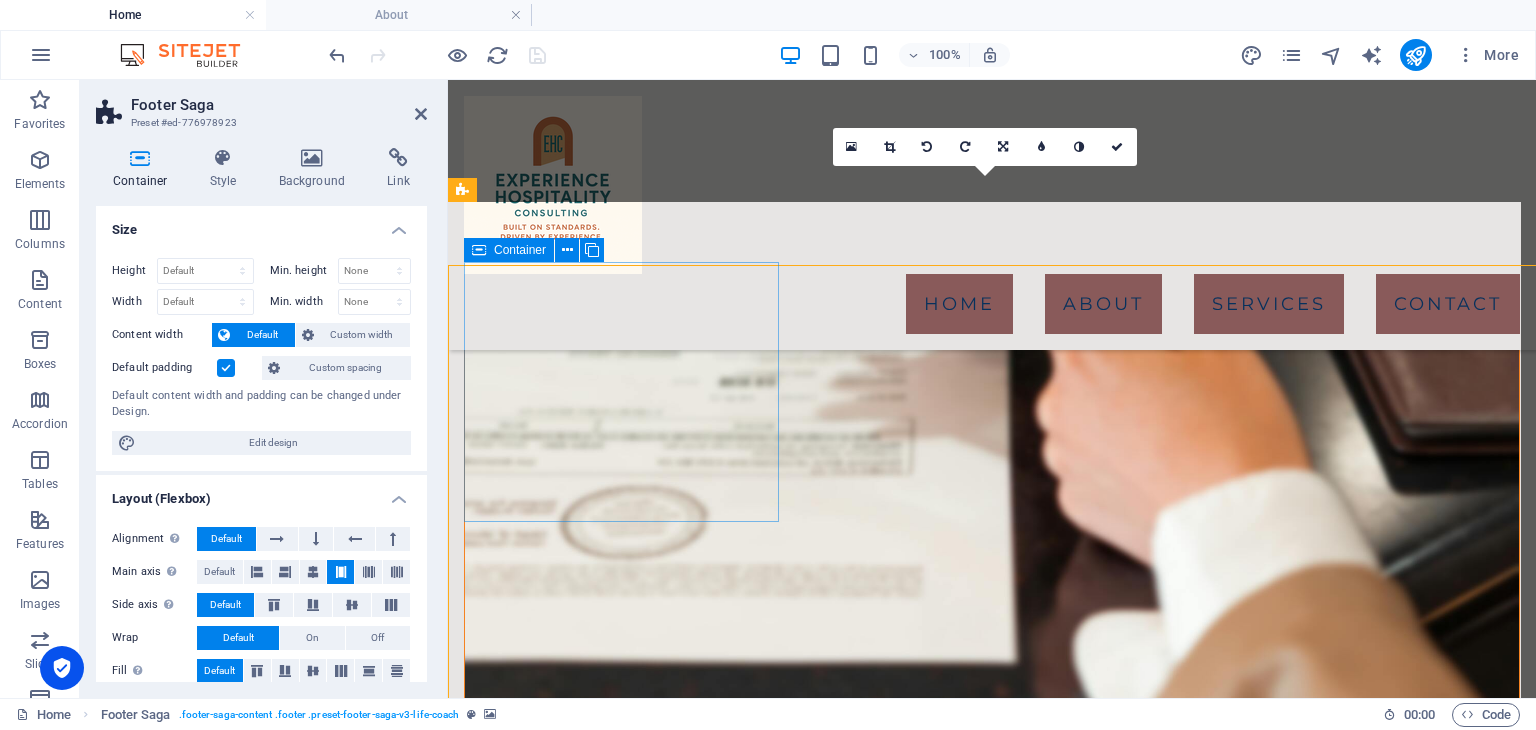 scroll, scrollTop: 2844, scrollLeft: 0, axis: vertical 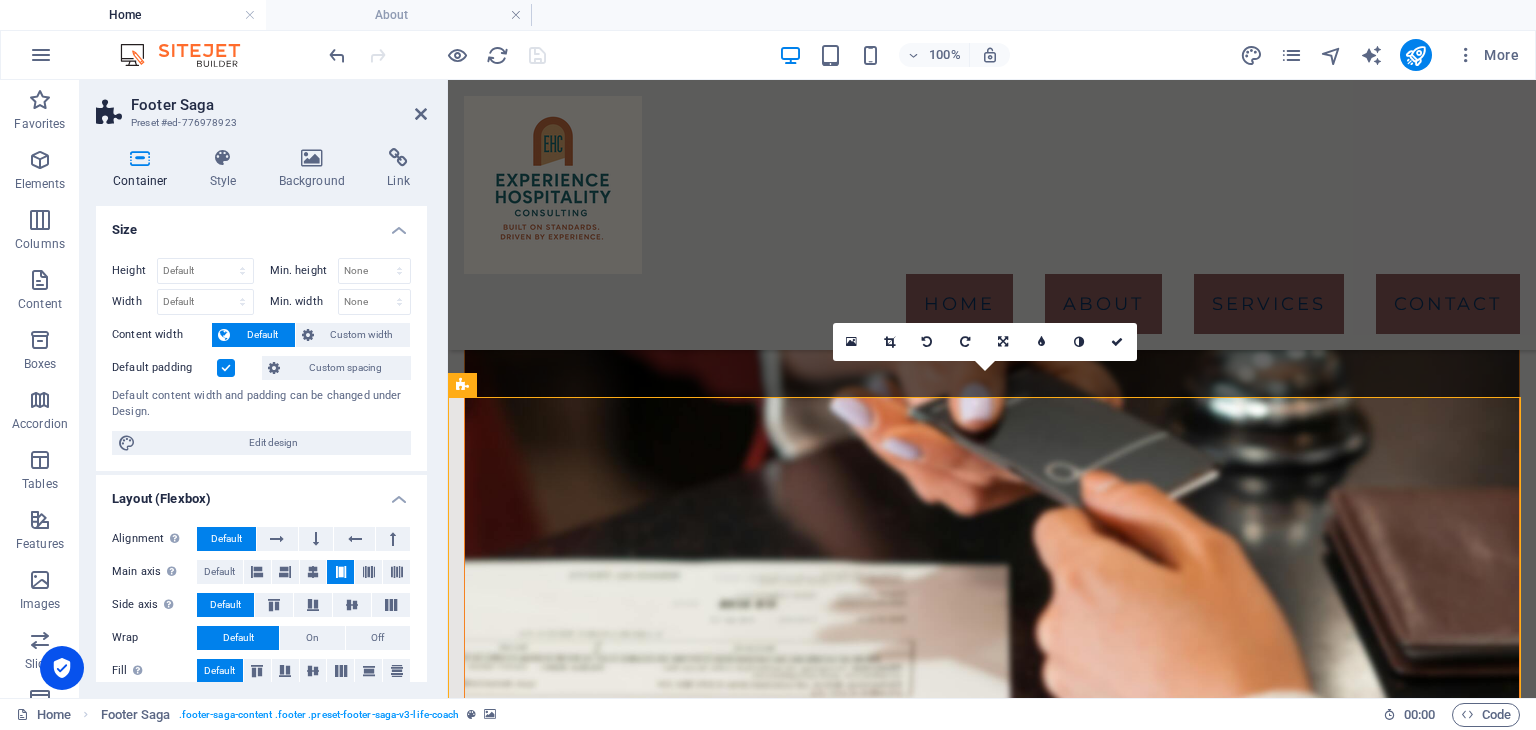 click at bounding box center [992, 5779] 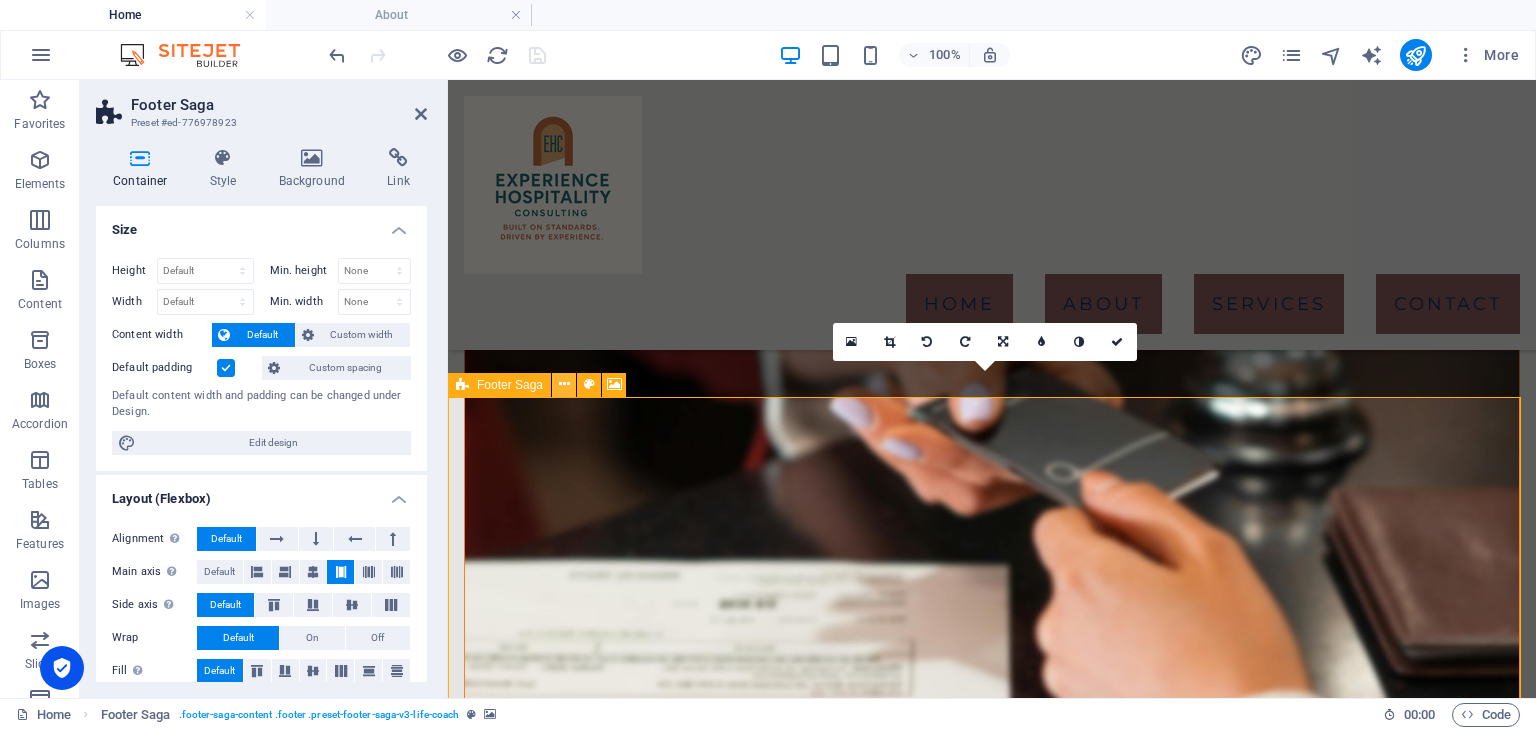 click at bounding box center [564, 385] 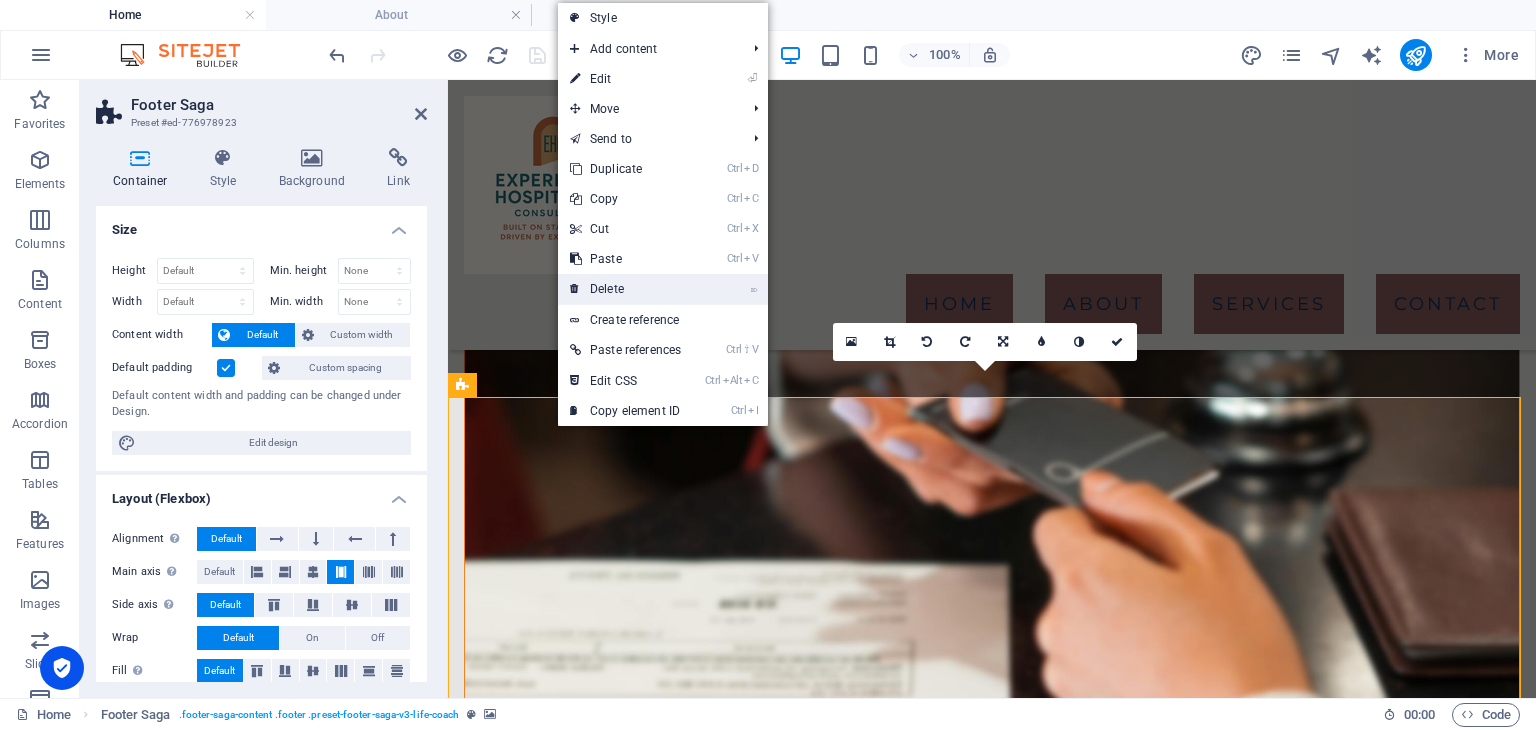 click on "⌦  Delete" at bounding box center (625, 289) 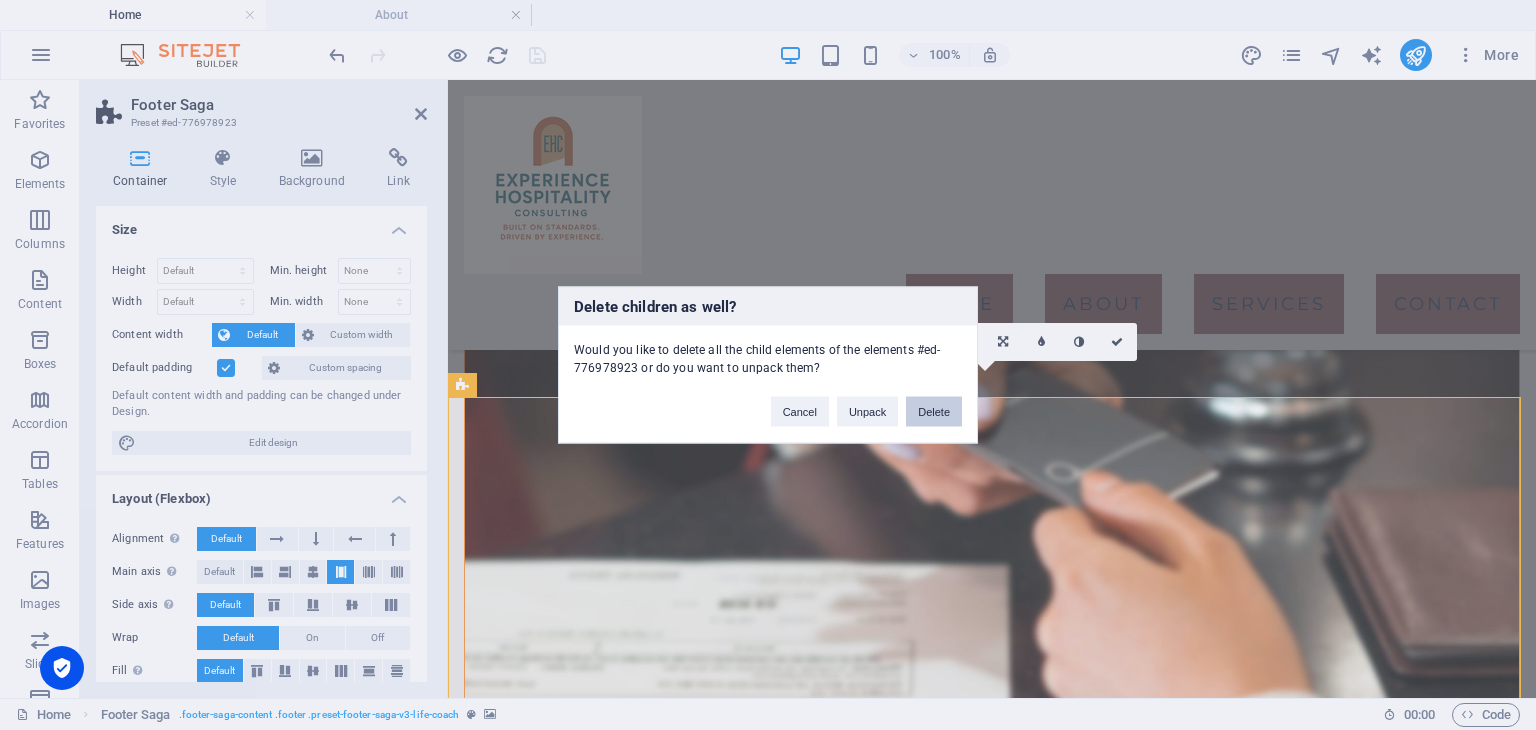 click on "Delete" at bounding box center [934, 412] 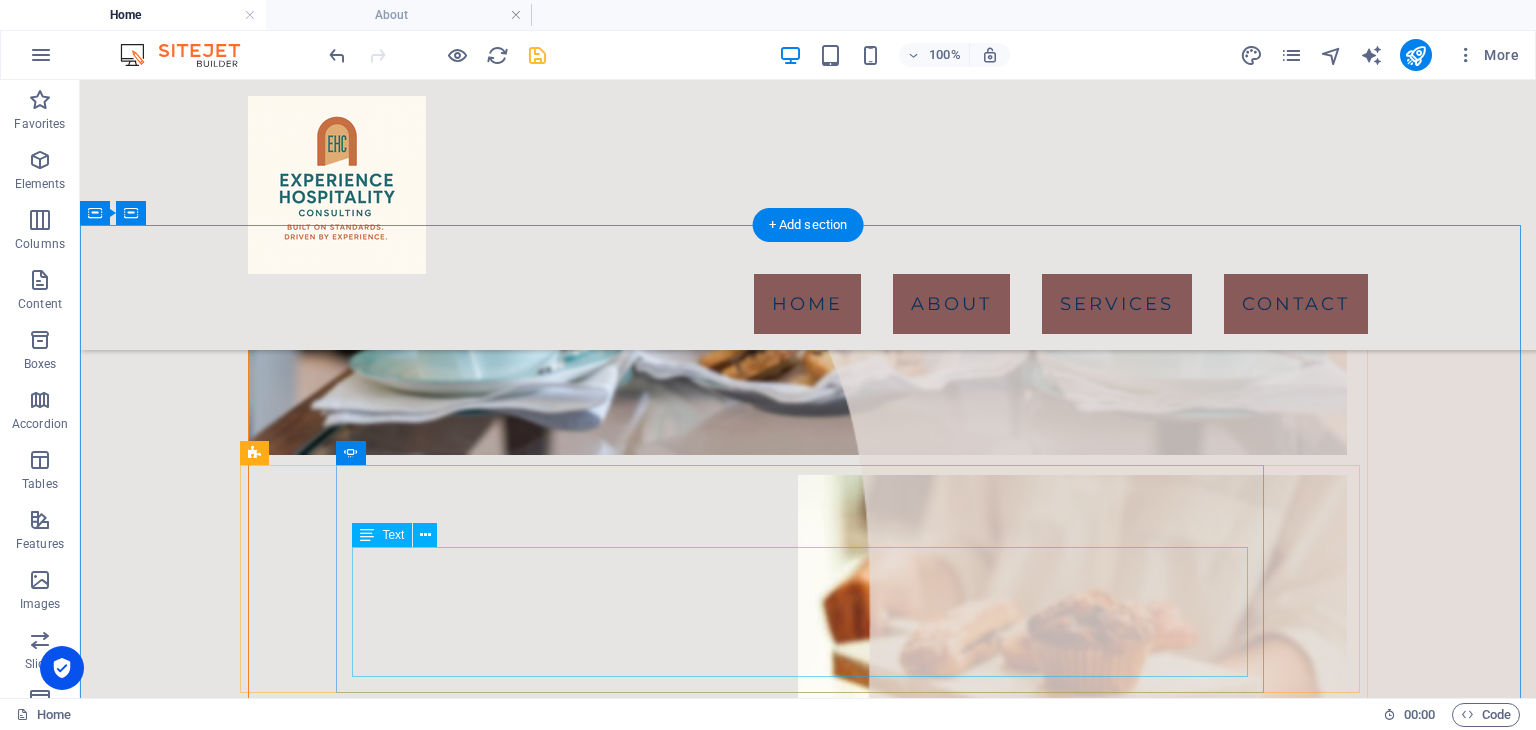 scroll, scrollTop: 1312, scrollLeft: 0, axis: vertical 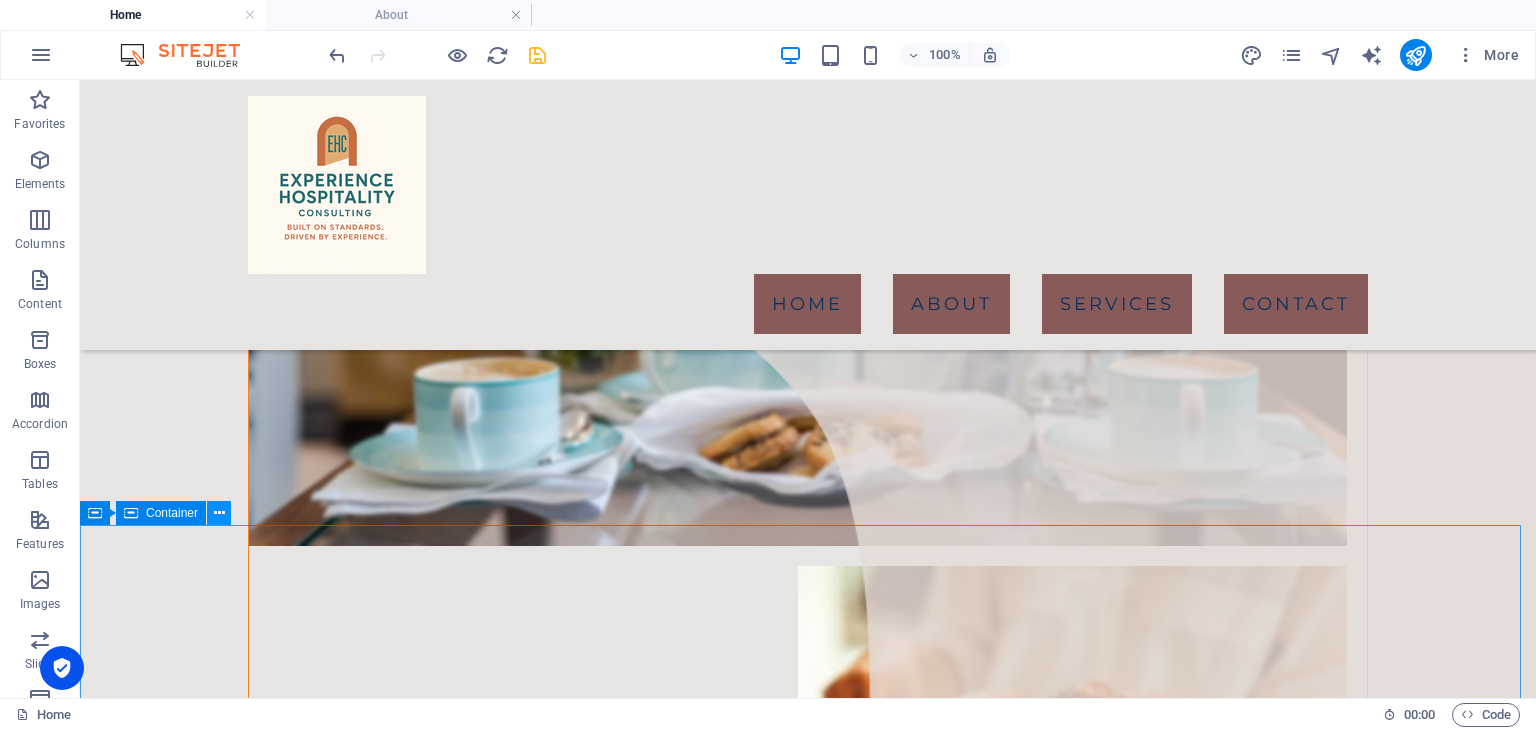 click at bounding box center [219, 513] 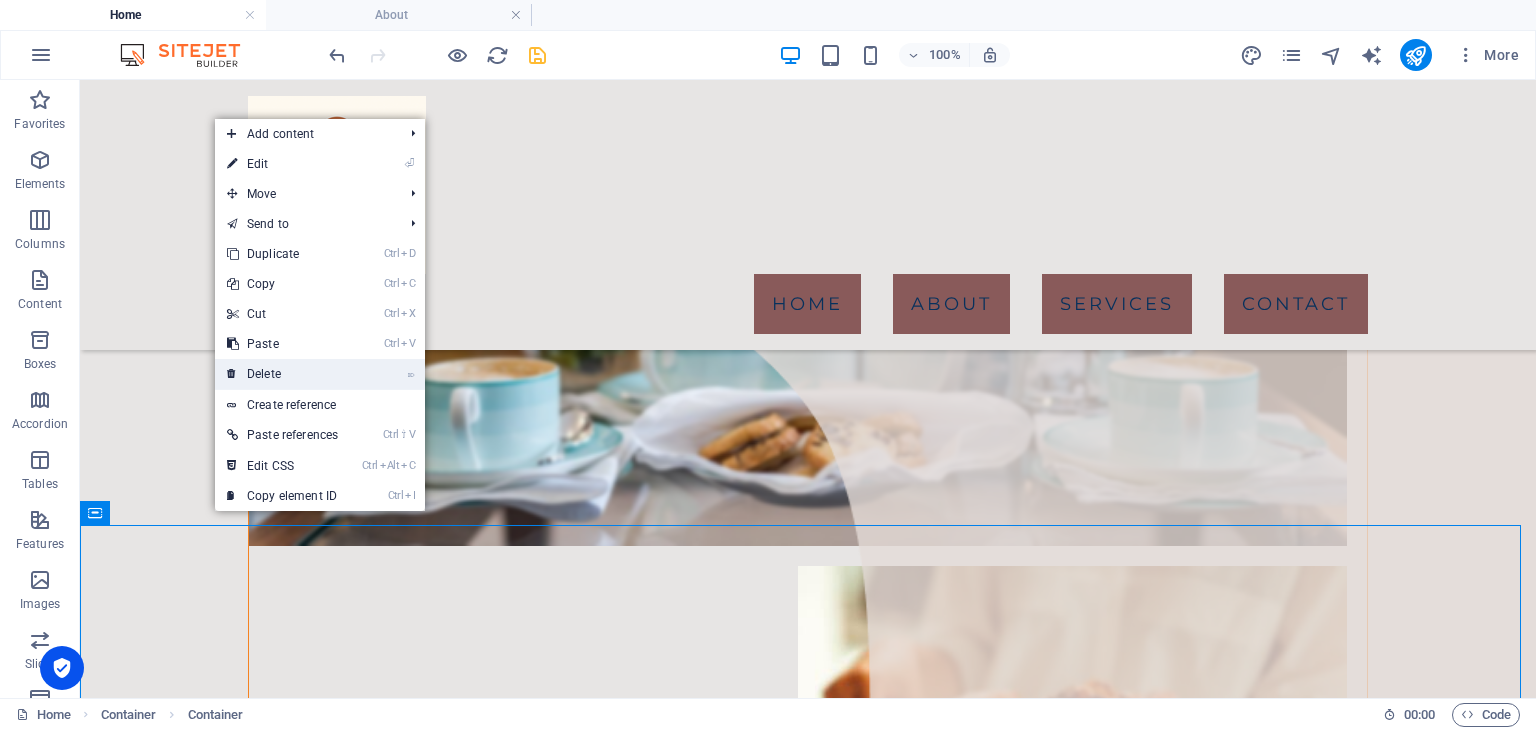 click on "⌦  Delete" at bounding box center (282, 374) 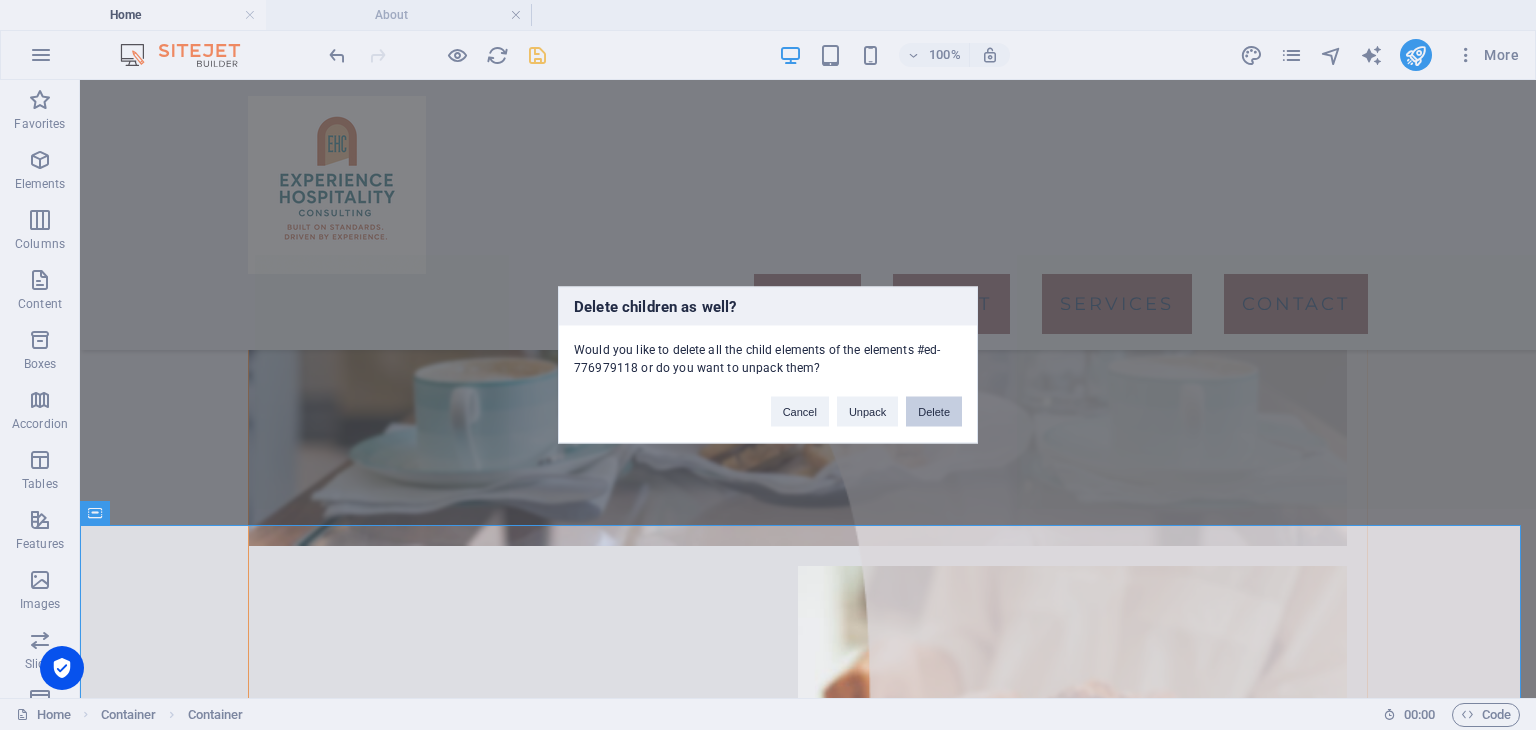 drag, startPoint x: 922, startPoint y: 408, endPoint x: 841, endPoint y: 333, distance: 110.39022 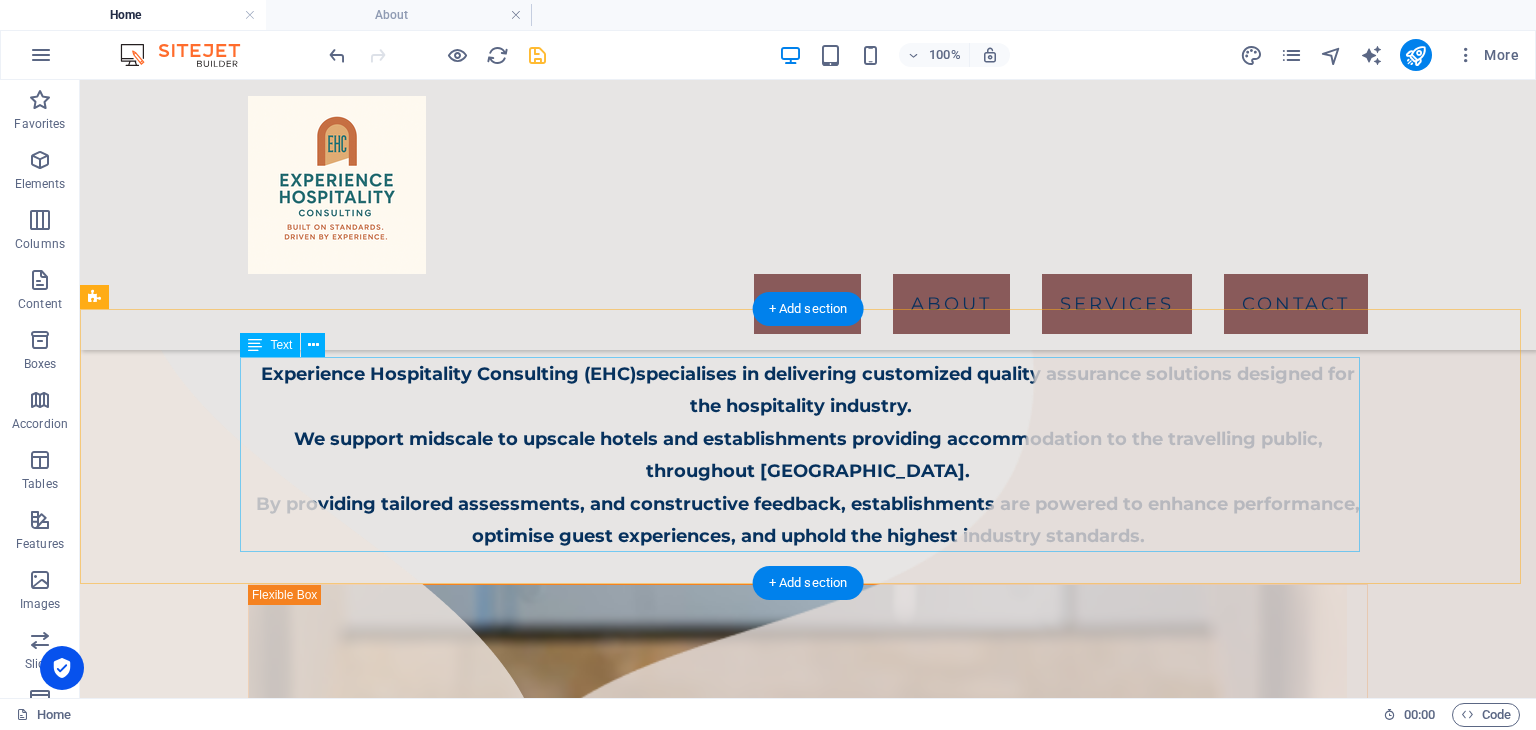 scroll, scrollTop: 540, scrollLeft: 0, axis: vertical 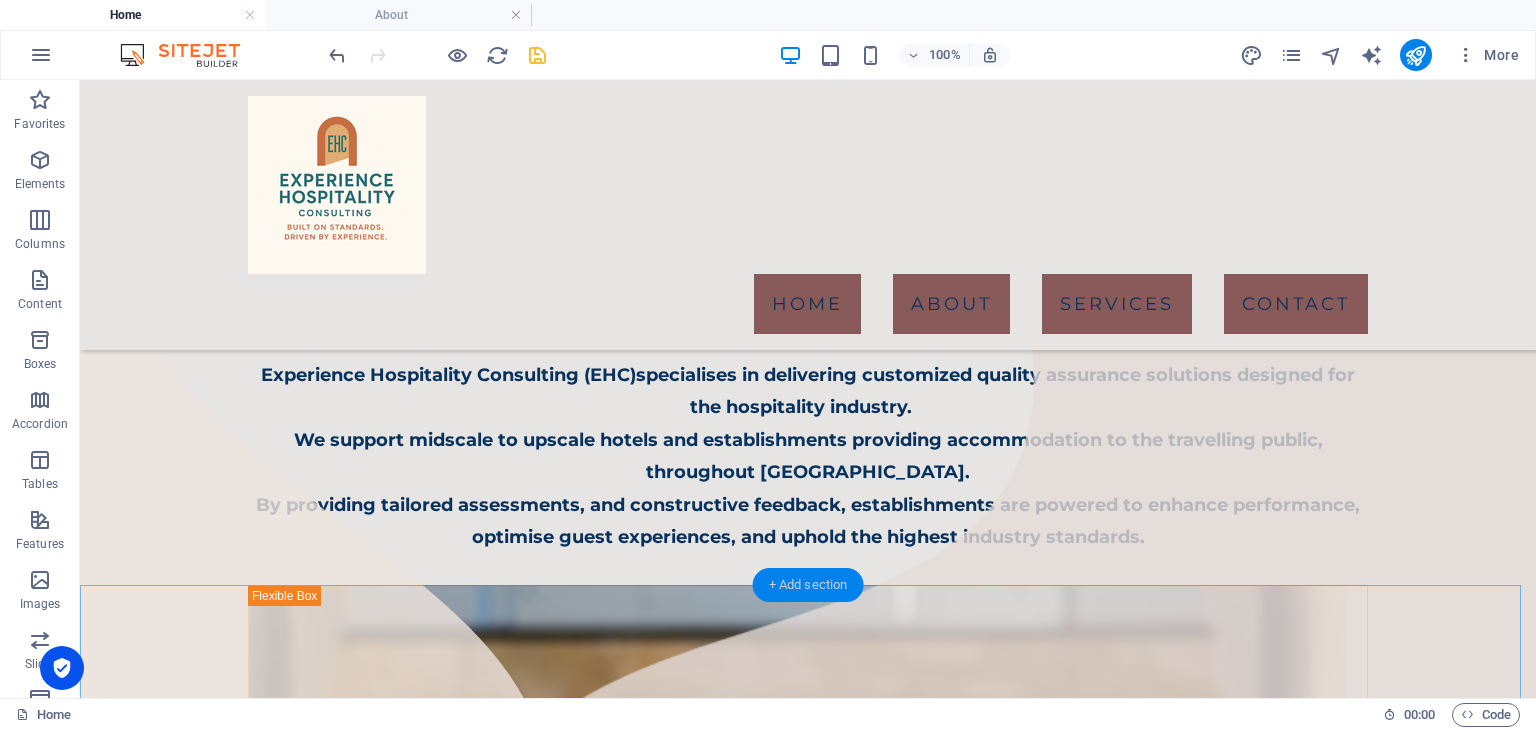 click on "+ Add section" at bounding box center (808, 585) 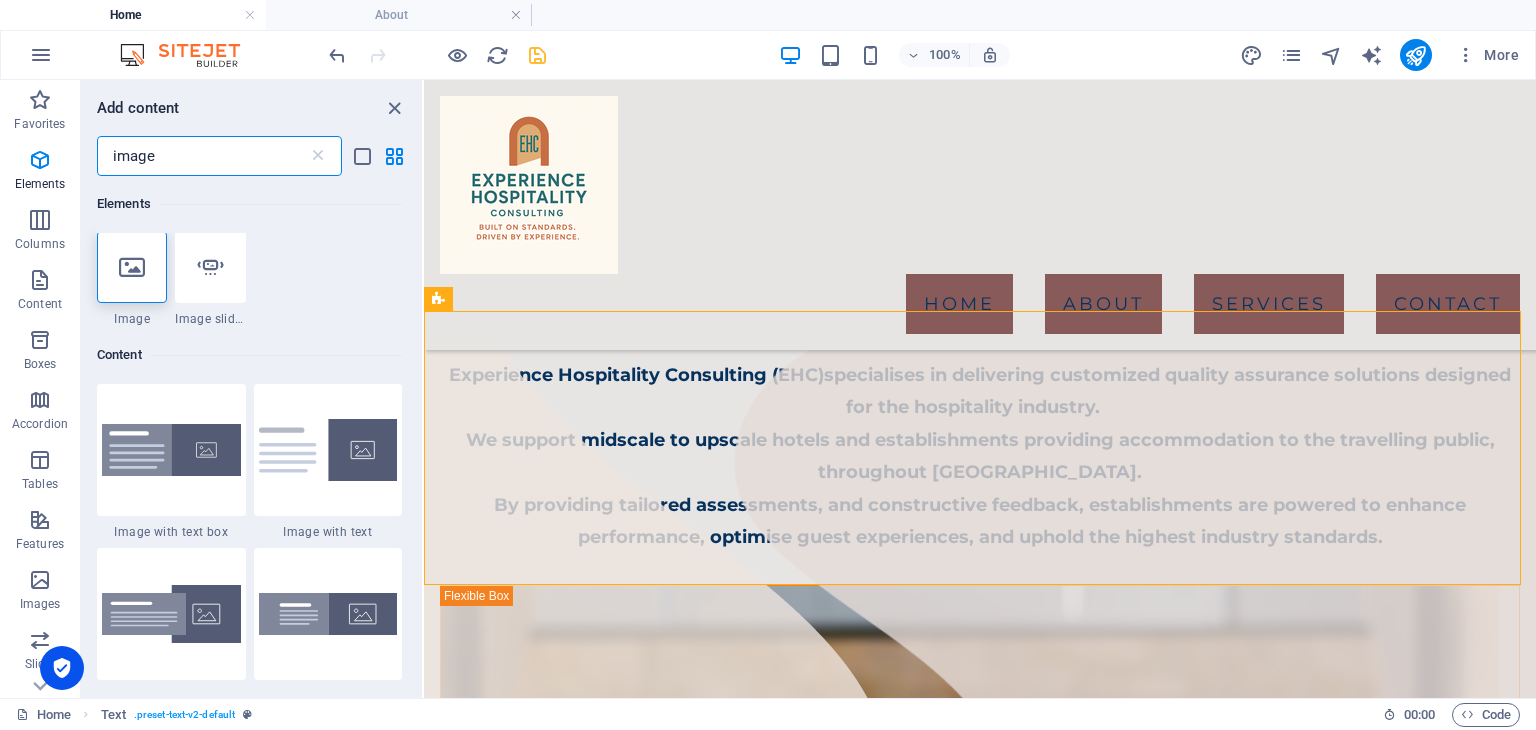 scroll, scrollTop: 0, scrollLeft: 0, axis: both 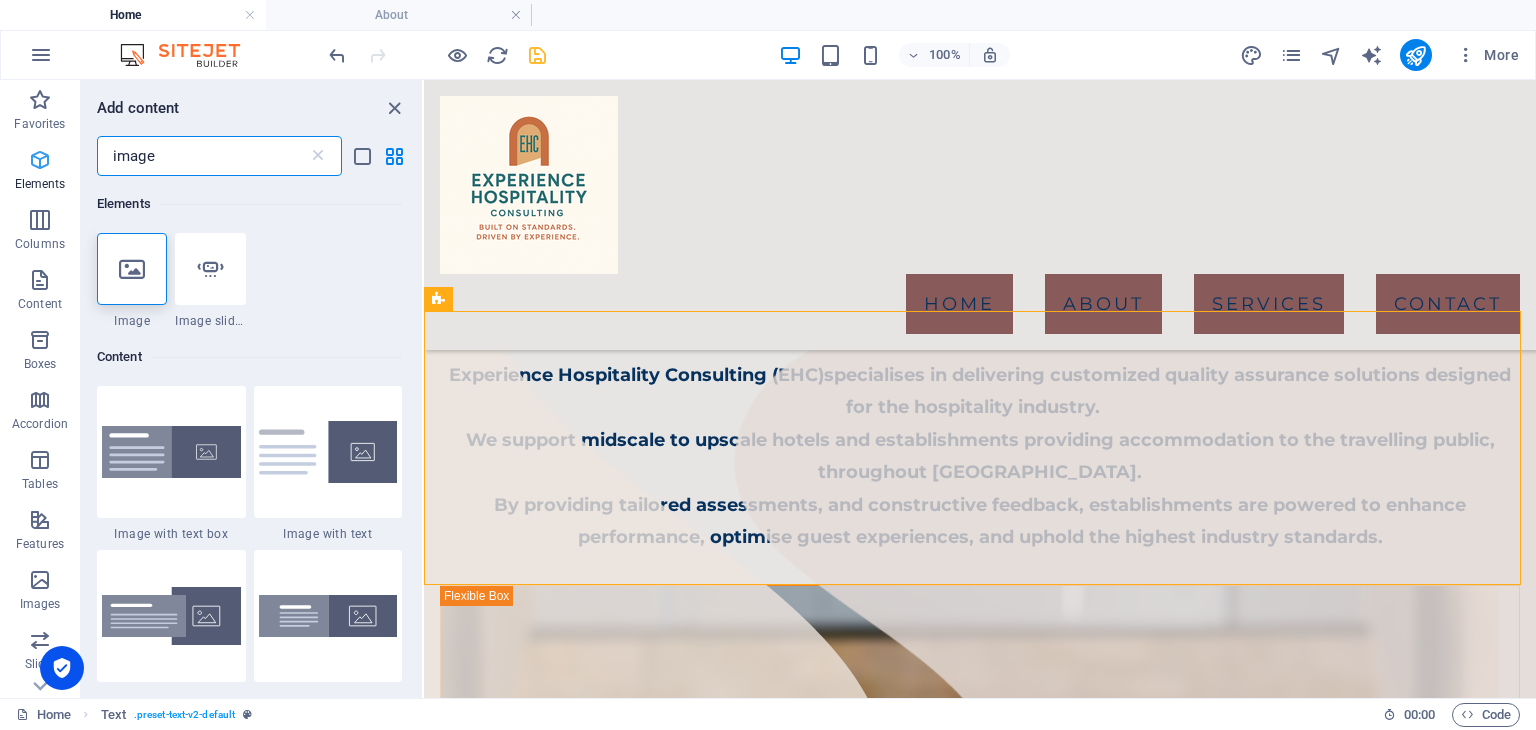 drag, startPoint x: 189, startPoint y: 161, endPoint x: 73, endPoint y: 162, distance: 116.00431 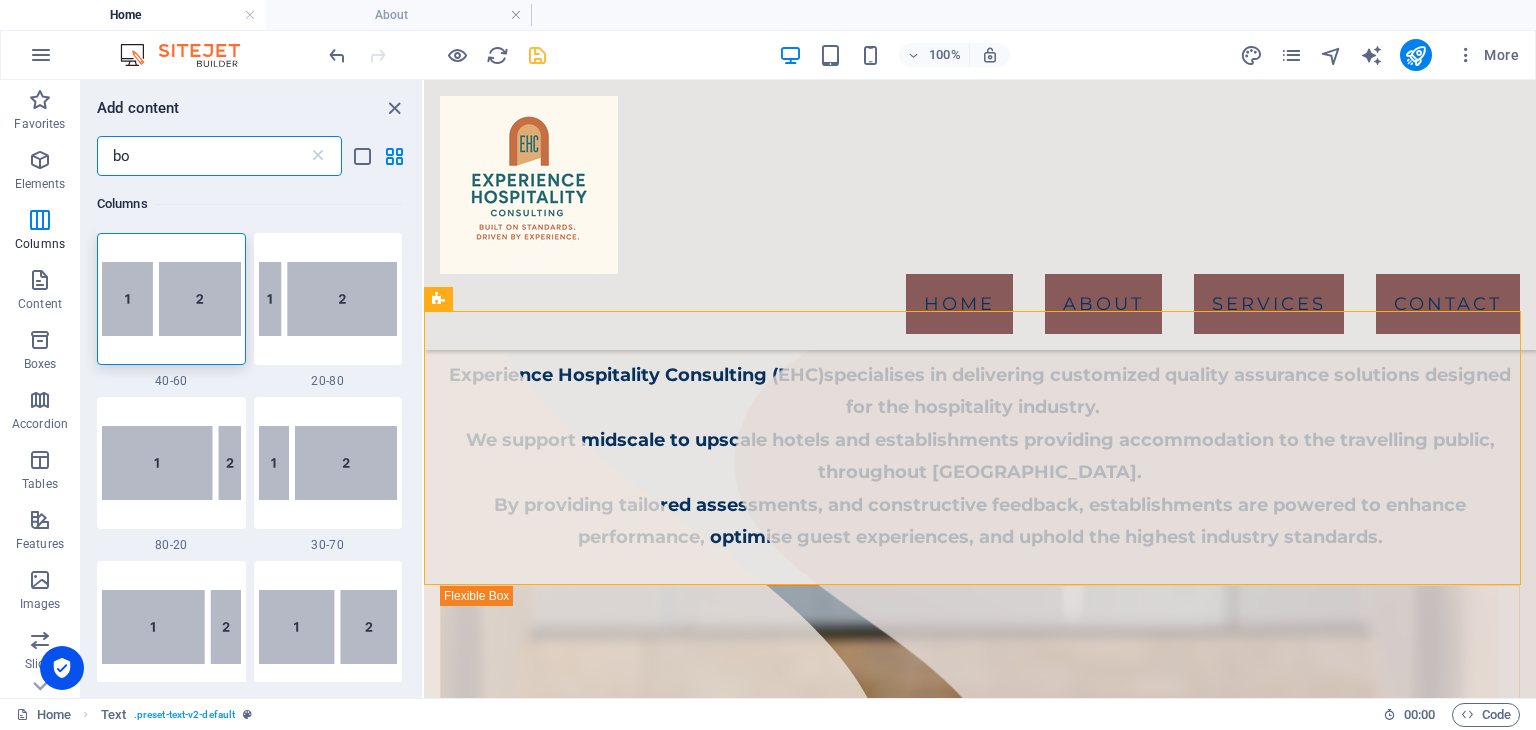 type on "b" 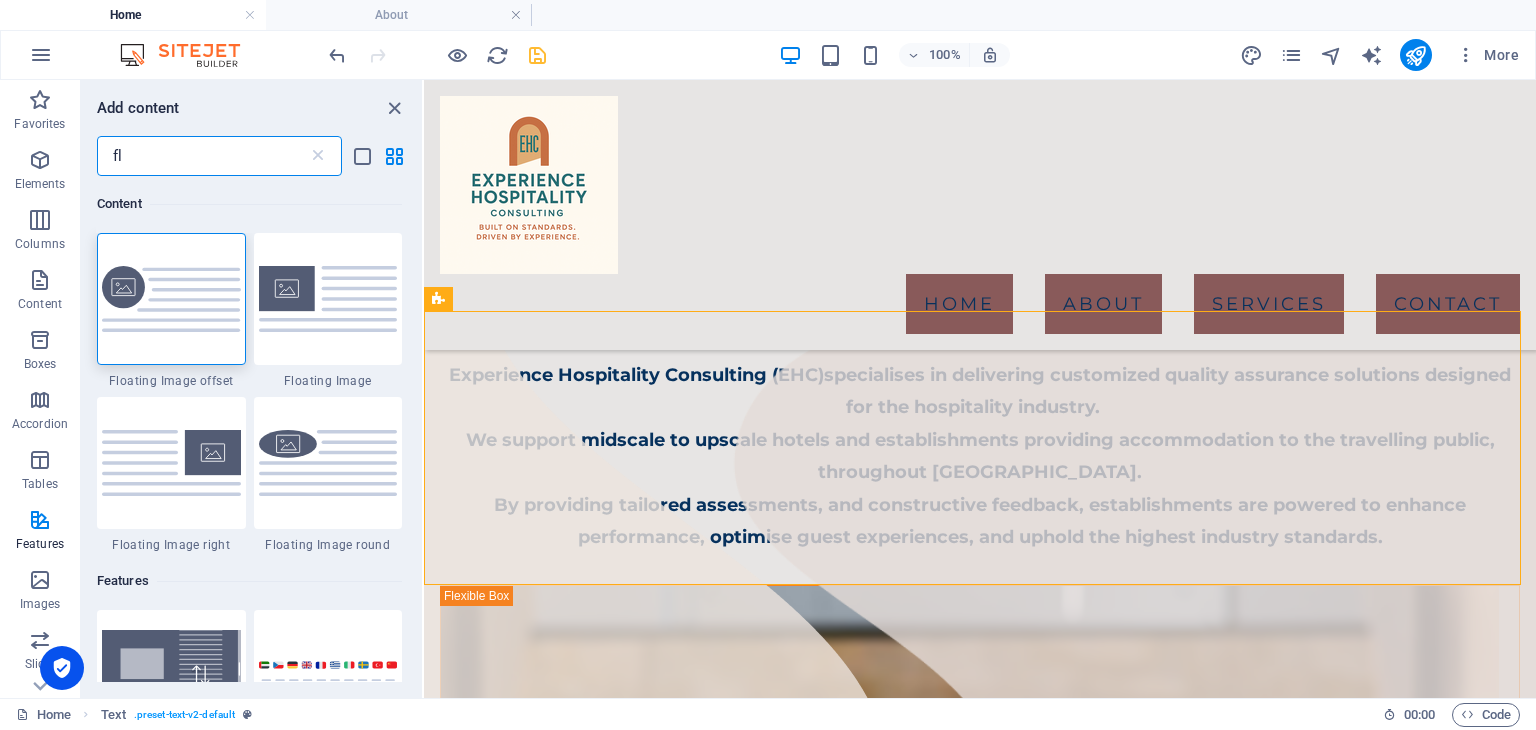 type on "f" 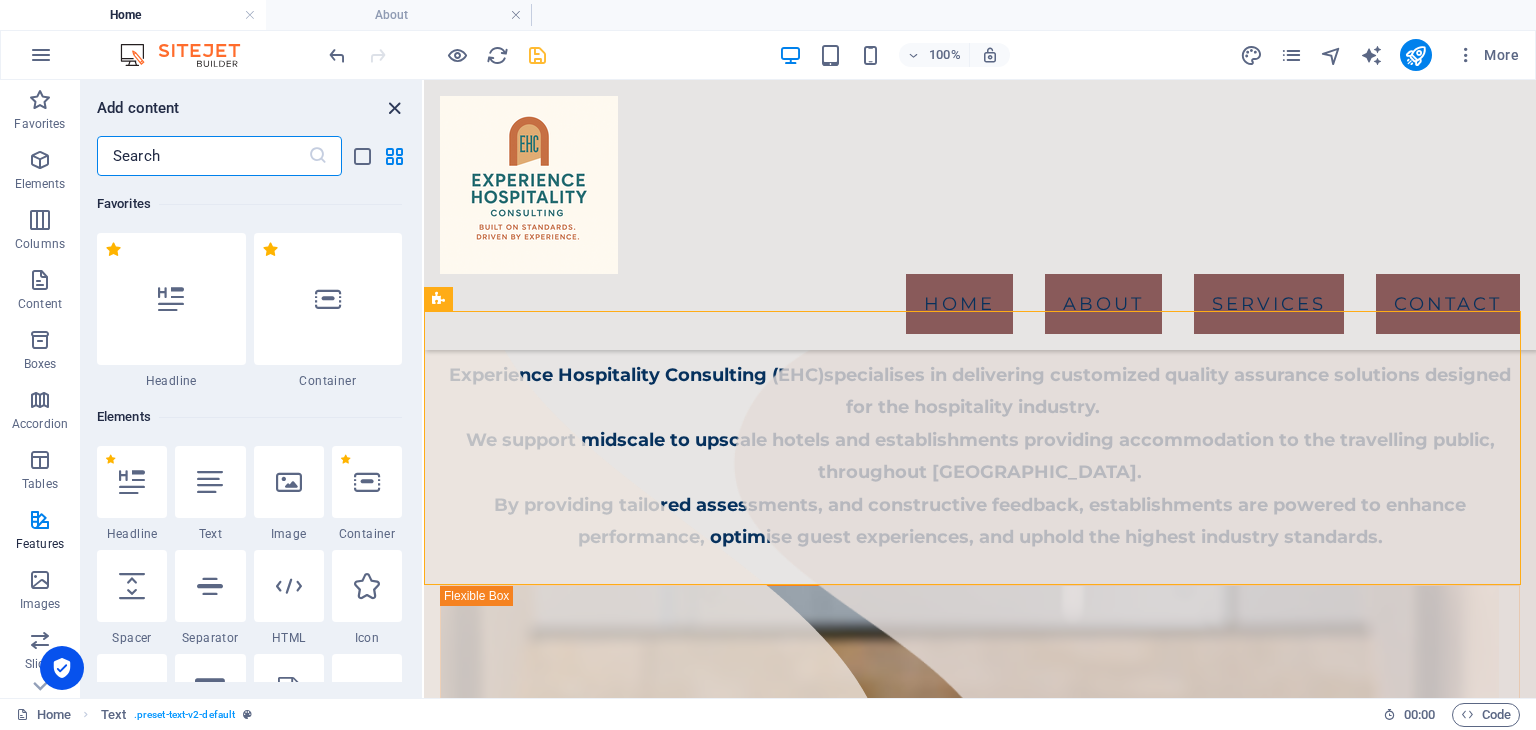 type 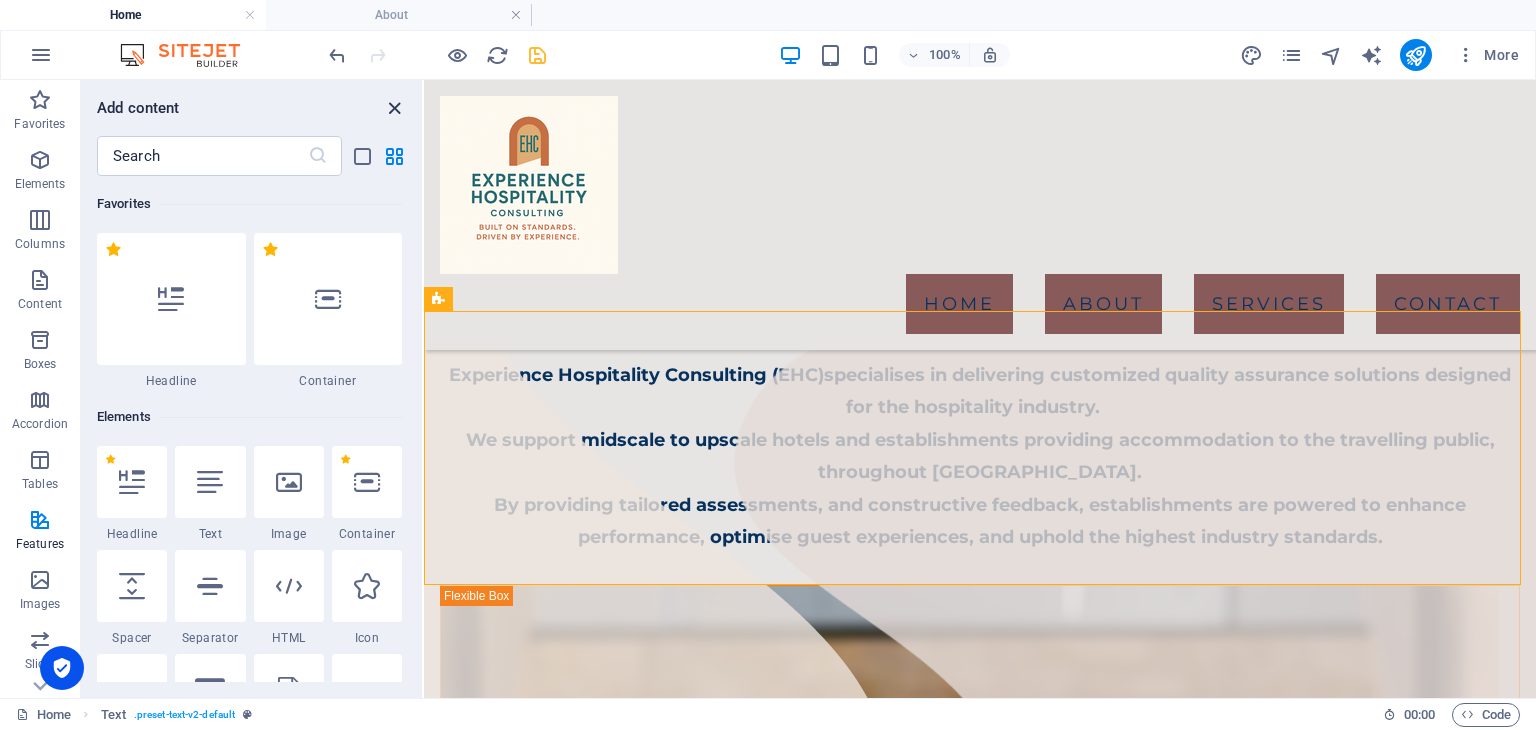 click at bounding box center [394, 108] 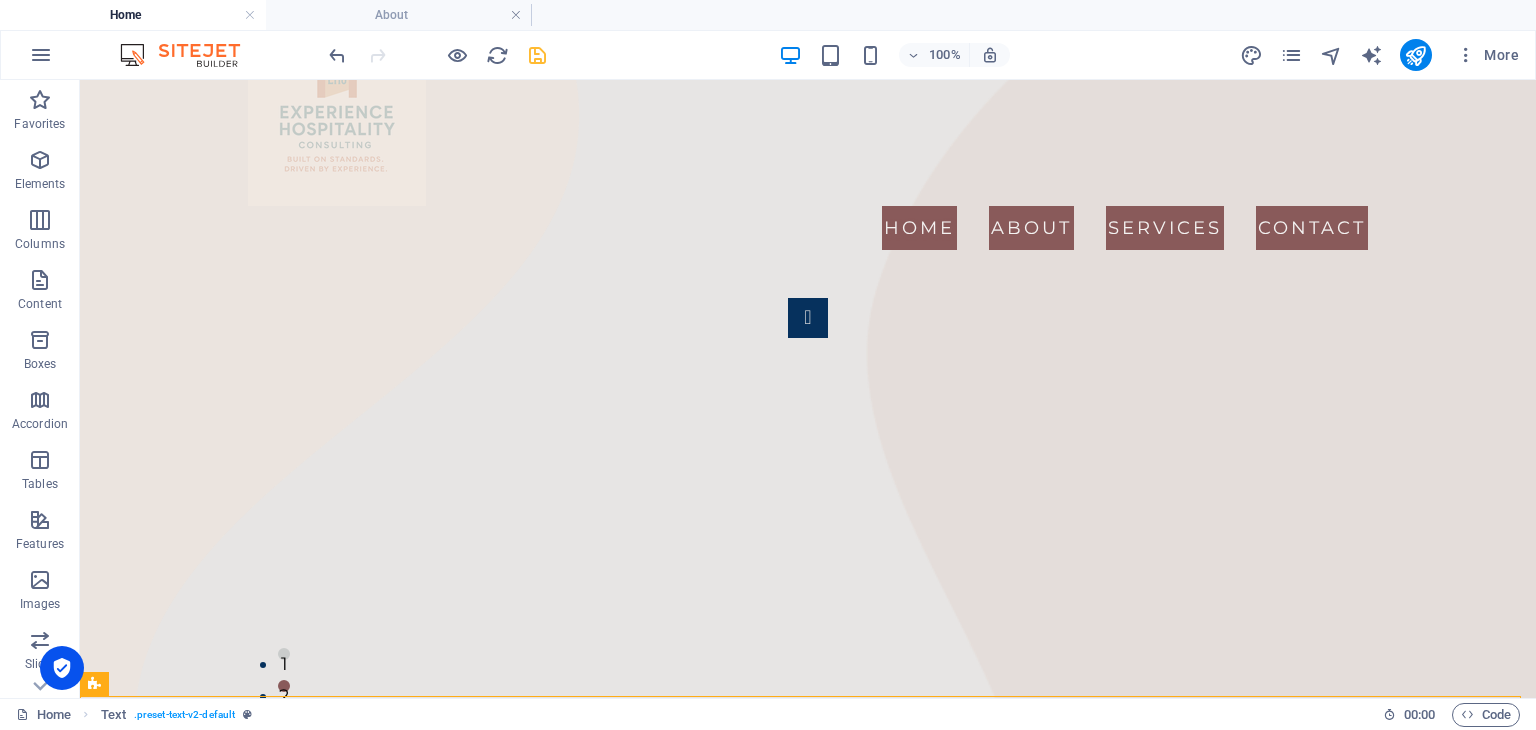 scroll, scrollTop: 0, scrollLeft: 0, axis: both 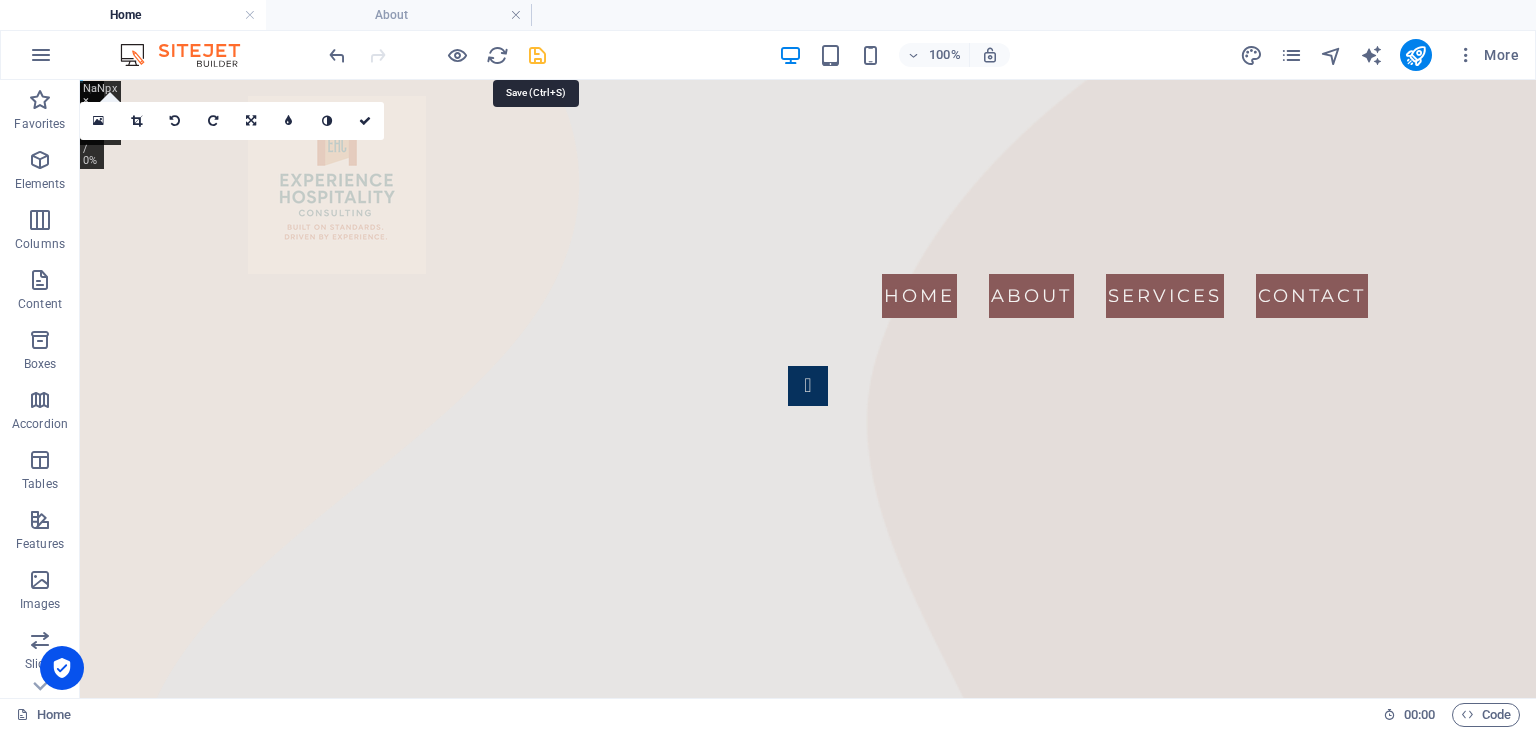 click at bounding box center (537, 55) 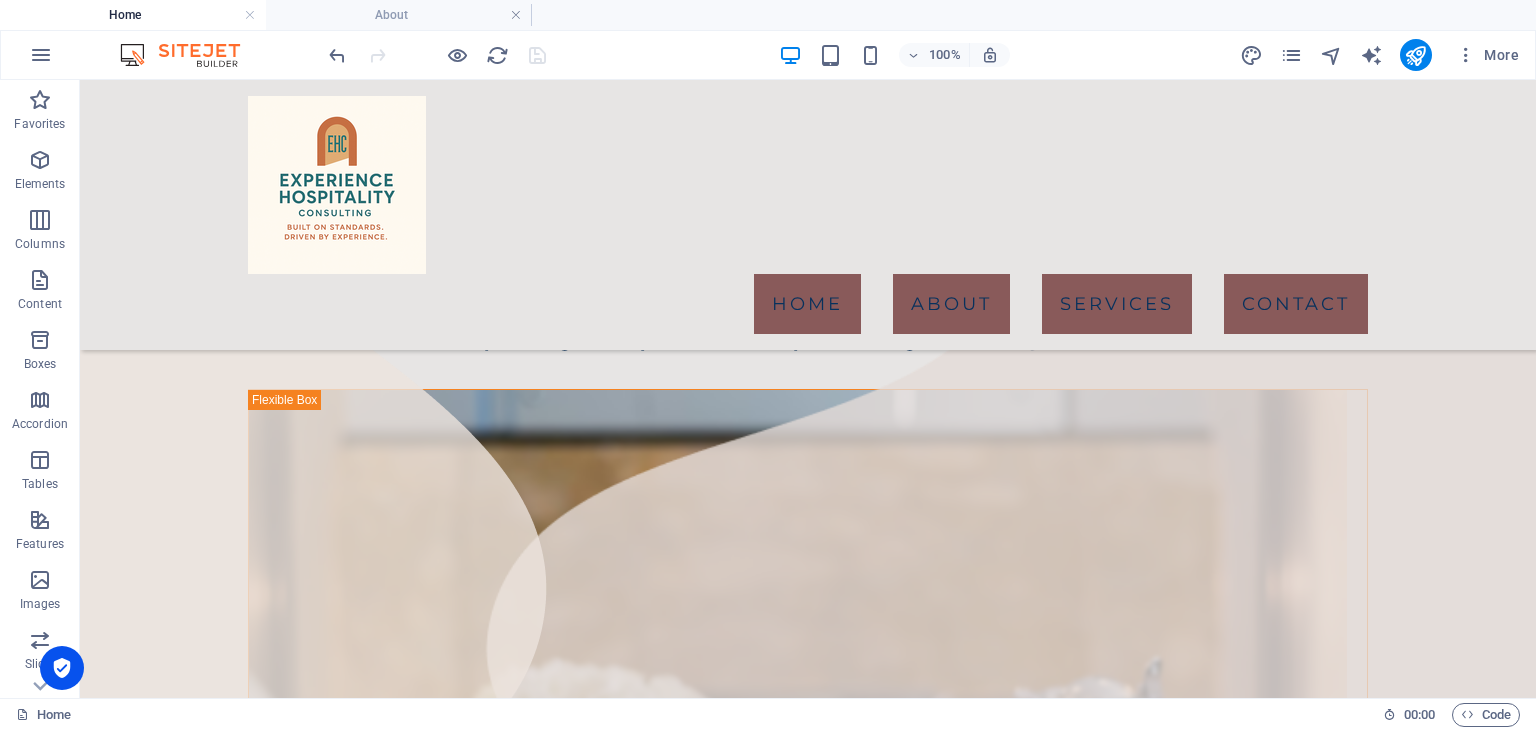 scroll, scrollTop: 738, scrollLeft: 0, axis: vertical 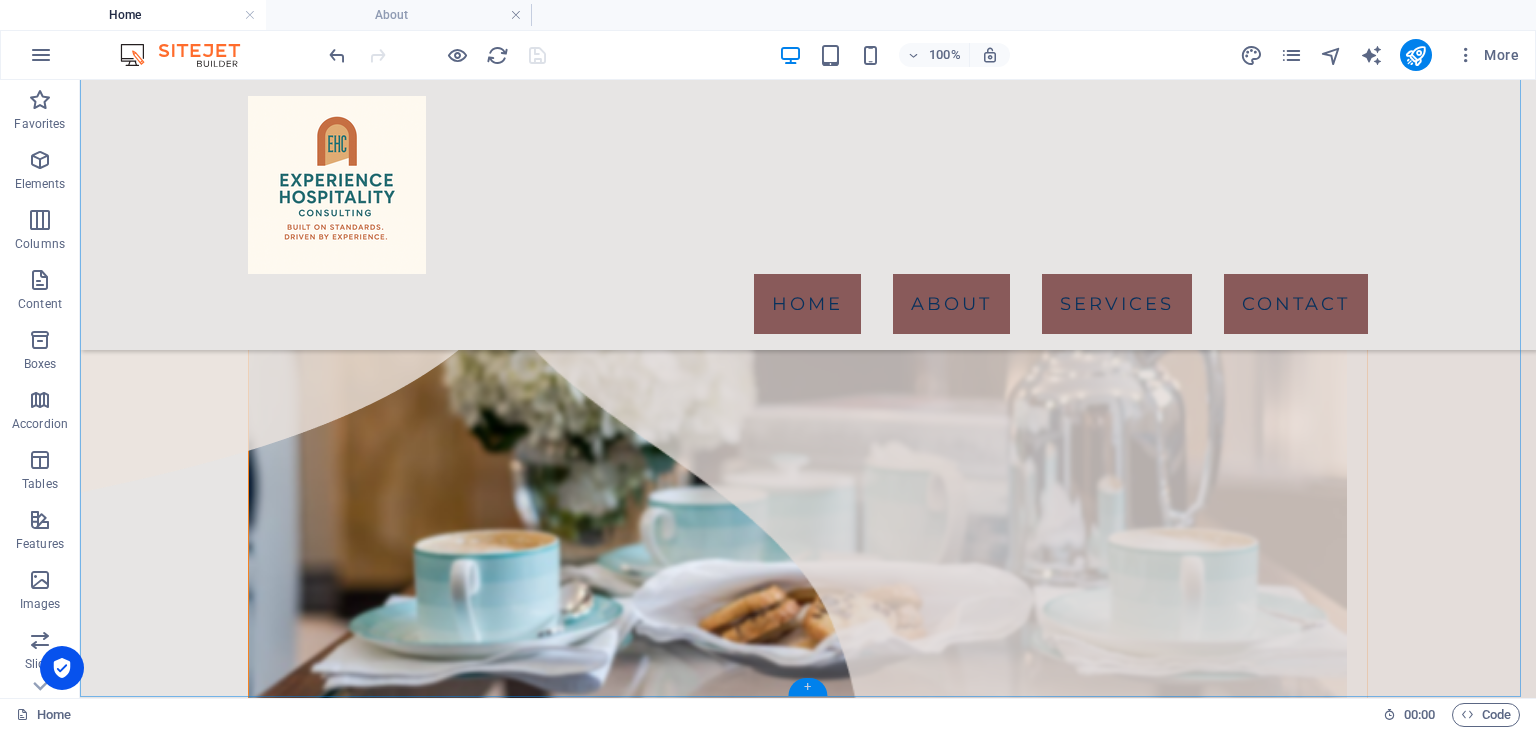 click on "+" at bounding box center [807, 687] 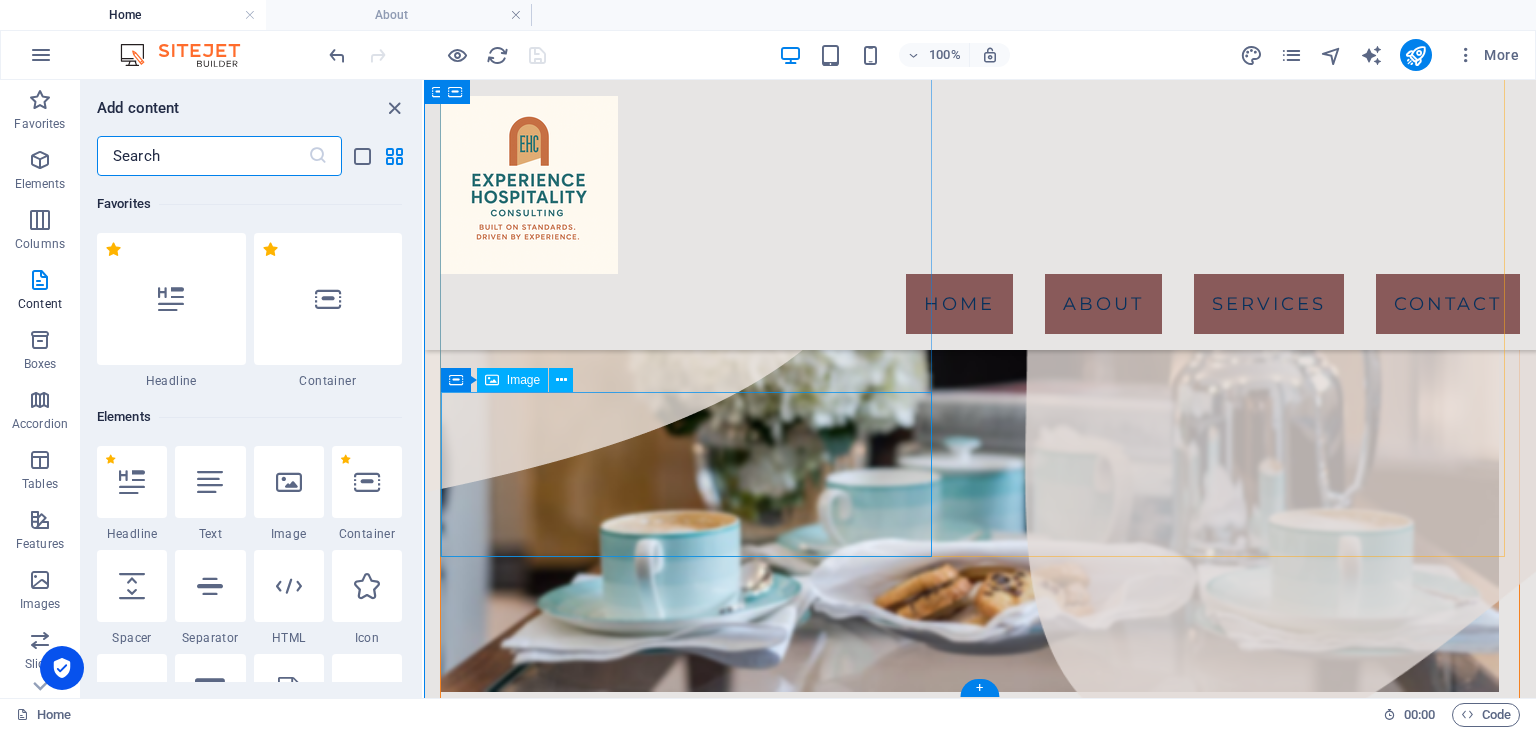 scroll, scrollTop: 1112, scrollLeft: 0, axis: vertical 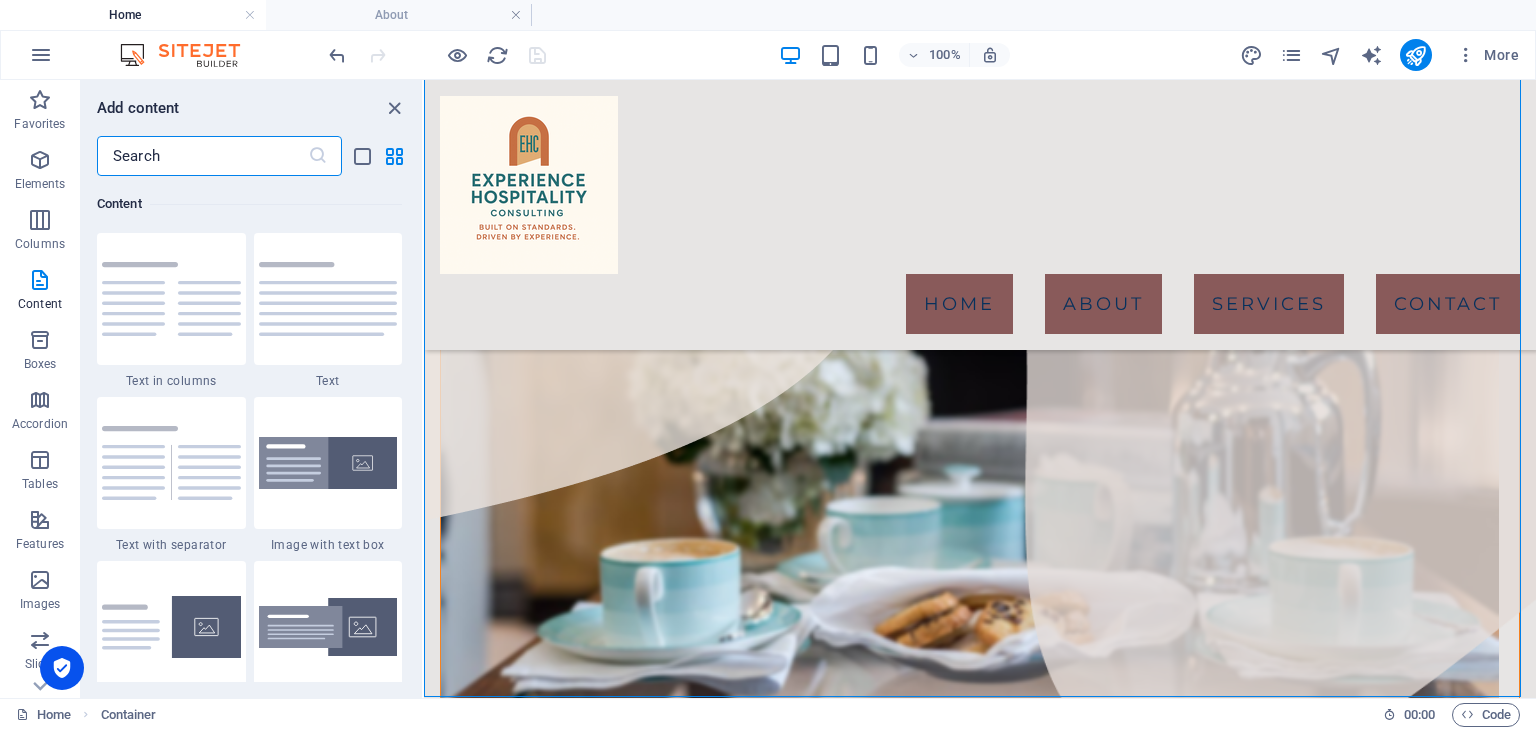 click at bounding box center (202, 156) 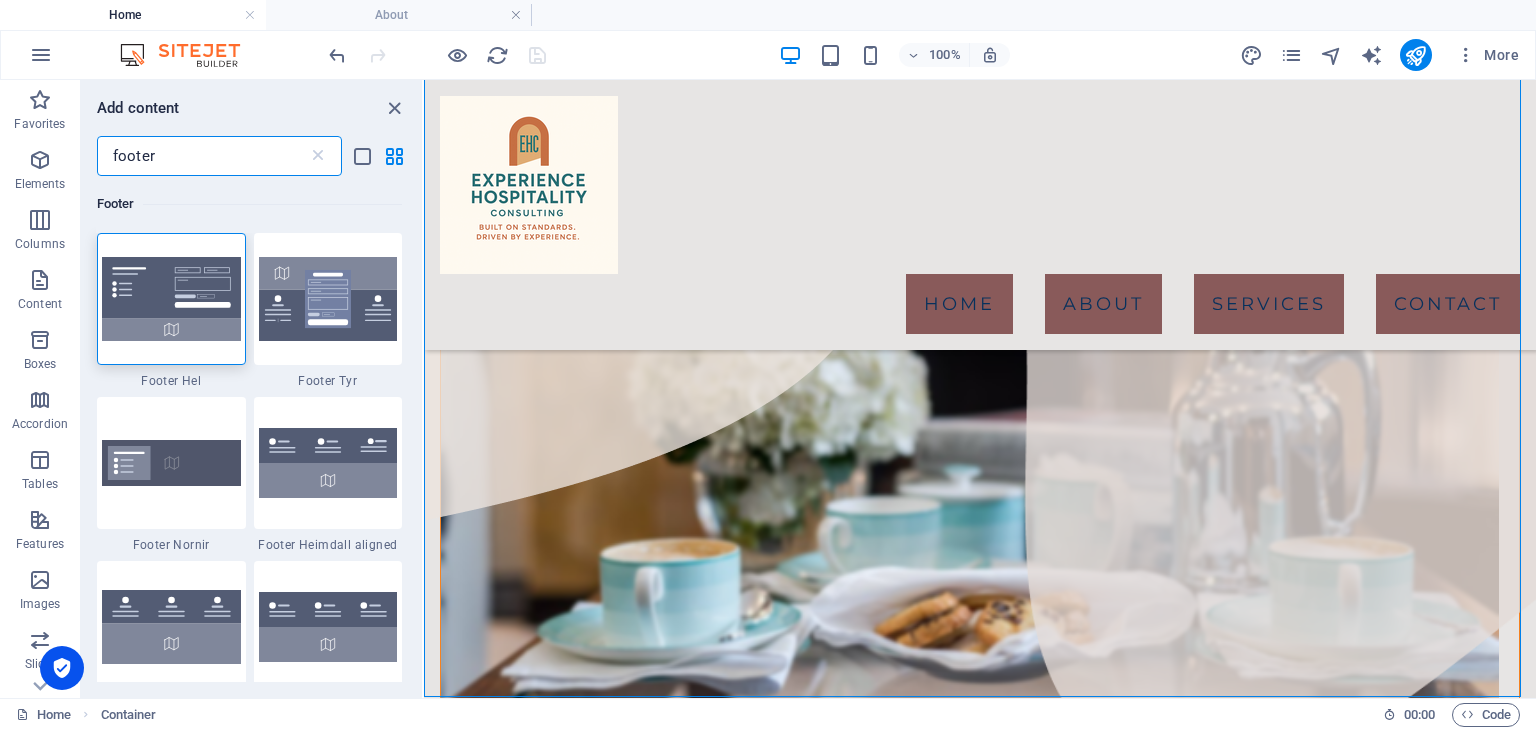 scroll, scrollTop: 0, scrollLeft: 0, axis: both 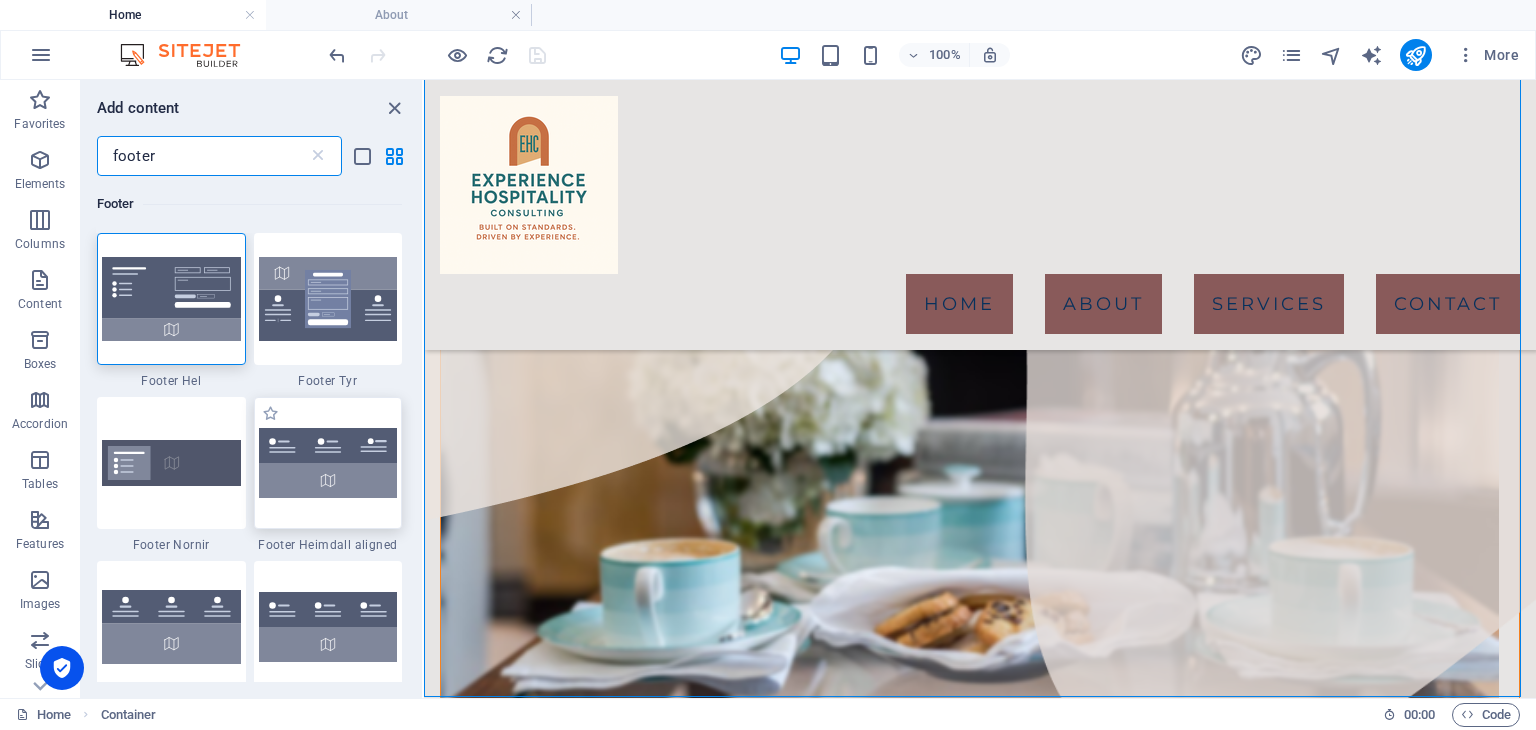 type on "footer" 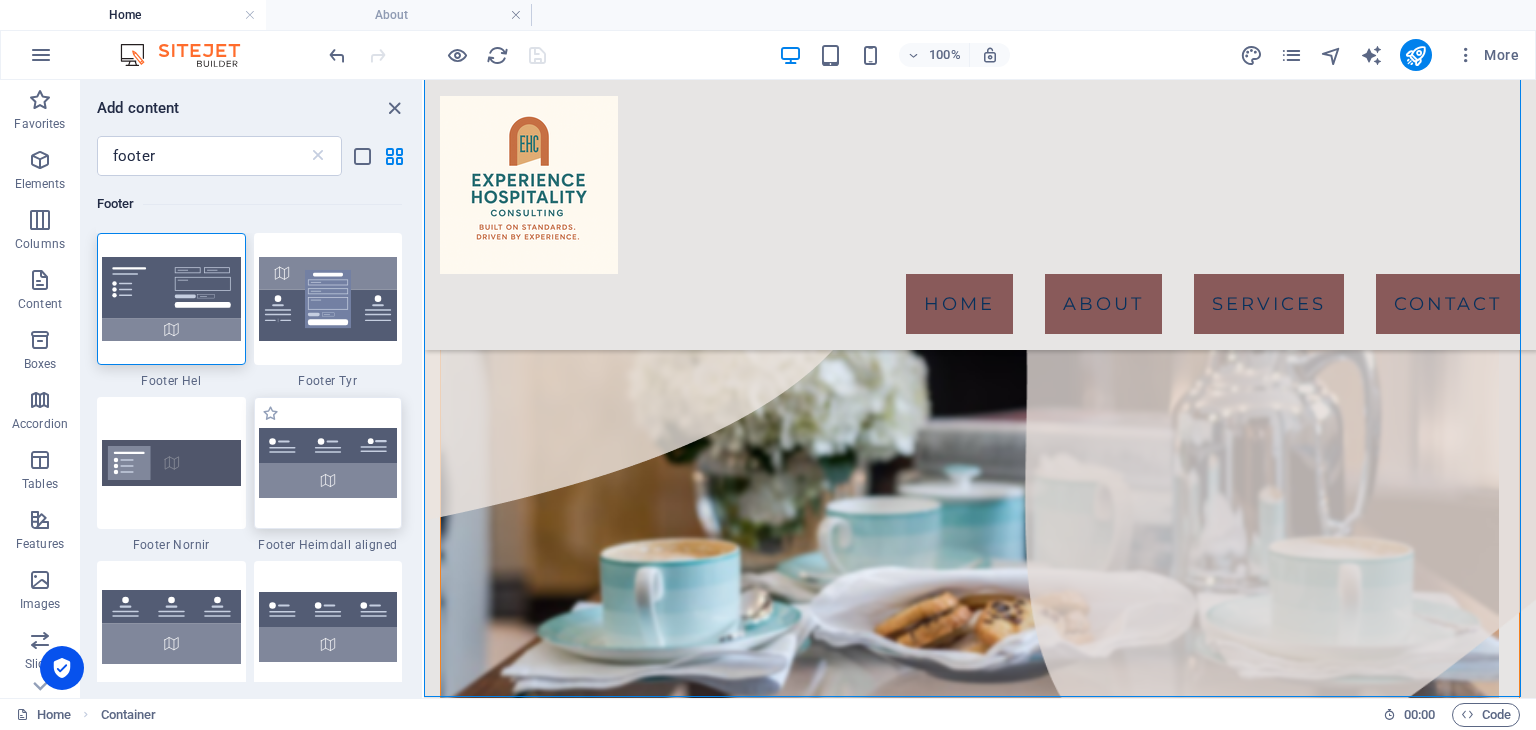 drag, startPoint x: 308, startPoint y: 456, endPoint x: 932, endPoint y: 385, distance: 628.02625 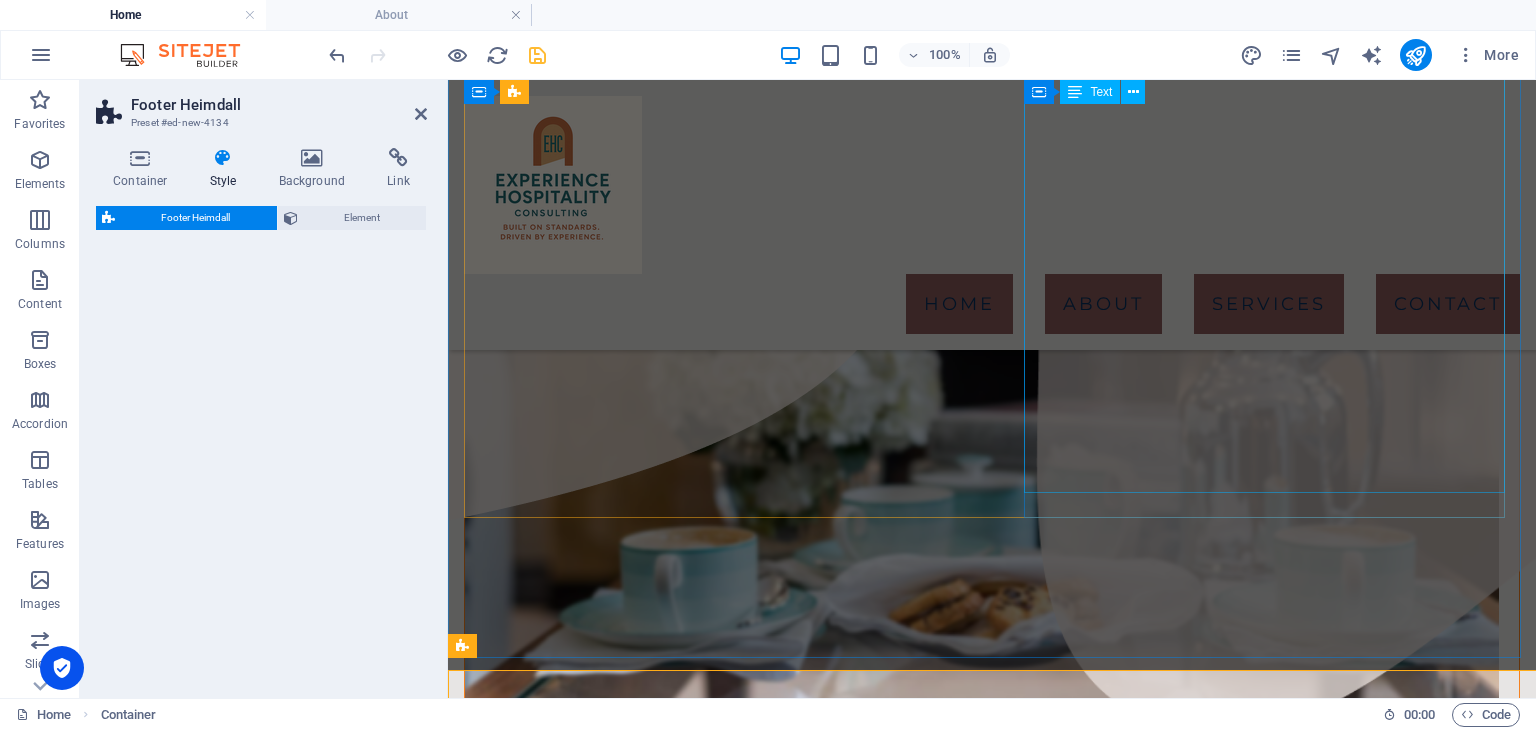 select on "rem" 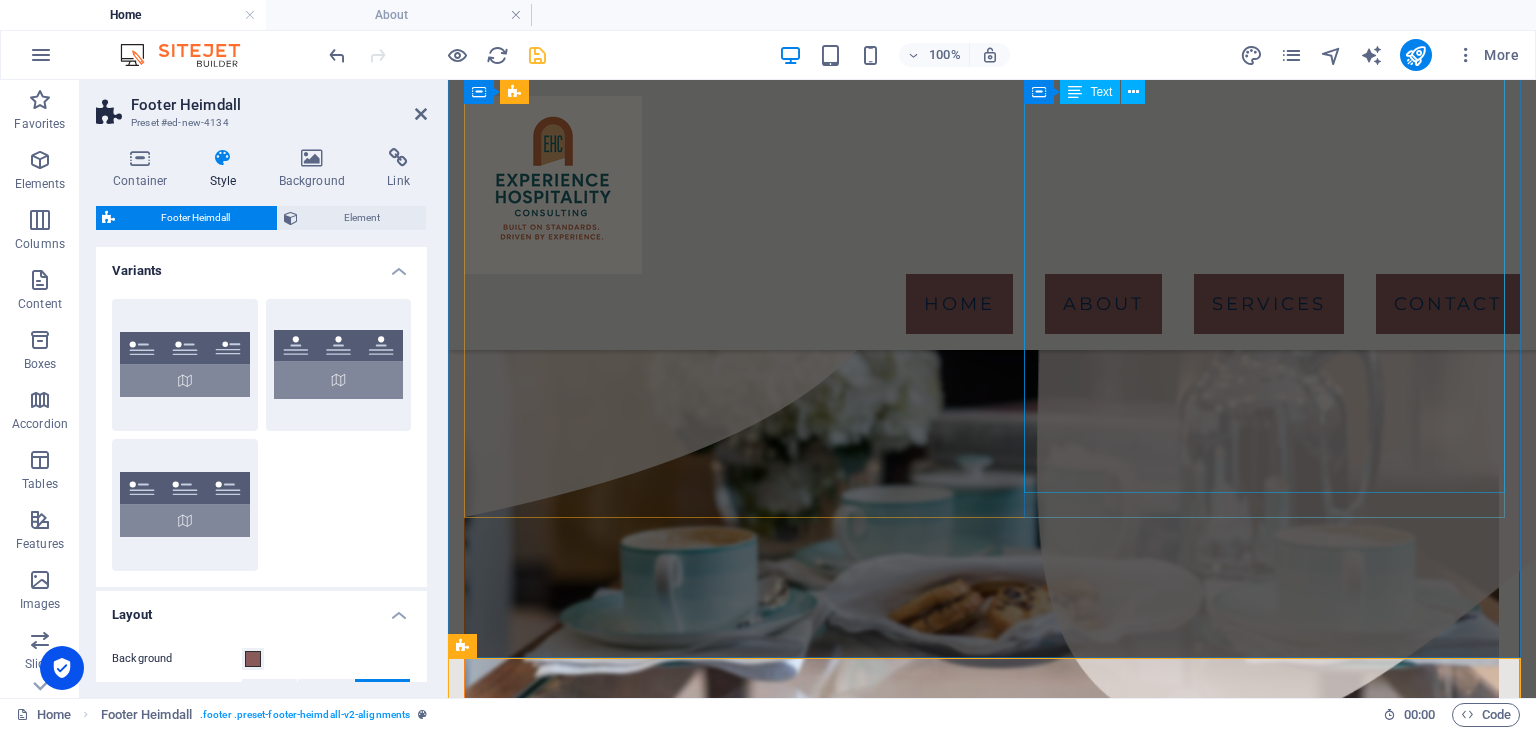 scroll, scrollTop: 1140, scrollLeft: 0, axis: vertical 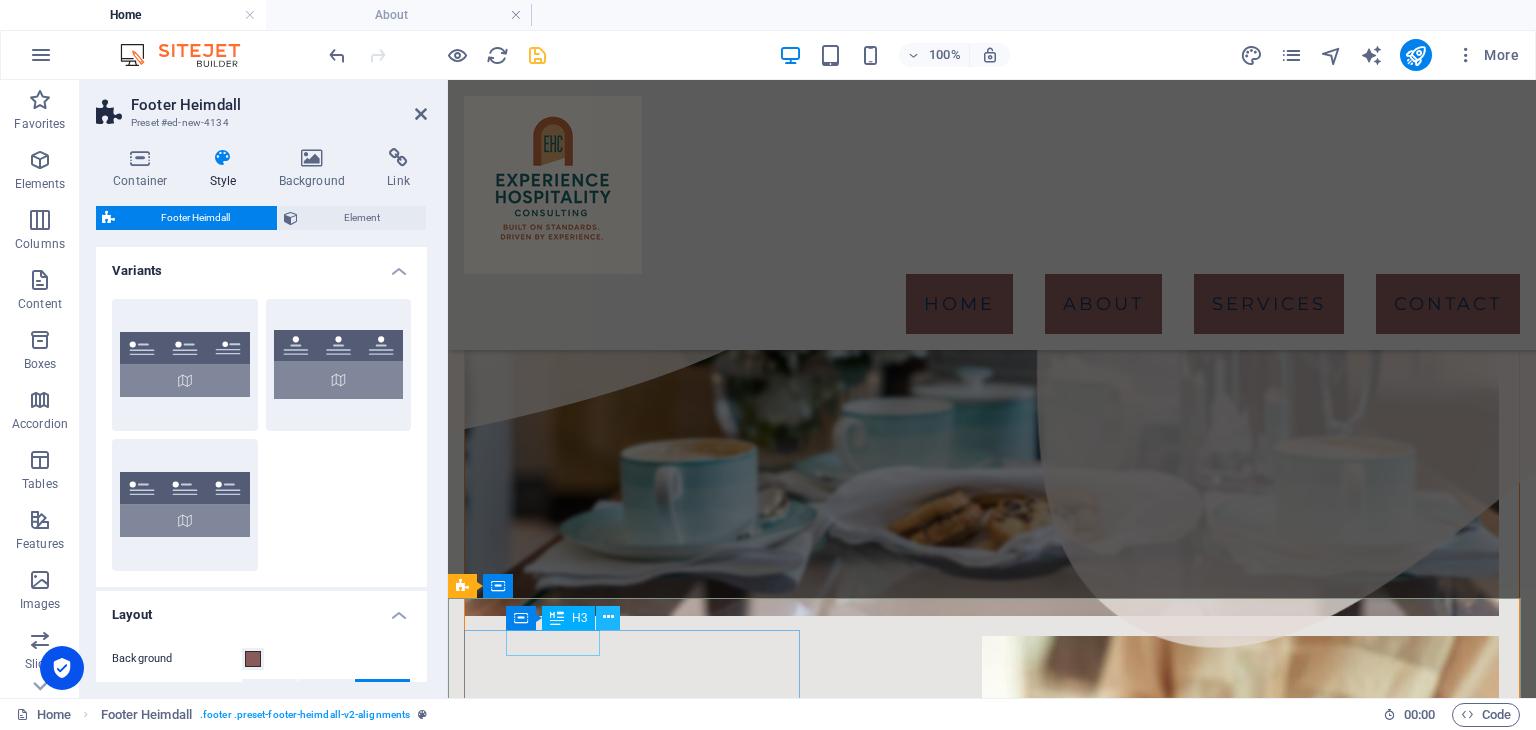 click at bounding box center (608, 617) 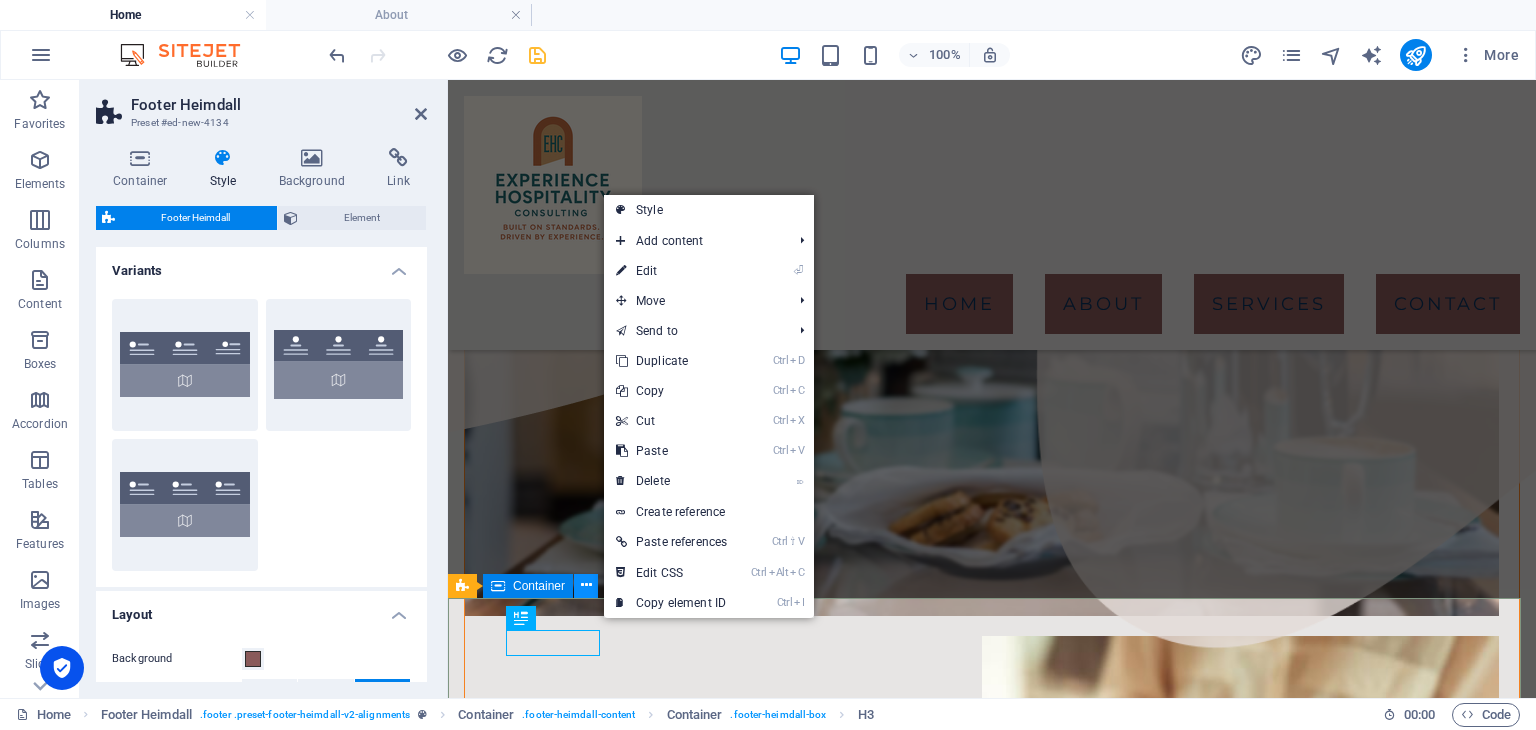 click at bounding box center (586, 585) 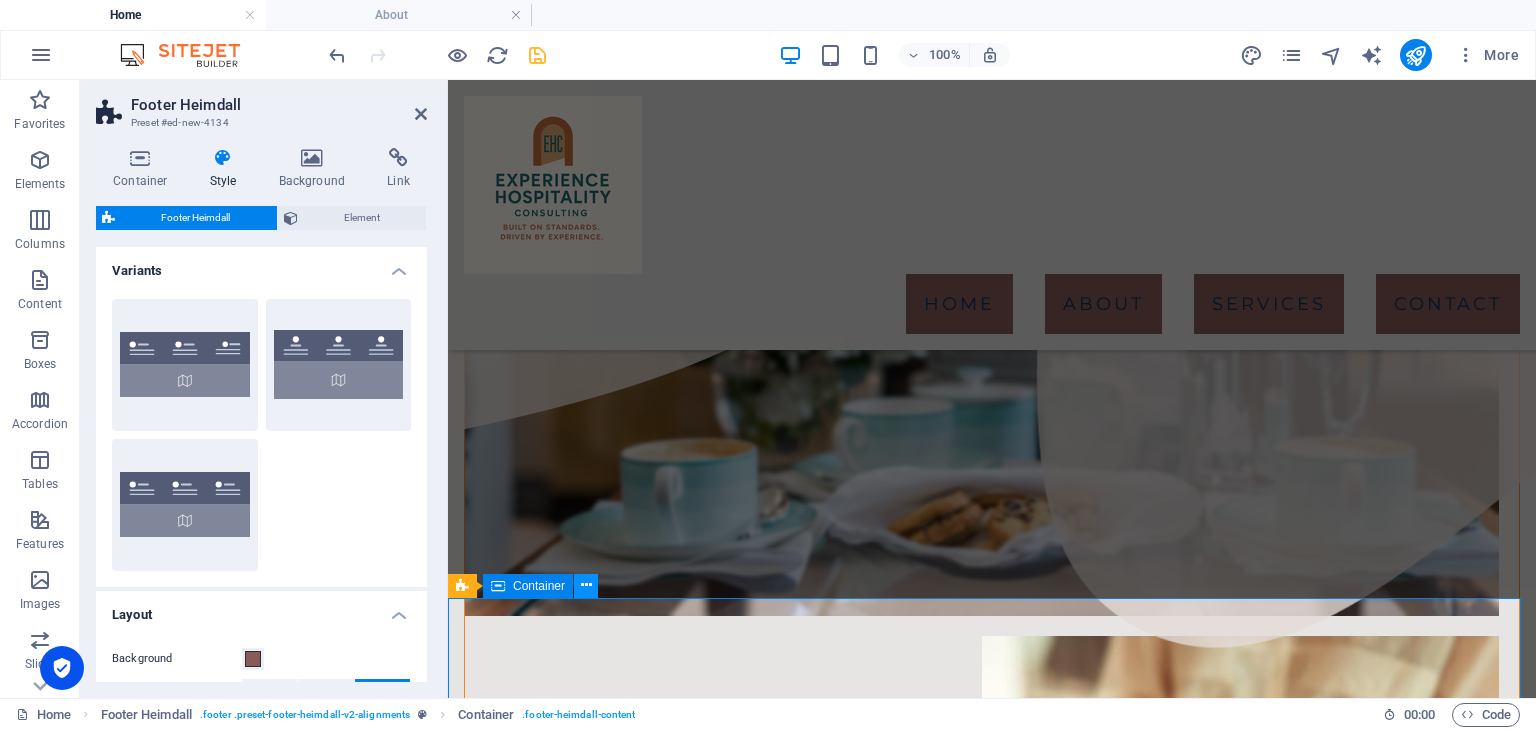 click at bounding box center (586, 585) 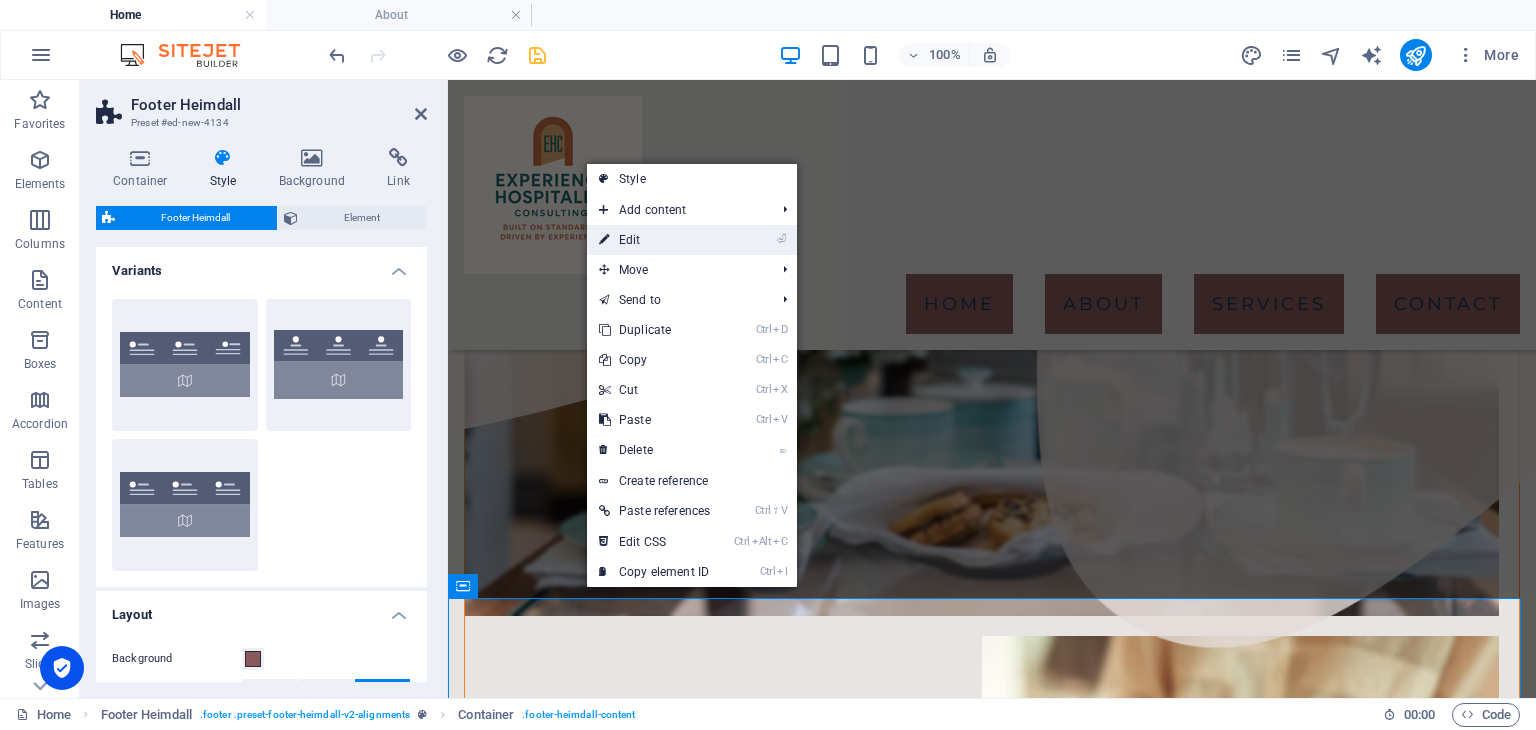 drag, startPoint x: 634, startPoint y: 232, endPoint x: 48, endPoint y: 153, distance: 591.3011 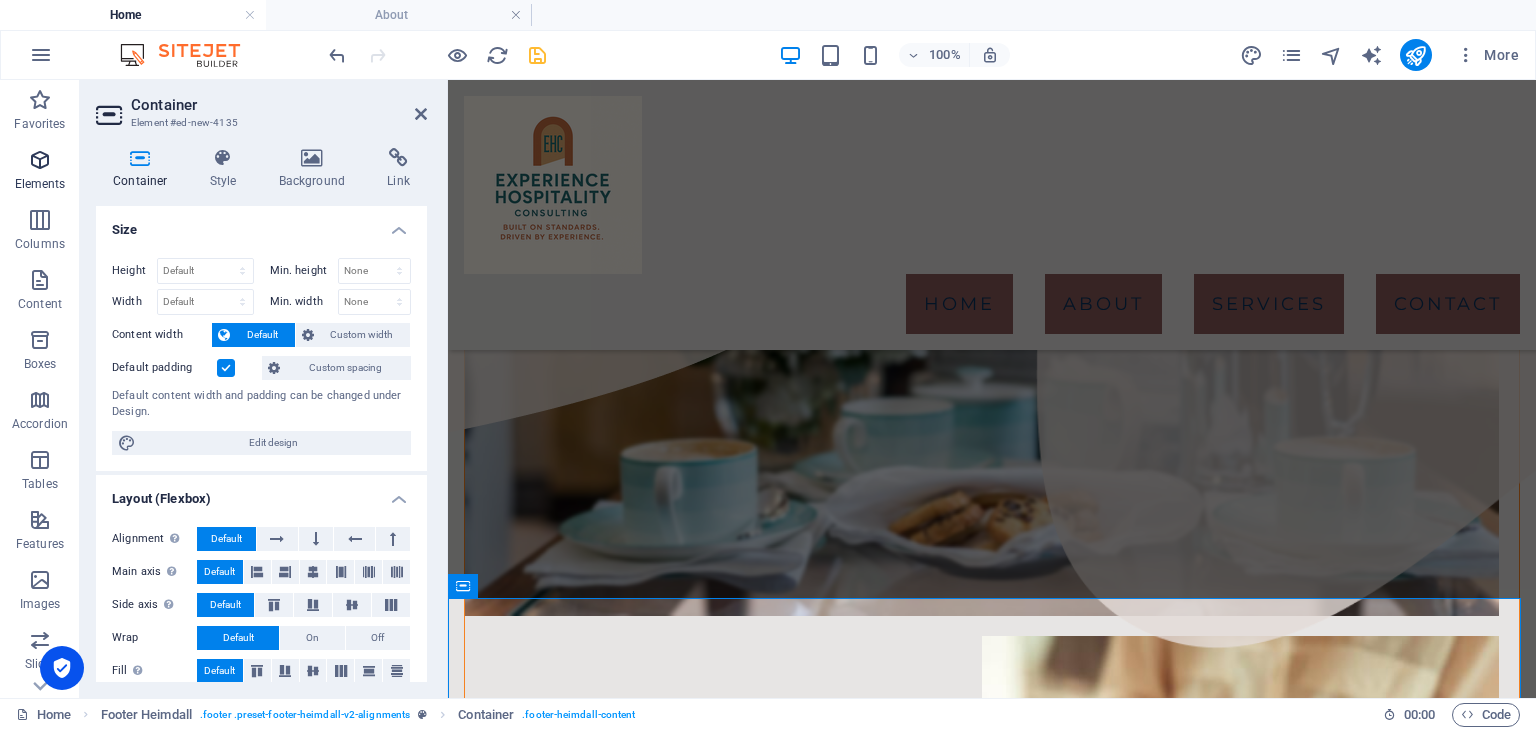 click on "Elements" at bounding box center [40, 172] 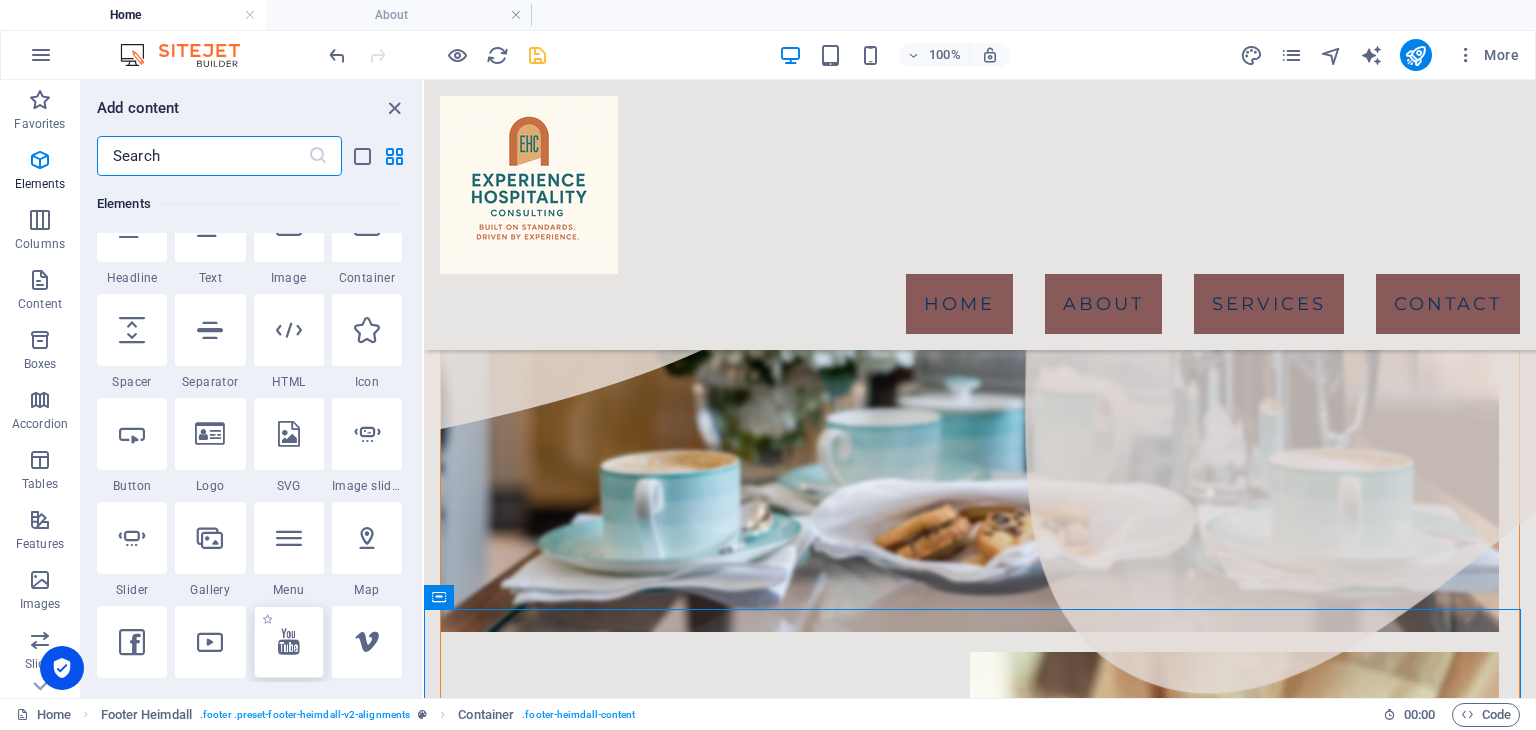 scroll, scrollTop: 312, scrollLeft: 0, axis: vertical 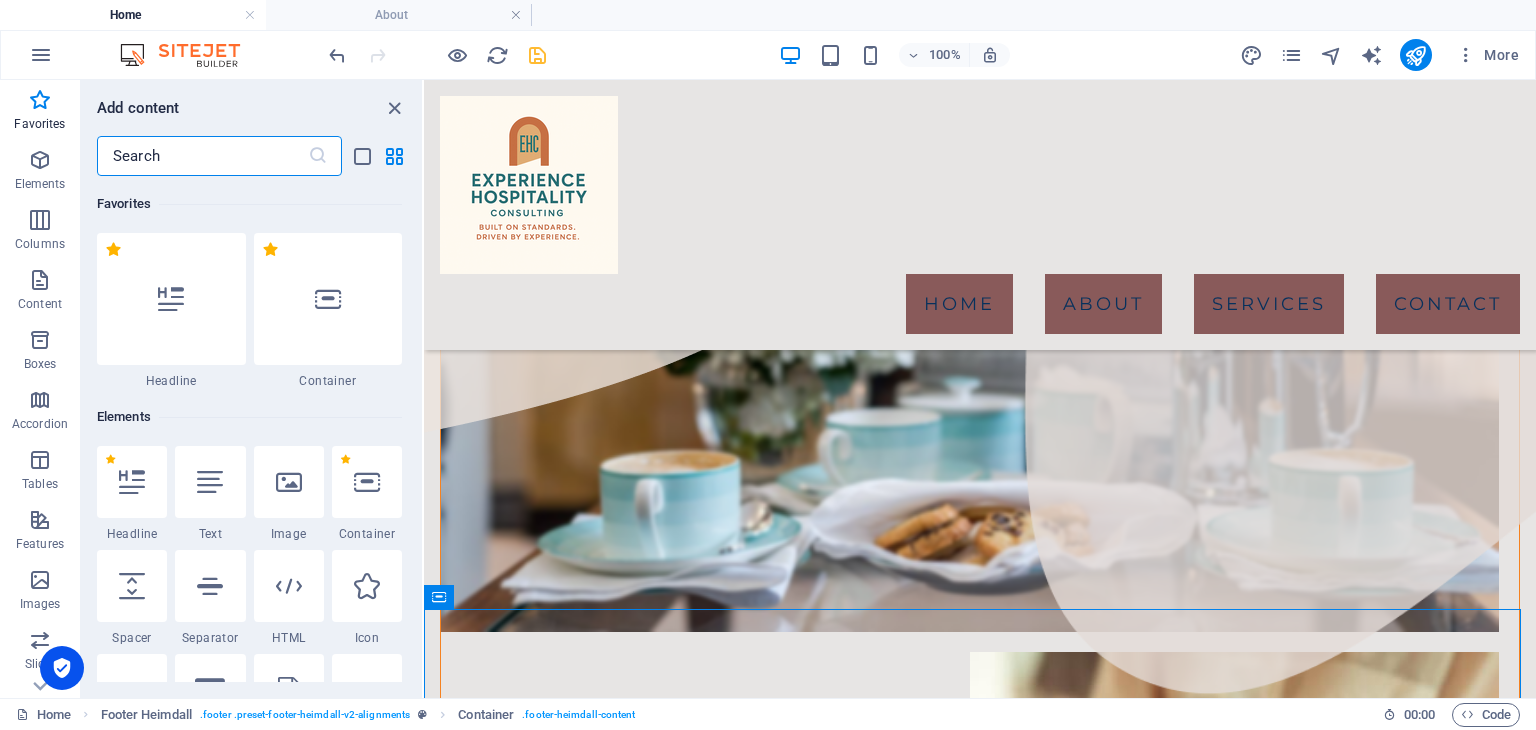 click at bounding box center [202, 156] 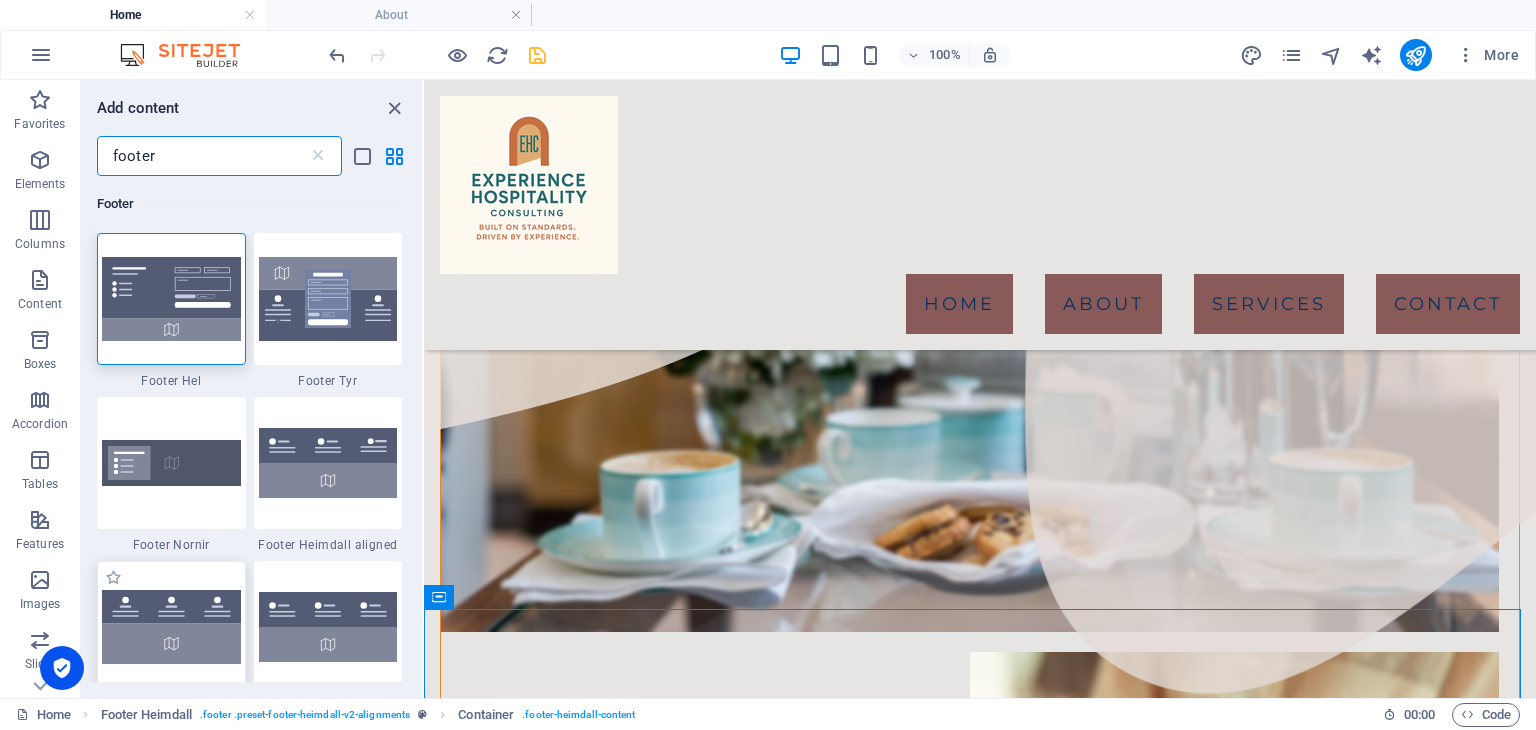 type on "footer" 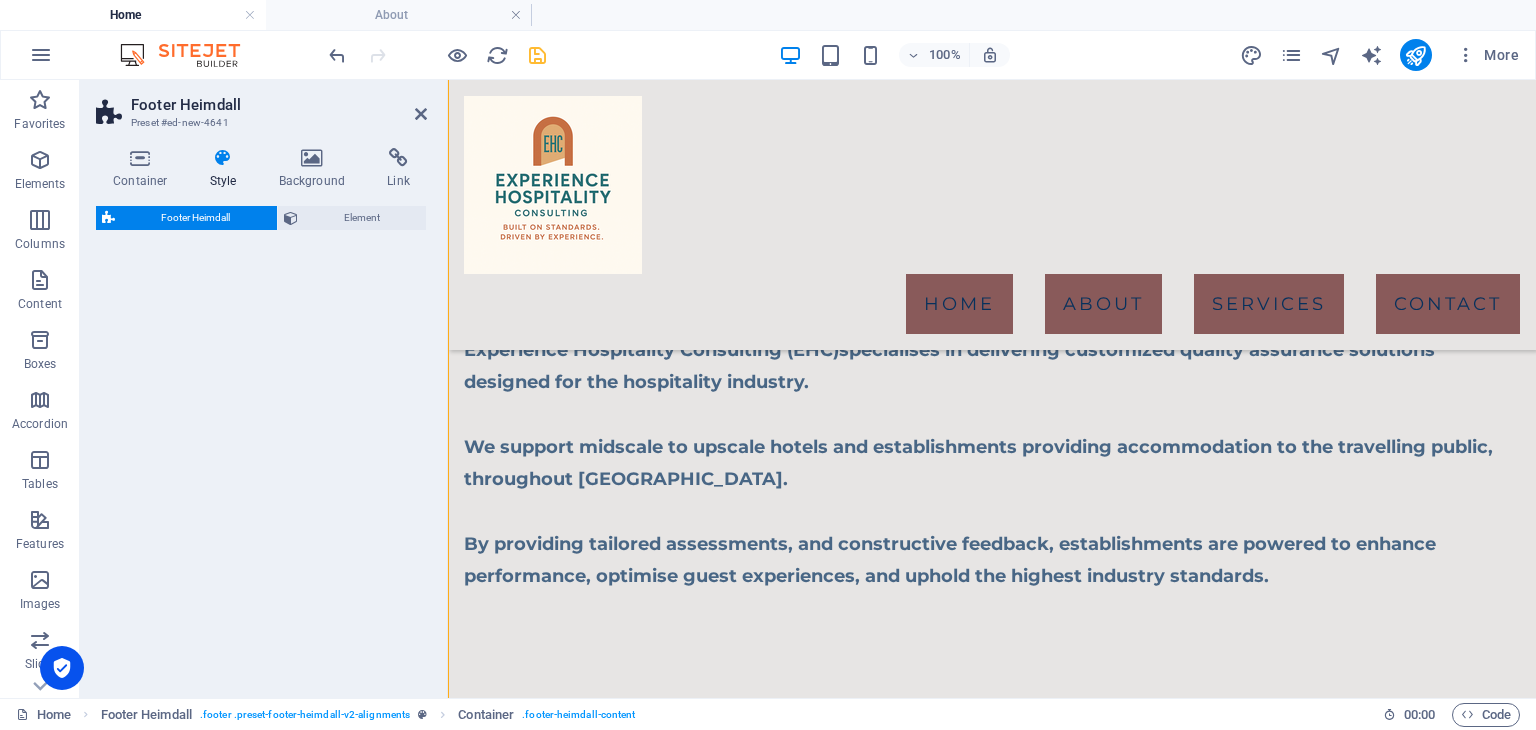 select on "rem" 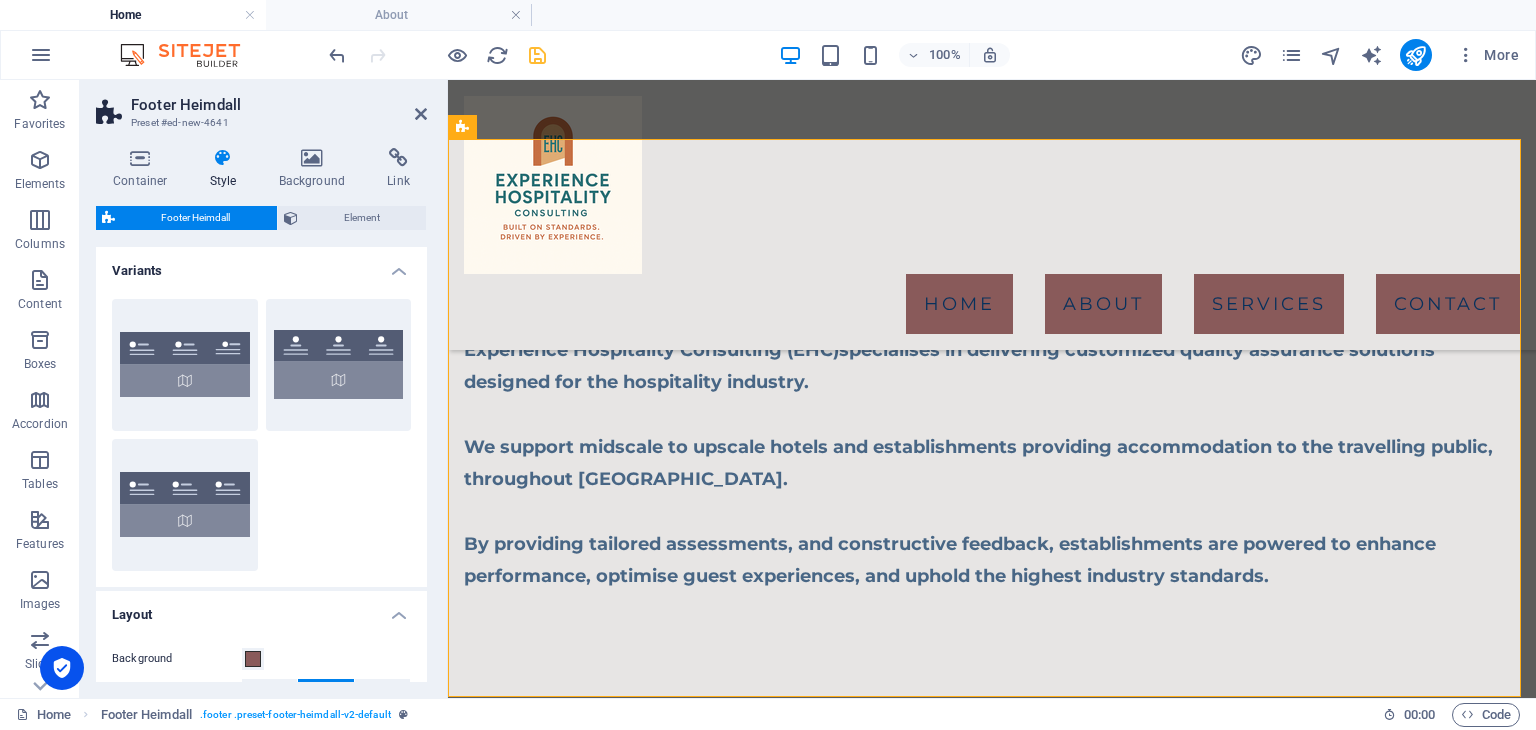 scroll, scrollTop: 2182, scrollLeft: 0, axis: vertical 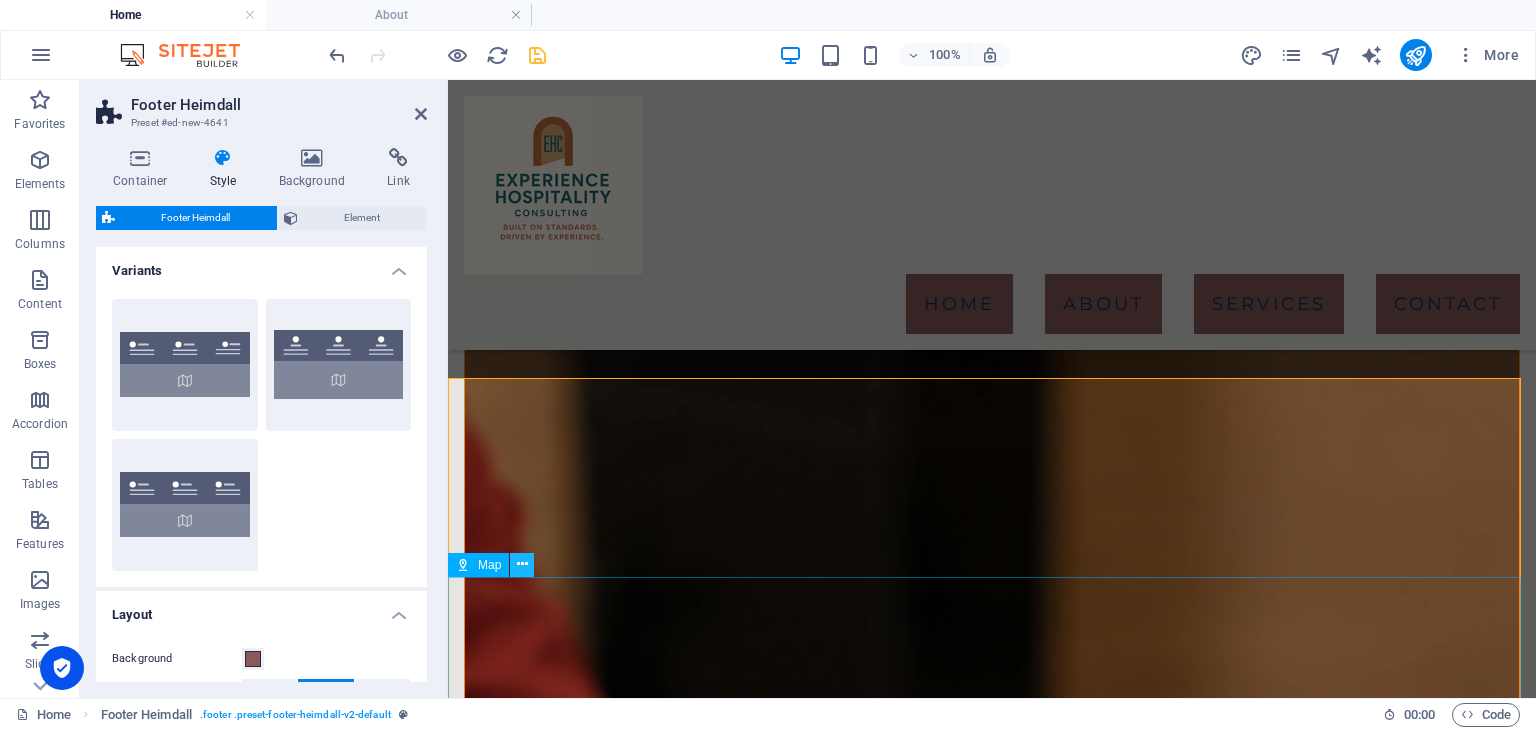 click at bounding box center [522, 564] 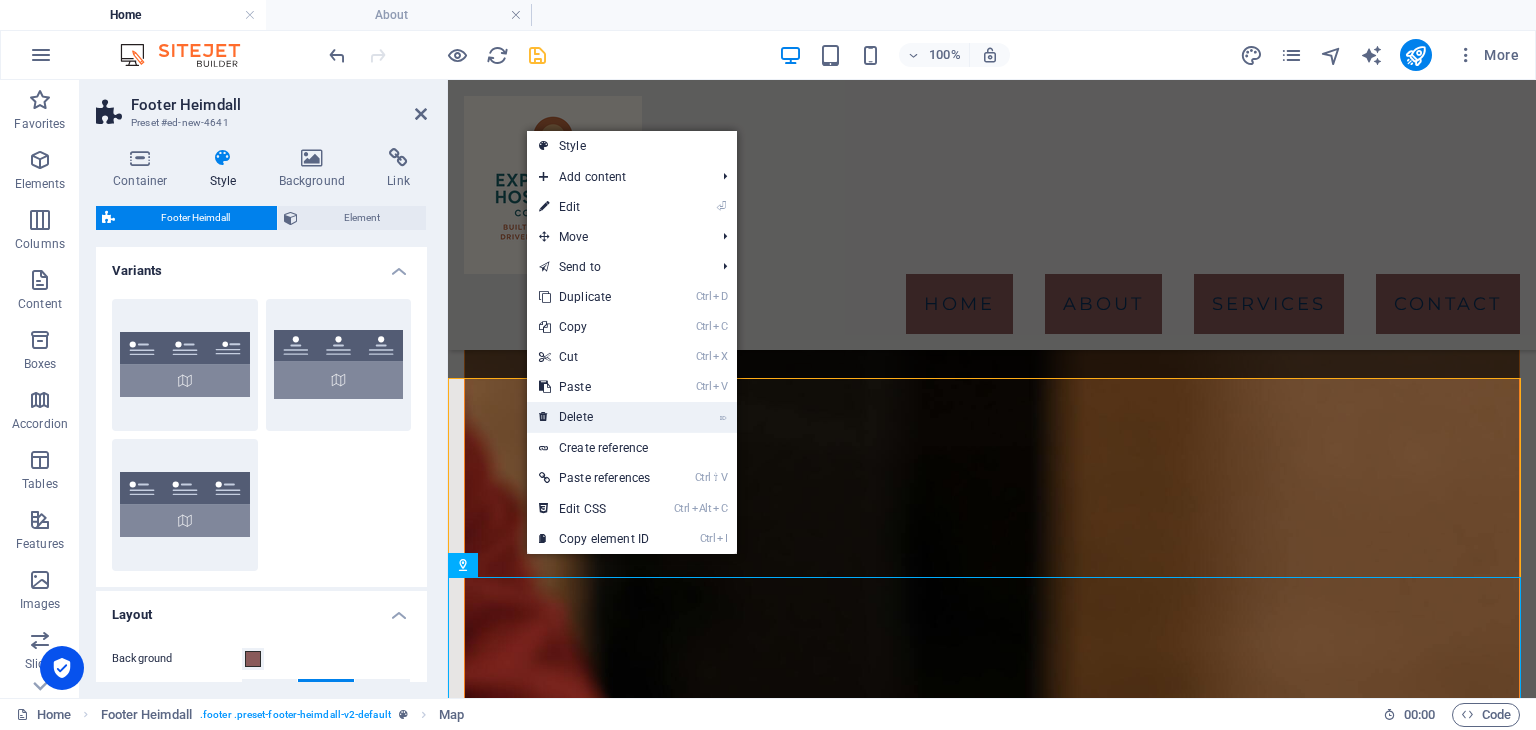 drag, startPoint x: 148, startPoint y: 358, endPoint x: 594, endPoint y: 415, distance: 449.62762 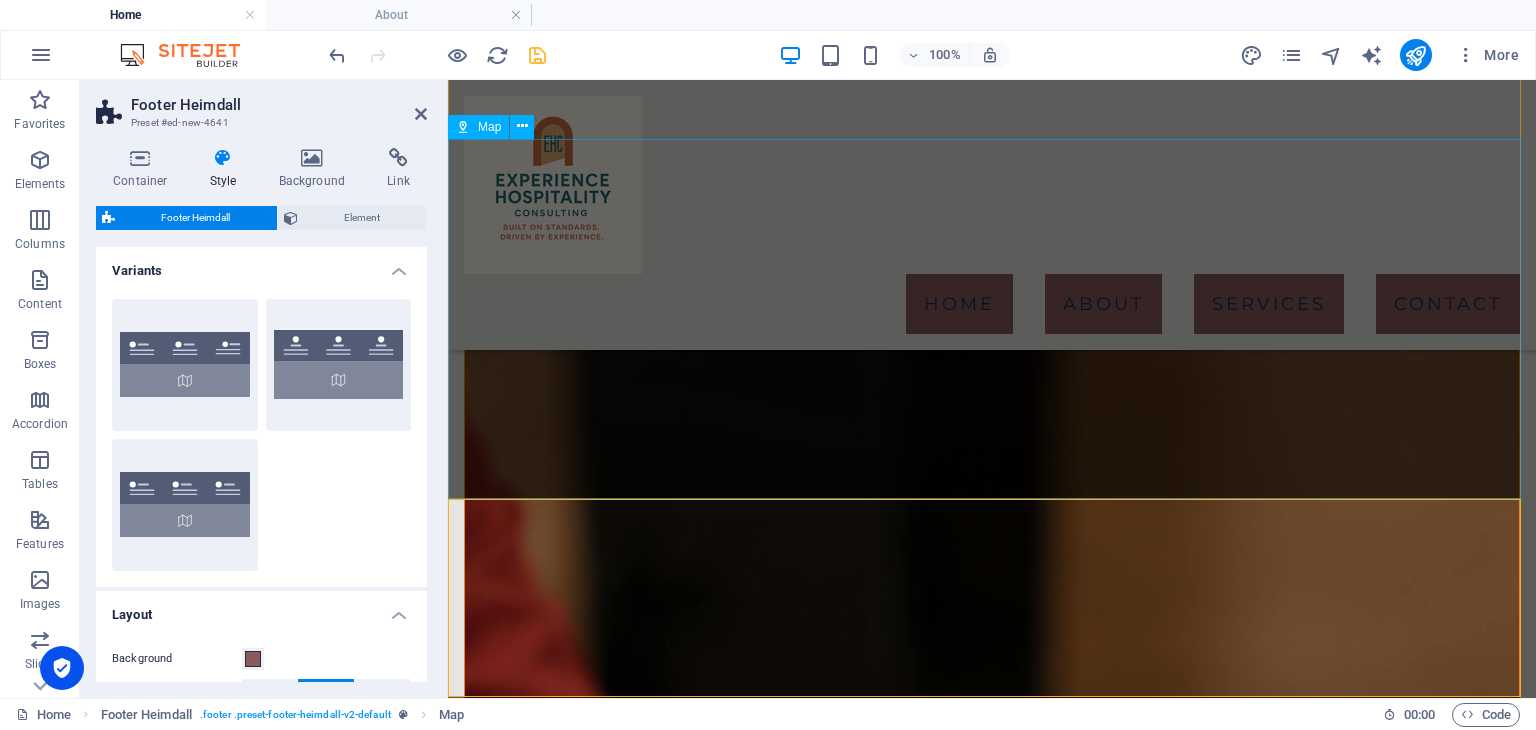 scroll, scrollTop: 1822, scrollLeft: 0, axis: vertical 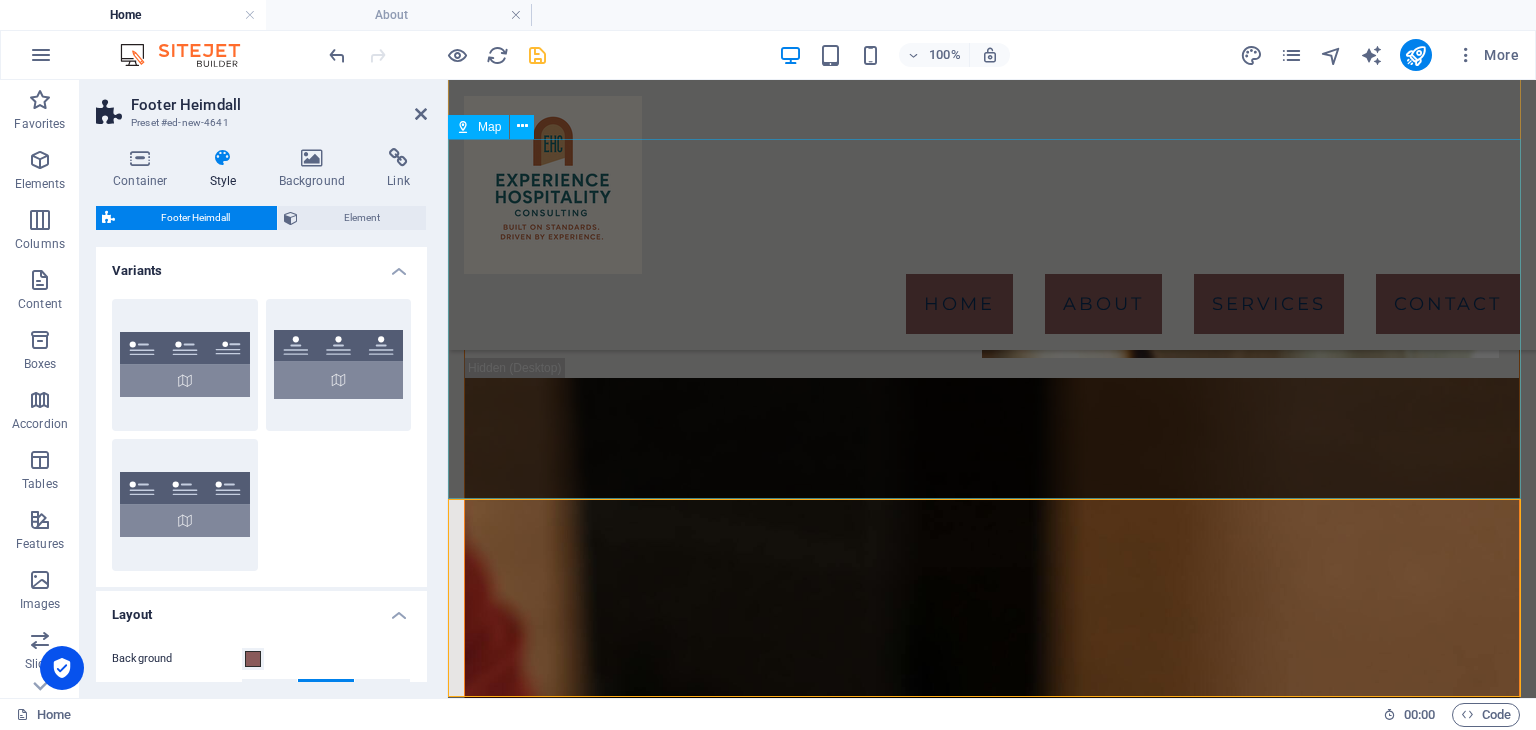 click at bounding box center [992, 3467] 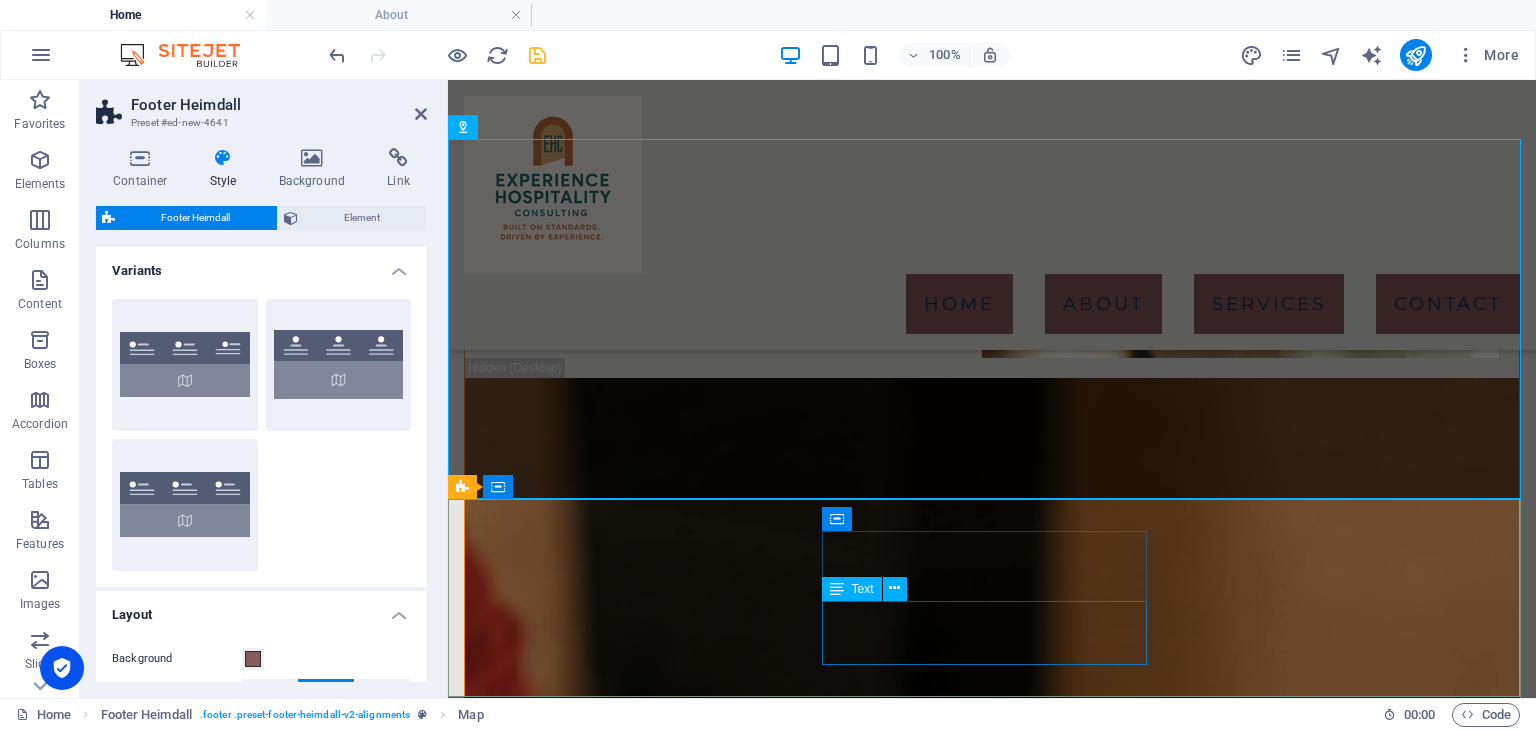 scroll, scrollTop: 1860, scrollLeft: 0, axis: vertical 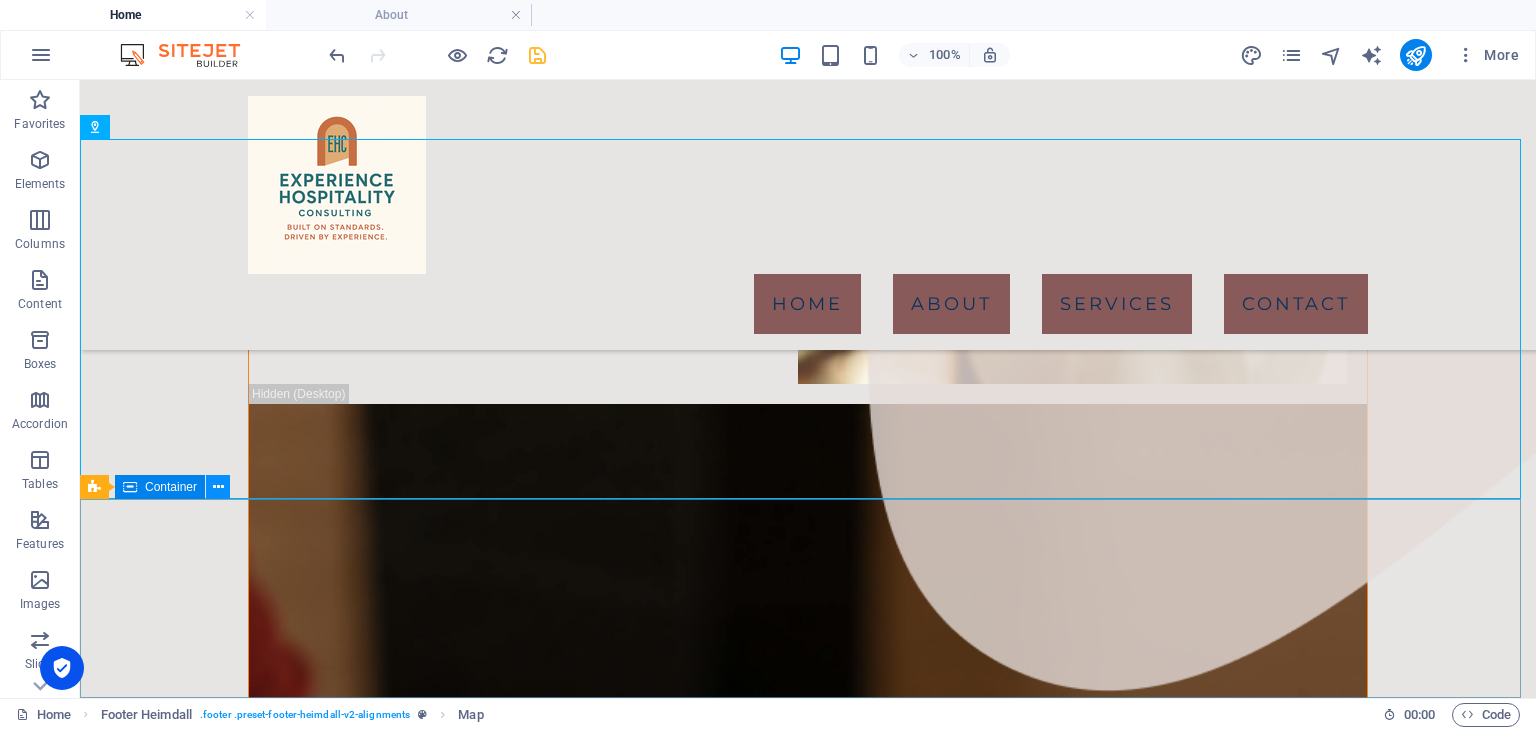 click at bounding box center (218, 487) 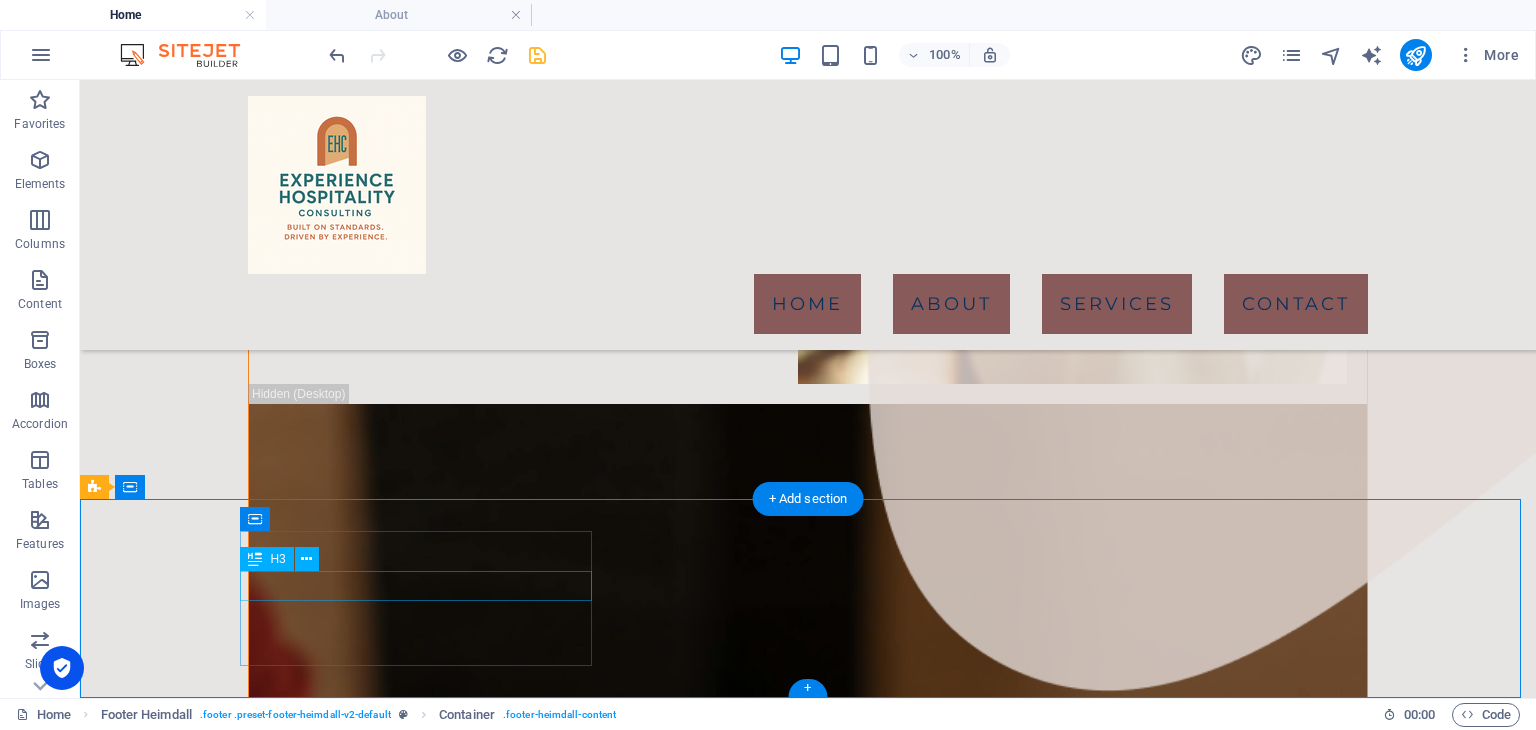 click on "Address" at bounding box center [272, 3877] 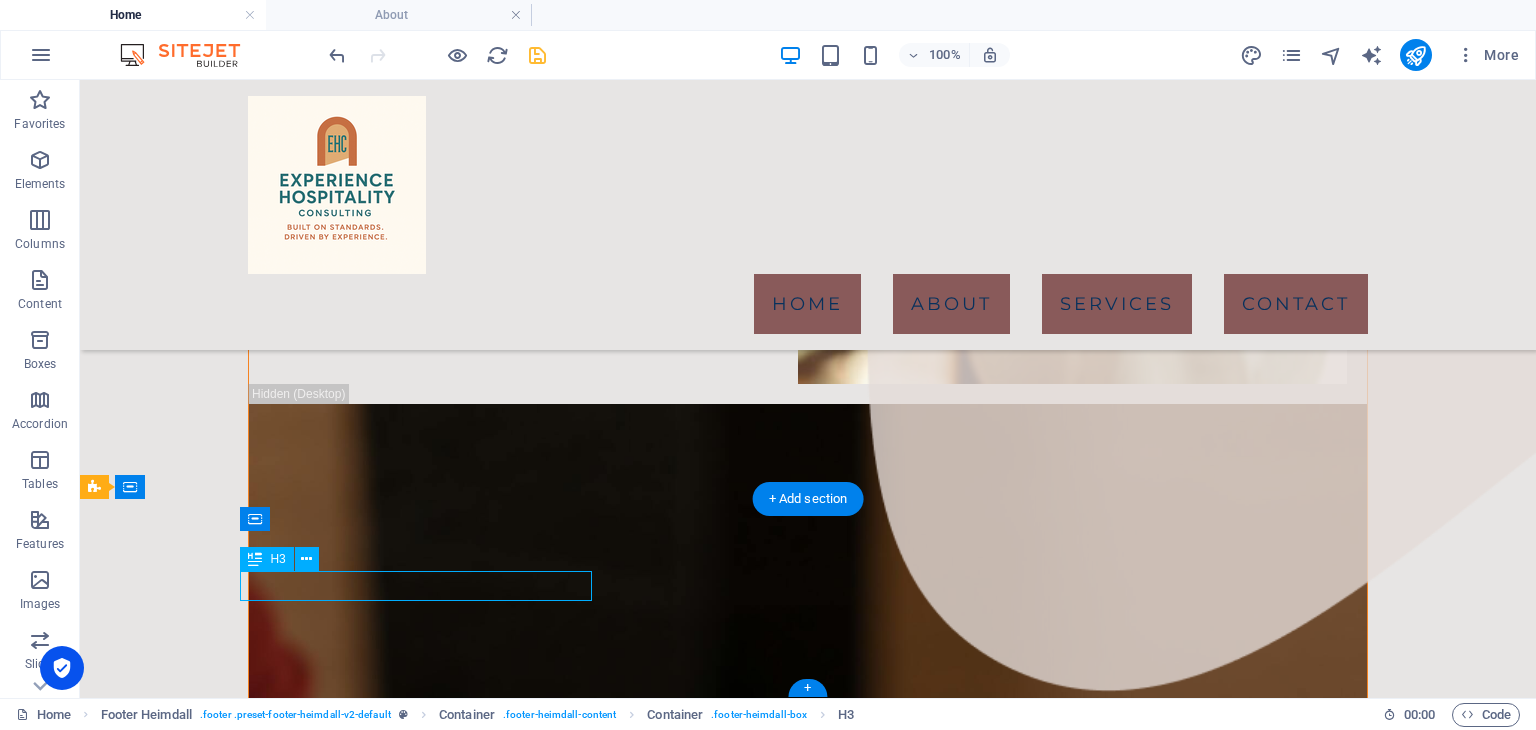 click on "Address" at bounding box center [272, 3877] 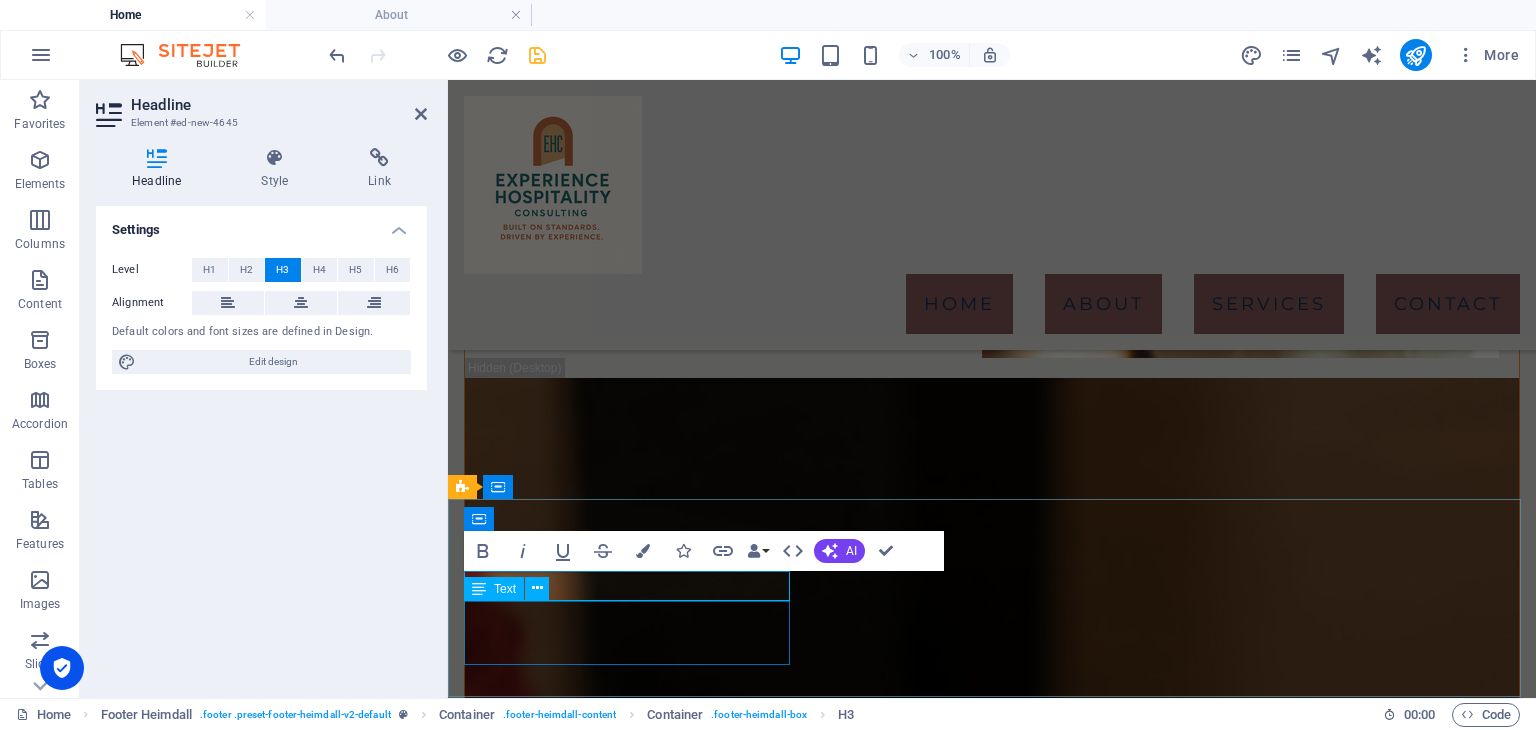 type 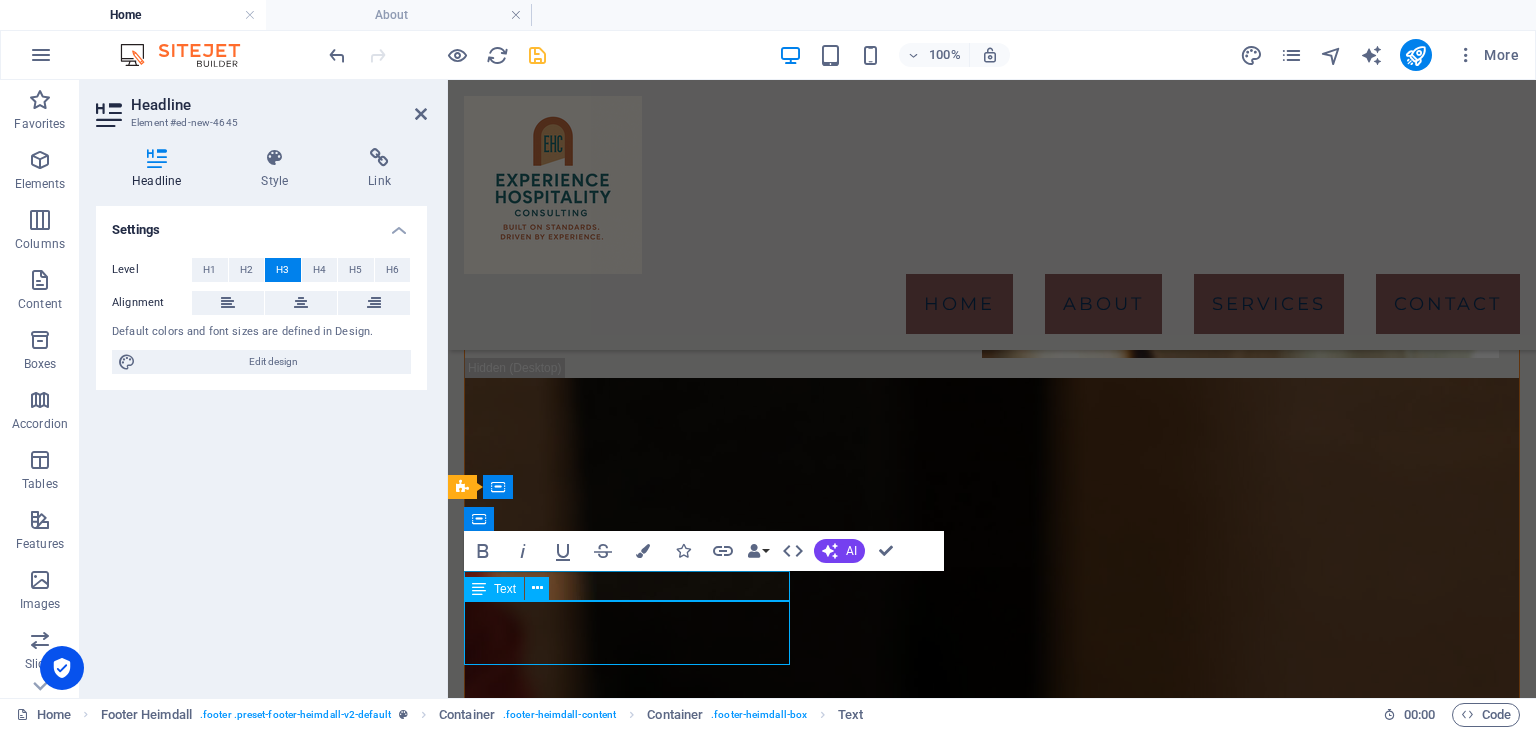 scroll, scrollTop: 1860, scrollLeft: 0, axis: vertical 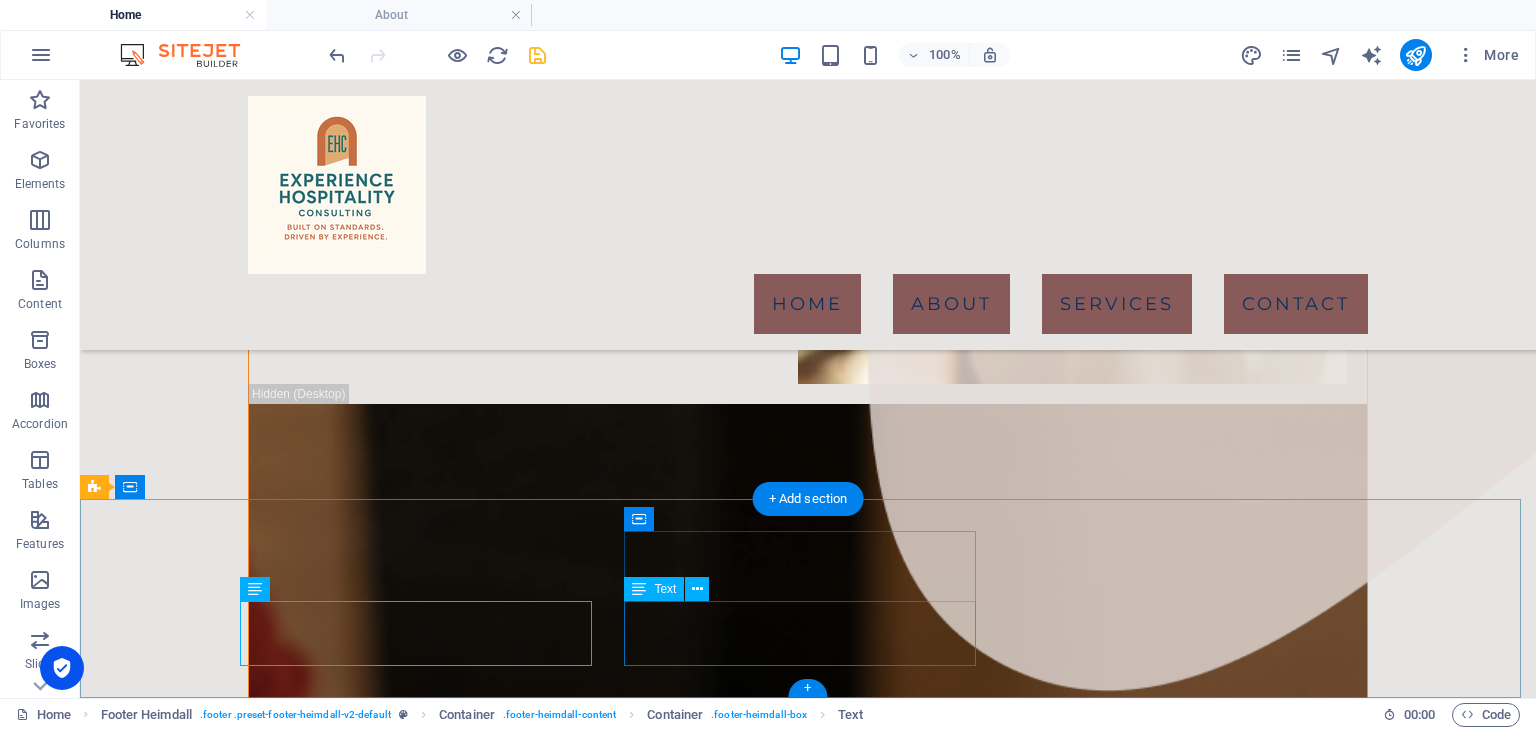 drag, startPoint x: 357, startPoint y: 647, endPoint x: 715, endPoint y: 648, distance: 358.0014 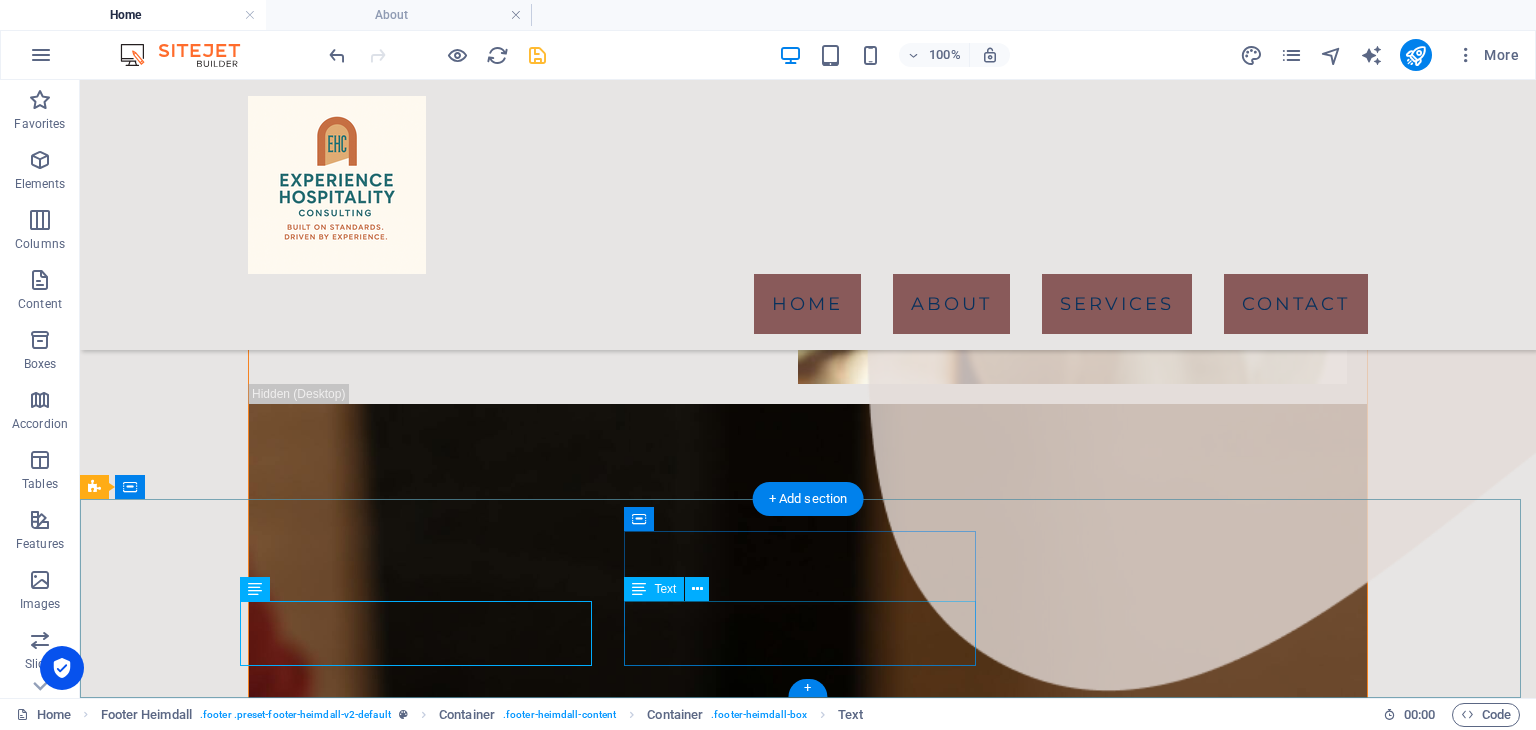 click on "Phone:  [PHONE_NUMBER] Mobile:" at bounding box center [272, 4107] 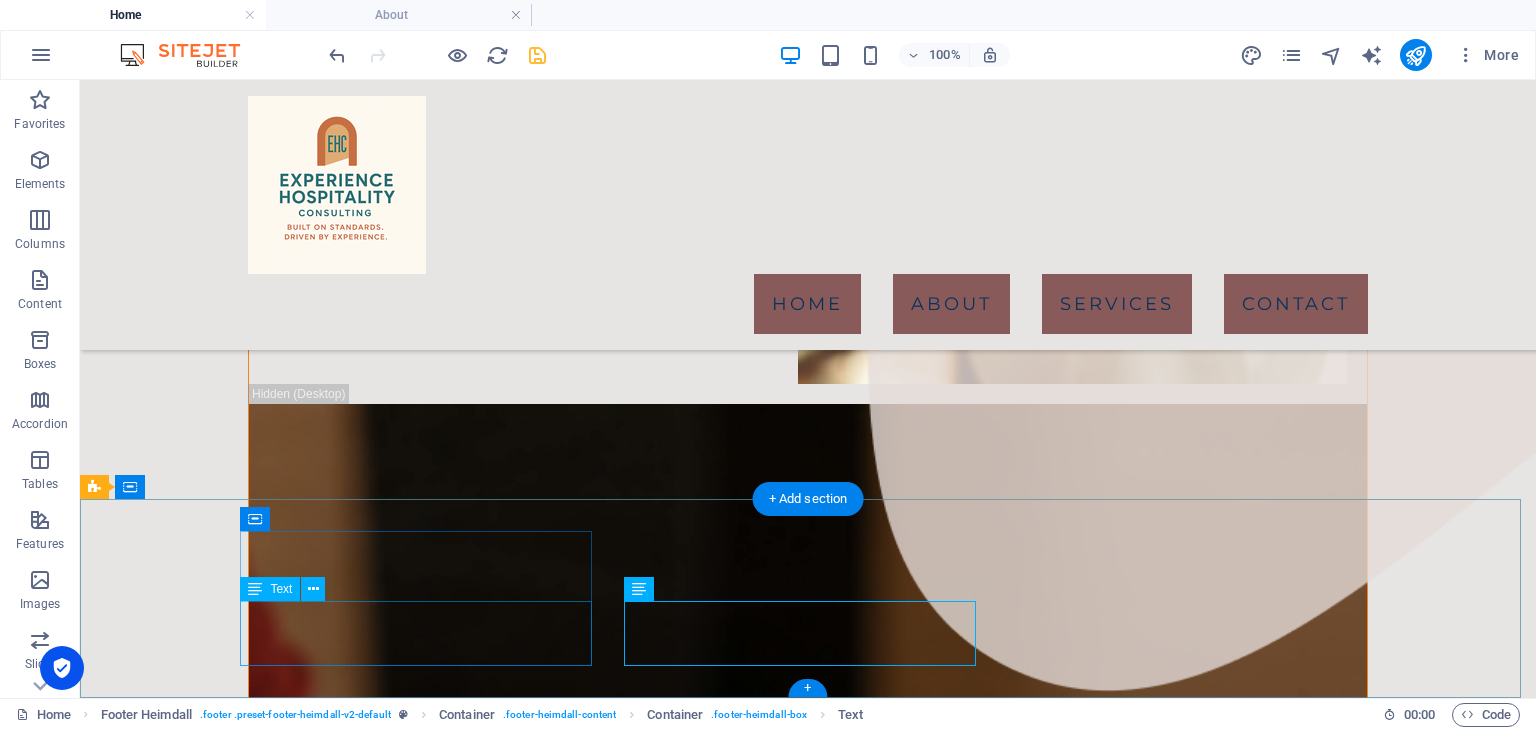 click on "[STREET_ADDRESS][PERSON_NAME]" at bounding box center [272, 3908] 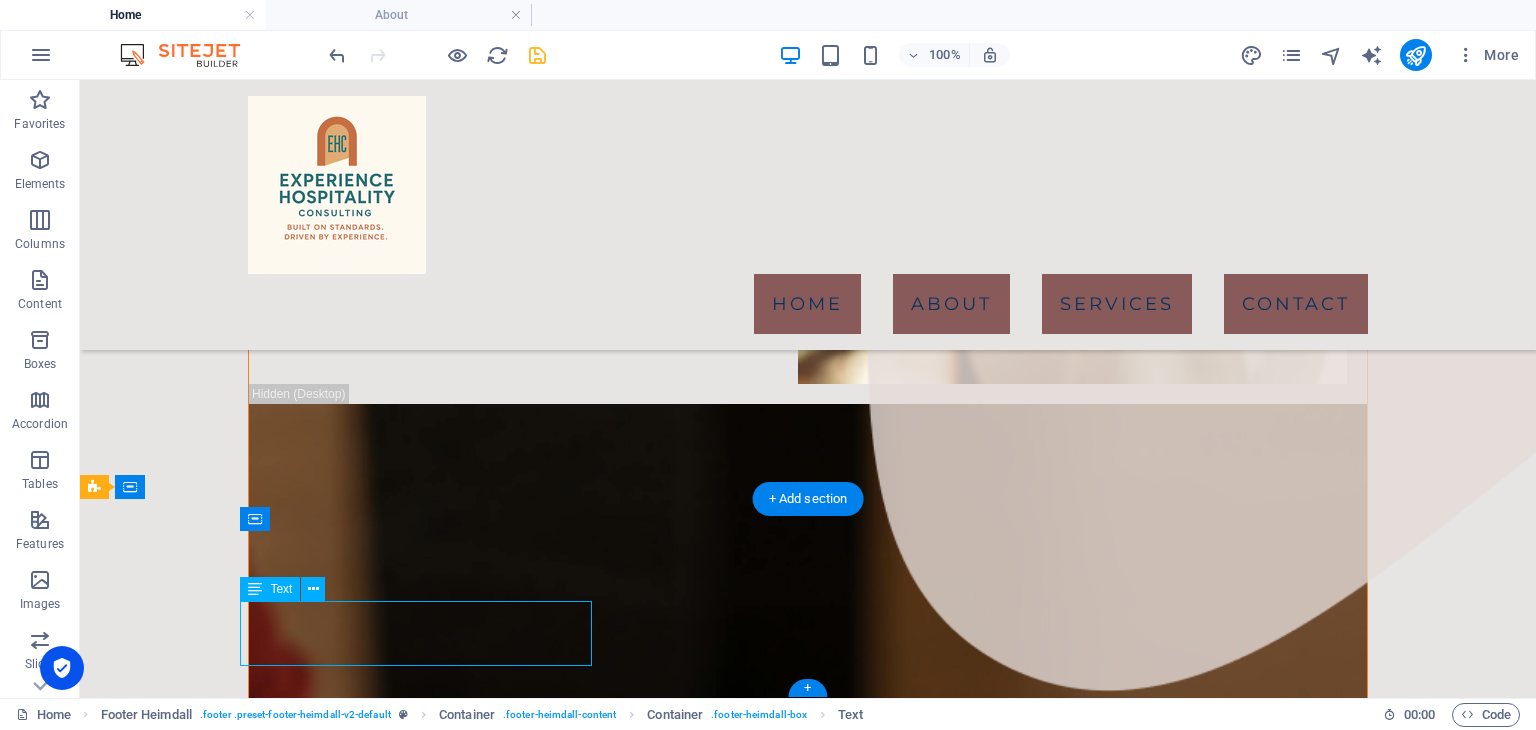 click on "[STREET_ADDRESS][PERSON_NAME]" at bounding box center (272, 3908) 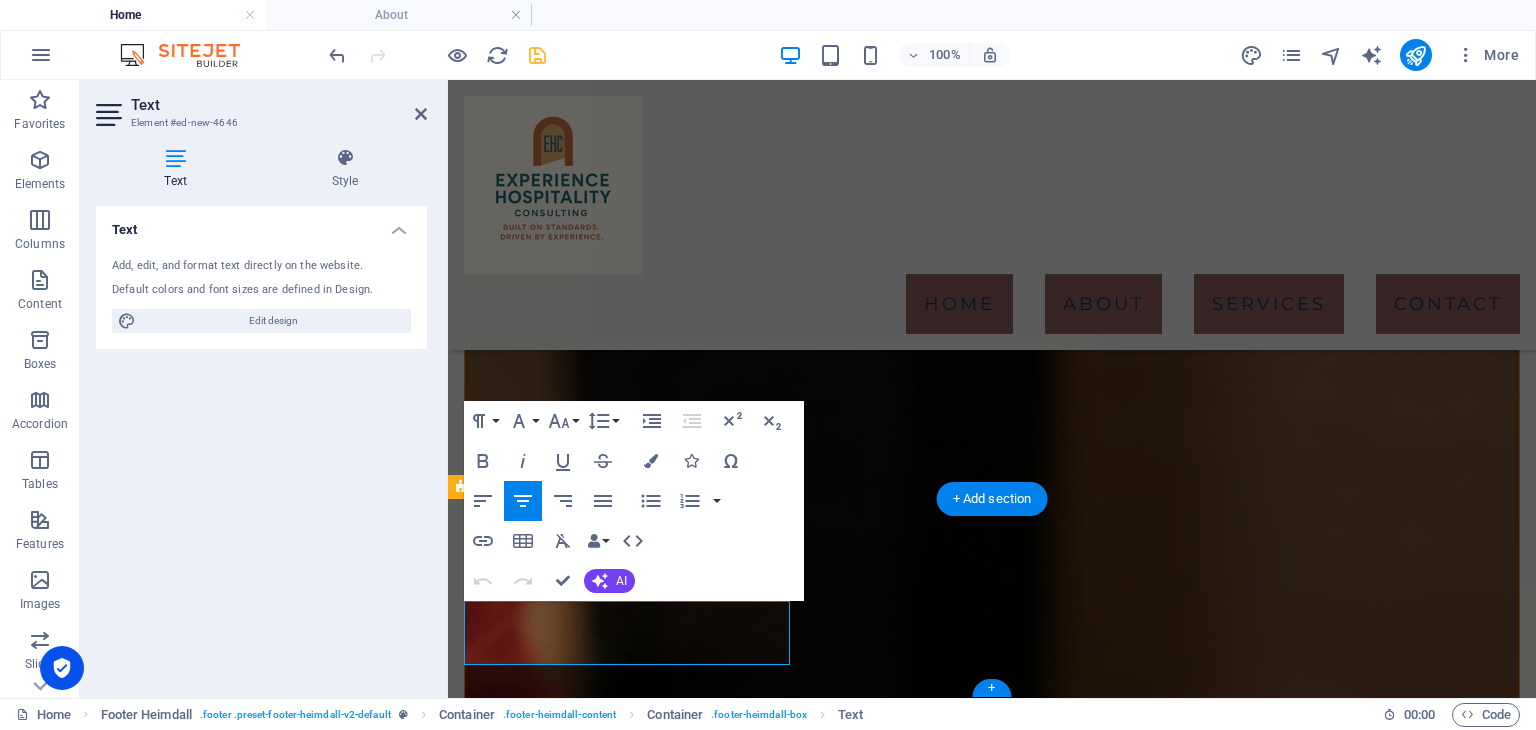 scroll, scrollTop: 1822, scrollLeft: 0, axis: vertical 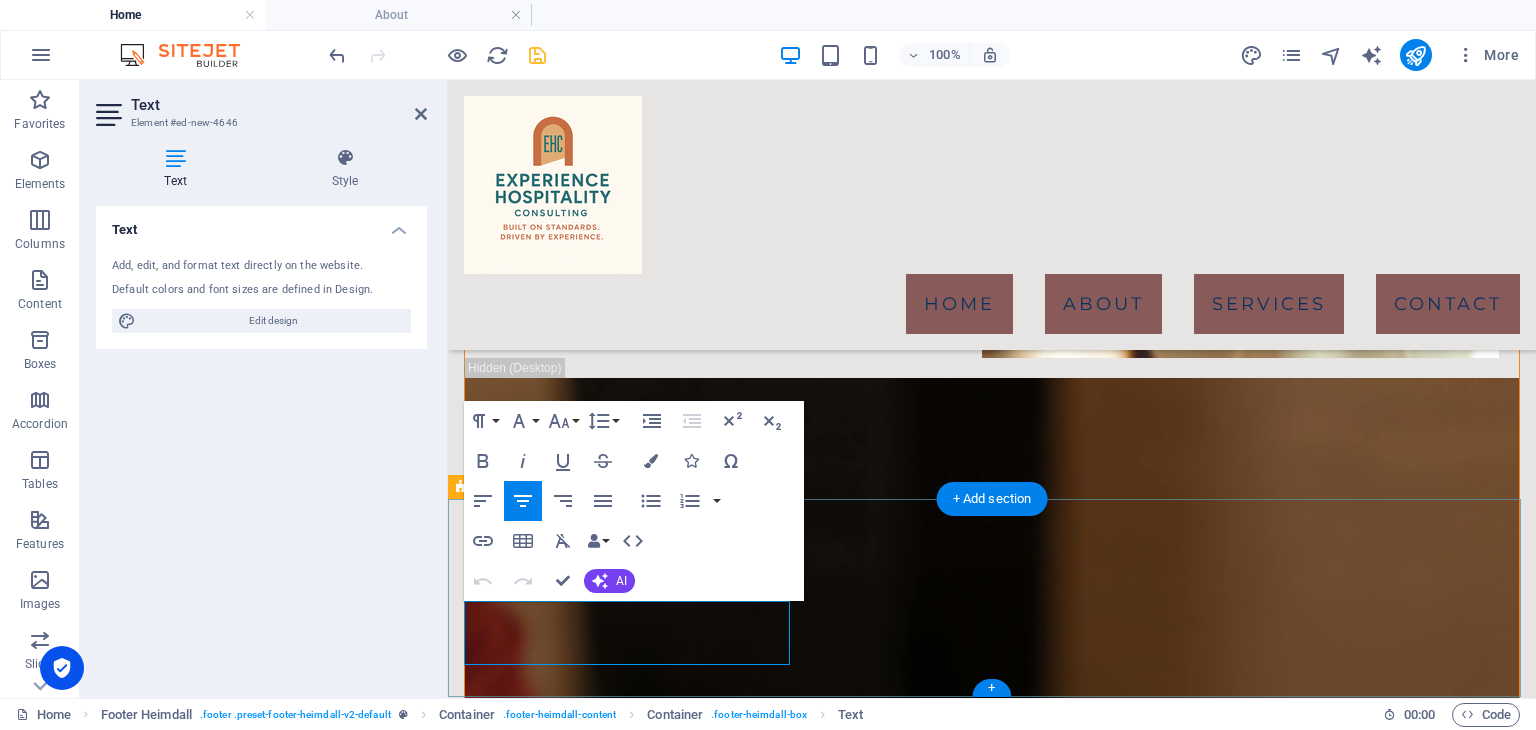 click on "[STREET_ADDRESS][PERSON_NAME]" at bounding box center [629, 3780] 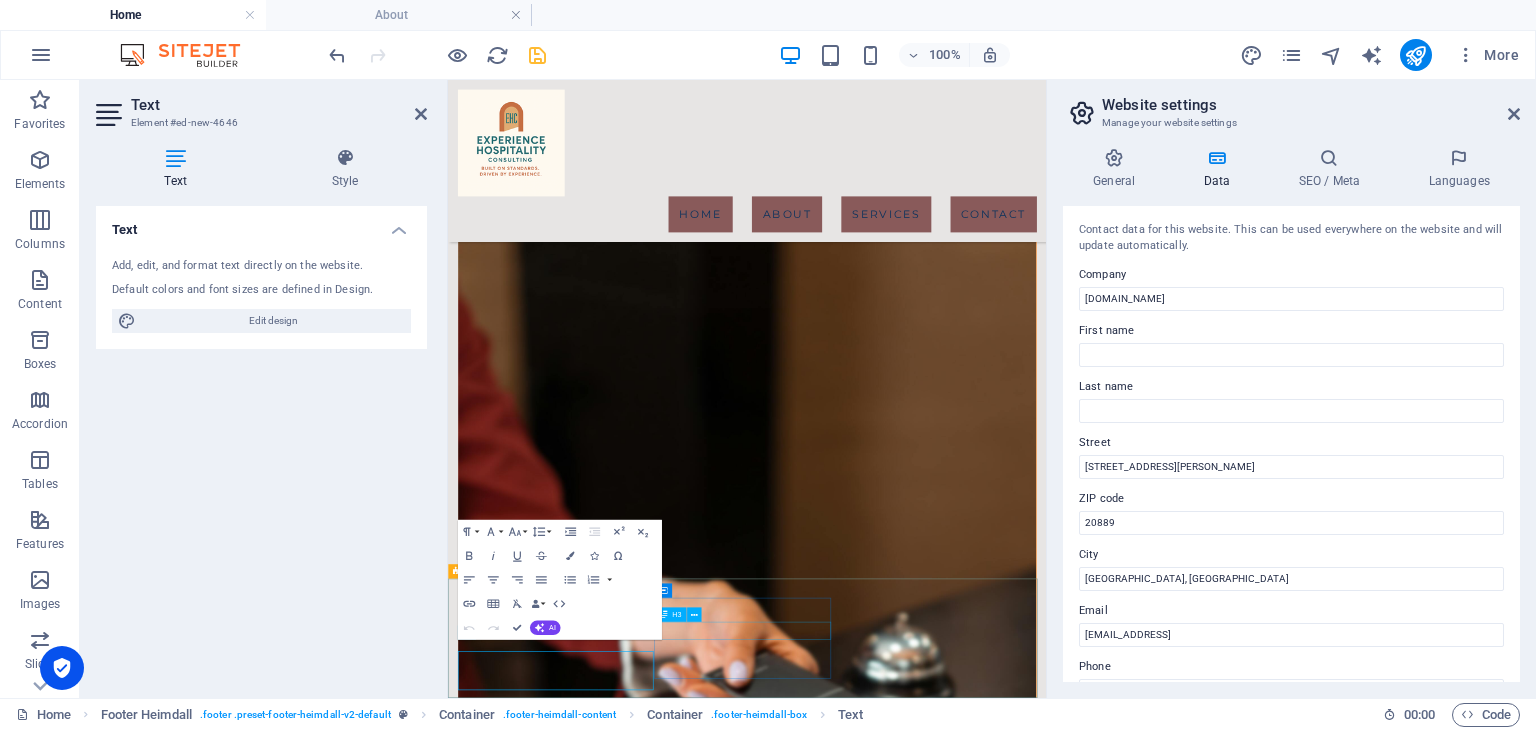 scroll, scrollTop: 1391, scrollLeft: 0, axis: vertical 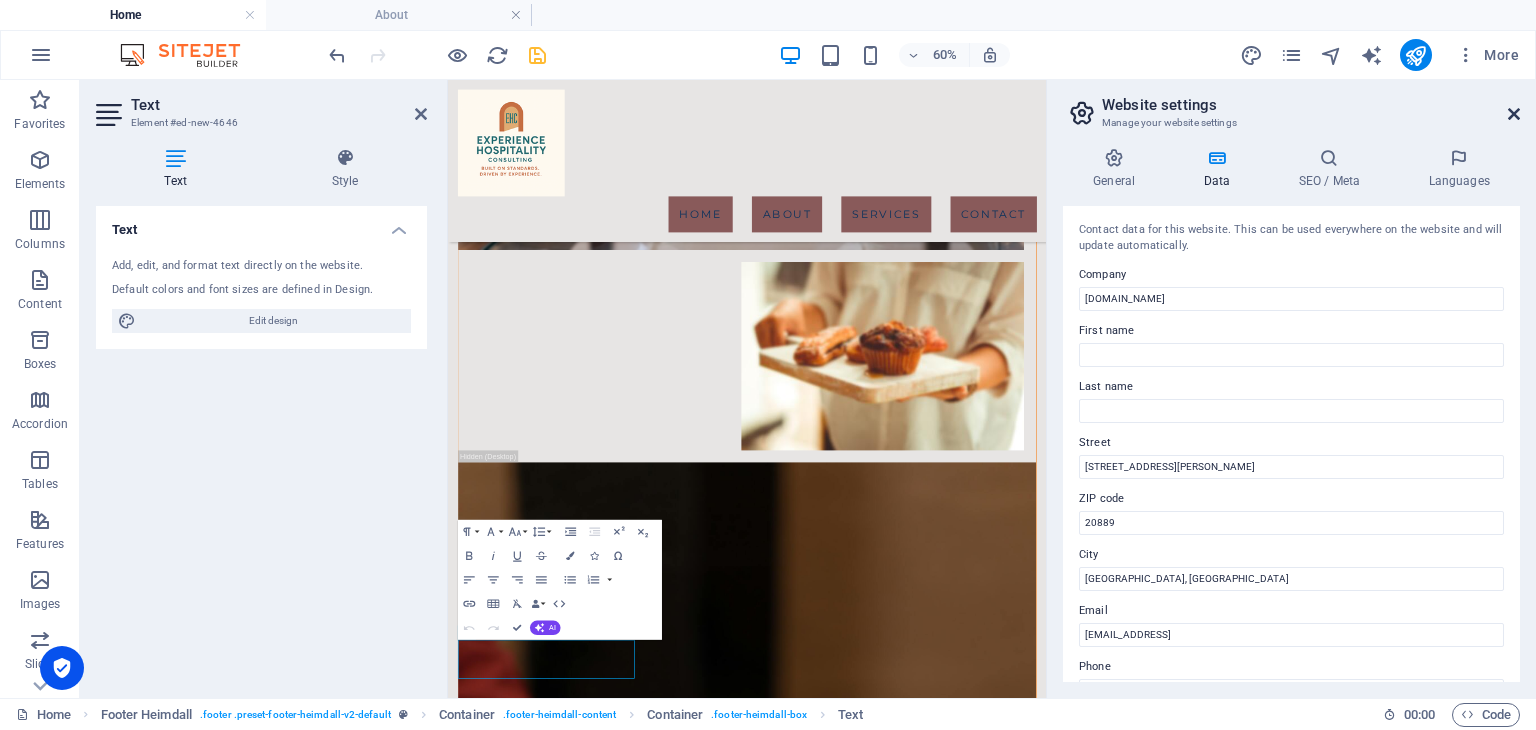 click at bounding box center [1514, 114] 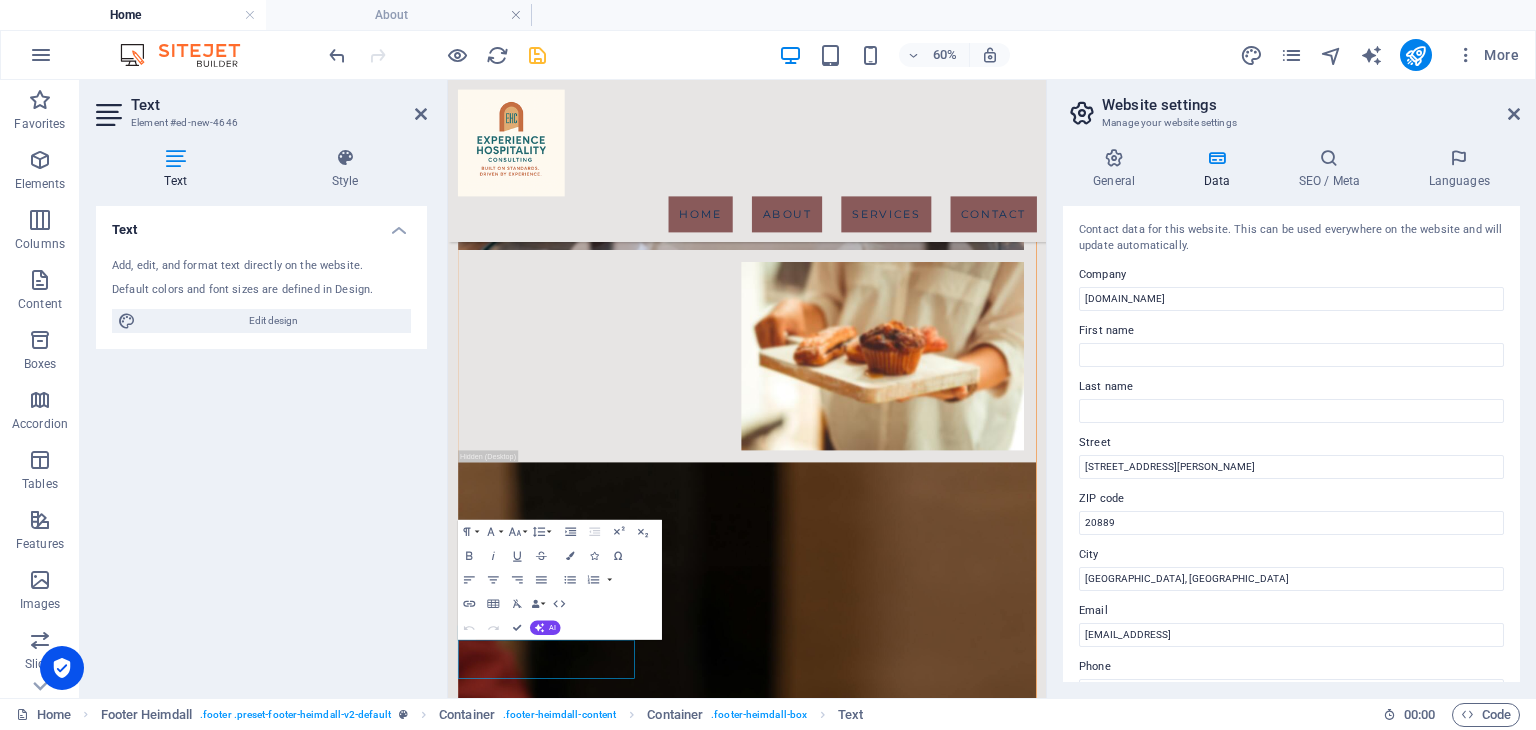 scroll, scrollTop: 1822, scrollLeft: 0, axis: vertical 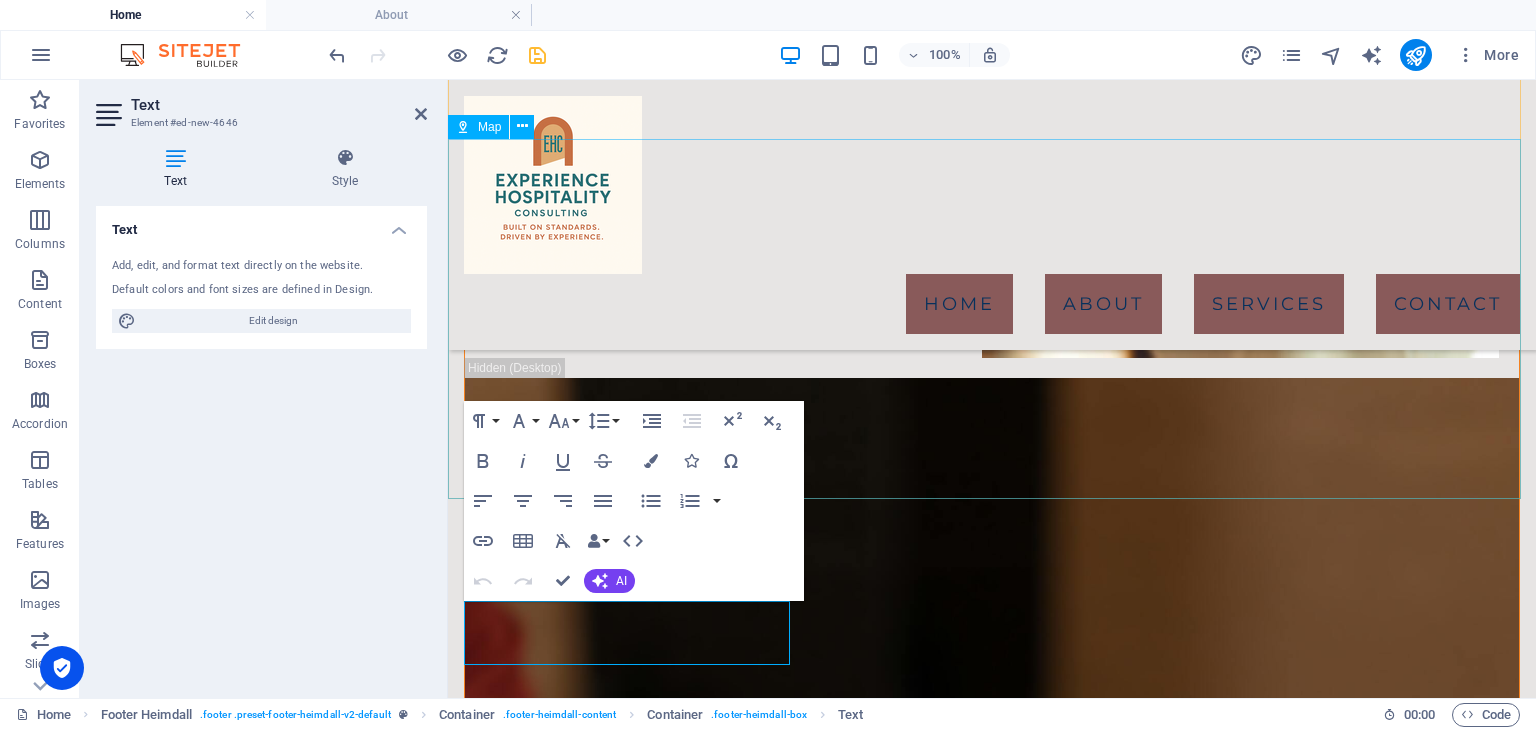 click at bounding box center (992, 3467) 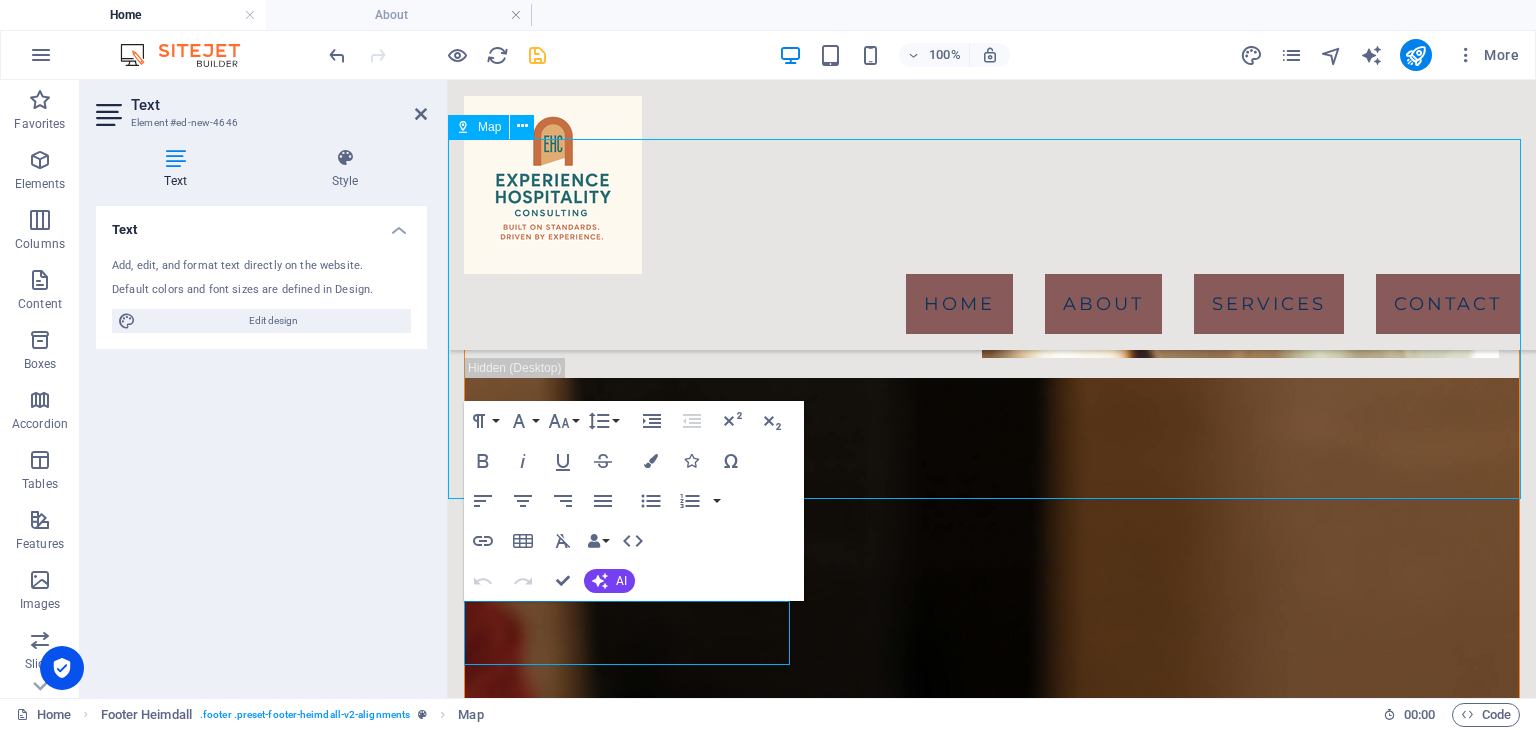 scroll, scrollTop: 1860, scrollLeft: 0, axis: vertical 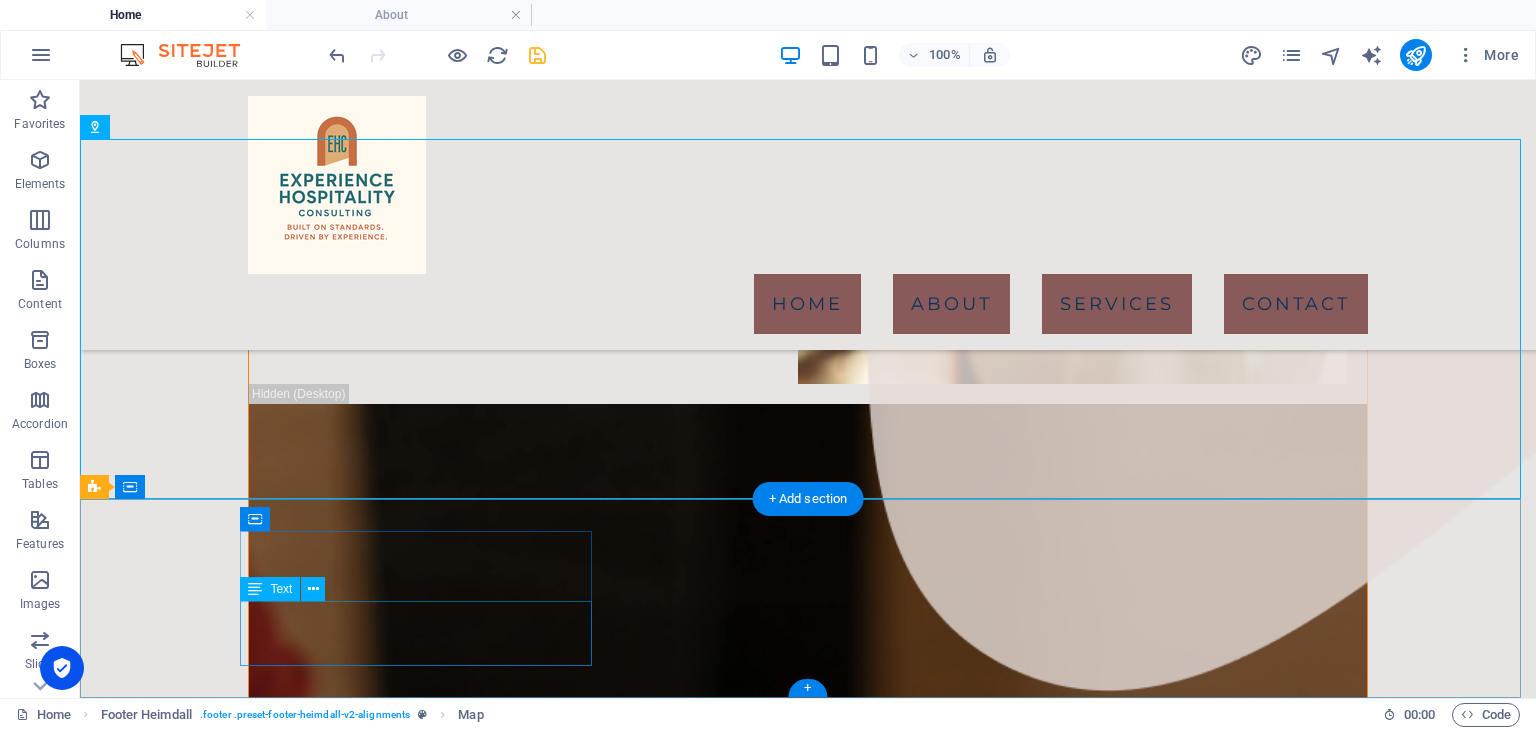 click on "[GEOGRAPHIC_DATA], [GEOGRAPHIC_DATA]" at bounding box center [288, 3956] 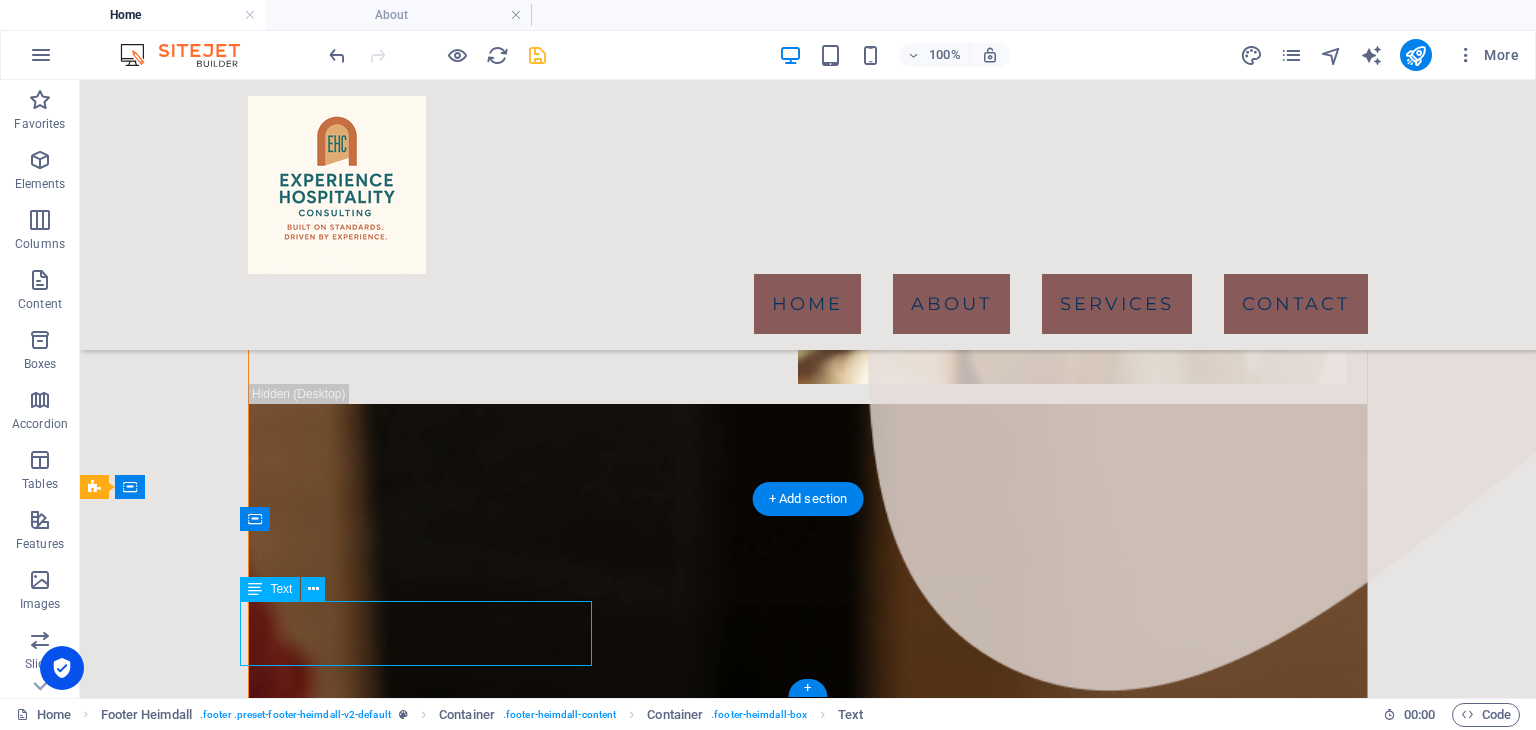drag, startPoint x: 508, startPoint y: 649, endPoint x: 307, endPoint y: 612, distance: 204.3771 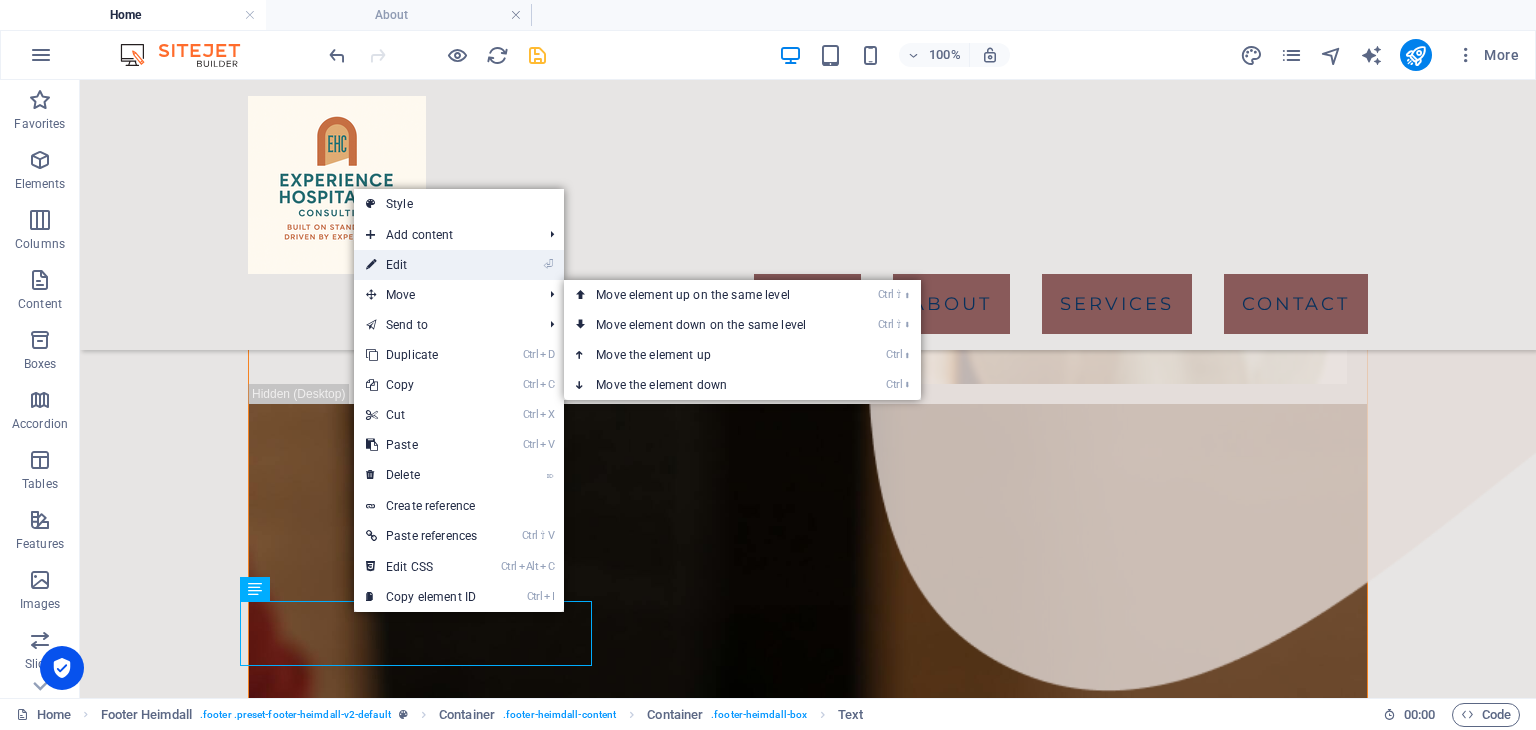 click on "⏎  Edit" at bounding box center [421, 265] 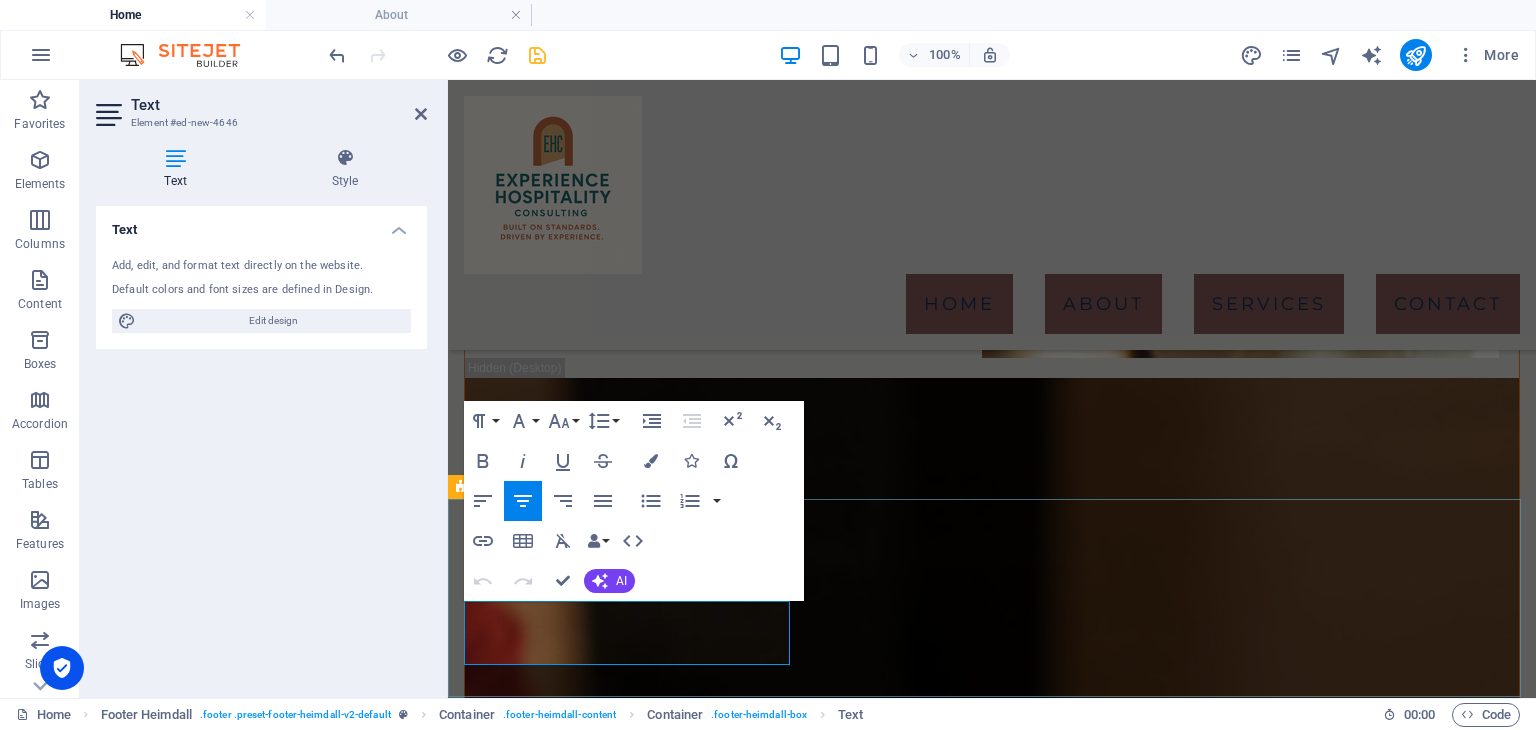 type 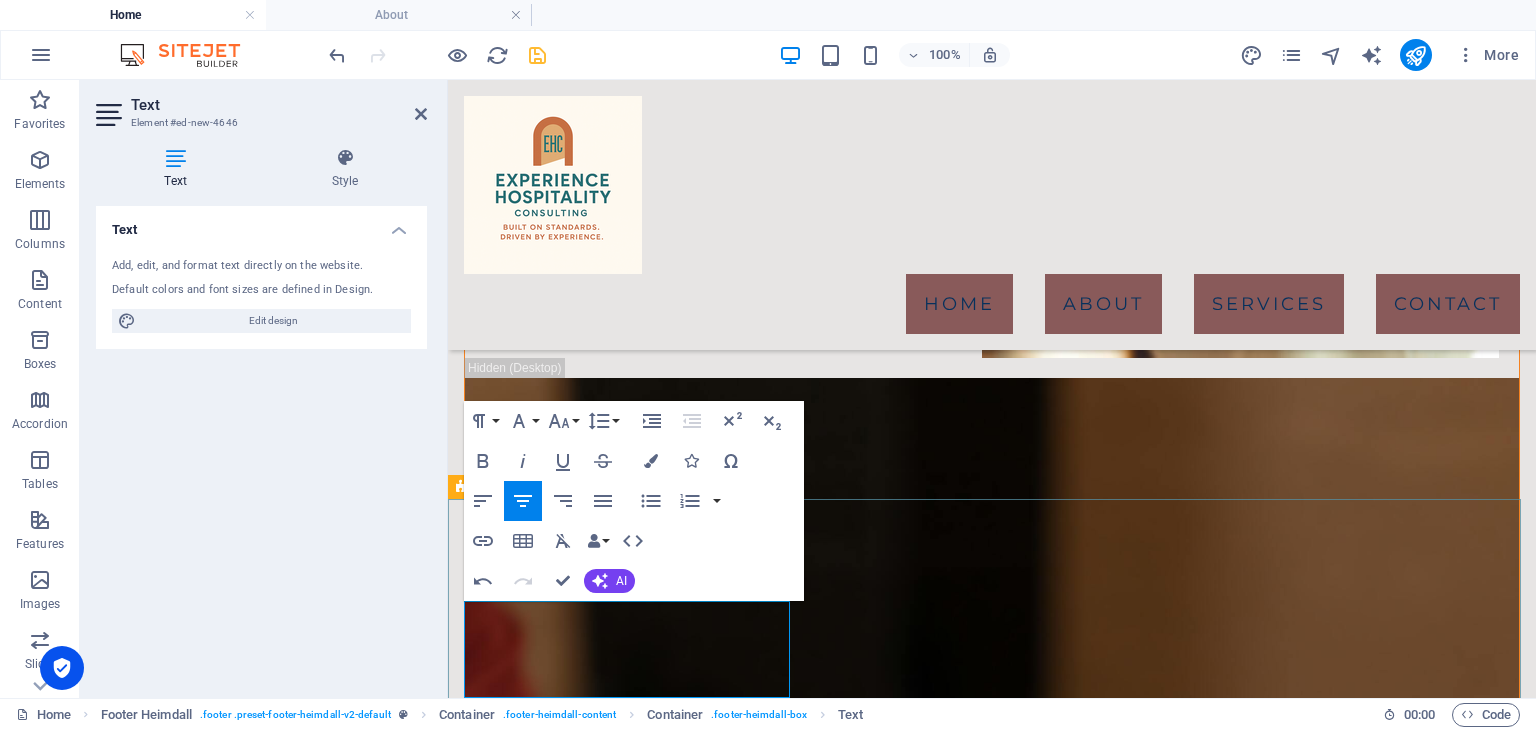 click on "[STREET_ADDRESS][PERSON_NAME]" at bounding box center (629, 3845) 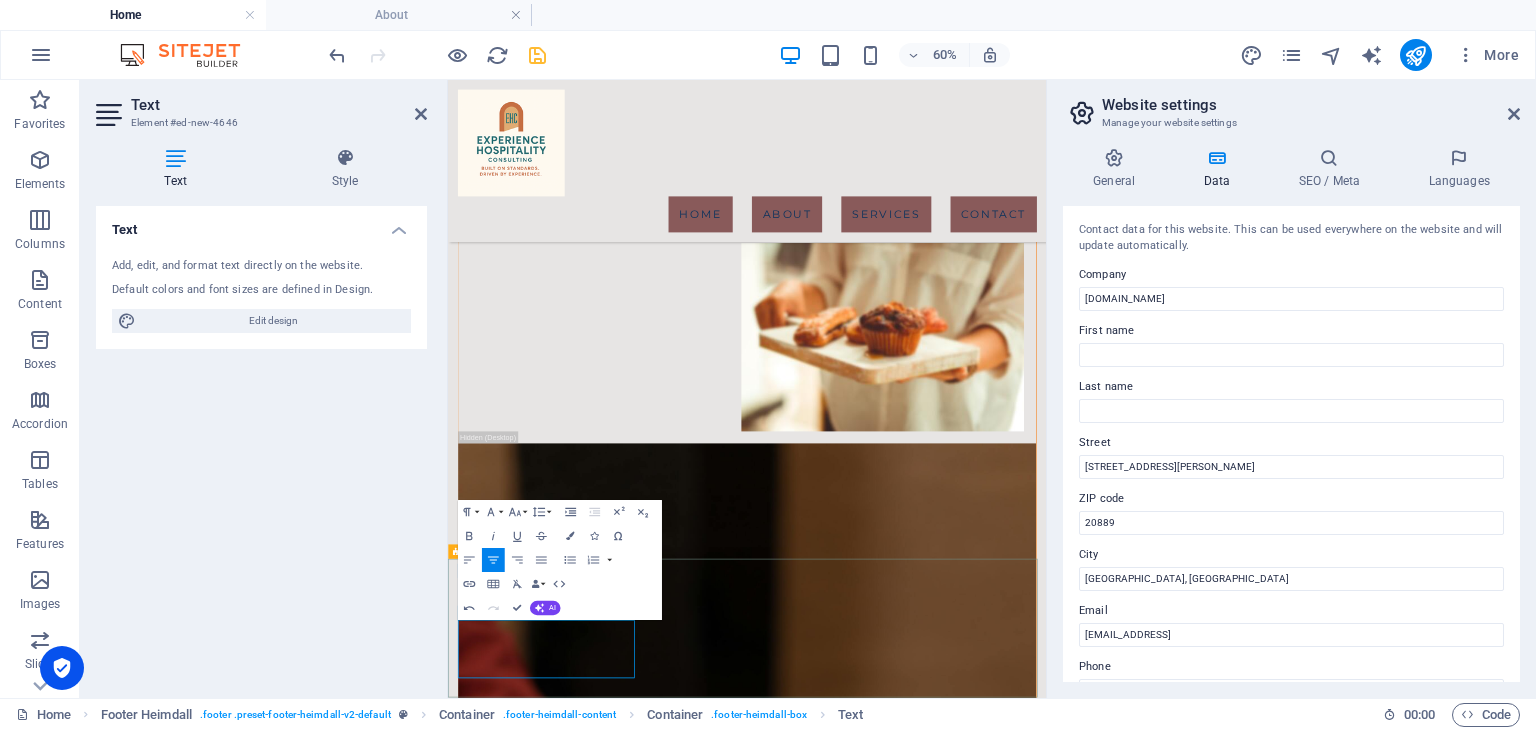drag, startPoint x: 678, startPoint y: 1022, endPoint x: 1370, endPoint y: 395, distance: 933.80566 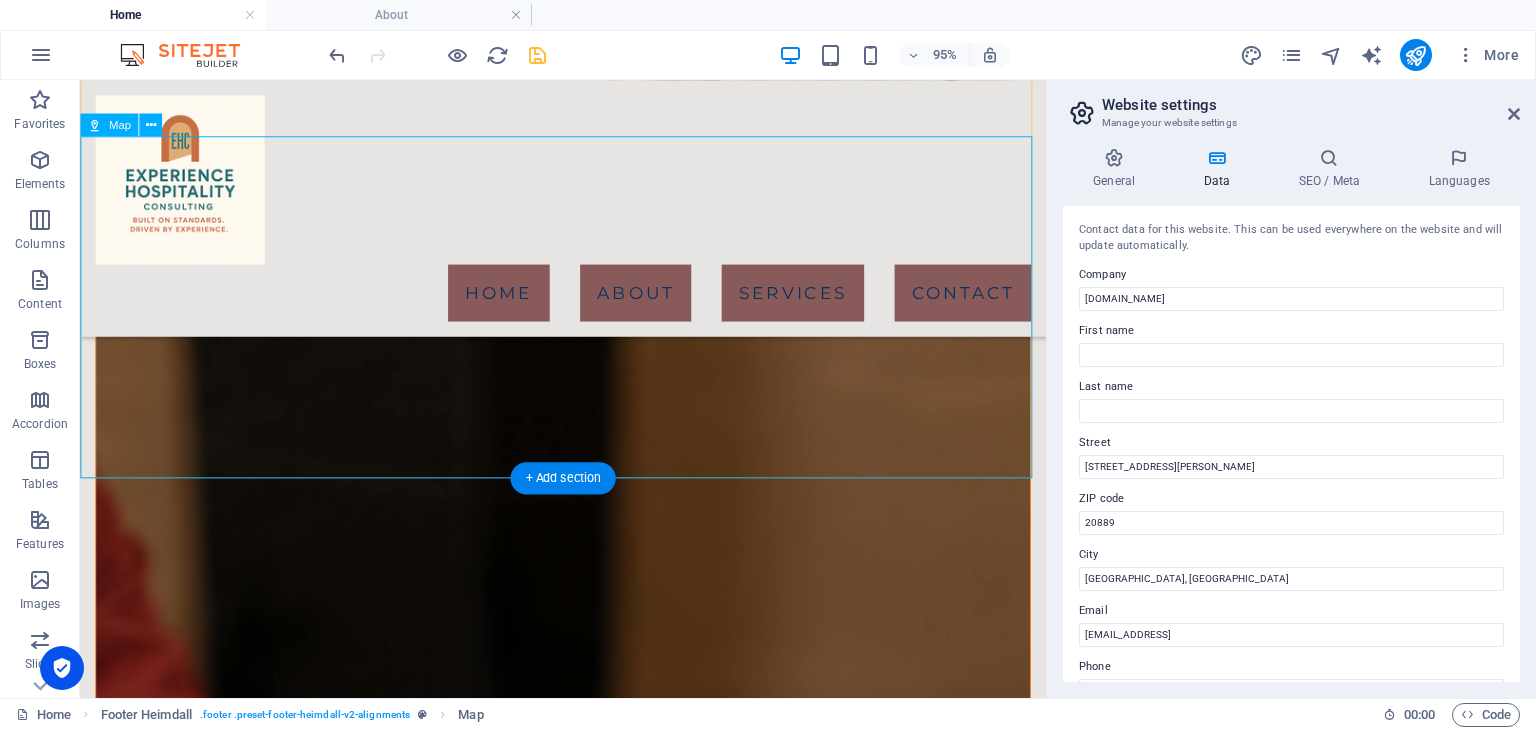 scroll, scrollTop: 1803, scrollLeft: 0, axis: vertical 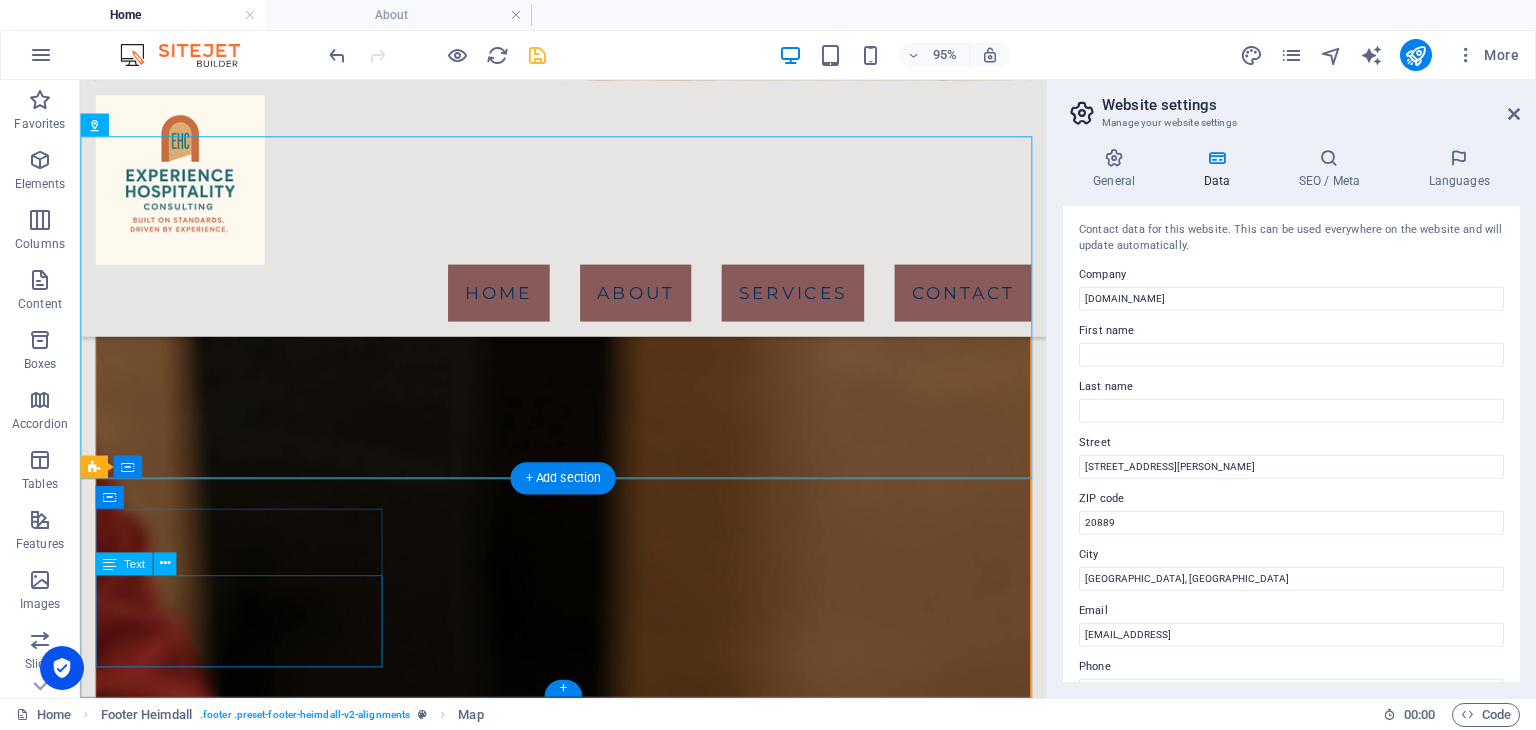 click on "[GEOGRAPHIC_DATA], [GEOGRAPHIC_DATA]" at bounding box center (265, 3760) 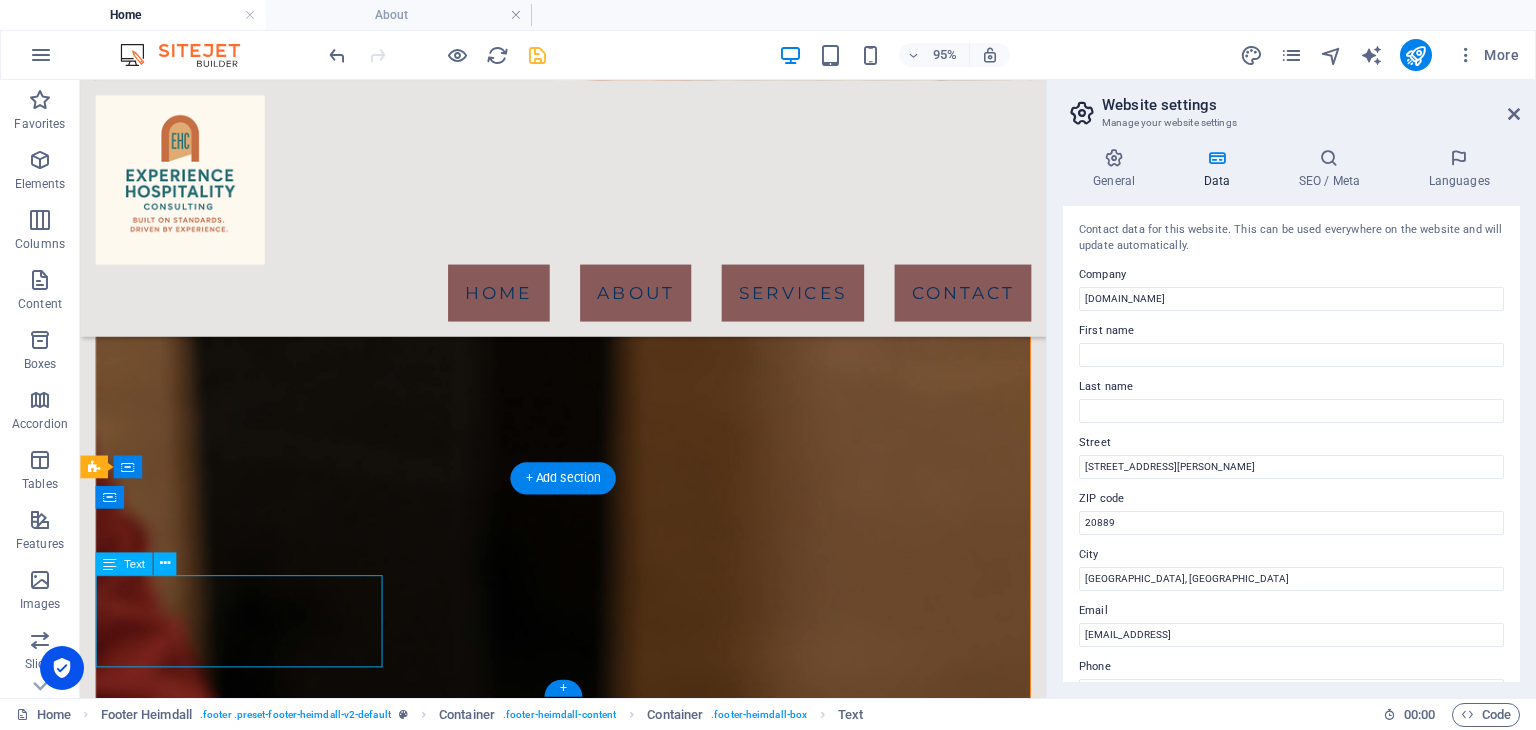 click on "[GEOGRAPHIC_DATA], [GEOGRAPHIC_DATA]" at bounding box center [265, 3760] 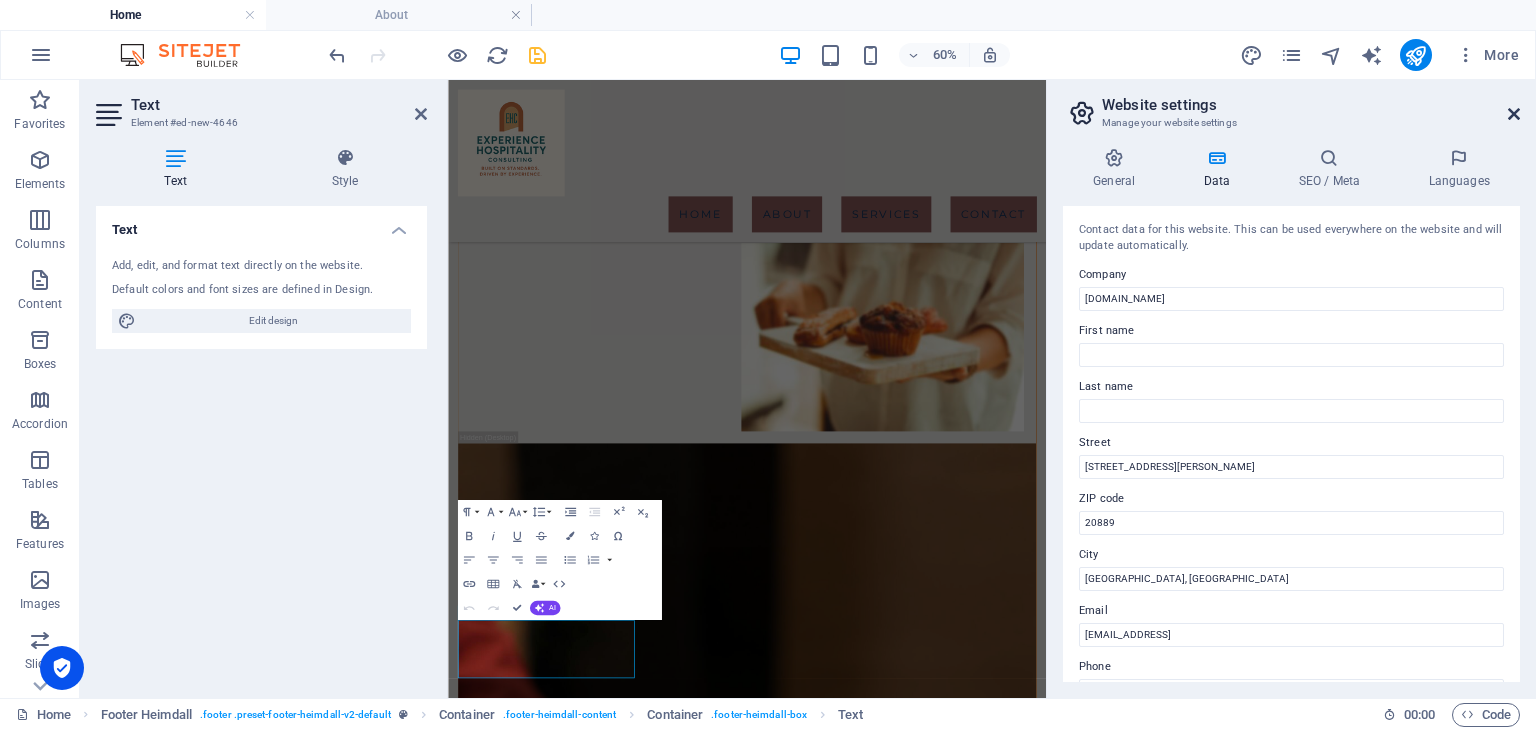 click at bounding box center [1514, 114] 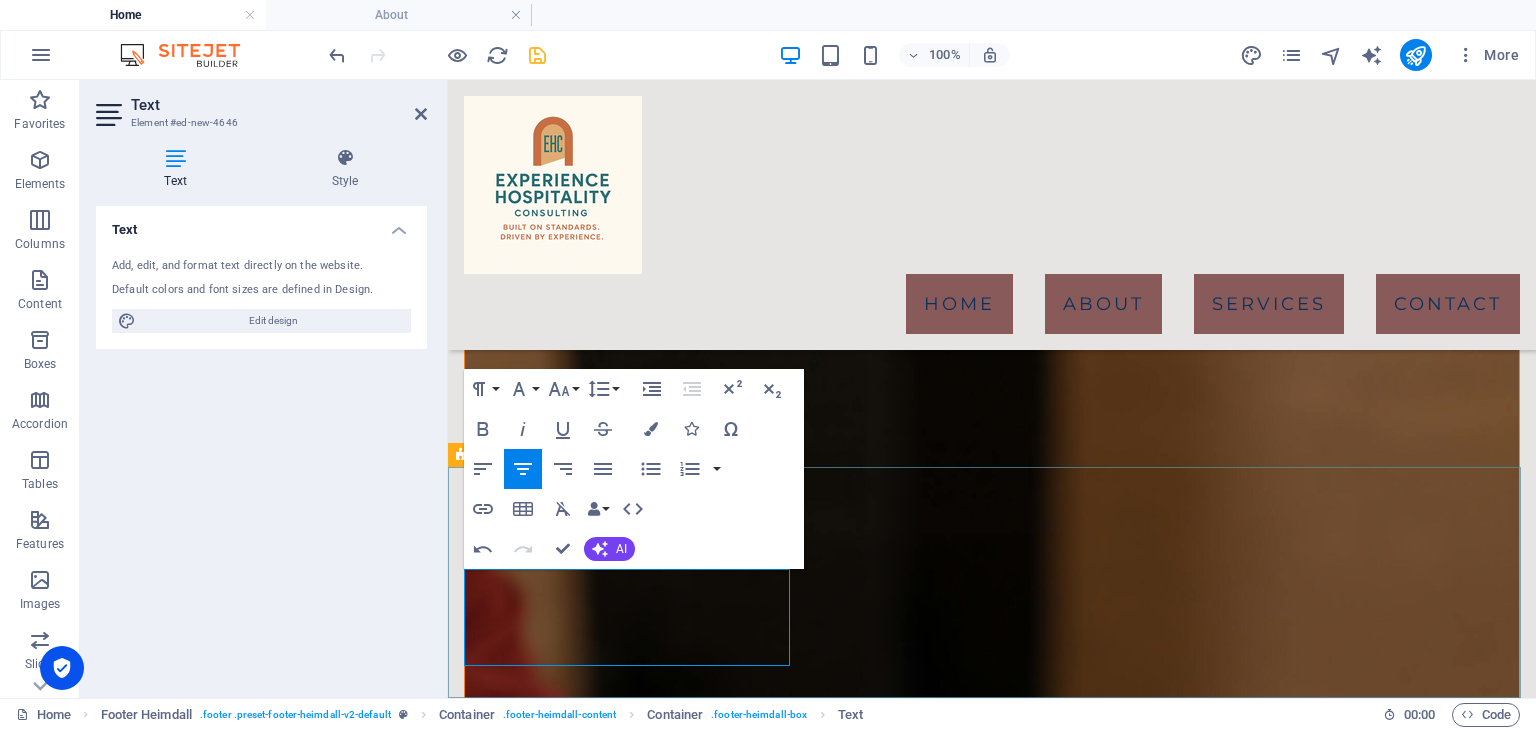 click on "20889" at bounding box center [629, 3862] 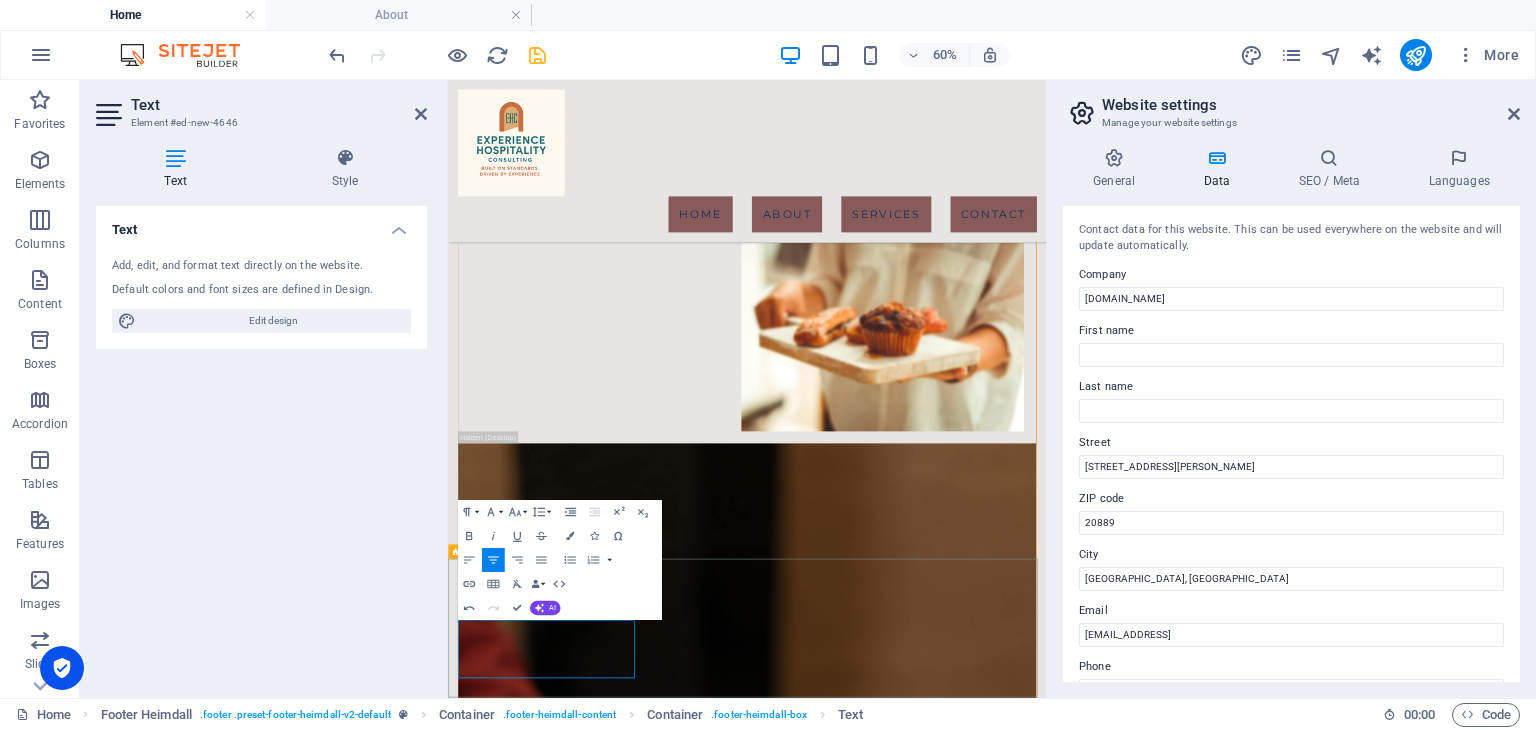 scroll, scrollTop: 1391, scrollLeft: 0, axis: vertical 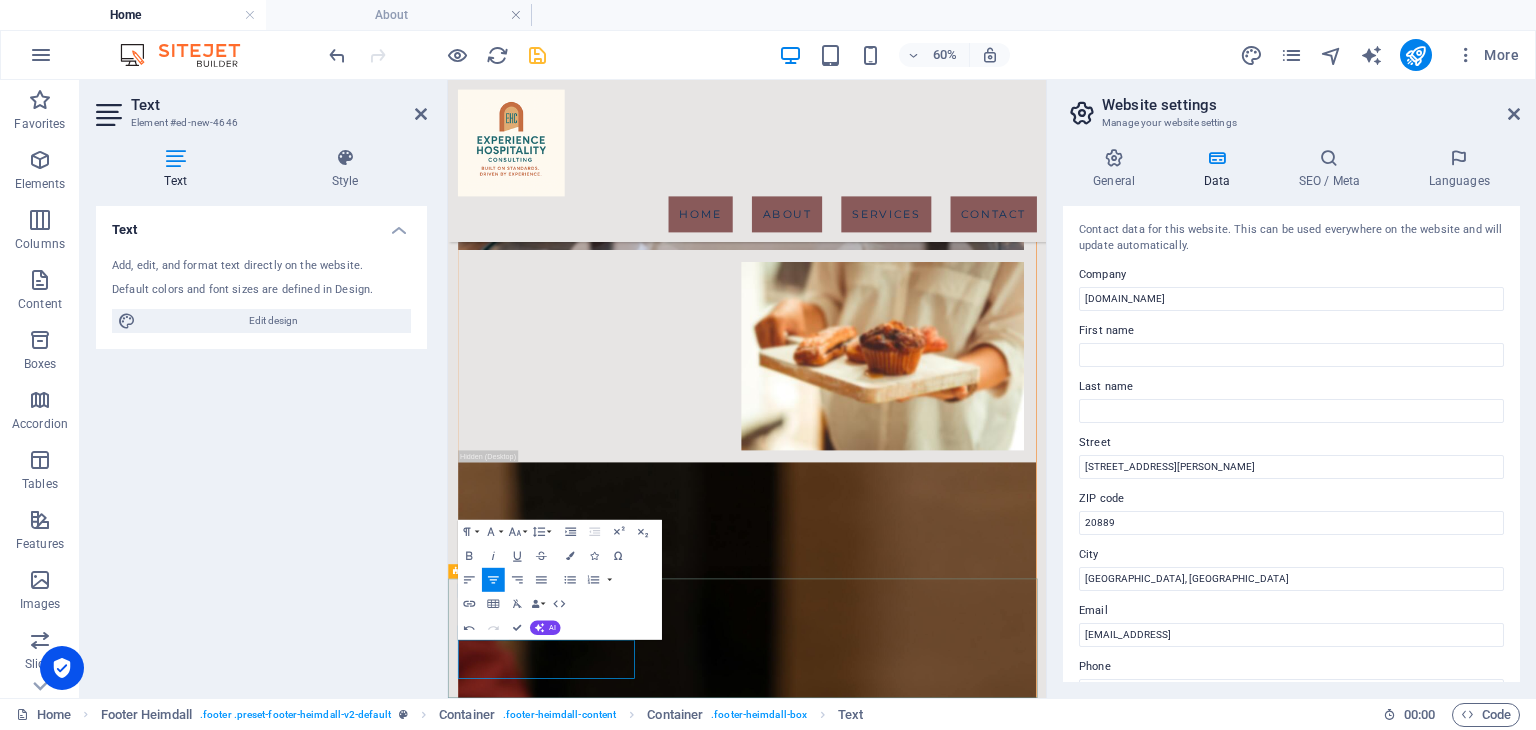 click on "[STREET_ADDRESS][PERSON_NAME]" at bounding box center (614, 4051) 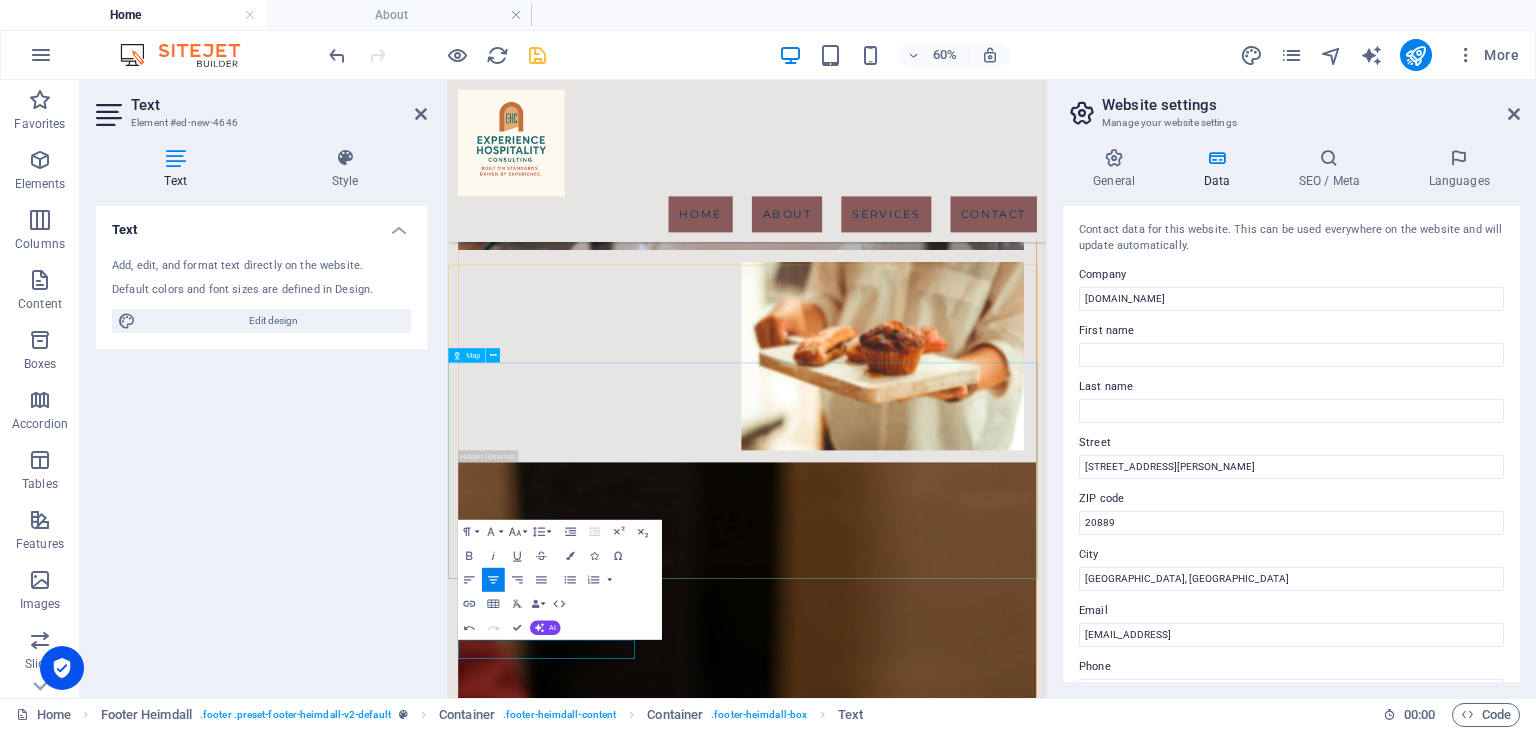 click at bounding box center [946, 3672] 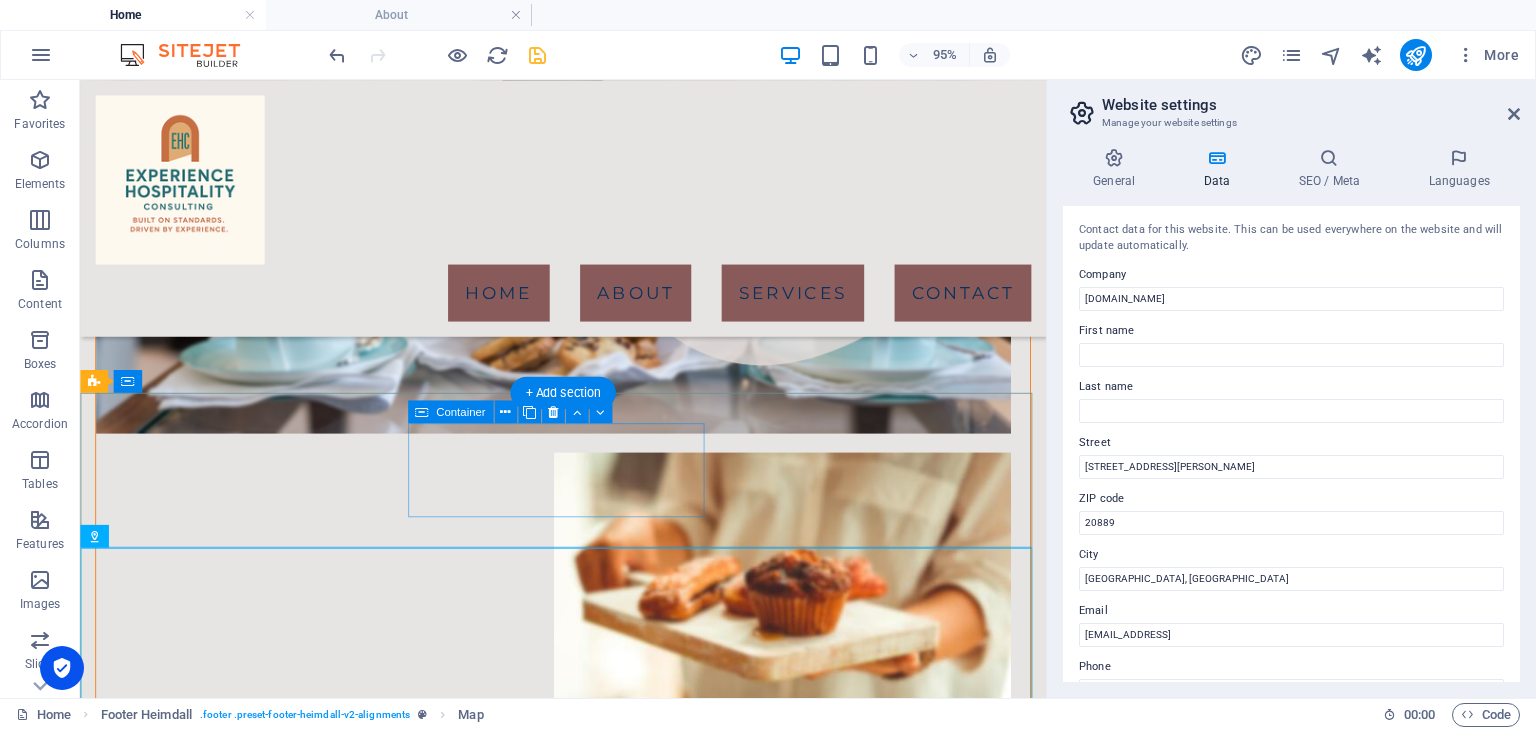scroll, scrollTop: 1270, scrollLeft: 0, axis: vertical 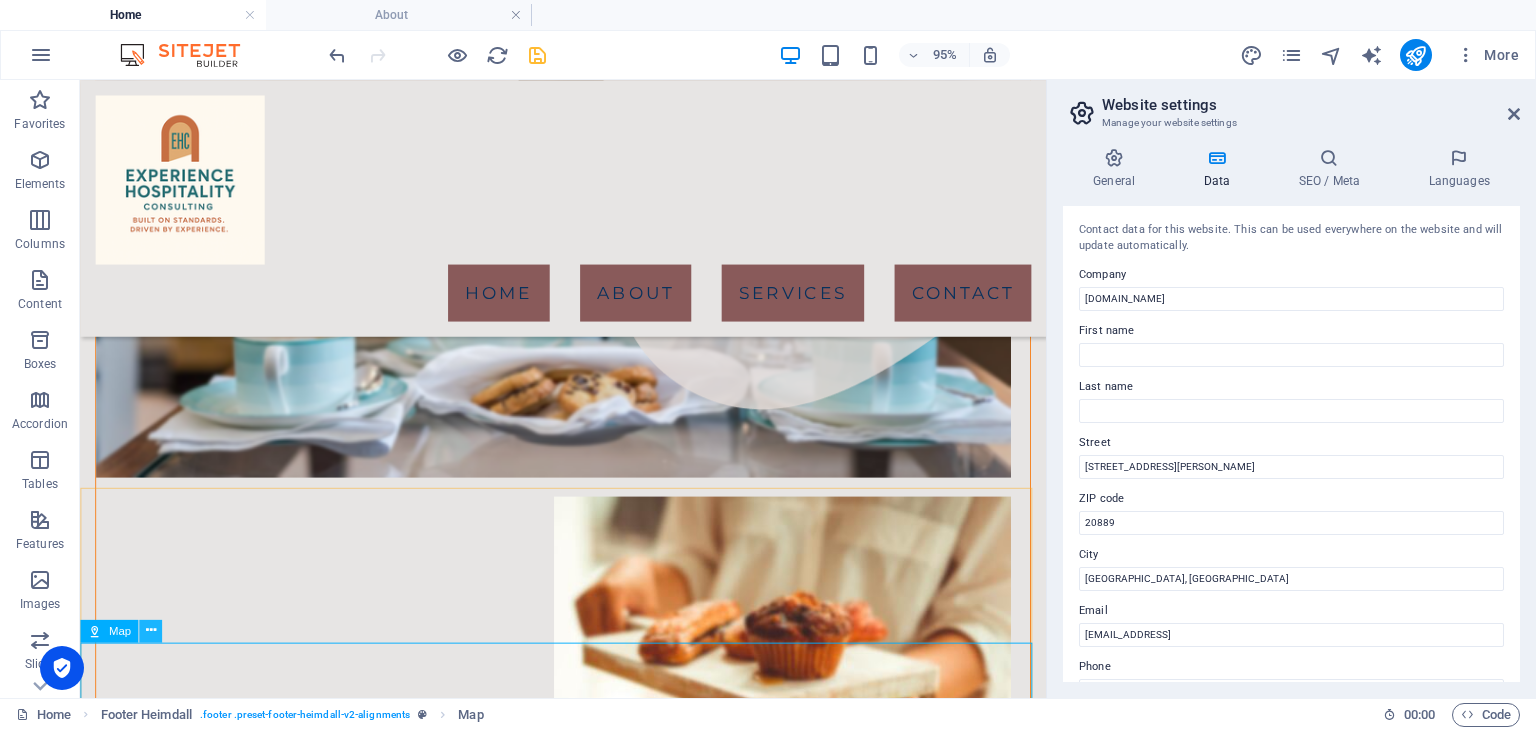 click at bounding box center [150, 631] 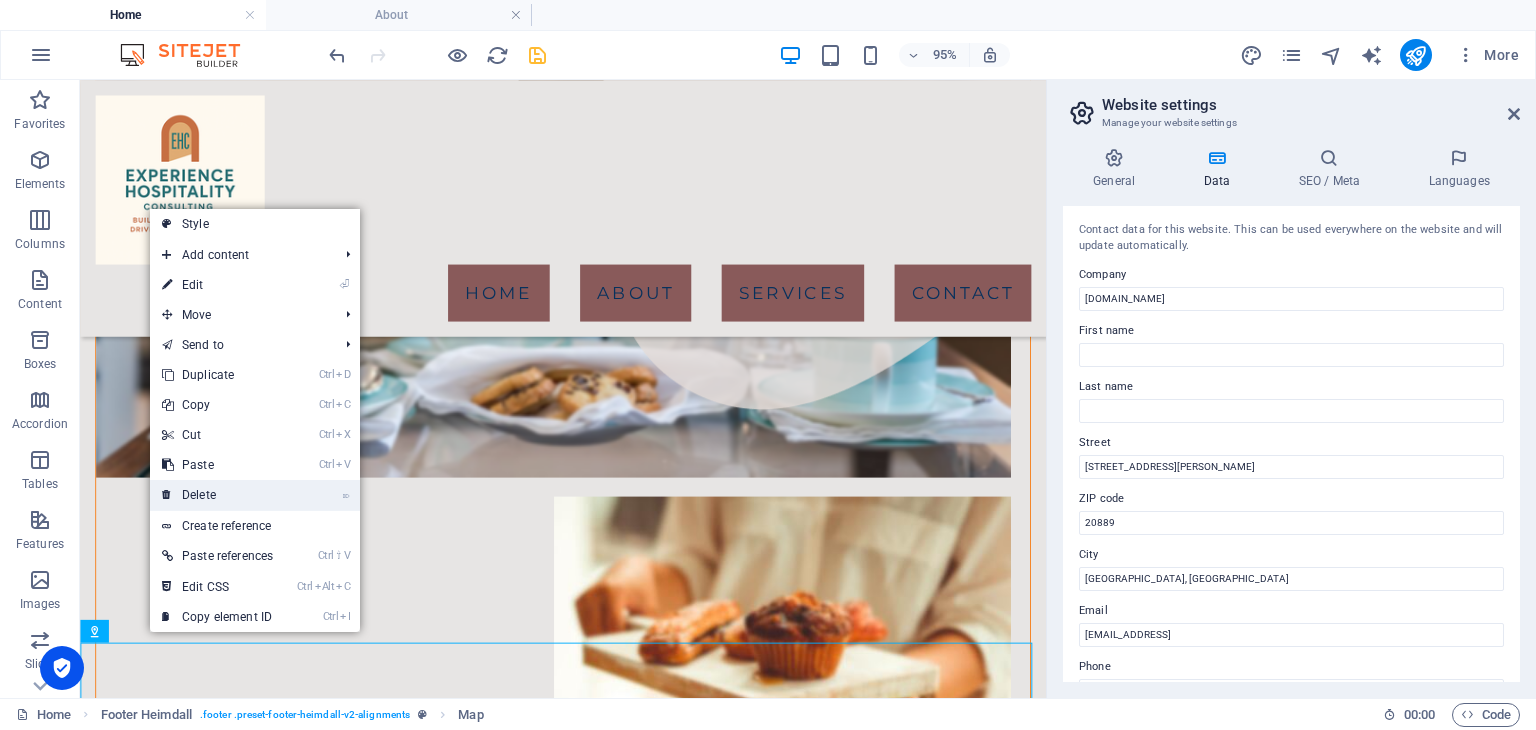 click on "⌦  Delete" at bounding box center [217, 495] 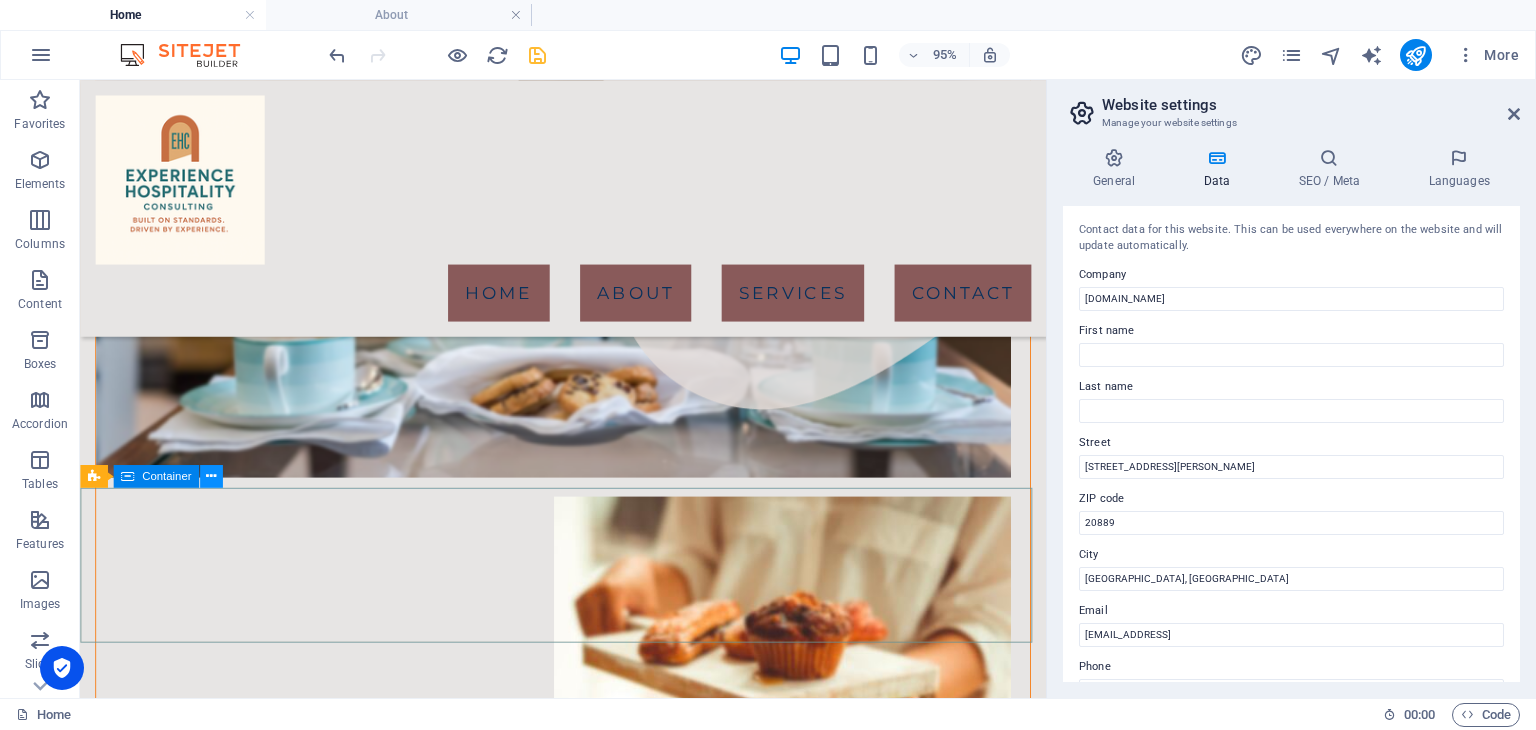click at bounding box center [211, 476] 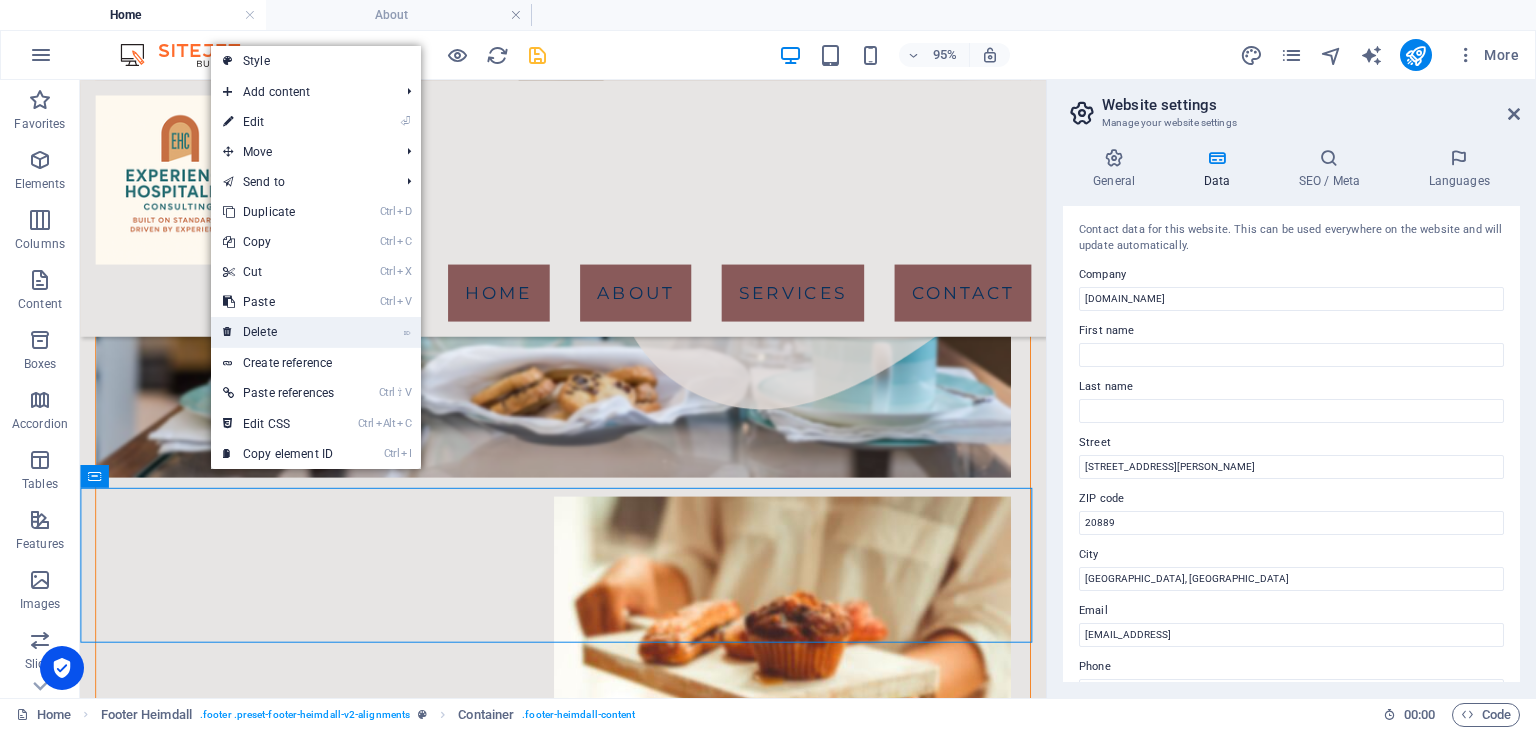 click on "⌦  Delete" at bounding box center (278, 332) 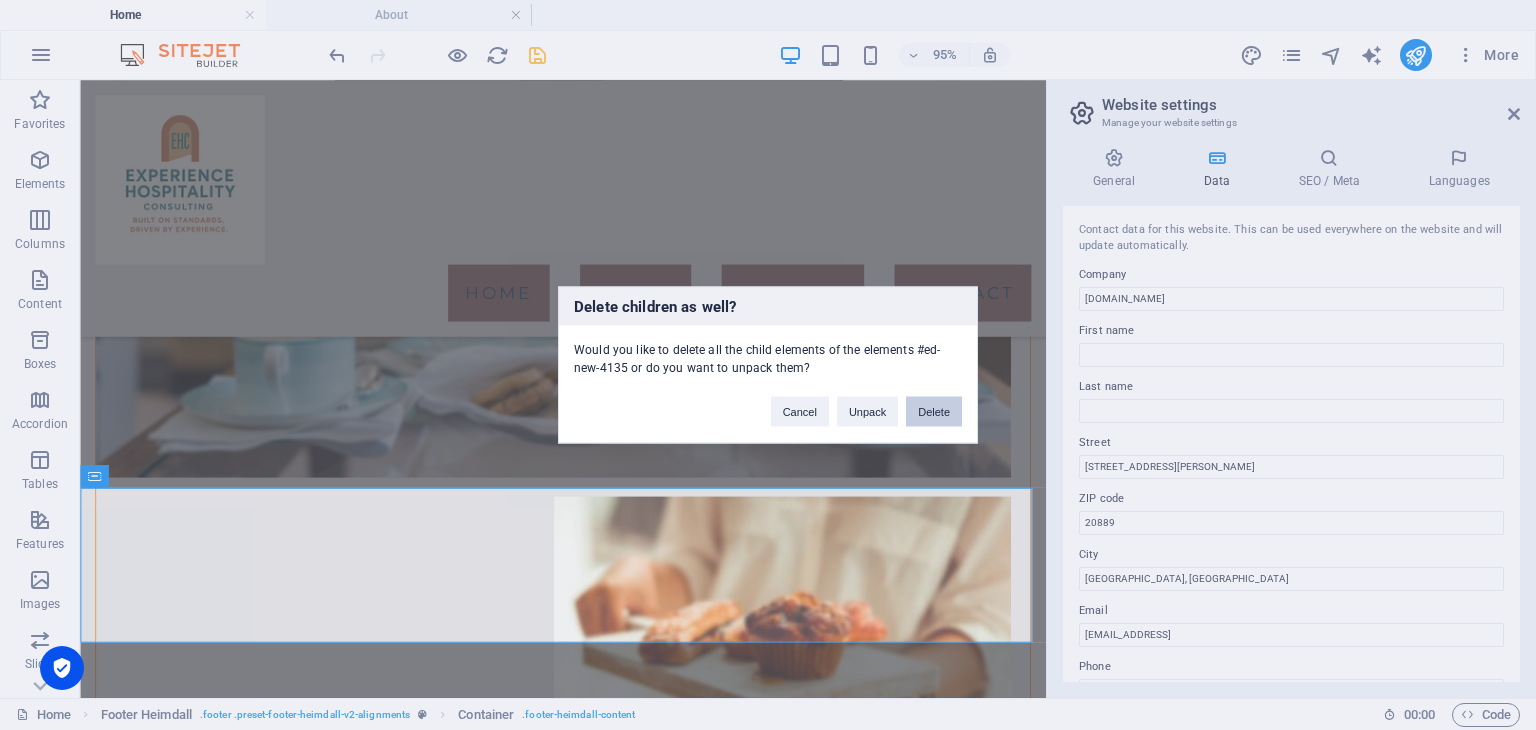 click on "Delete" at bounding box center (934, 412) 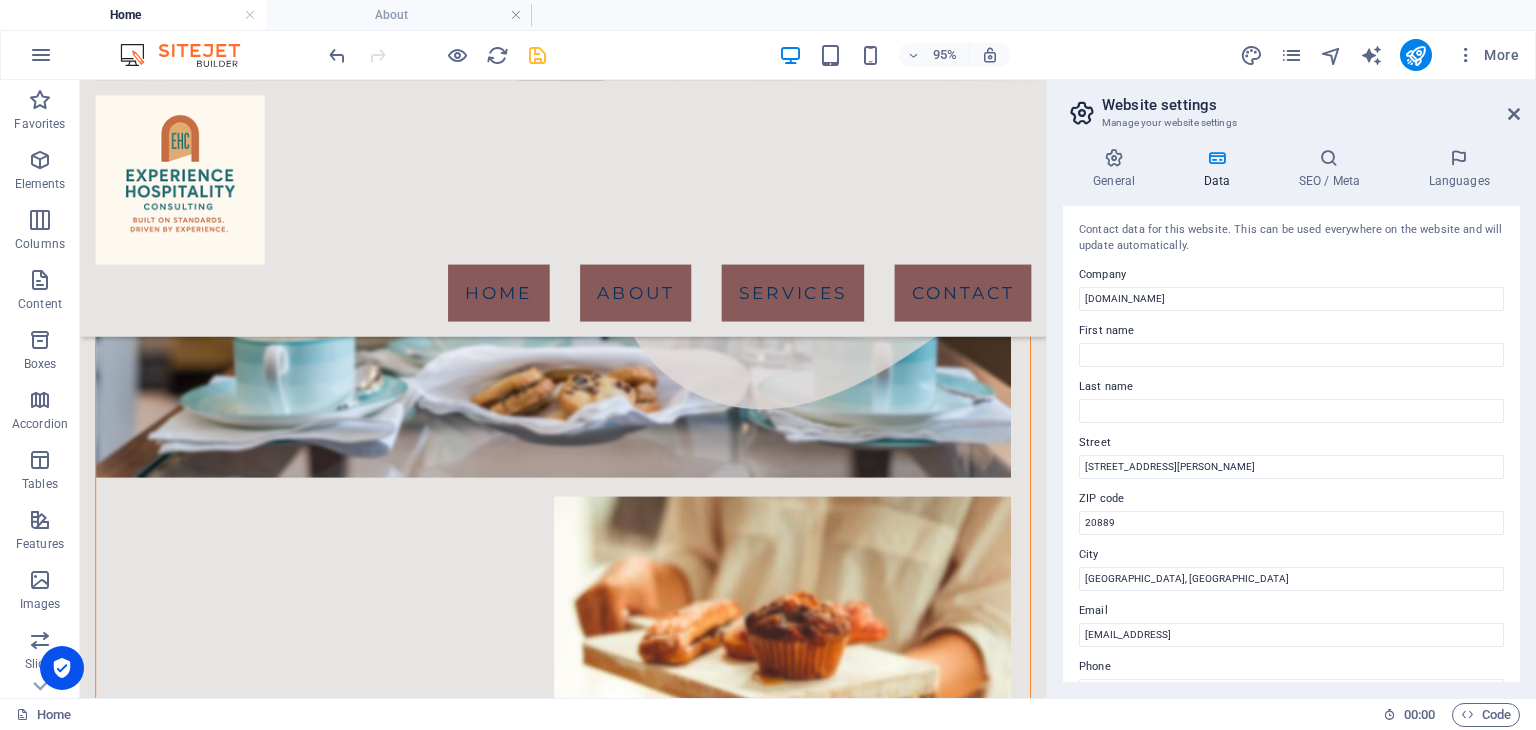 scroll, scrollTop: 1388, scrollLeft: 0, axis: vertical 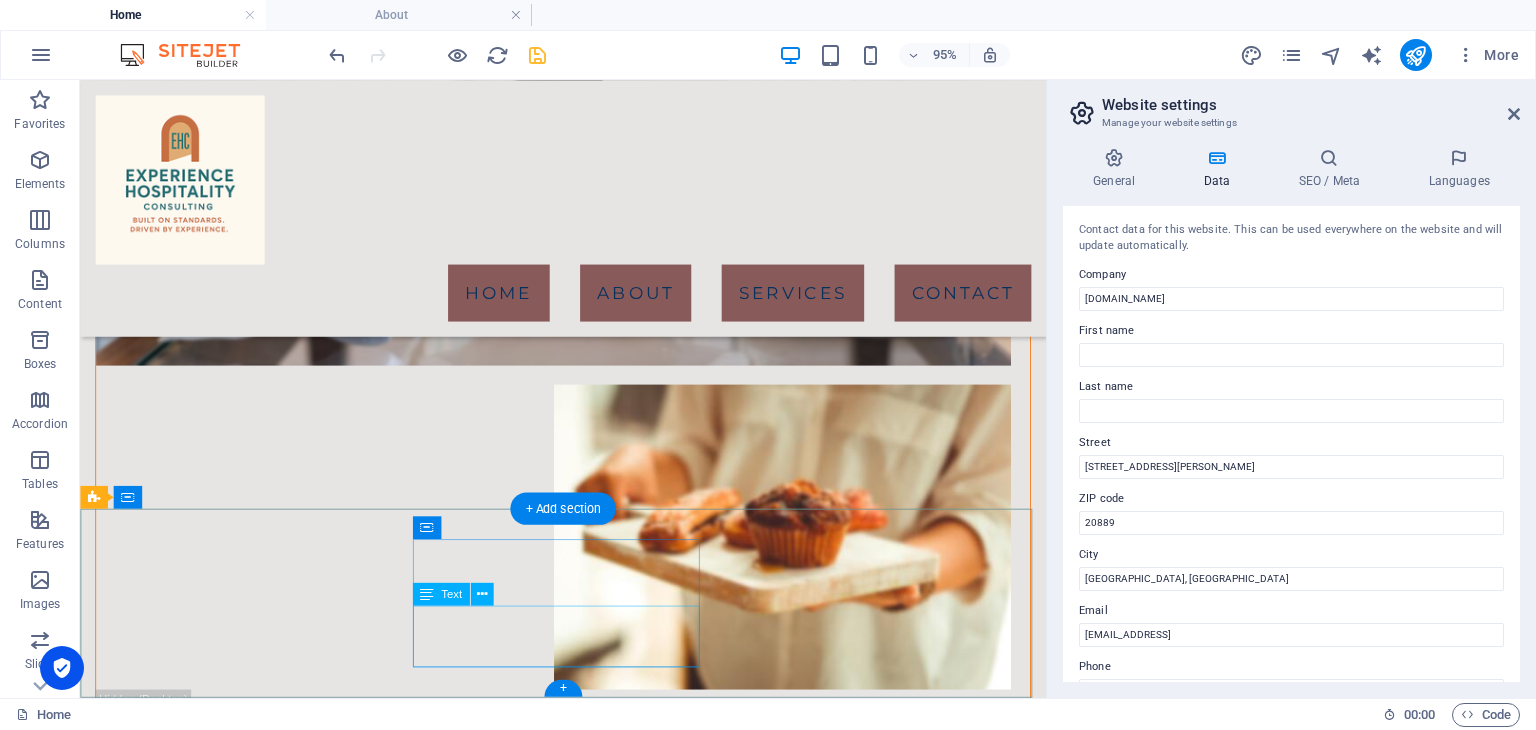 click on "+1-123-456-7890" at bounding box center [280, 3443] 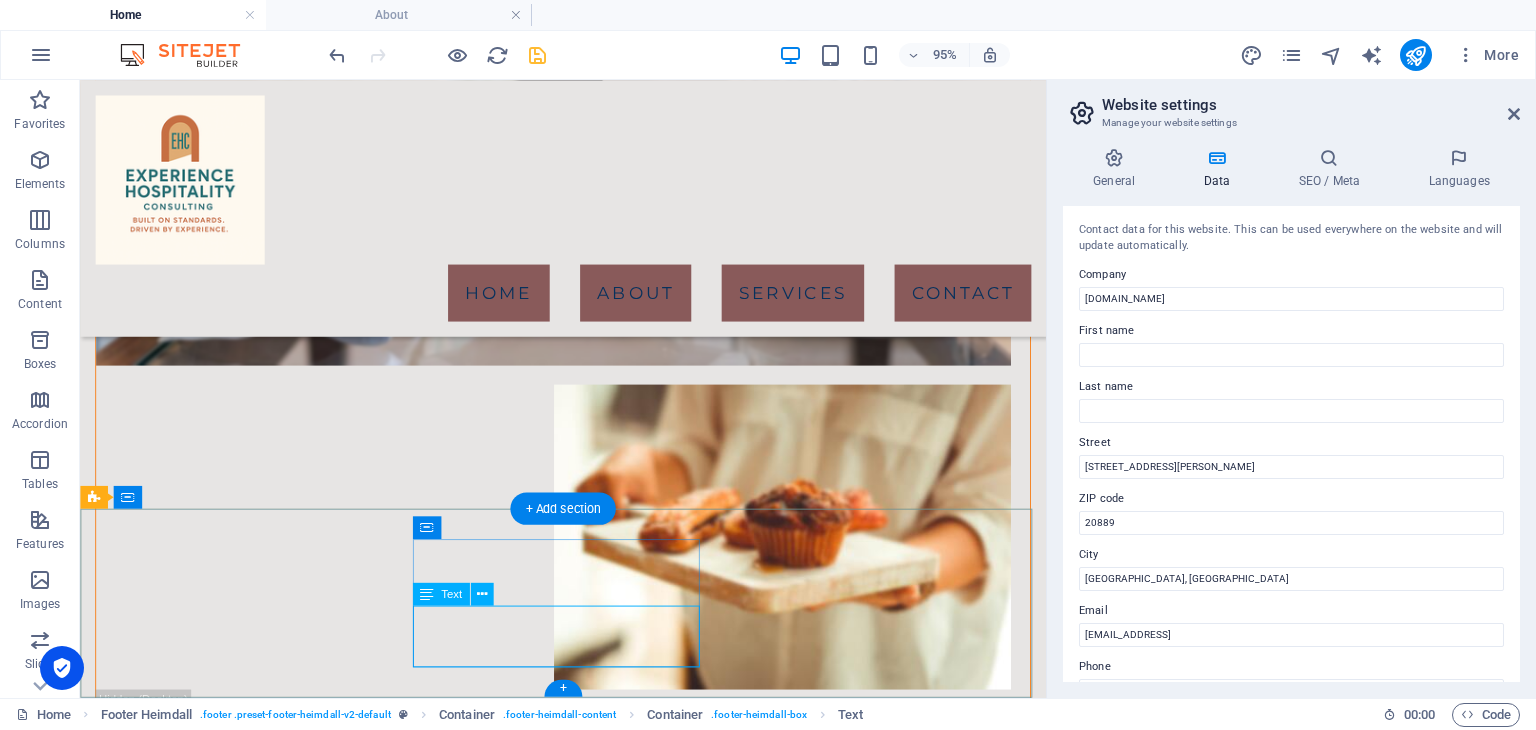 drag, startPoint x: 548, startPoint y: 647, endPoint x: 694, endPoint y: 645, distance: 146.0137 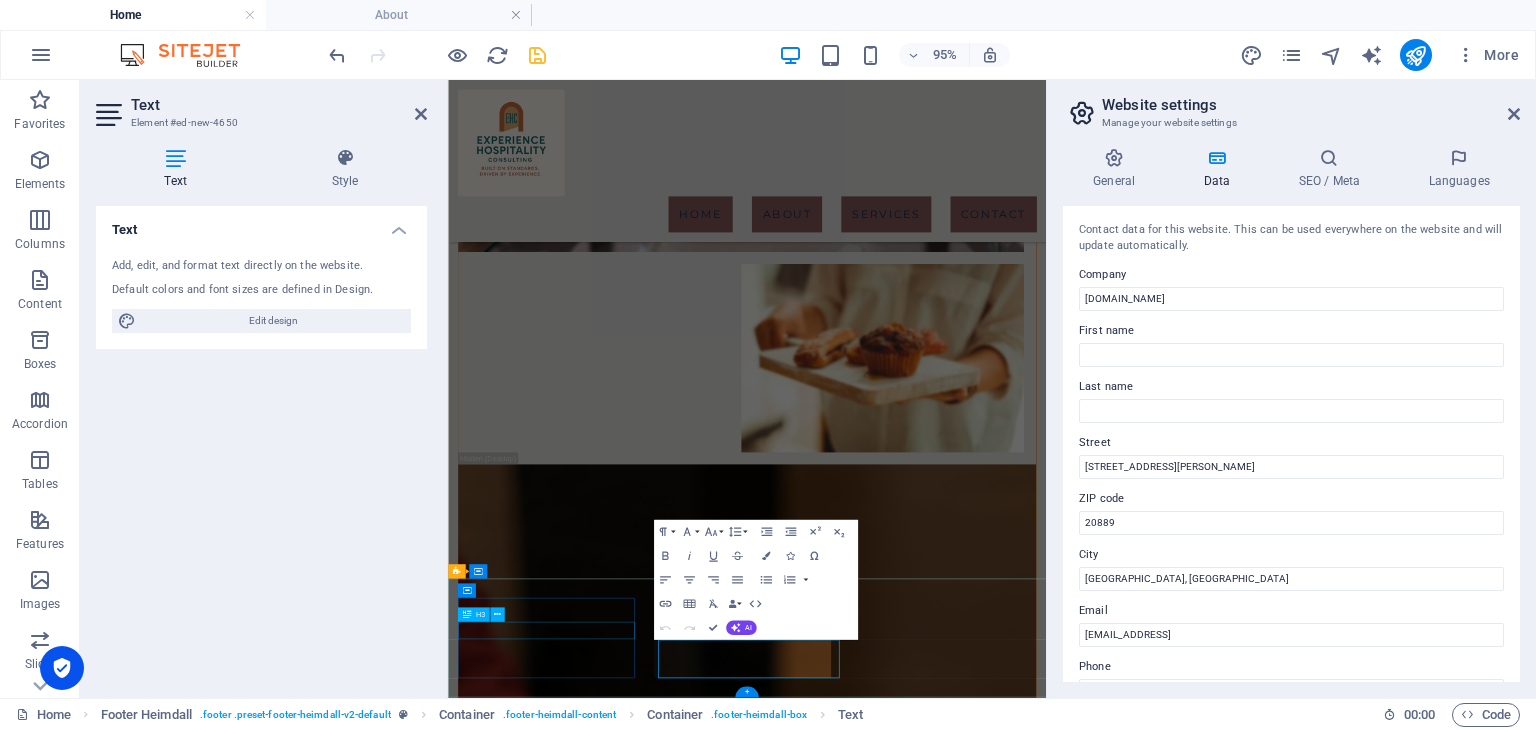 scroll, scrollTop: 1009, scrollLeft: 0, axis: vertical 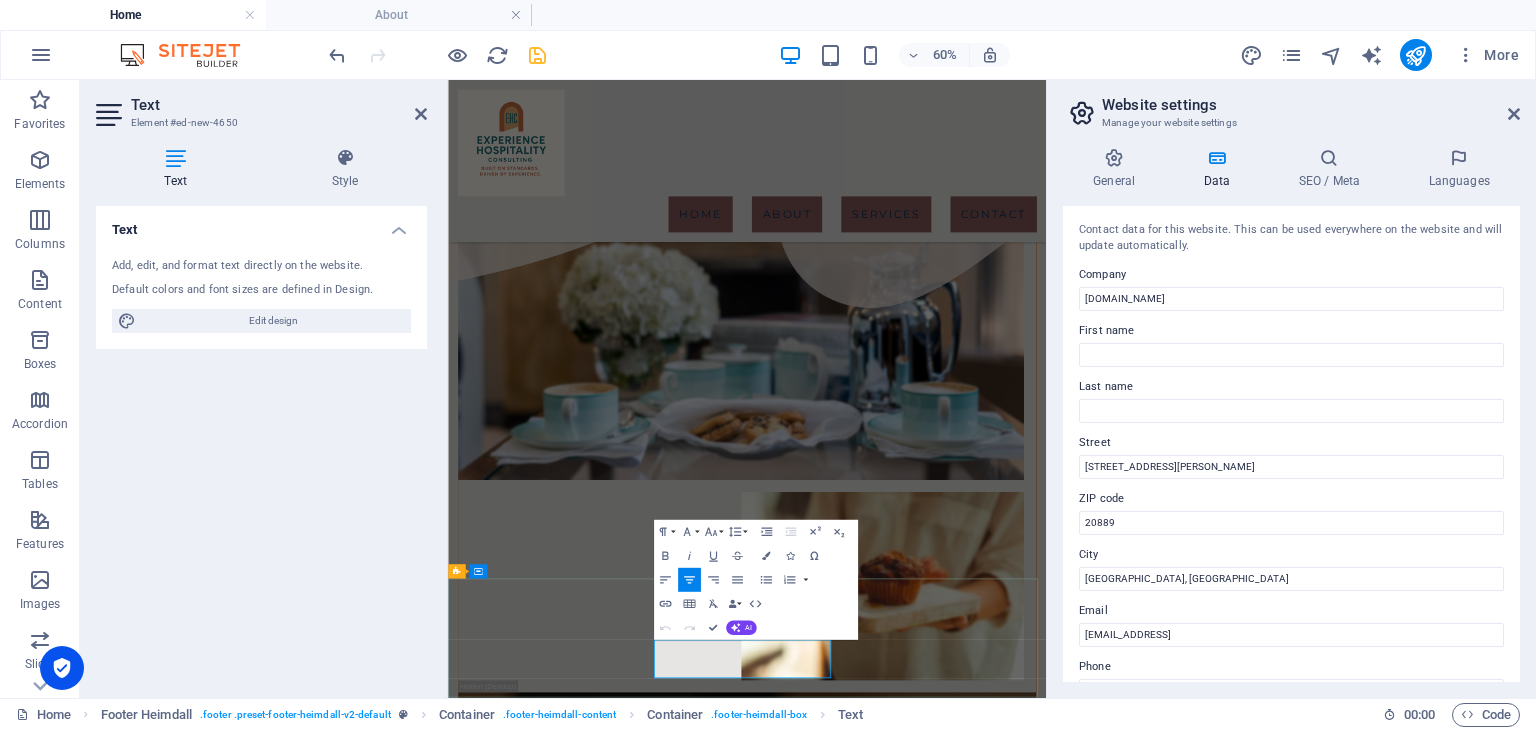 drag, startPoint x: 838, startPoint y: 1028, endPoint x: 1038, endPoint y: 1033, distance: 200.06248 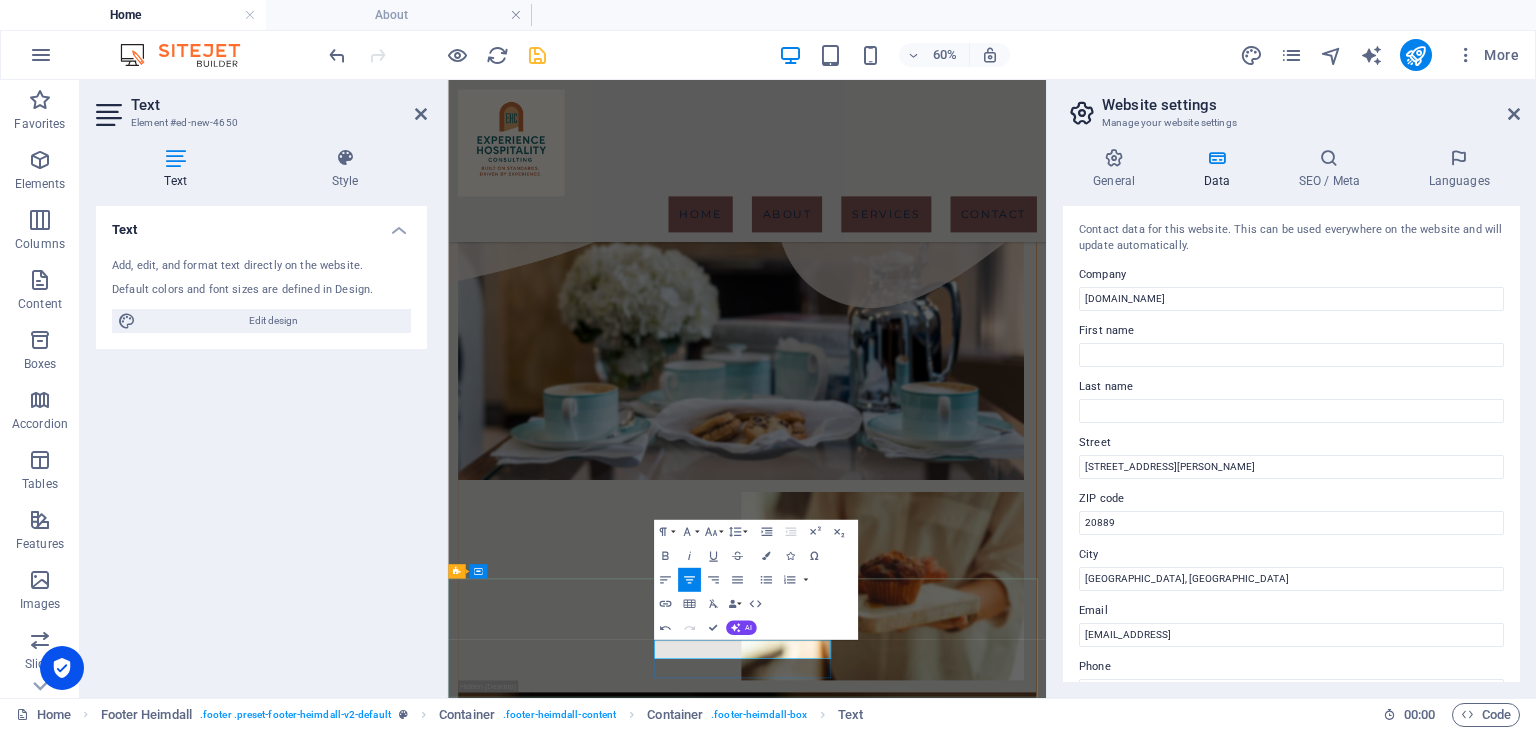 click on "Mobile:" at bounding box center [614, 3765] 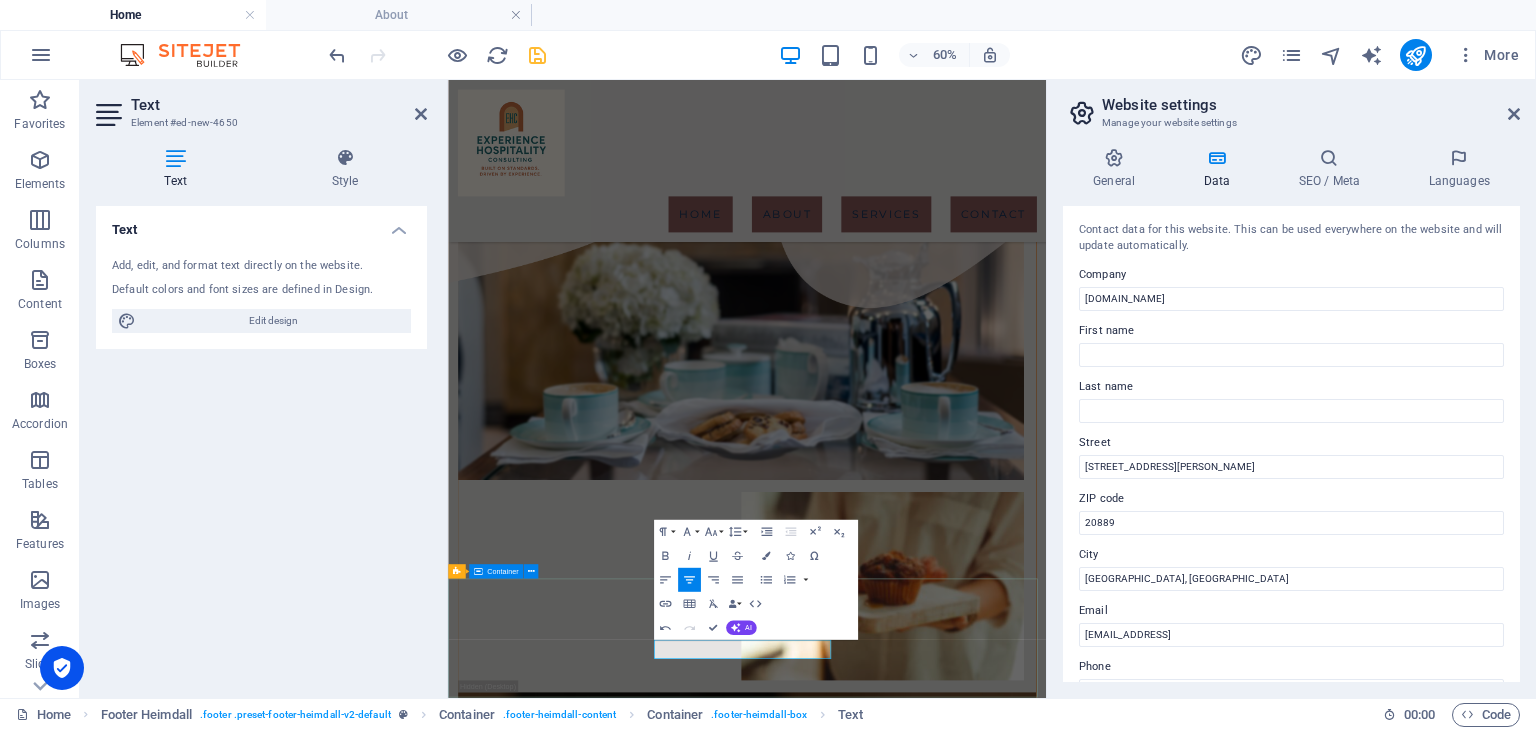 type 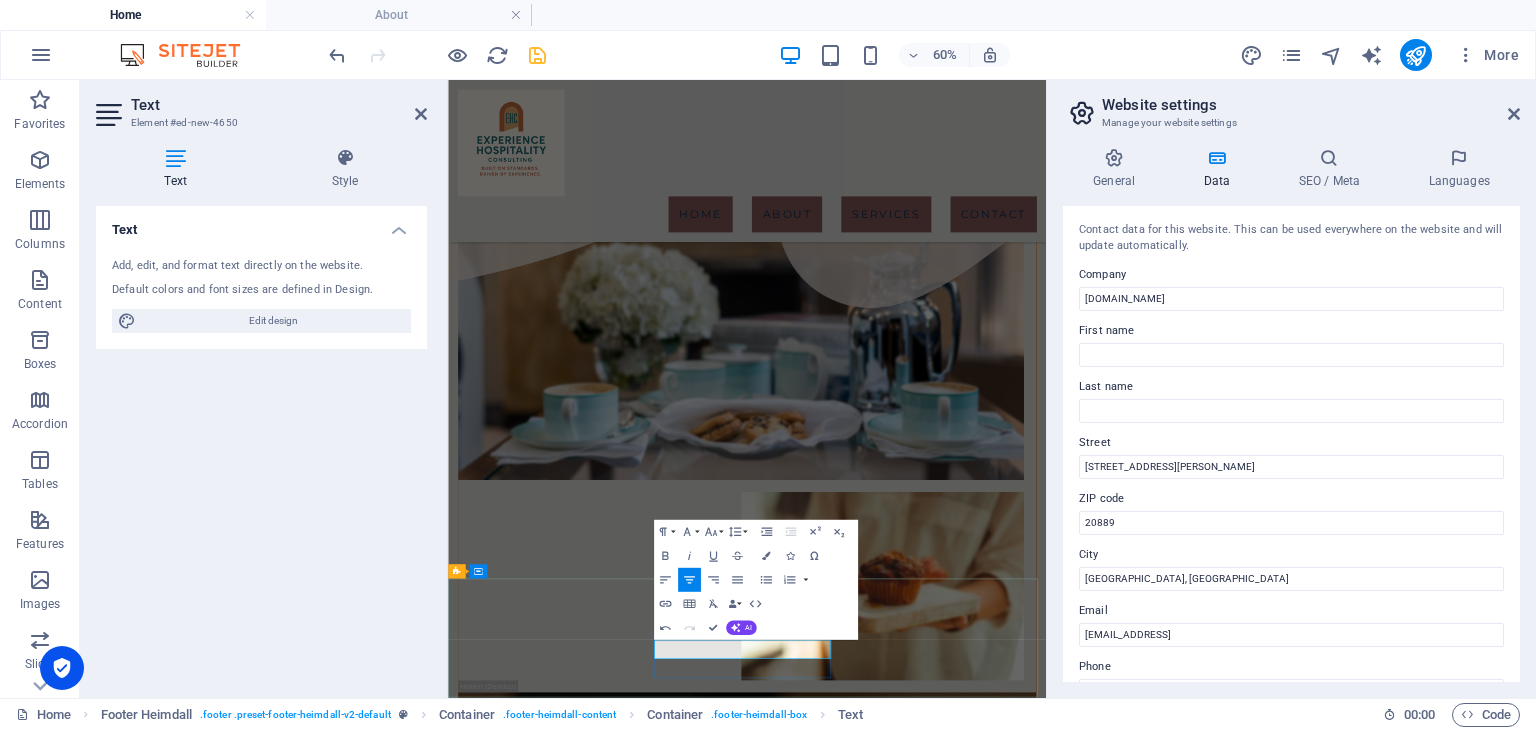 click on "Mobile:  [PHONE_NUMBER]" at bounding box center [614, 3765] 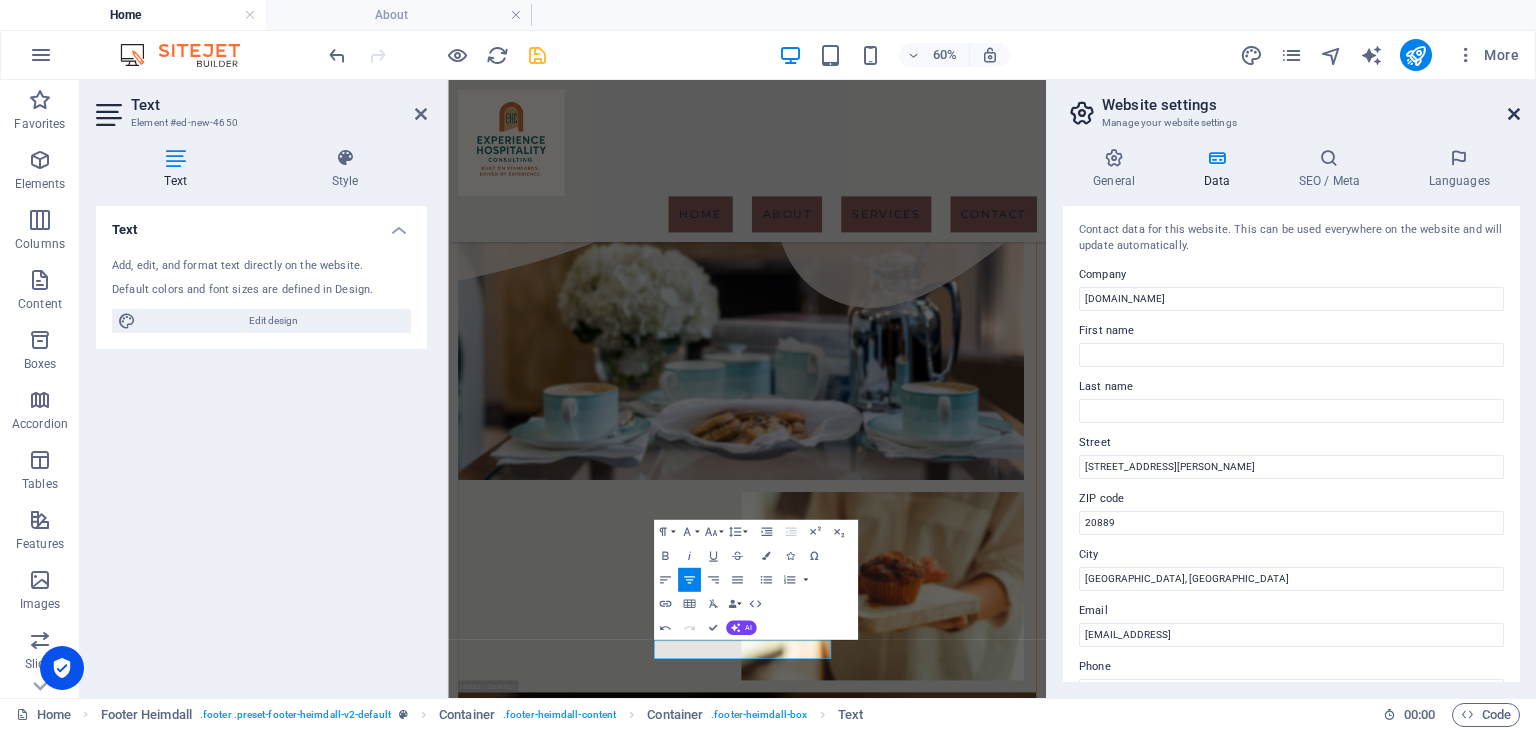 click at bounding box center [1514, 114] 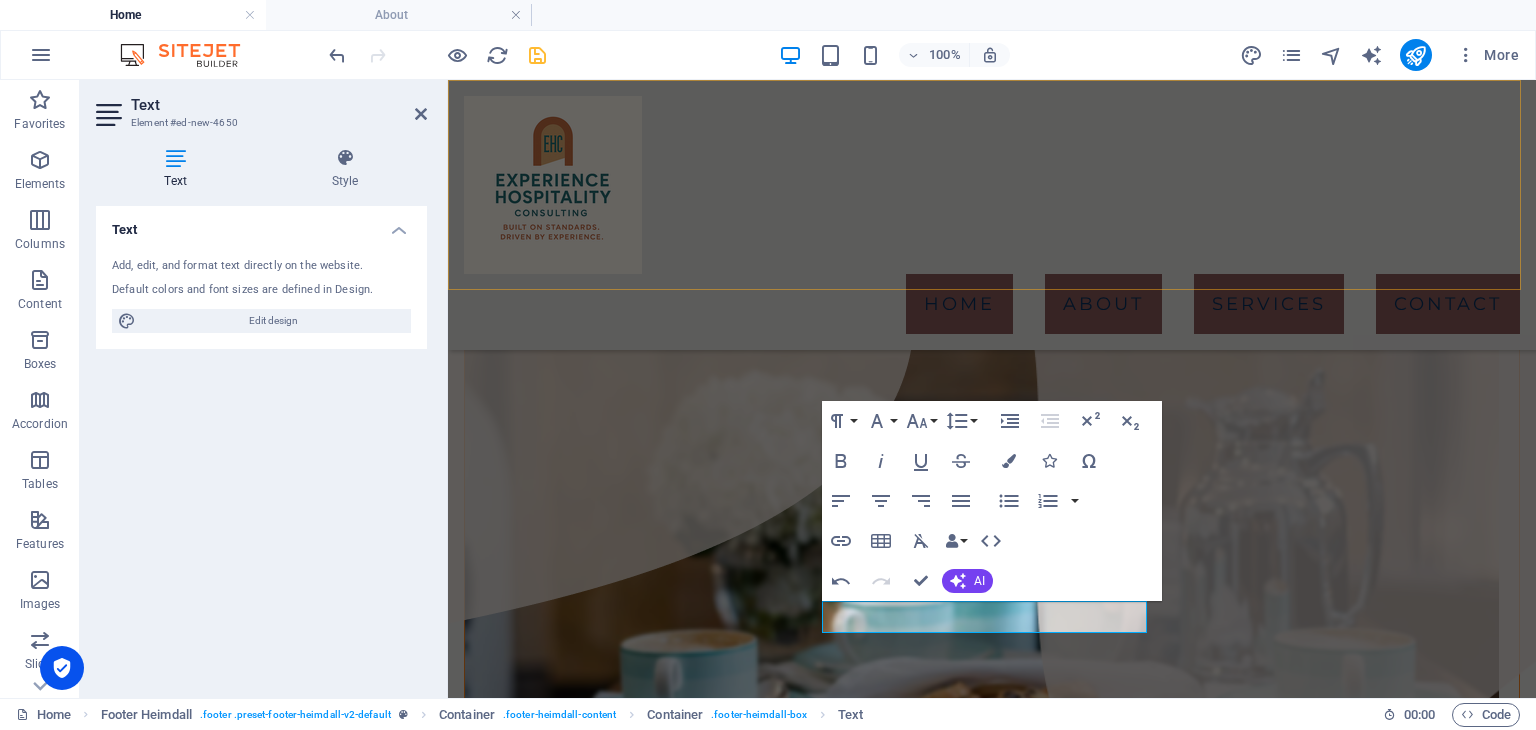 scroll, scrollTop: 1440, scrollLeft: 0, axis: vertical 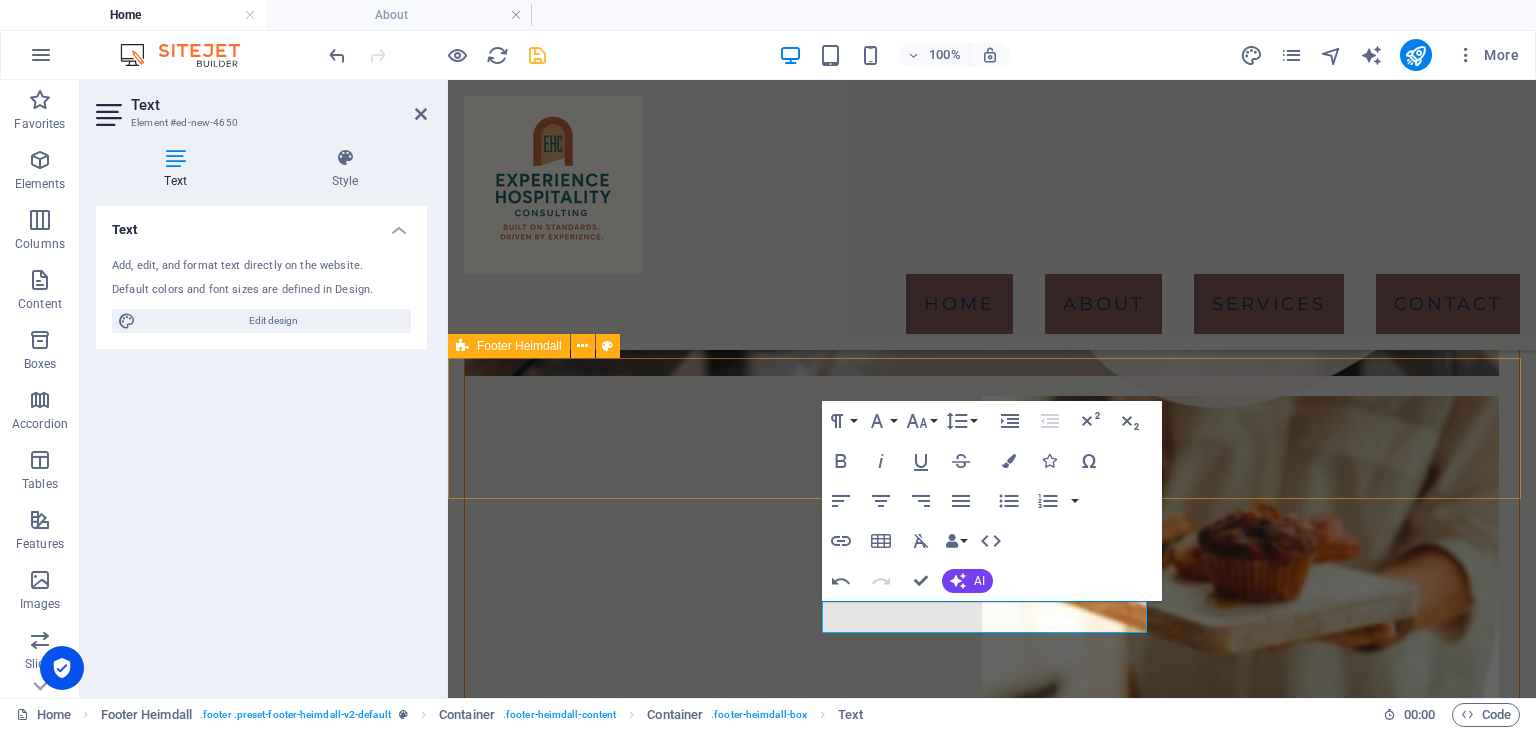 click on "Drop content here or  Add elements  Paste clipboard" at bounding box center [992, 3253] 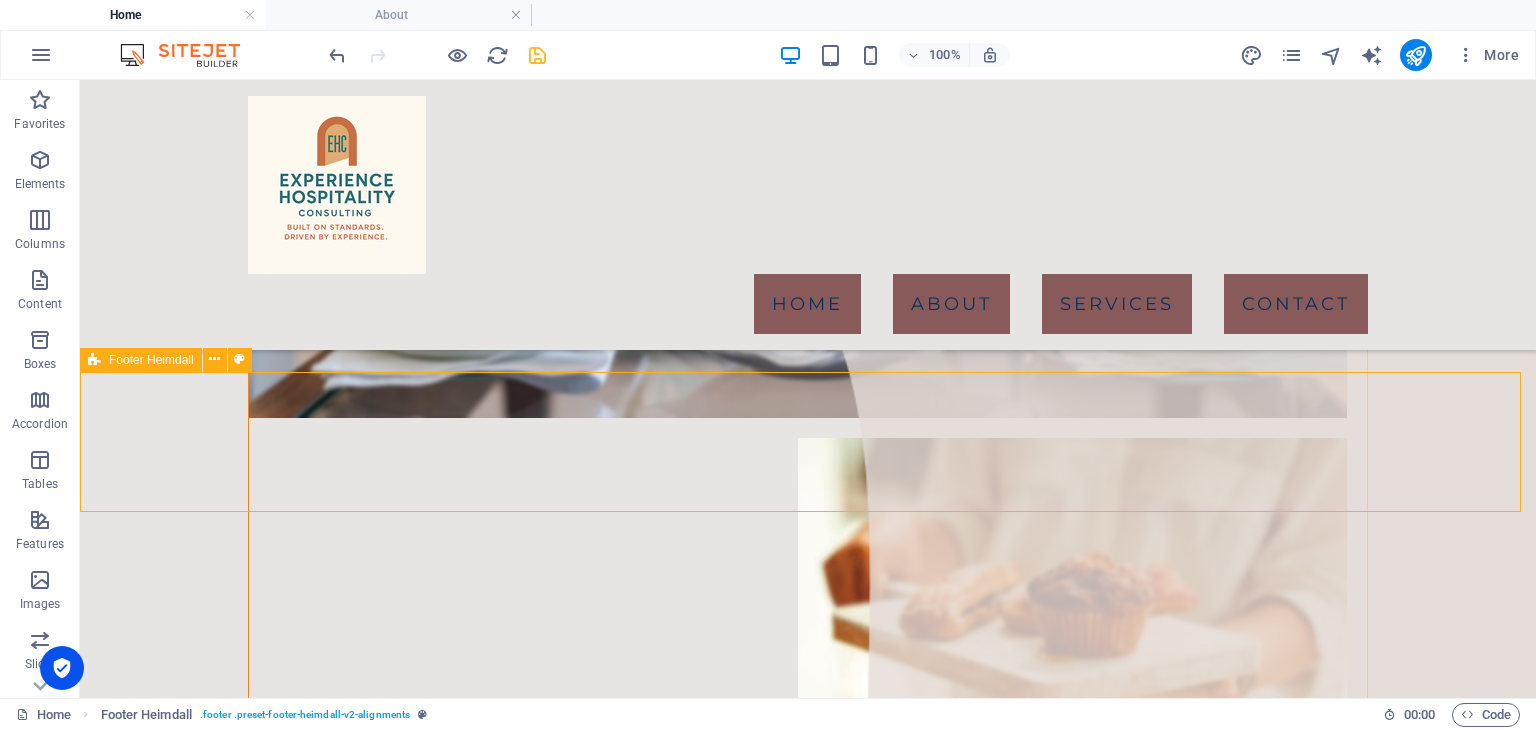 scroll, scrollTop: 1465, scrollLeft: 0, axis: vertical 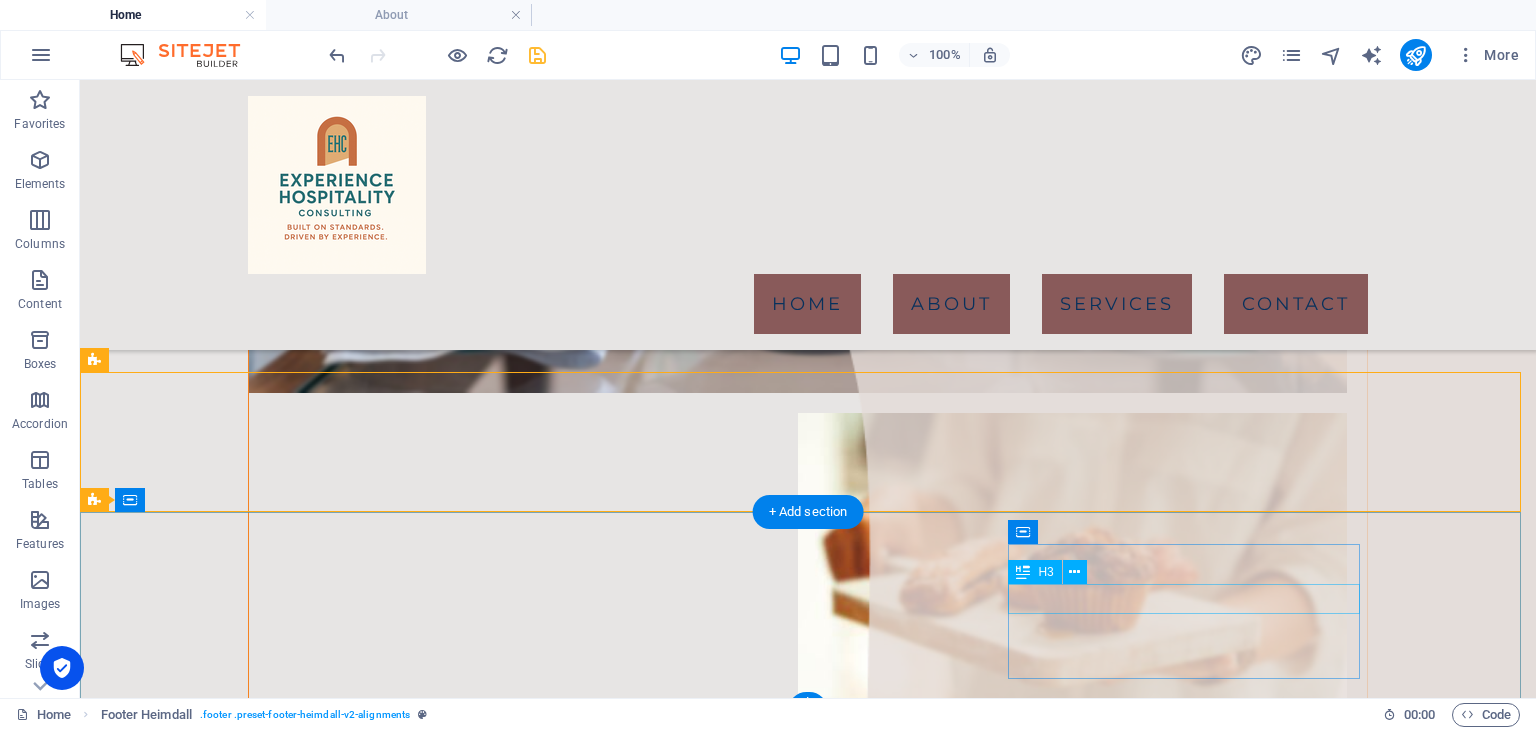 drag, startPoint x: 1199, startPoint y: 630, endPoint x: 1157, endPoint y: 689, distance: 72.42237 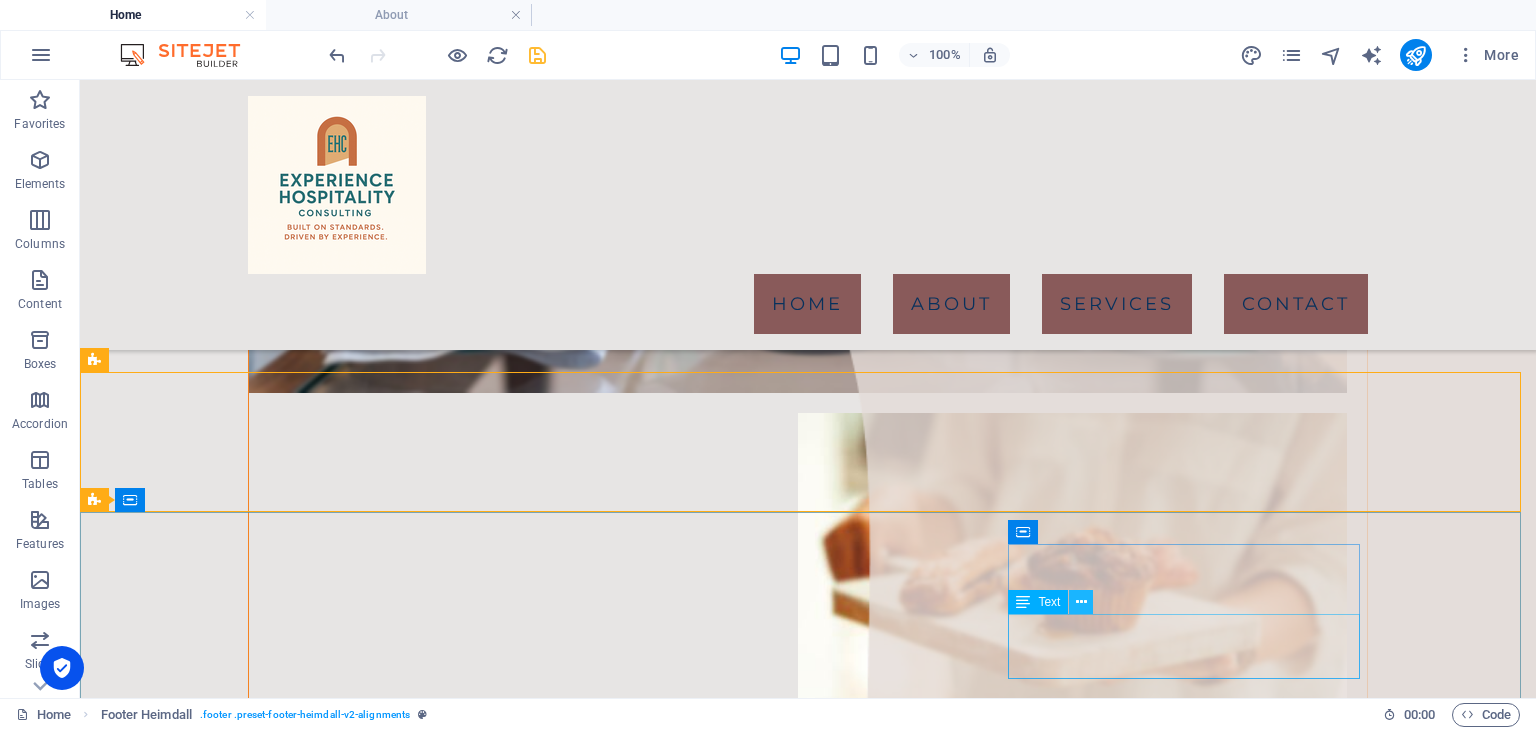 click at bounding box center [1081, 602] 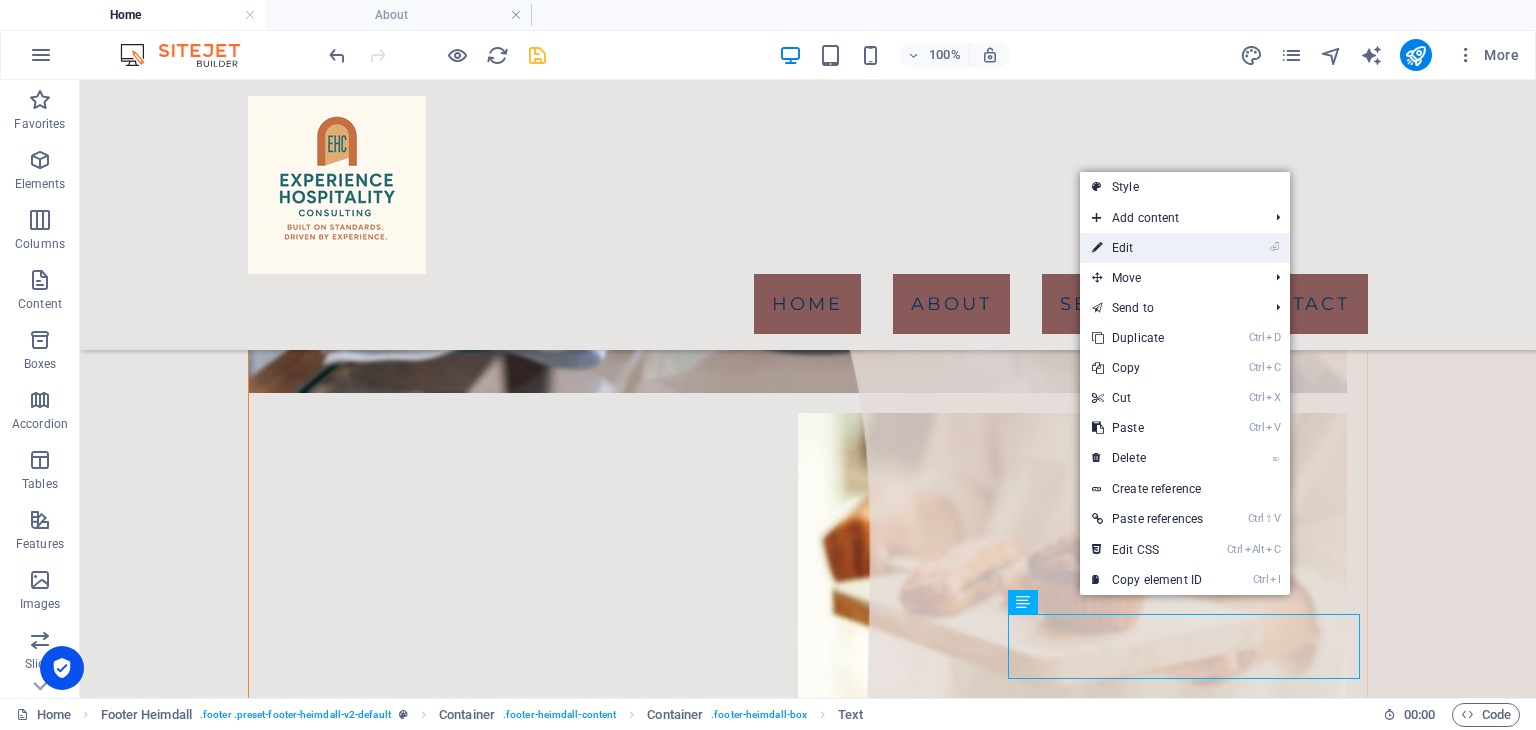 click on "⏎  Edit" at bounding box center (1147, 248) 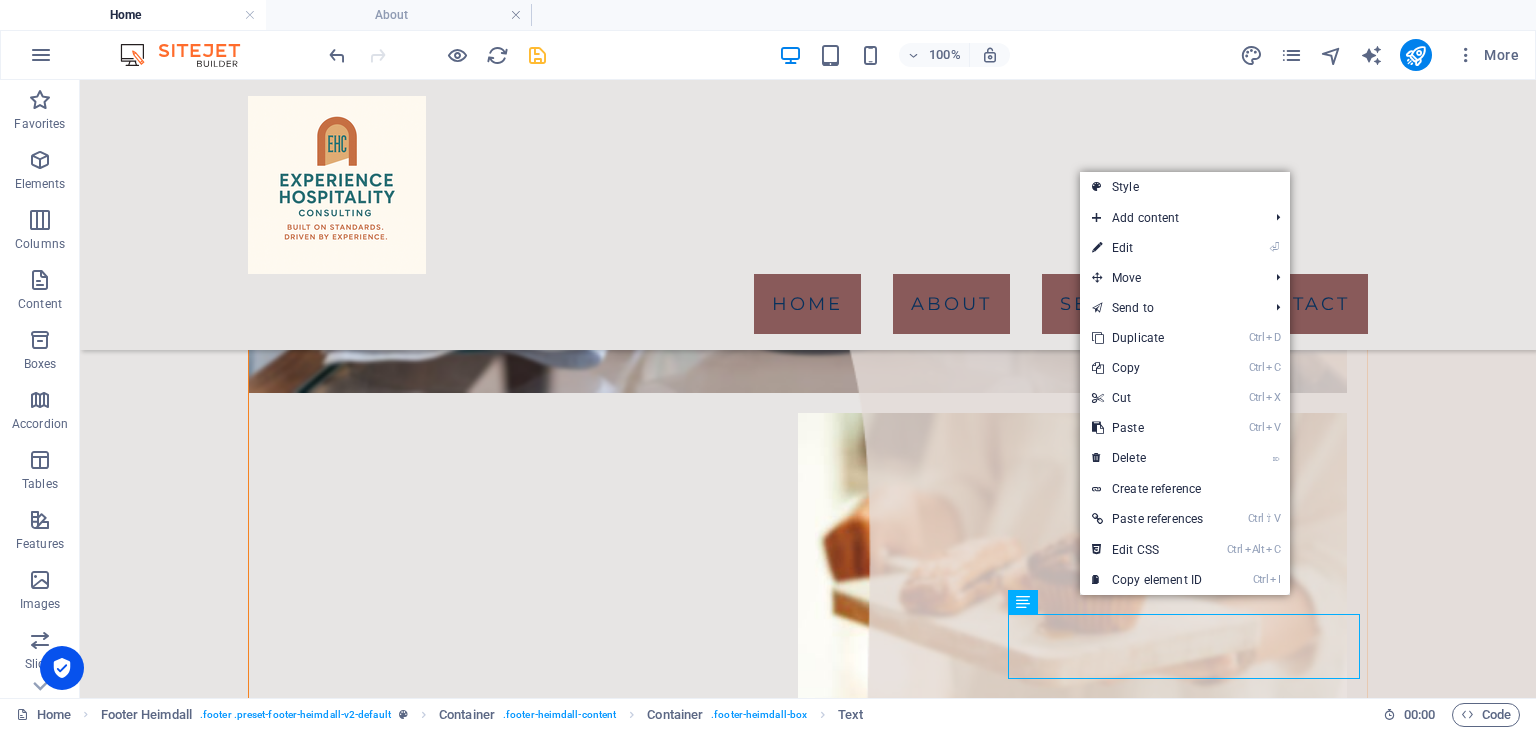 scroll, scrollTop: 1440, scrollLeft: 0, axis: vertical 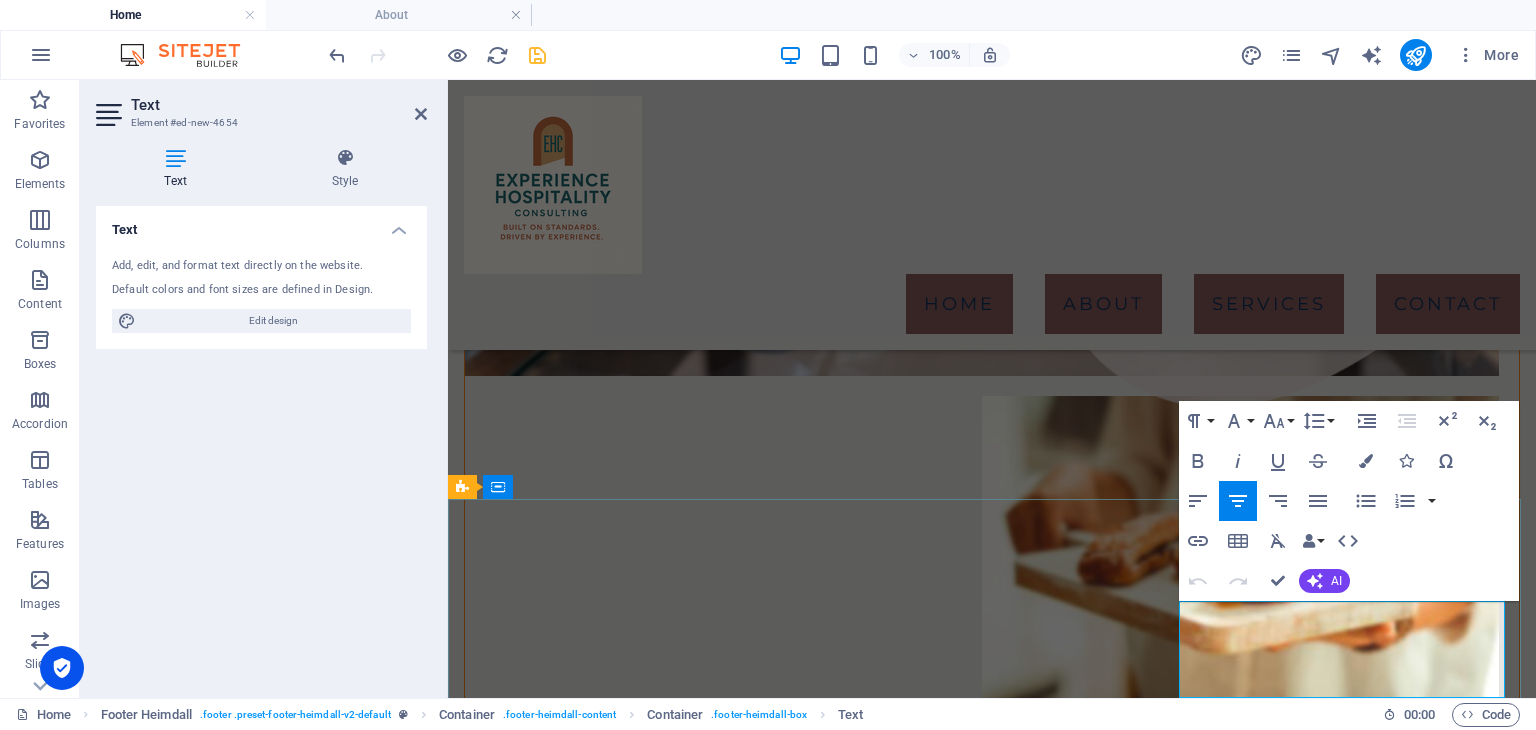 type 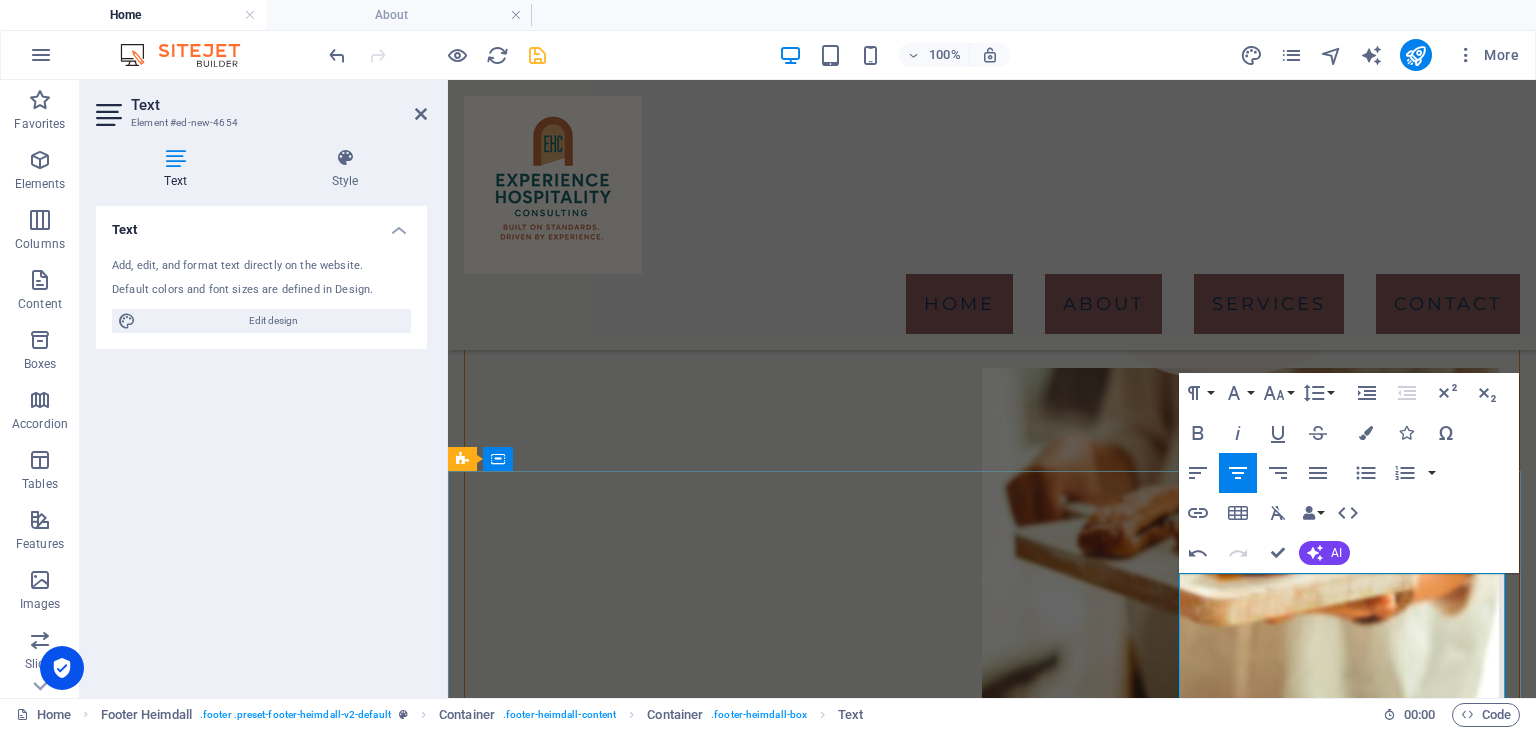 scroll, scrollTop: 1440, scrollLeft: 0, axis: vertical 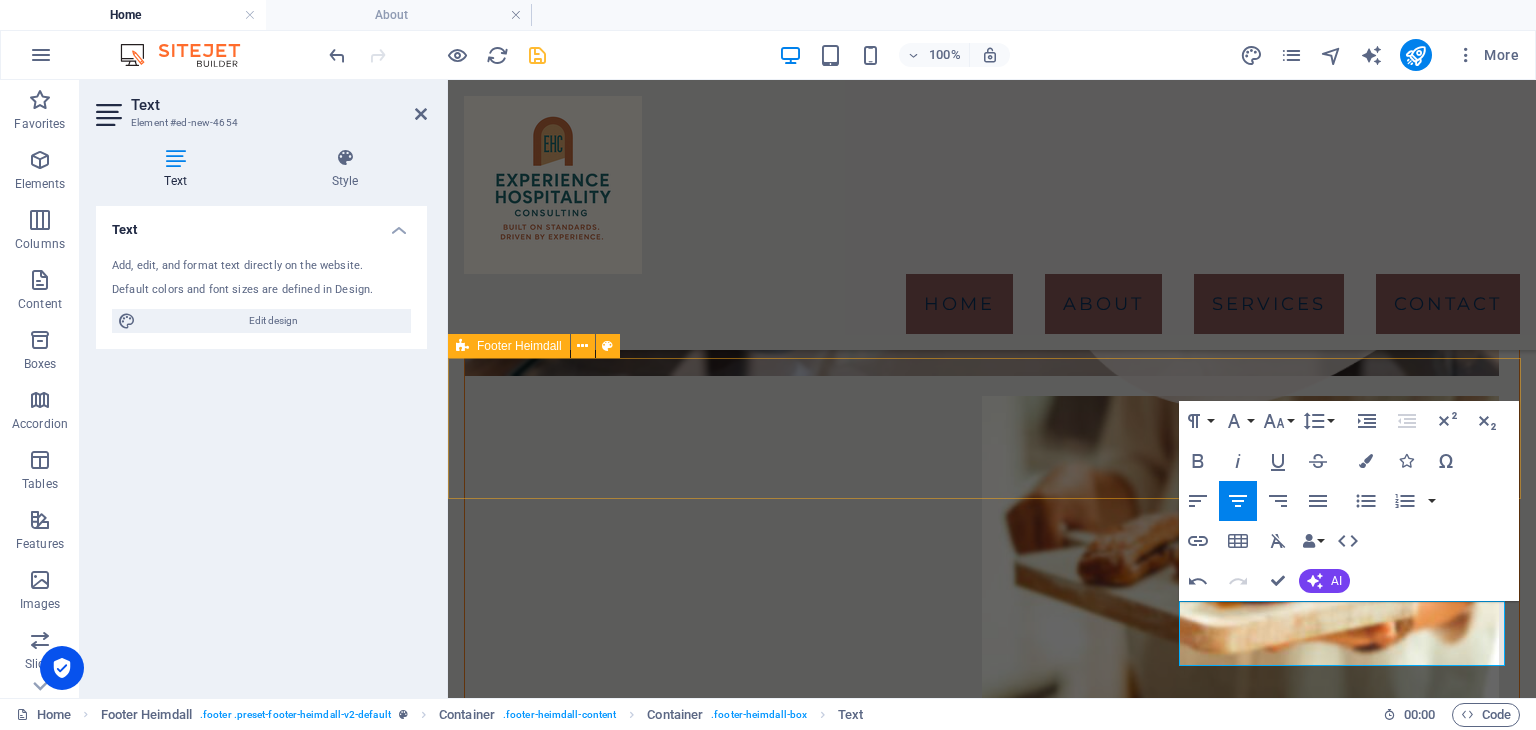 click on "Drop content here or  Add elements  Paste clipboard" at bounding box center (992, 3253) 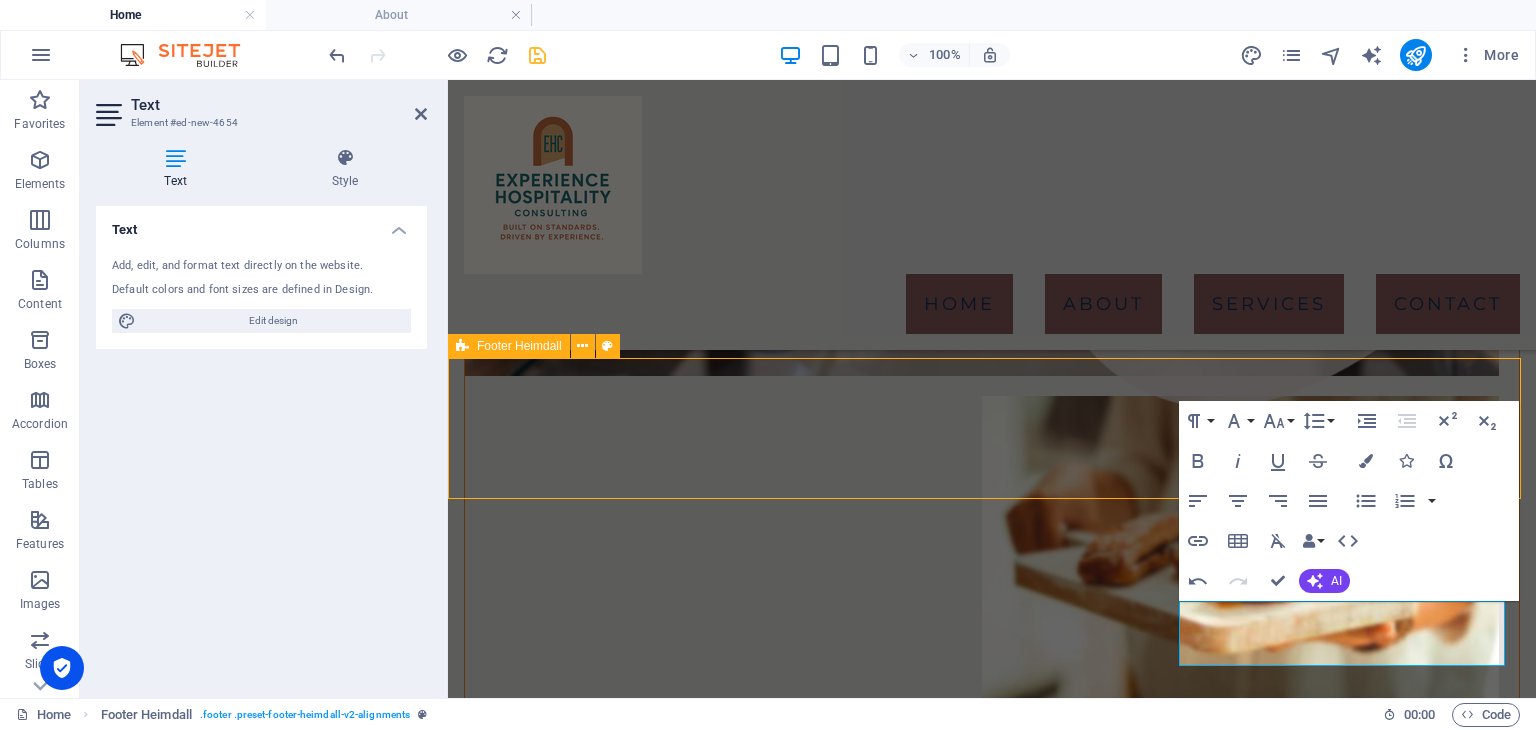 scroll, scrollTop: 1465, scrollLeft: 0, axis: vertical 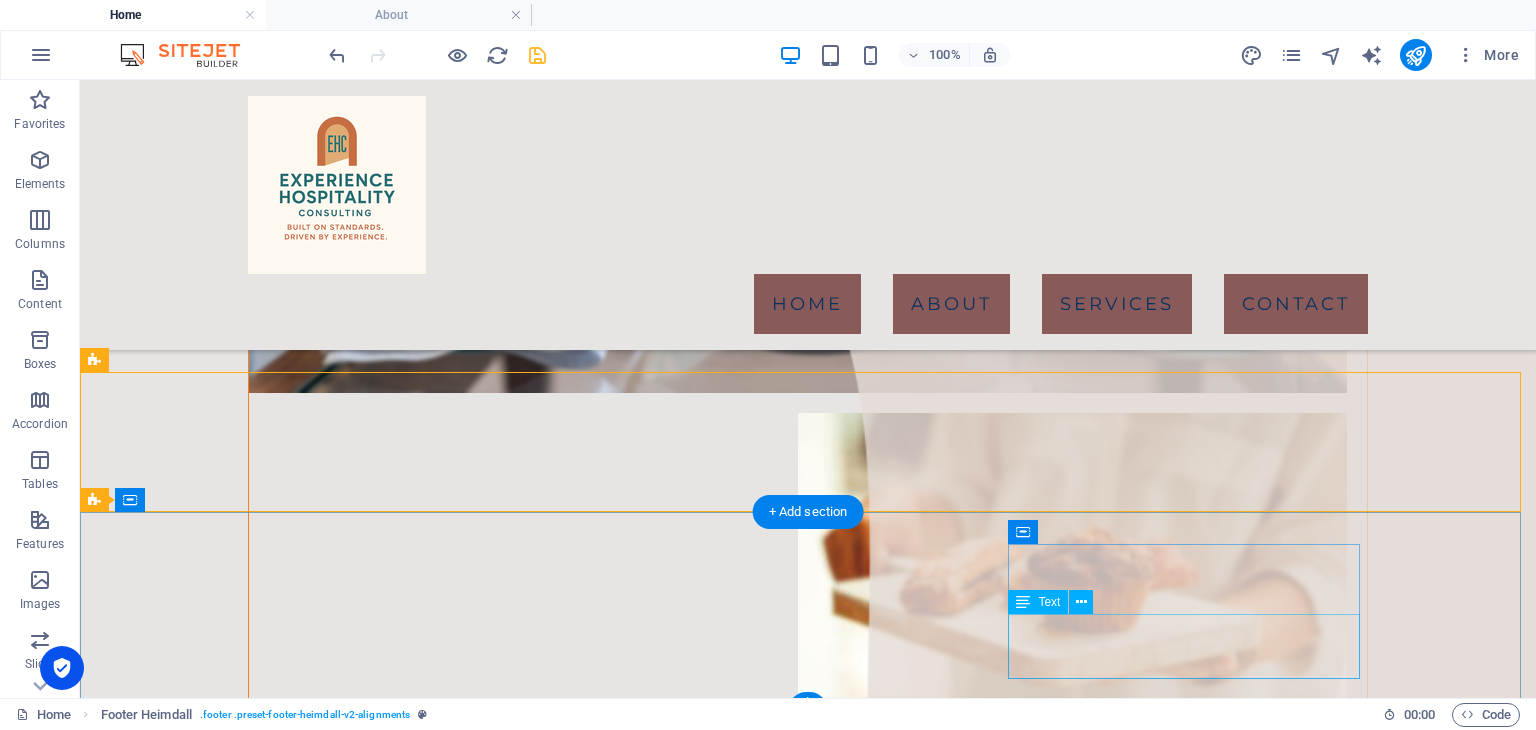 click on "[EMAIL_ADDRESS][DOMAIN_NAME] Legal Notice  |  Privacy Policy" at bounding box center [272, 3883] 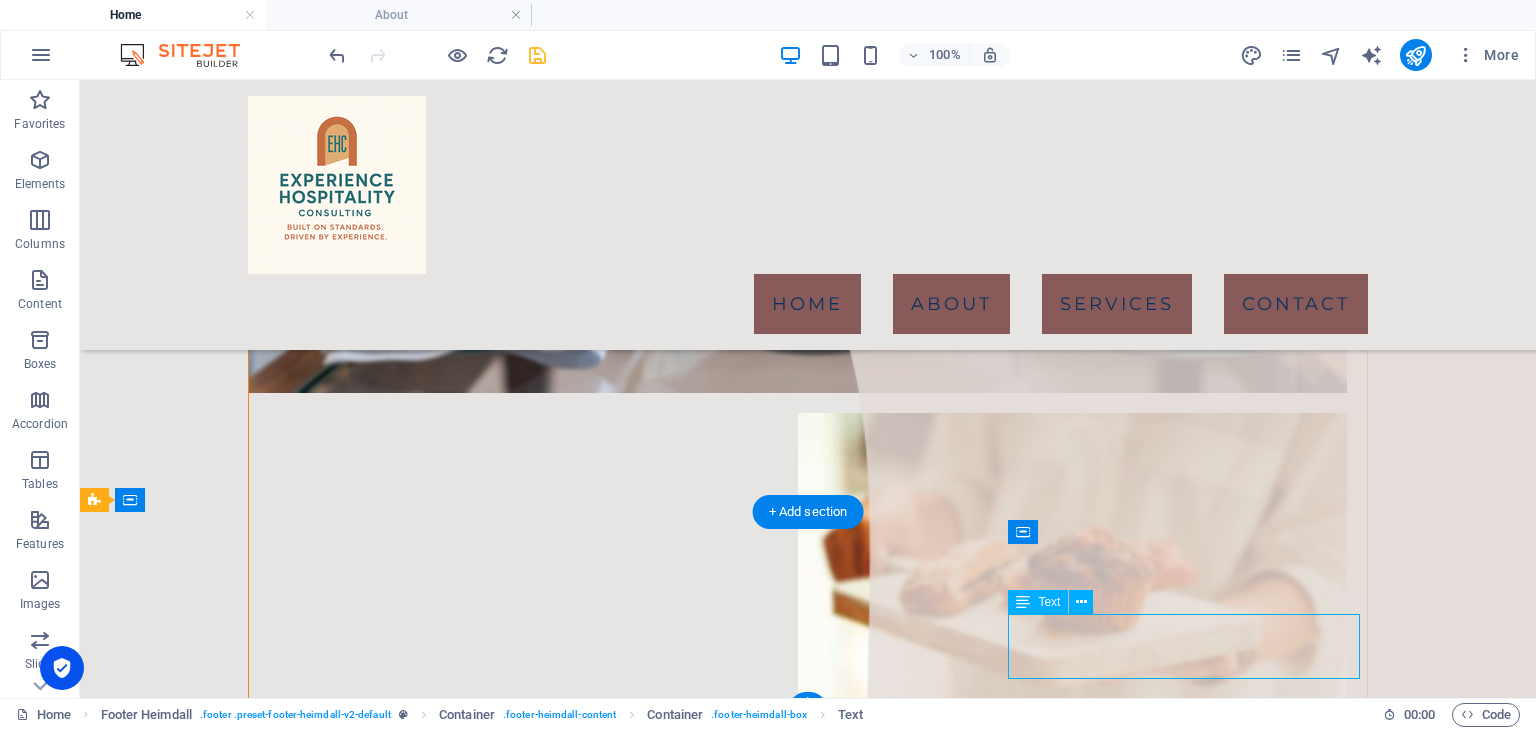 click on "[EMAIL_ADDRESS][DOMAIN_NAME] Legal Notice  |  Privacy Policy" at bounding box center [272, 3883] 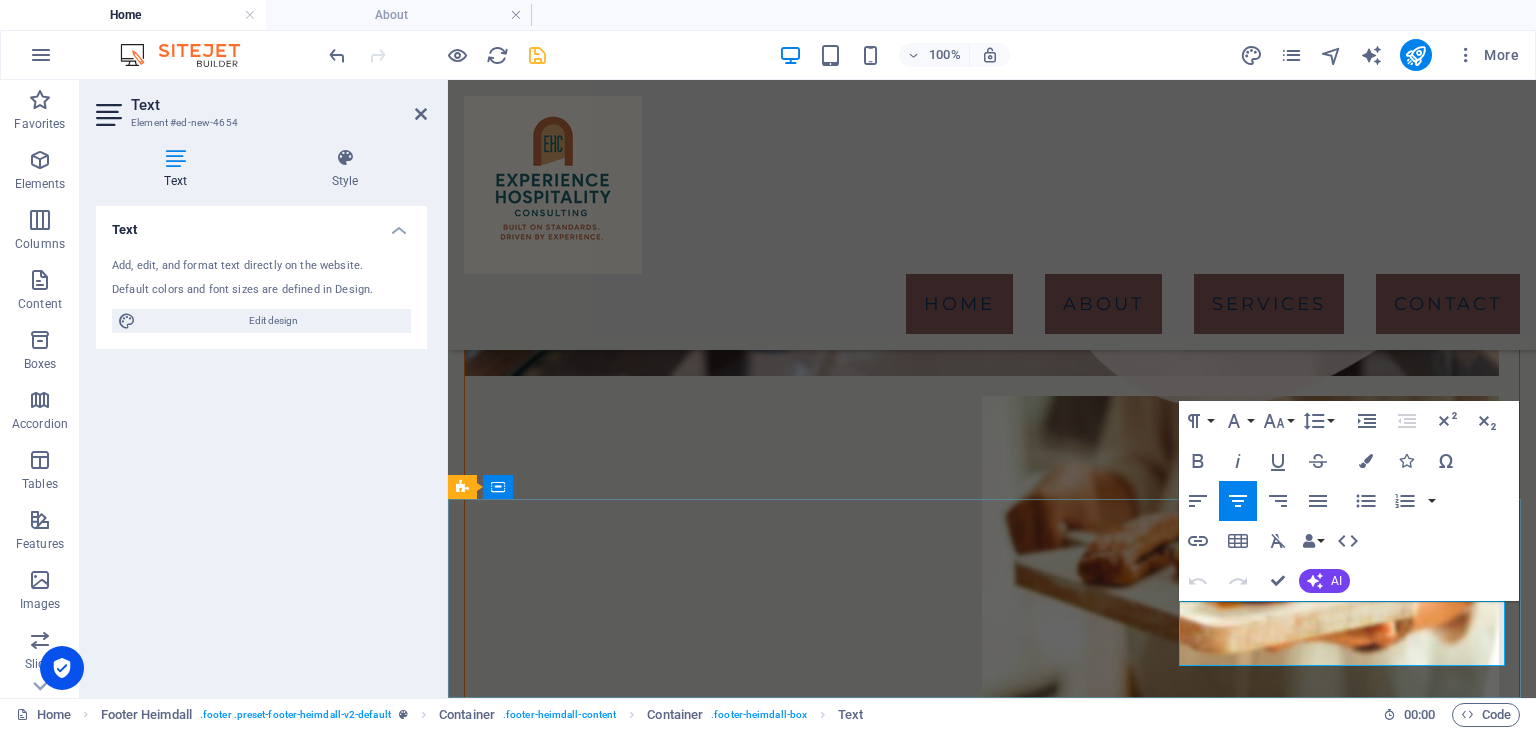 drag, startPoint x: 1482, startPoint y: 656, endPoint x: 1181, endPoint y: 647, distance: 301.13452 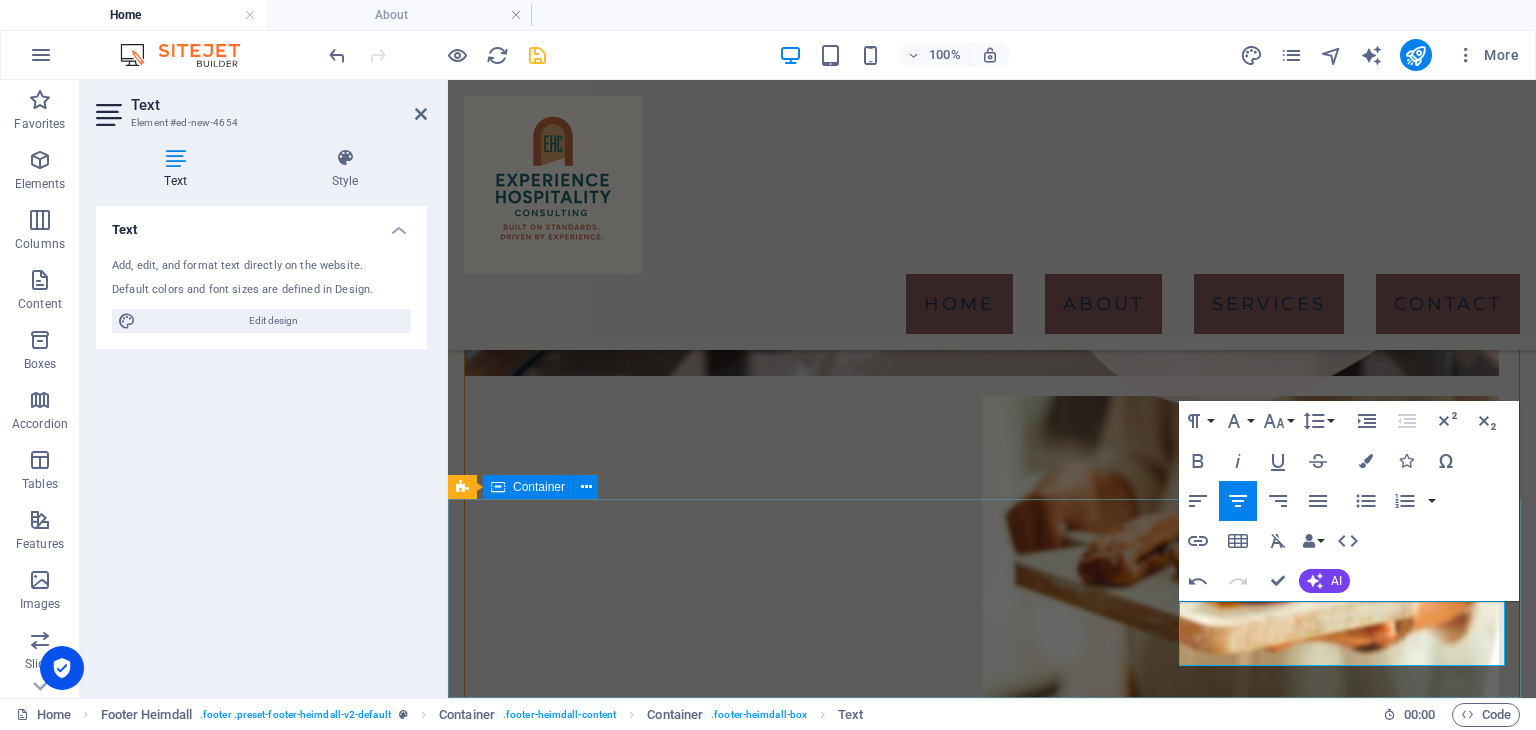 scroll, scrollTop: 1408, scrollLeft: 0, axis: vertical 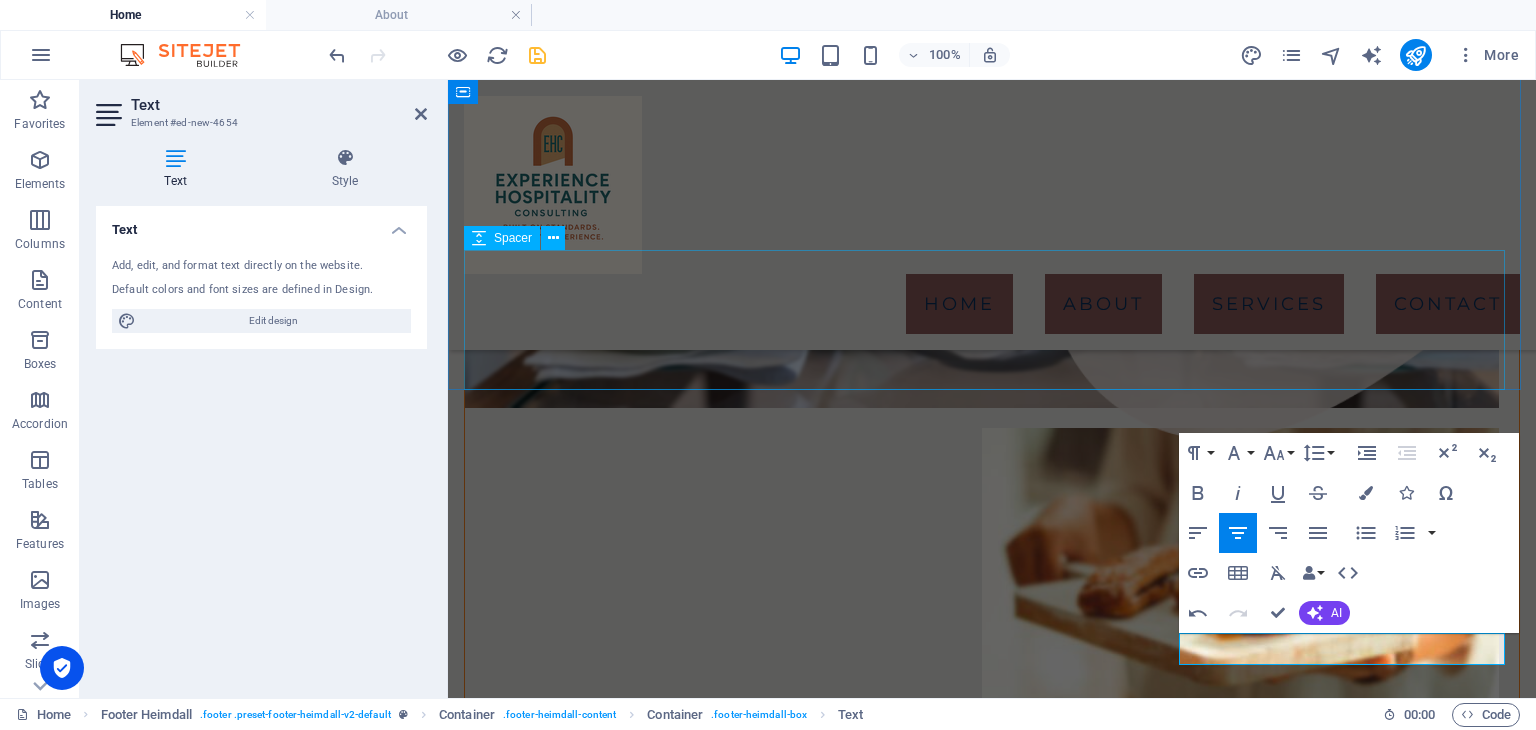 click at bounding box center [992, 3144] 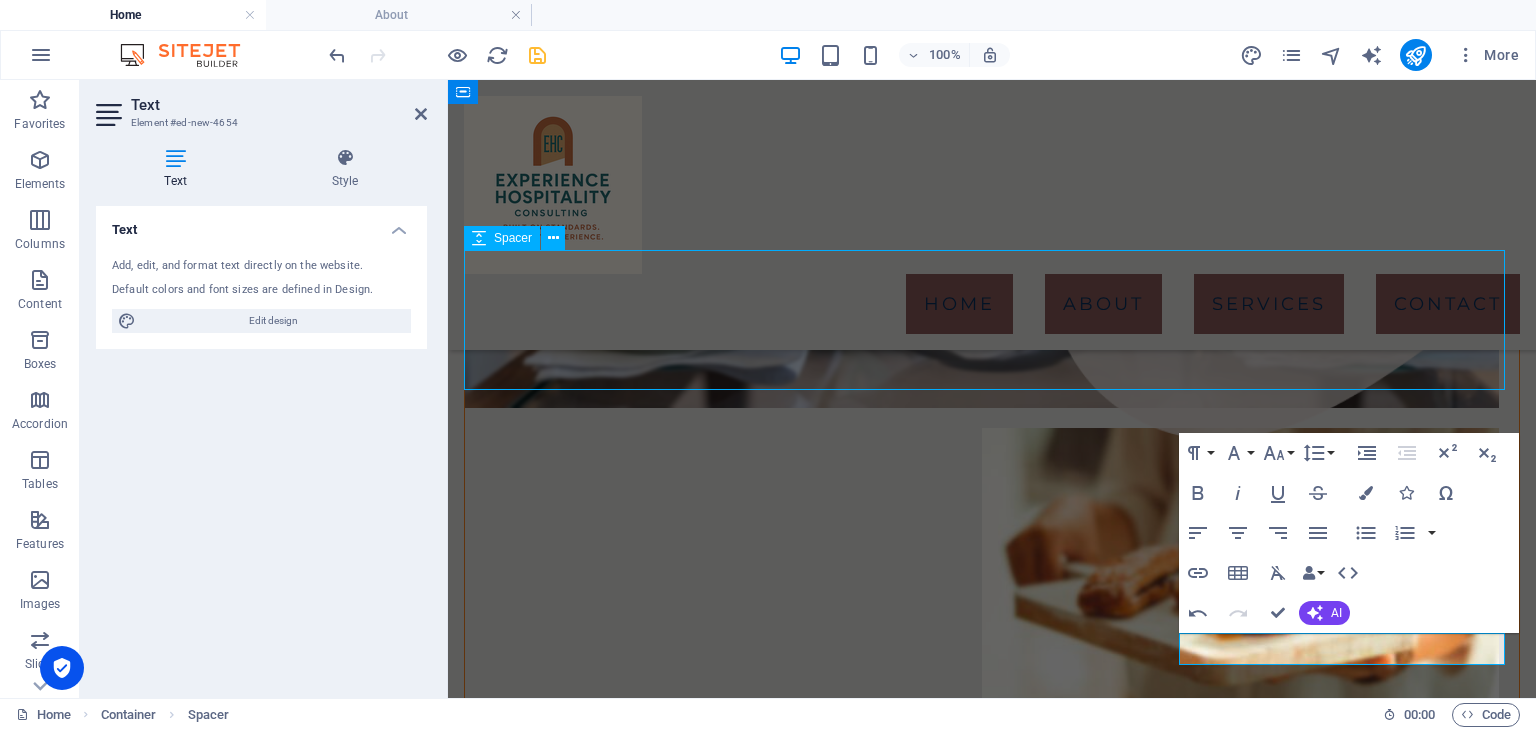 scroll, scrollTop: 1433, scrollLeft: 0, axis: vertical 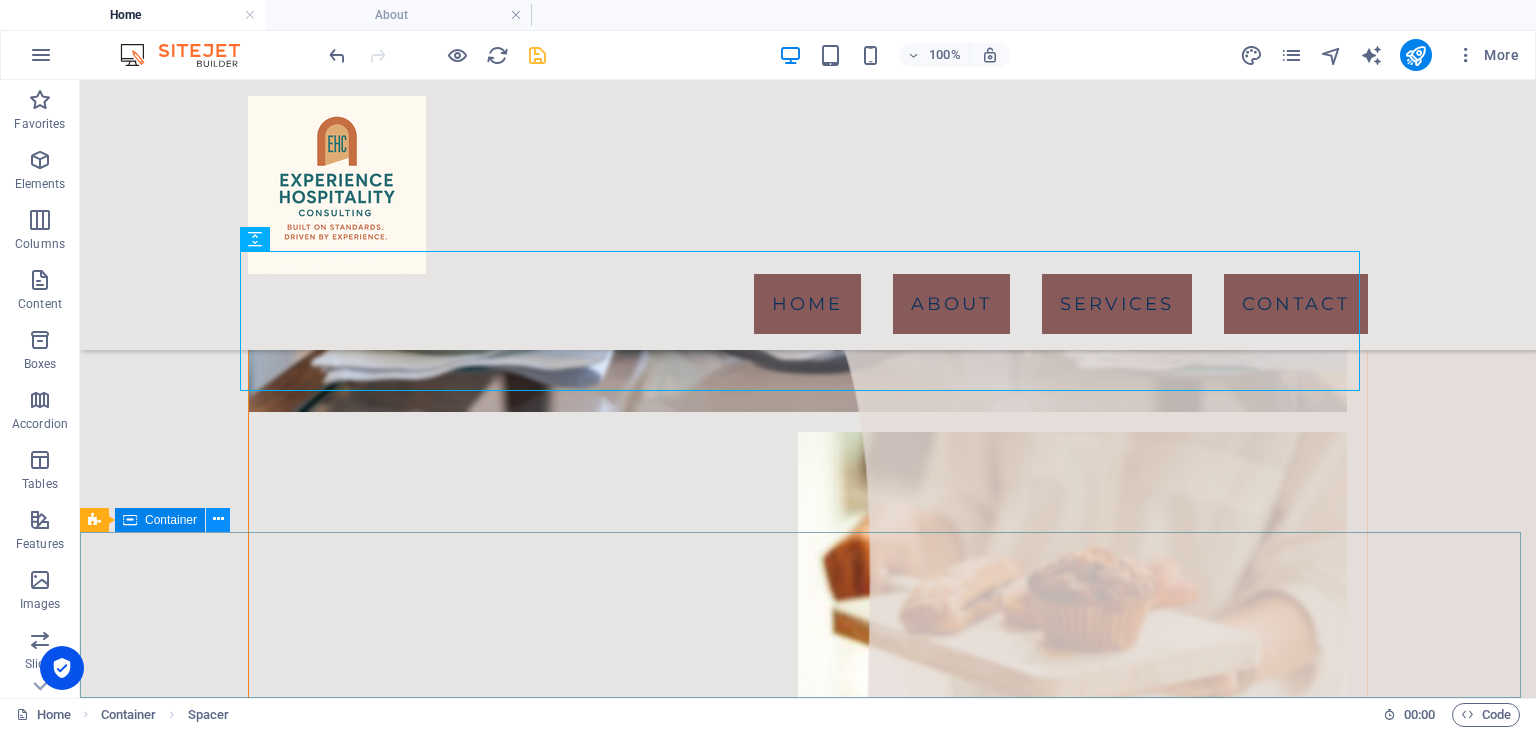 click at bounding box center (218, 519) 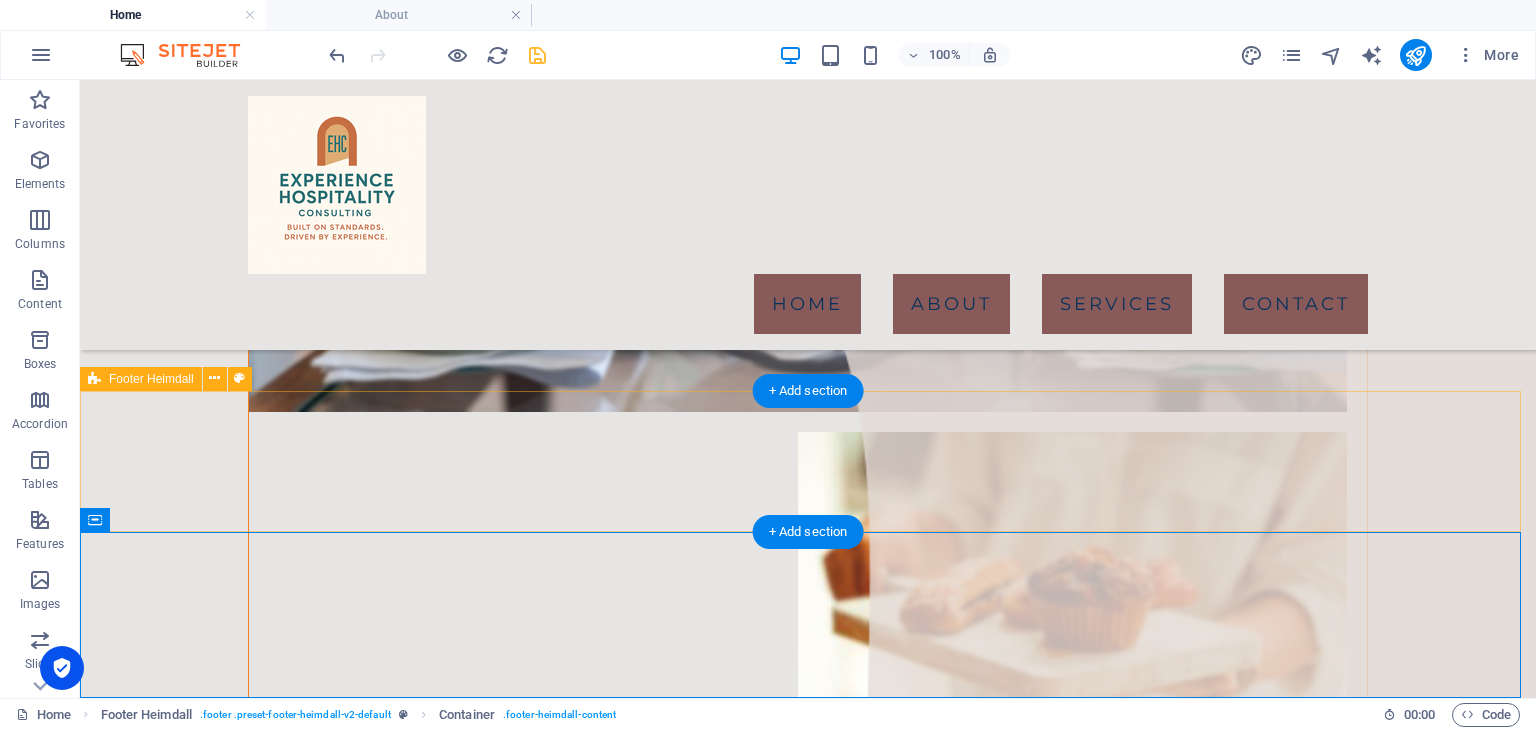 click on "Drop content here or  Add elements  Paste clipboard" at bounding box center (808, 3428) 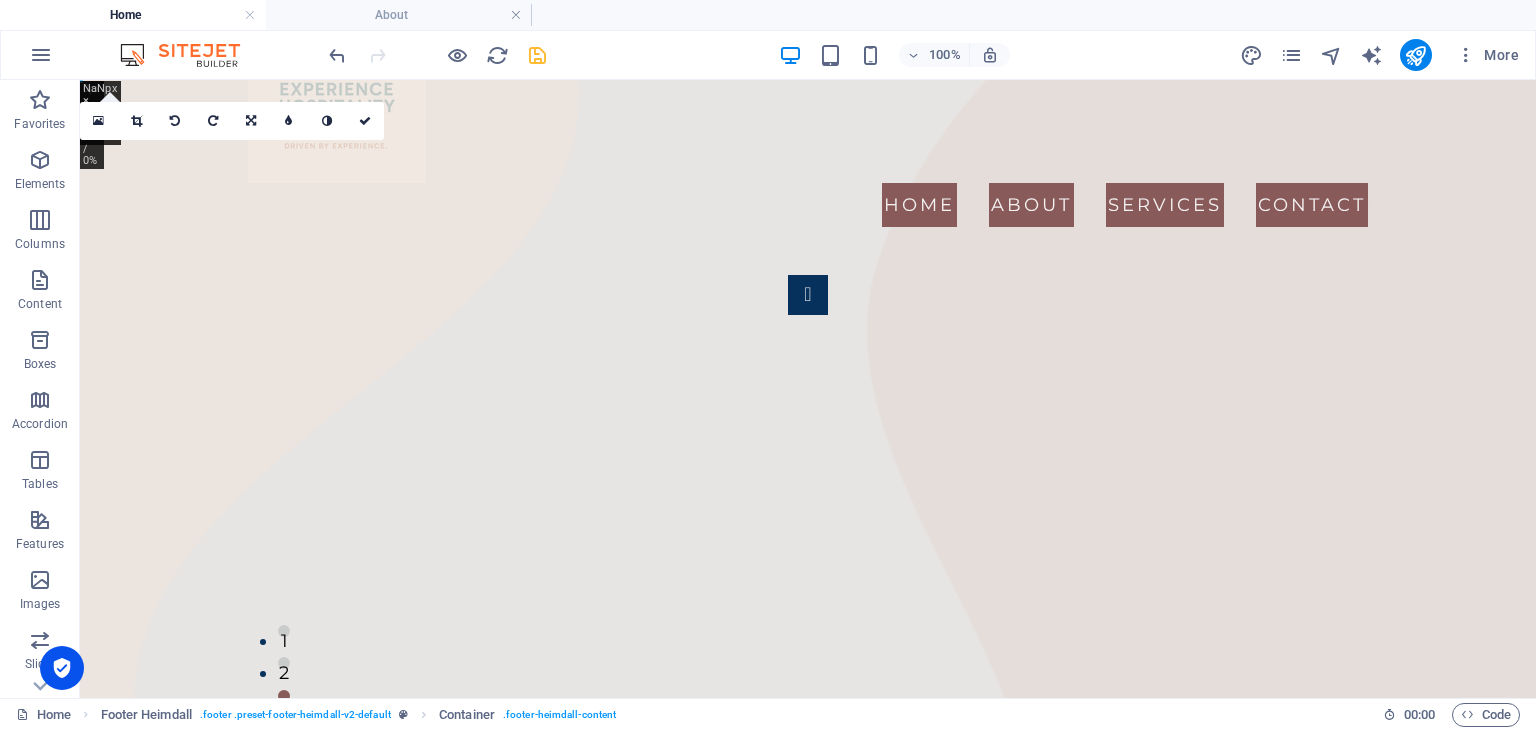 scroll, scrollTop: 0, scrollLeft: 0, axis: both 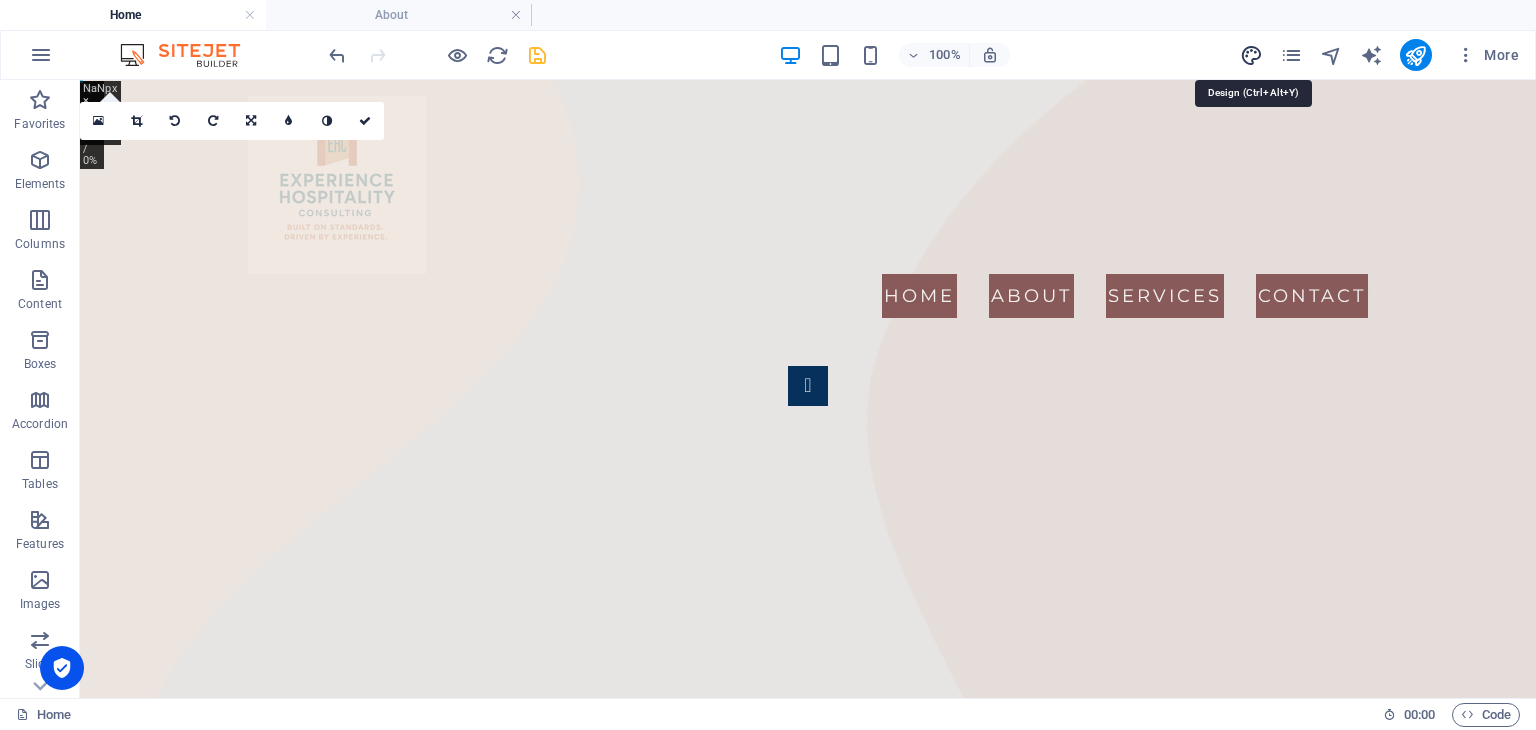 click at bounding box center (1251, 55) 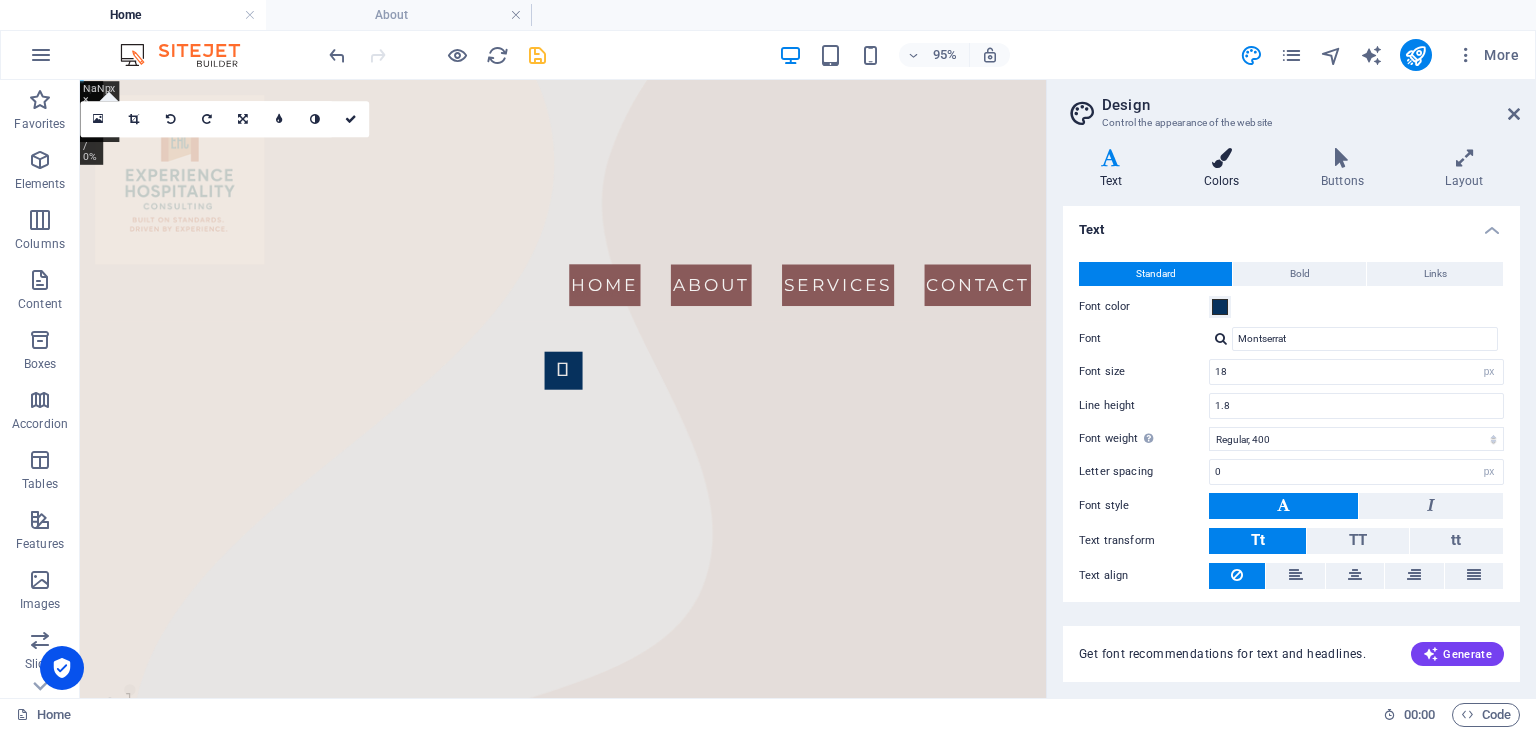 drag, startPoint x: 1234, startPoint y: 158, endPoint x: 1224, endPoint y: 181, distance: 25.079872 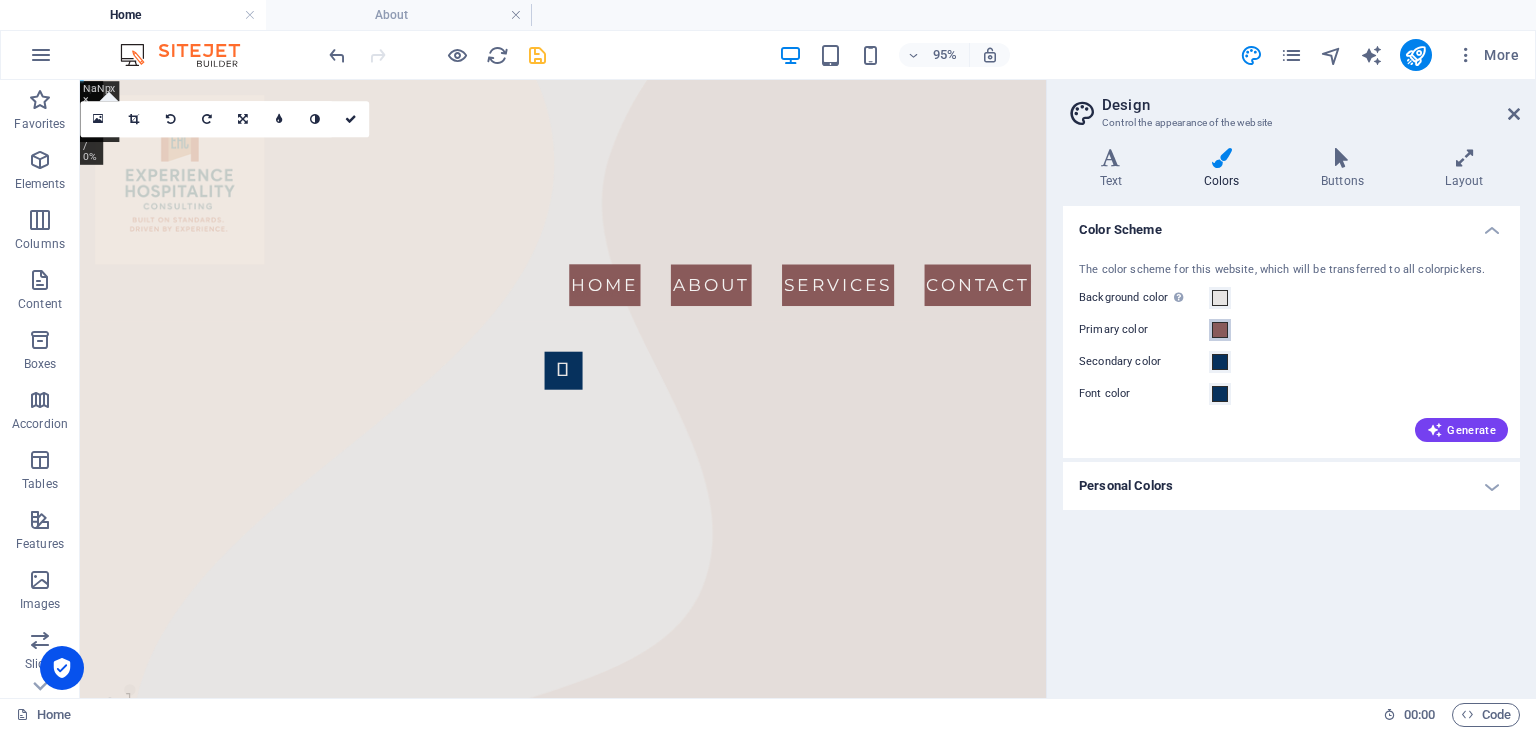 click at bounding box center (1220, 330) 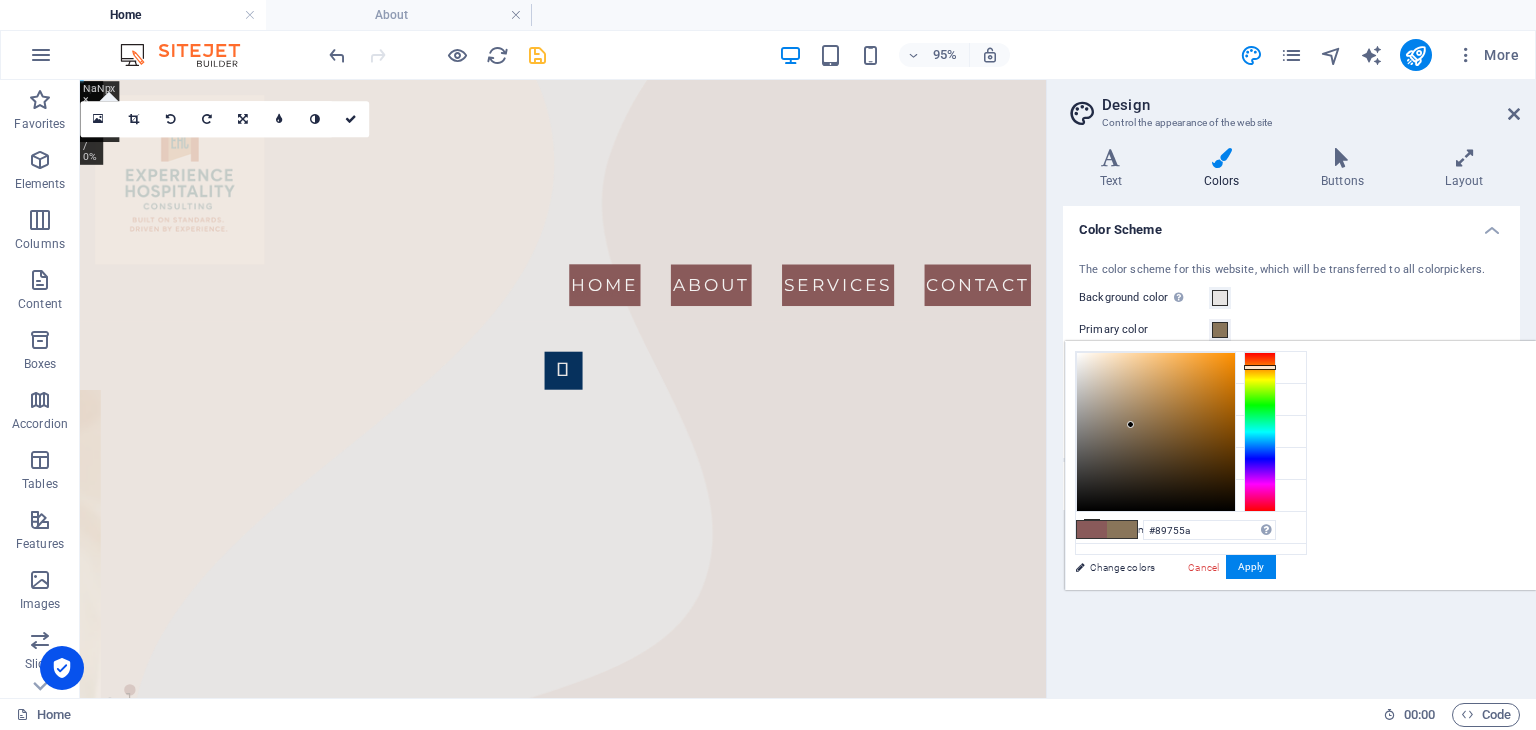 click at bounding box center (1260, 432) 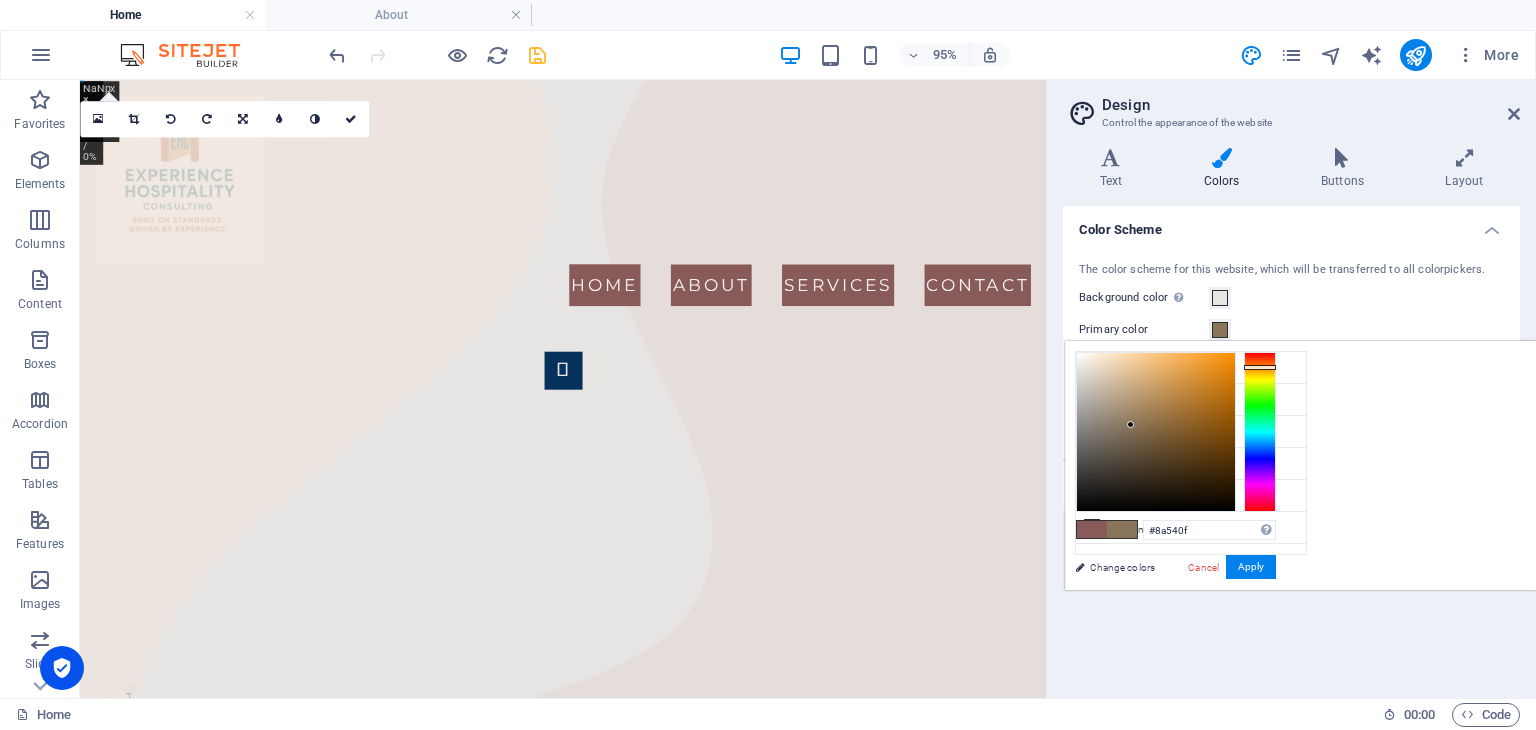 click at bounding box center [1156, 432] 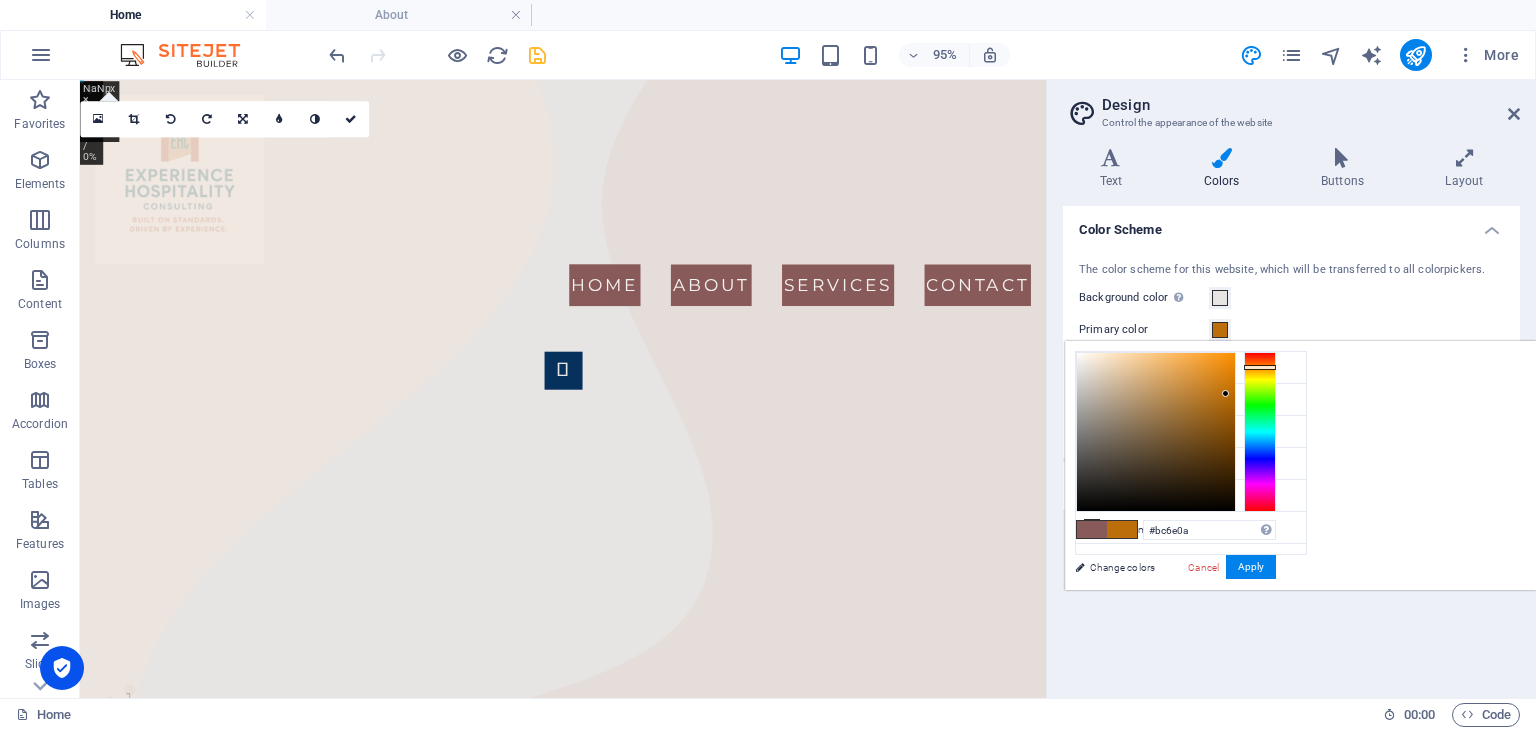 click at bounding box center (1156, 432) 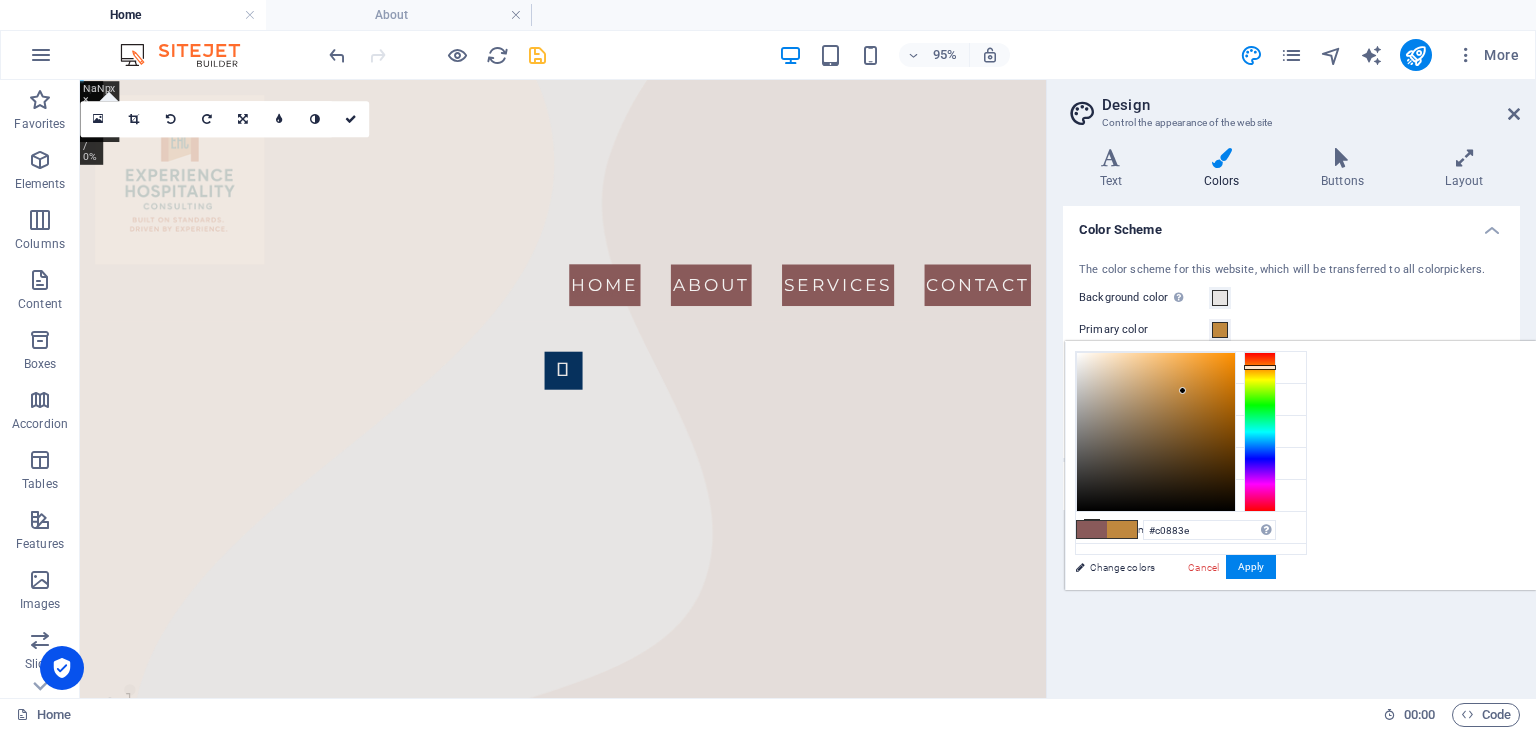 click at bounding box center (1156, 432) 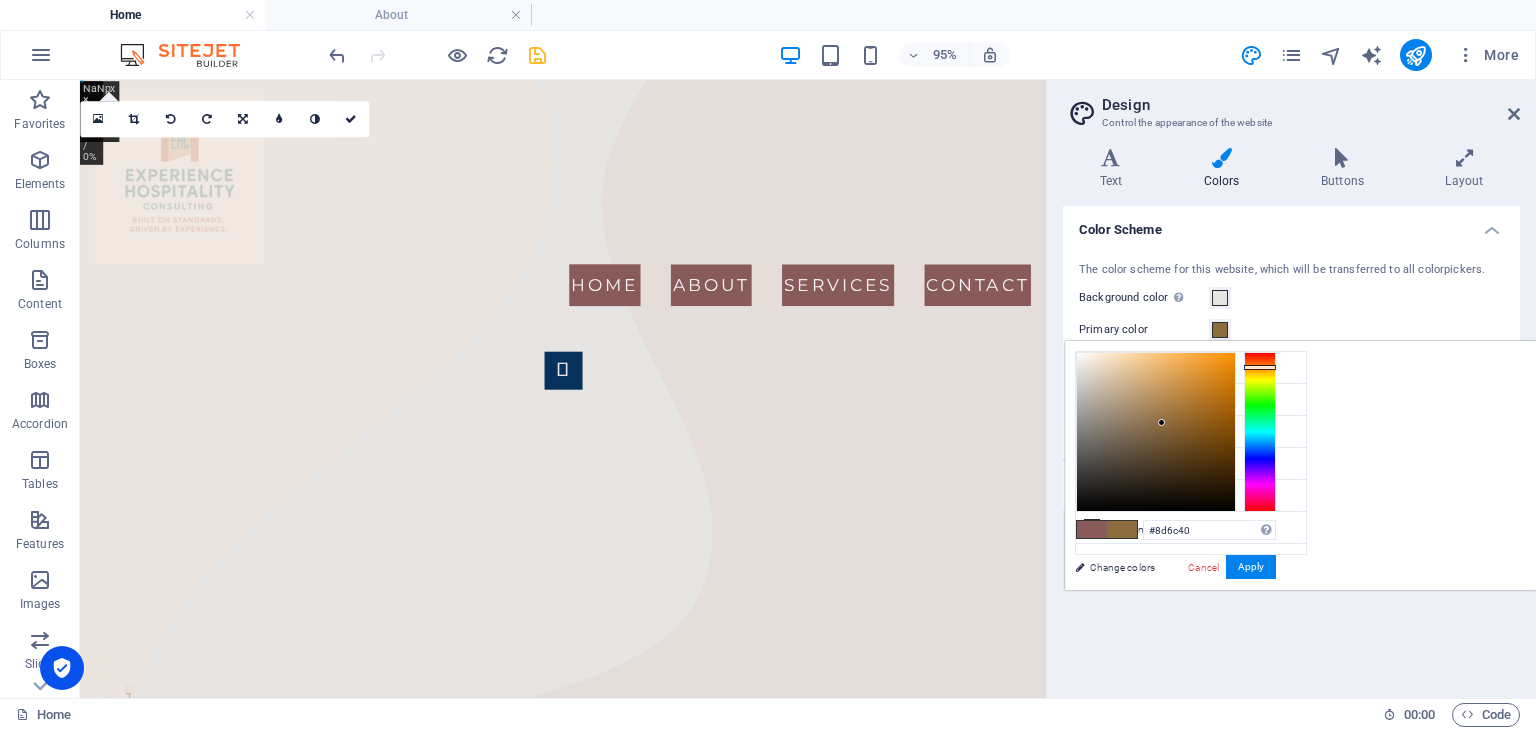click at bounding box center (1156, 432) 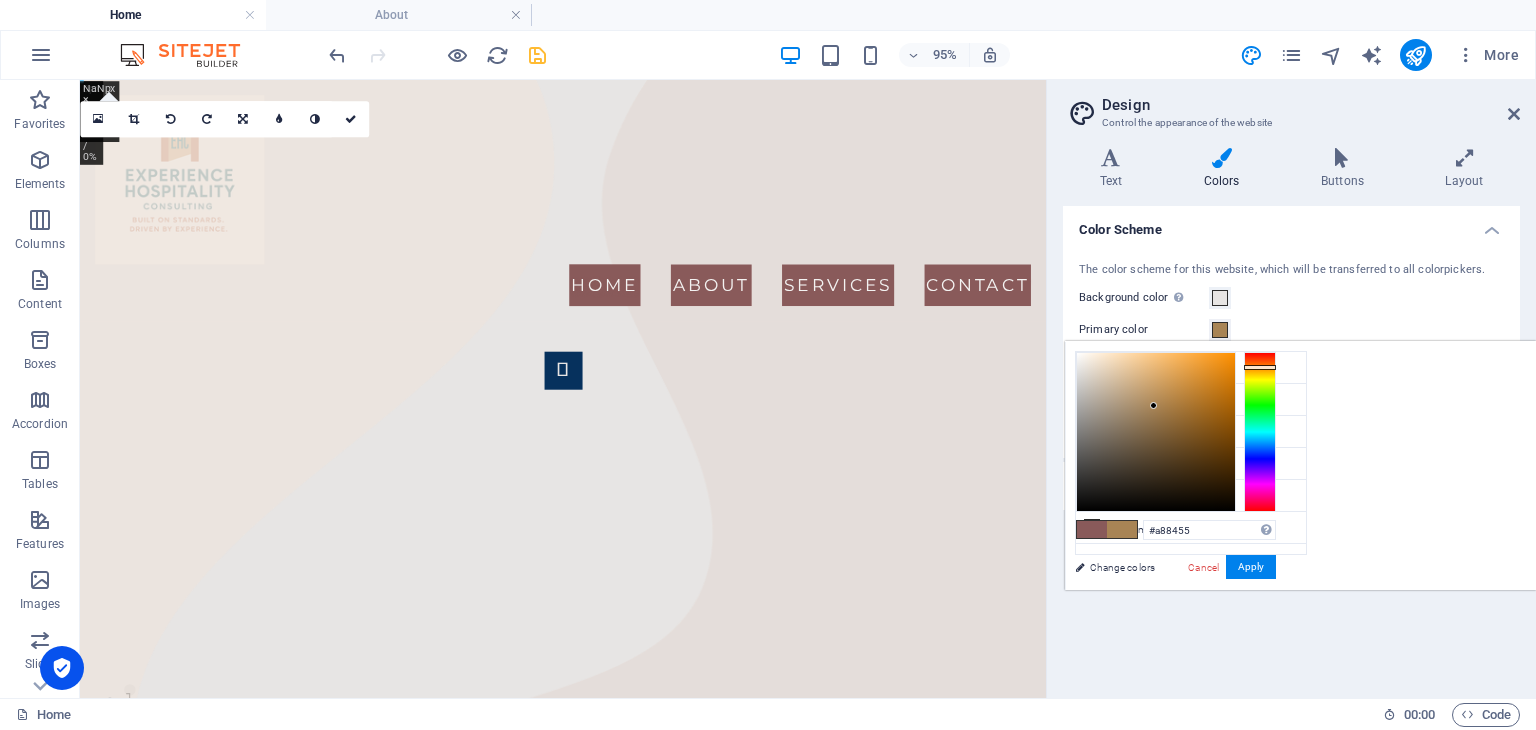 click at bounding box center (1156, 432) 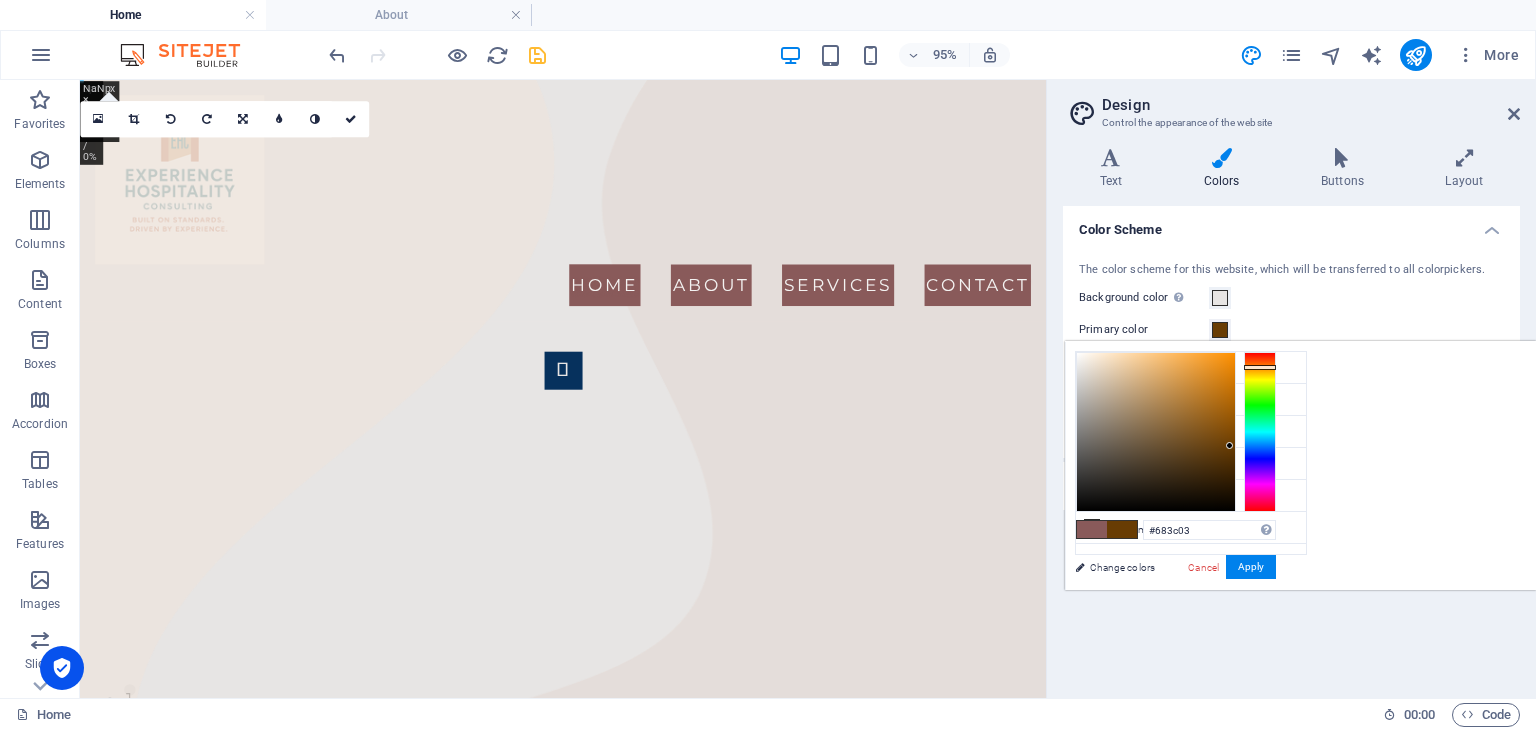 click at bounding box center (1156, 432) 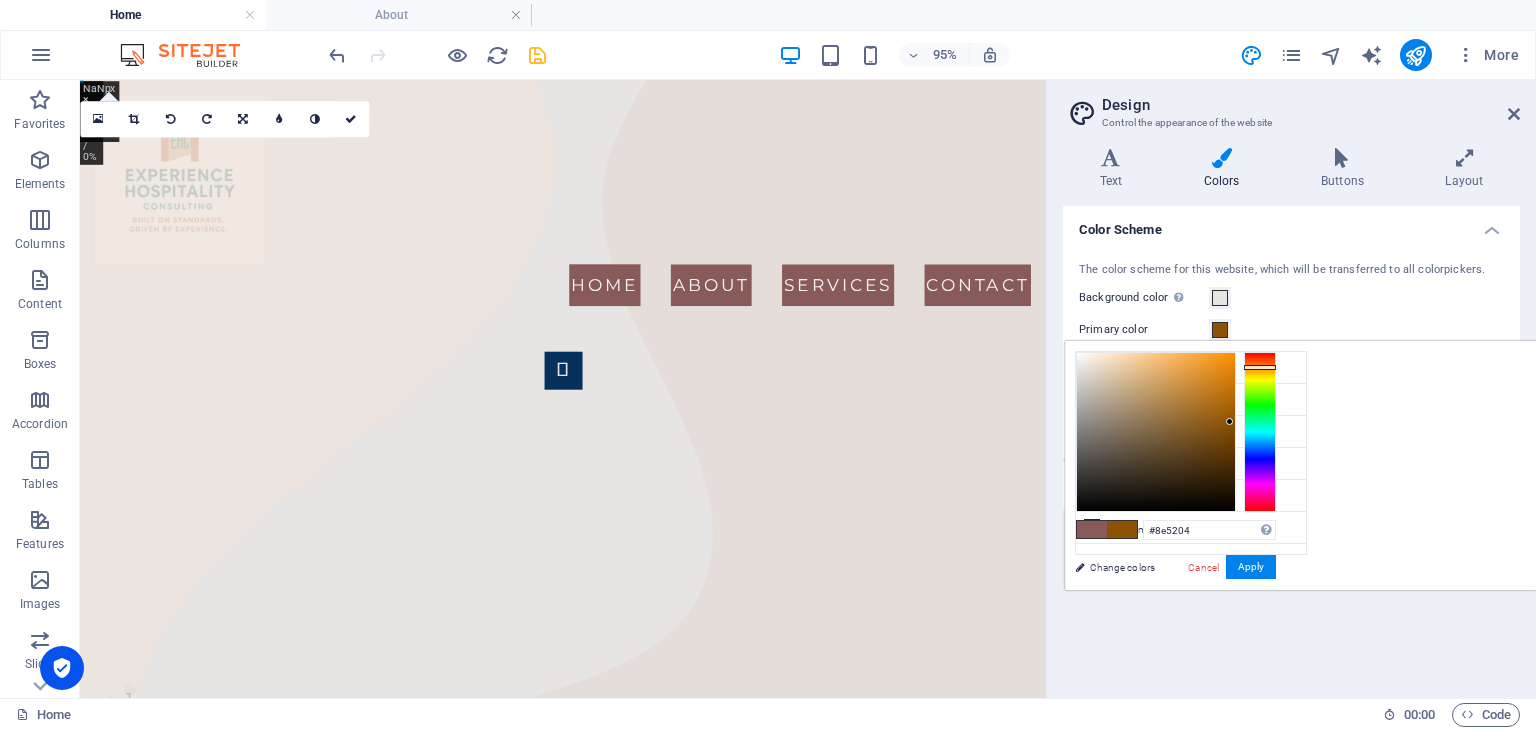 click at bounding box center [1156, 432] 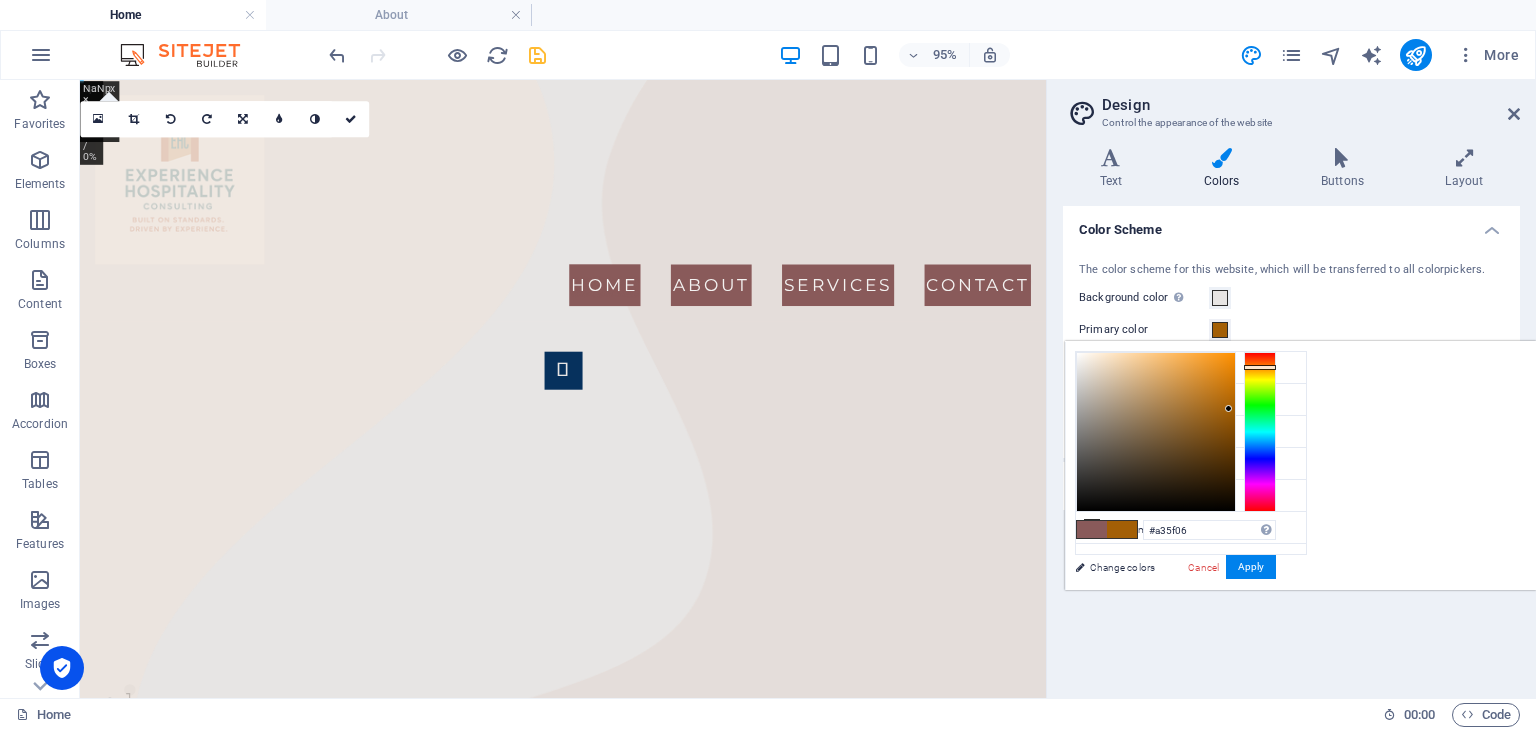 click at bounding box center (1156, 432) 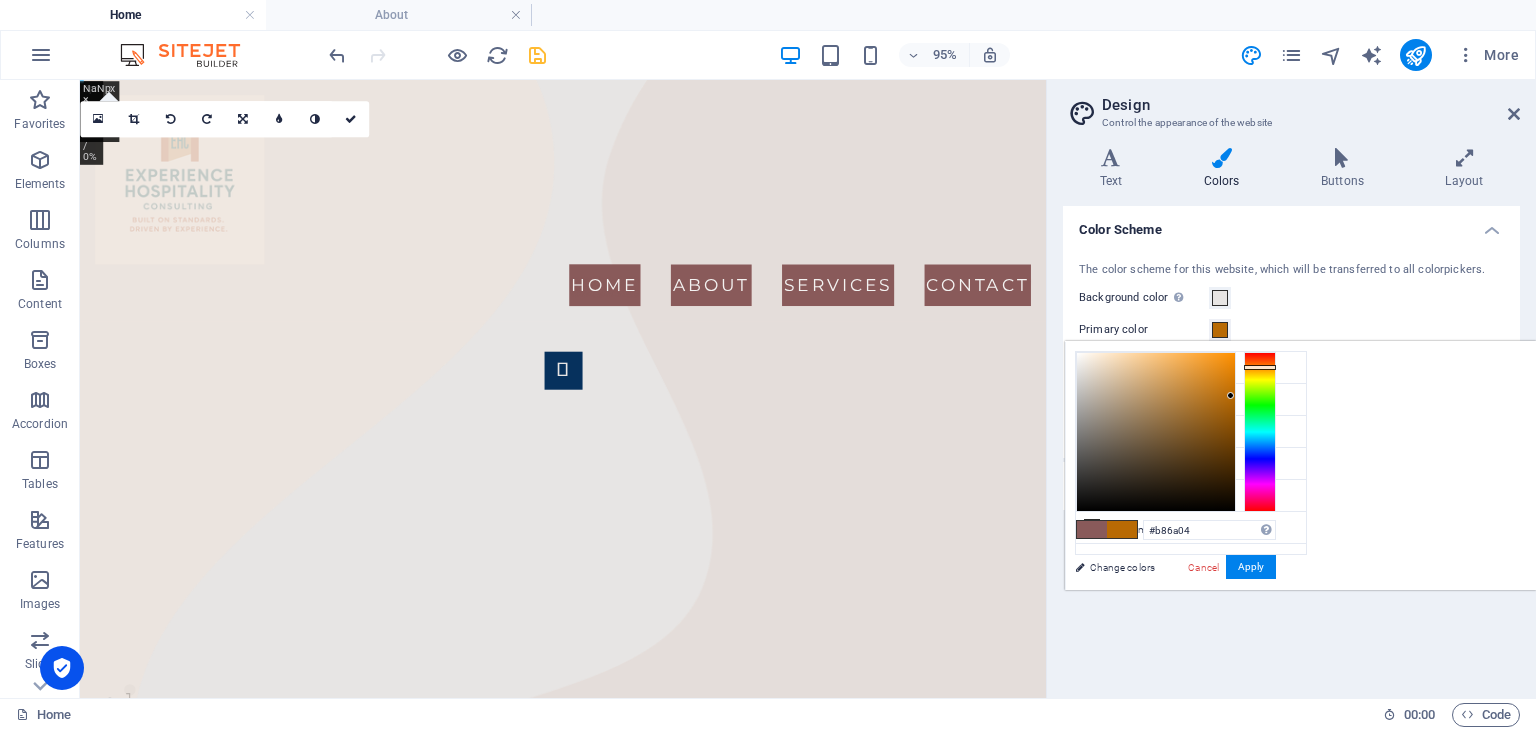 click at bounding box center (1156, 432) 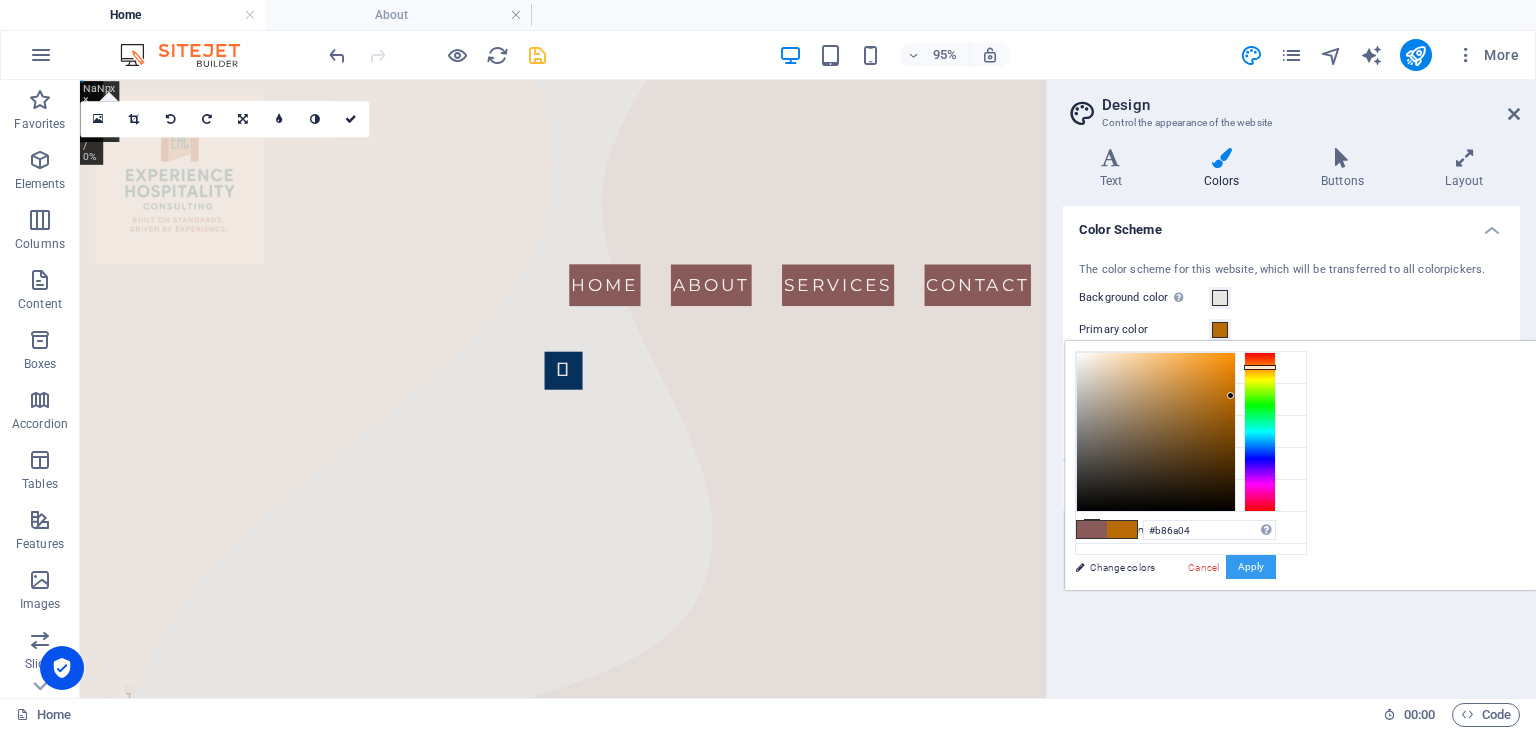 click on "Apply" at bounding box center (1251, 567) 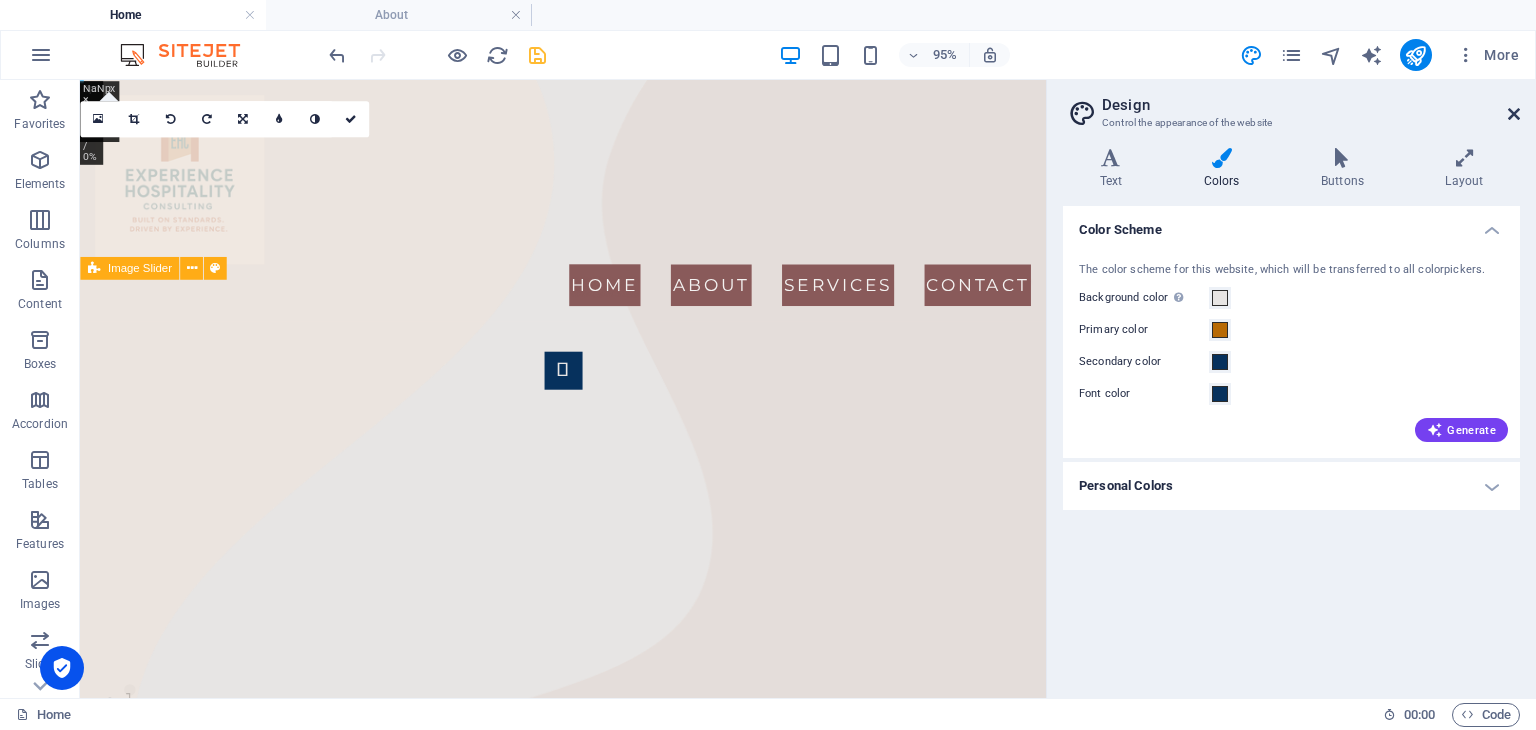 click at bounding box center (1514, 114) 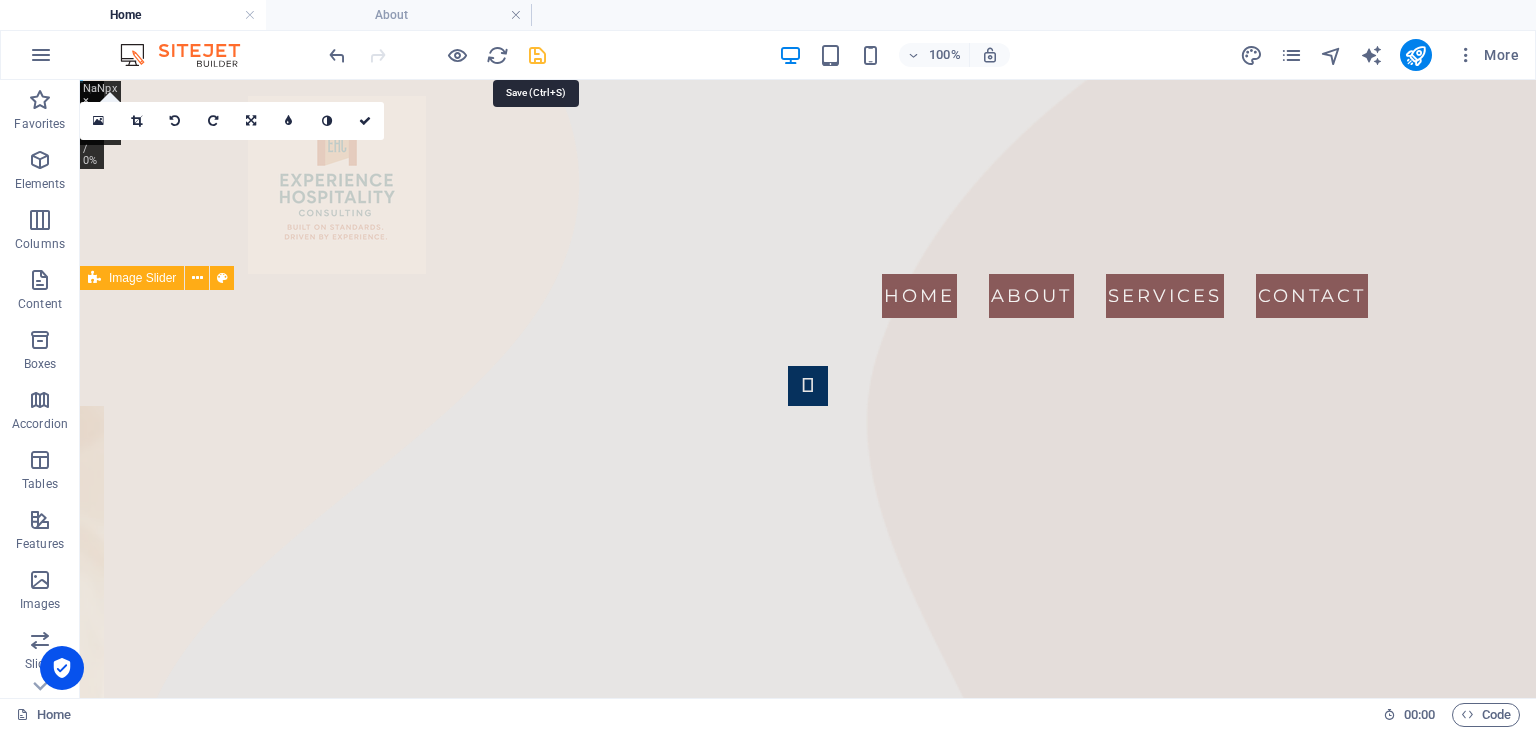 click at bounding box center [537, 55] 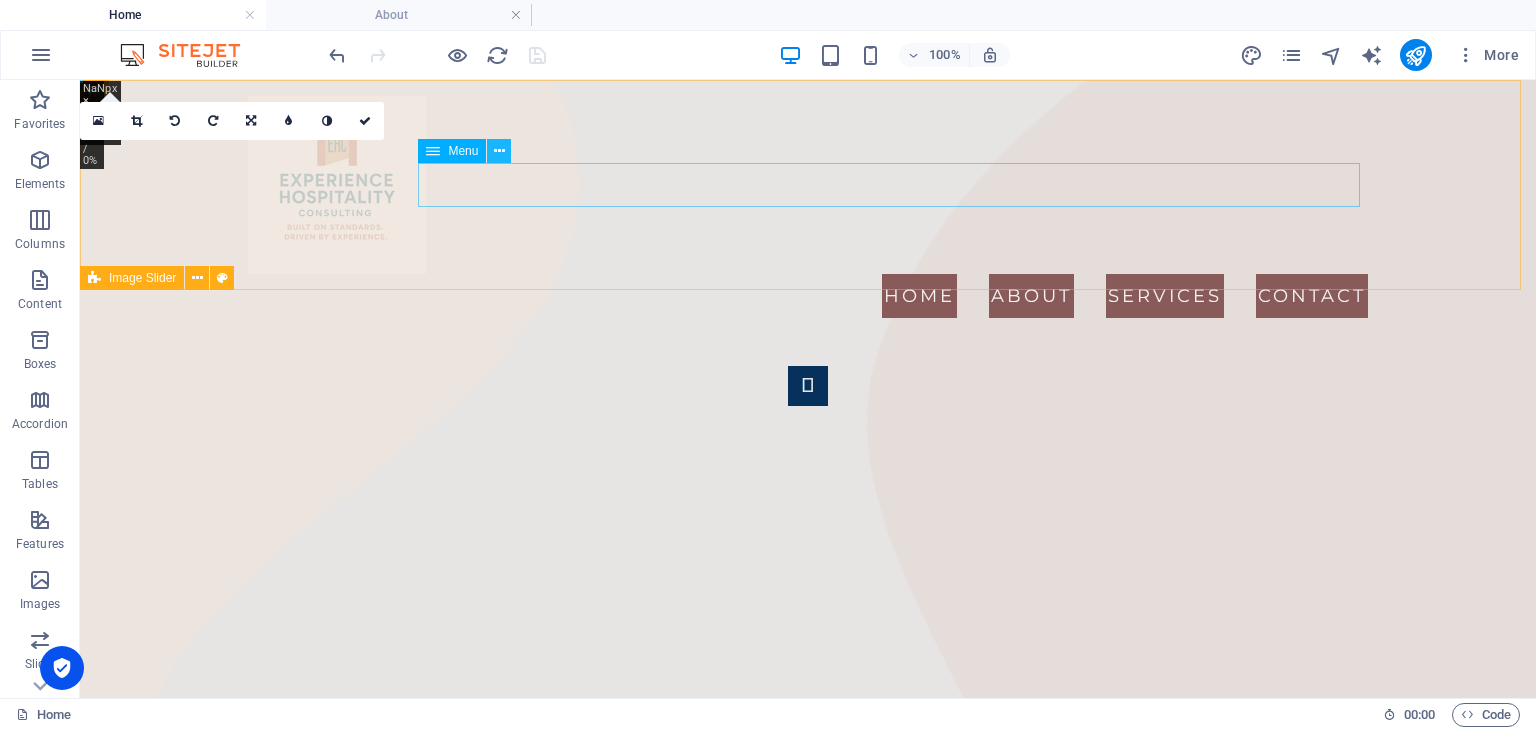 click at bounding box center [499, 151] 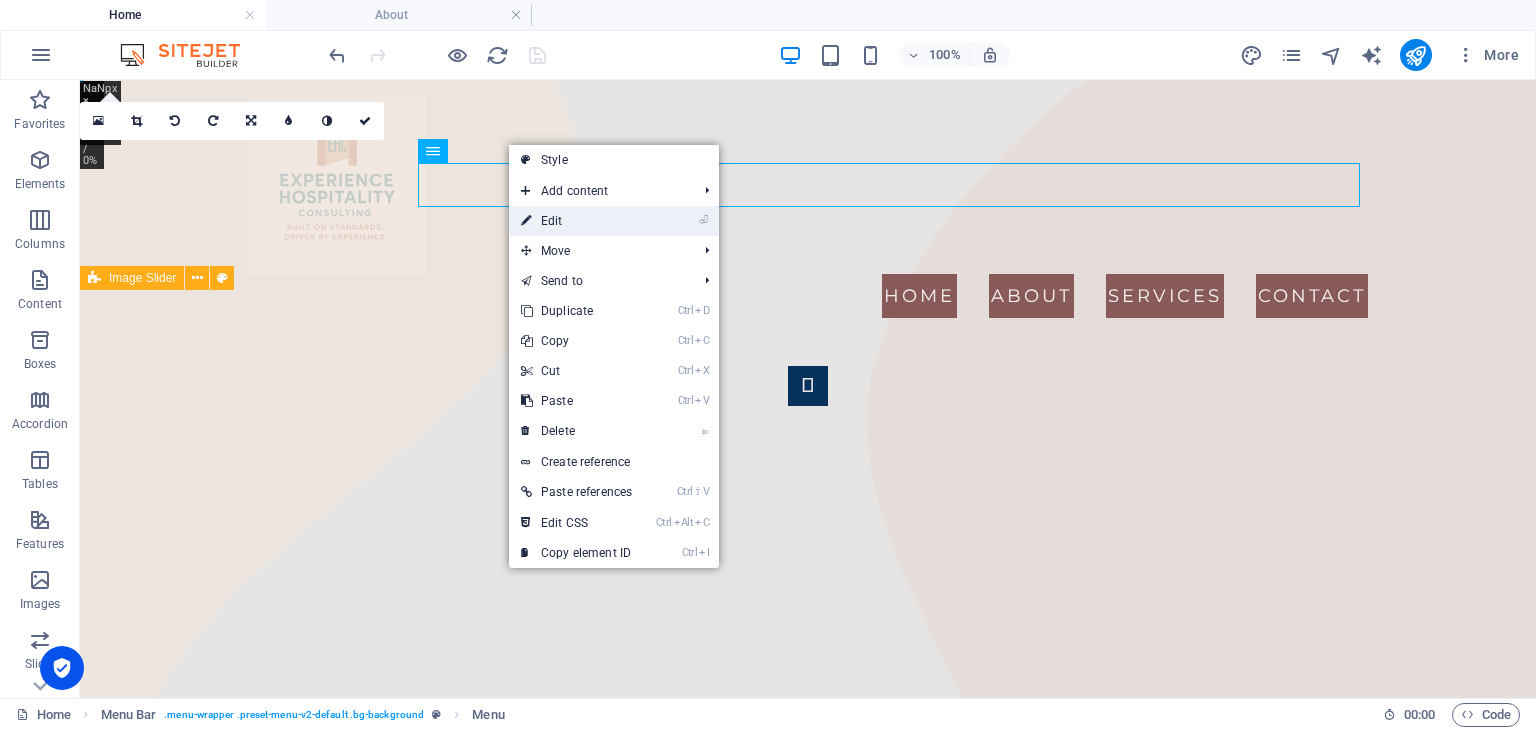 drag, startPoint x: 559, startPoint y: 220, endPoint x: 111, endPoint y: 141, distance: 454.91208 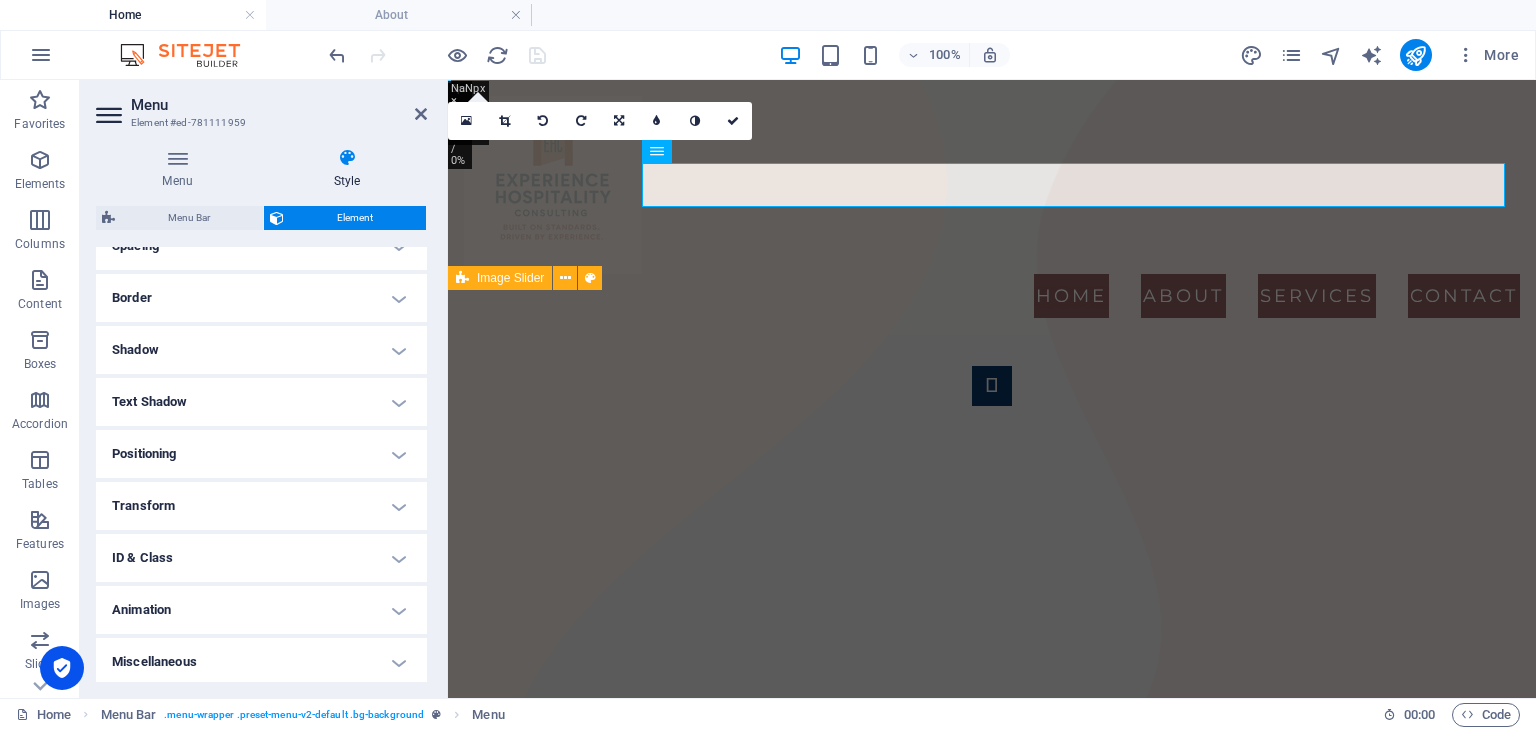 scroll, scrollTop: 0, scrollLeft: 0, axis: both 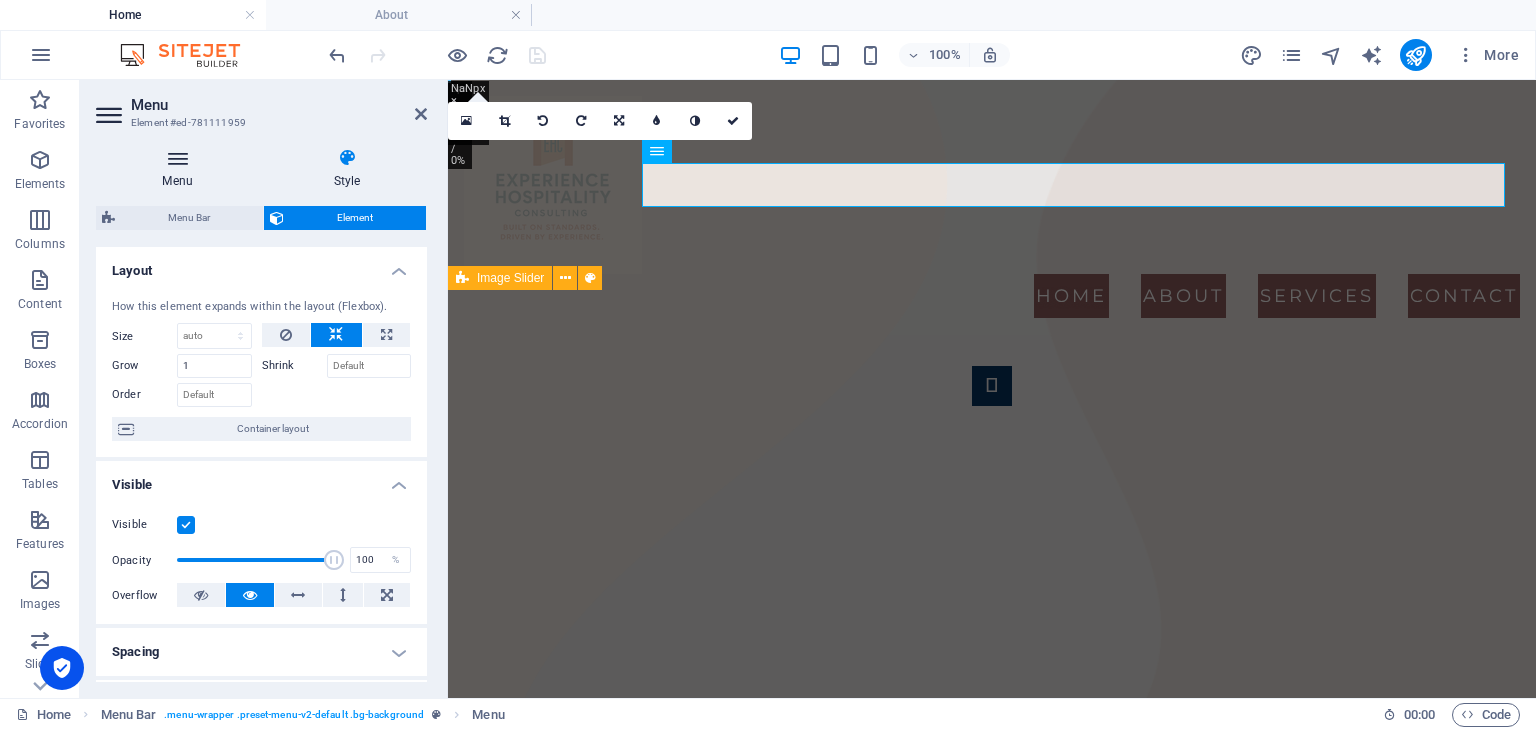 click at bounding box center (177, 158) 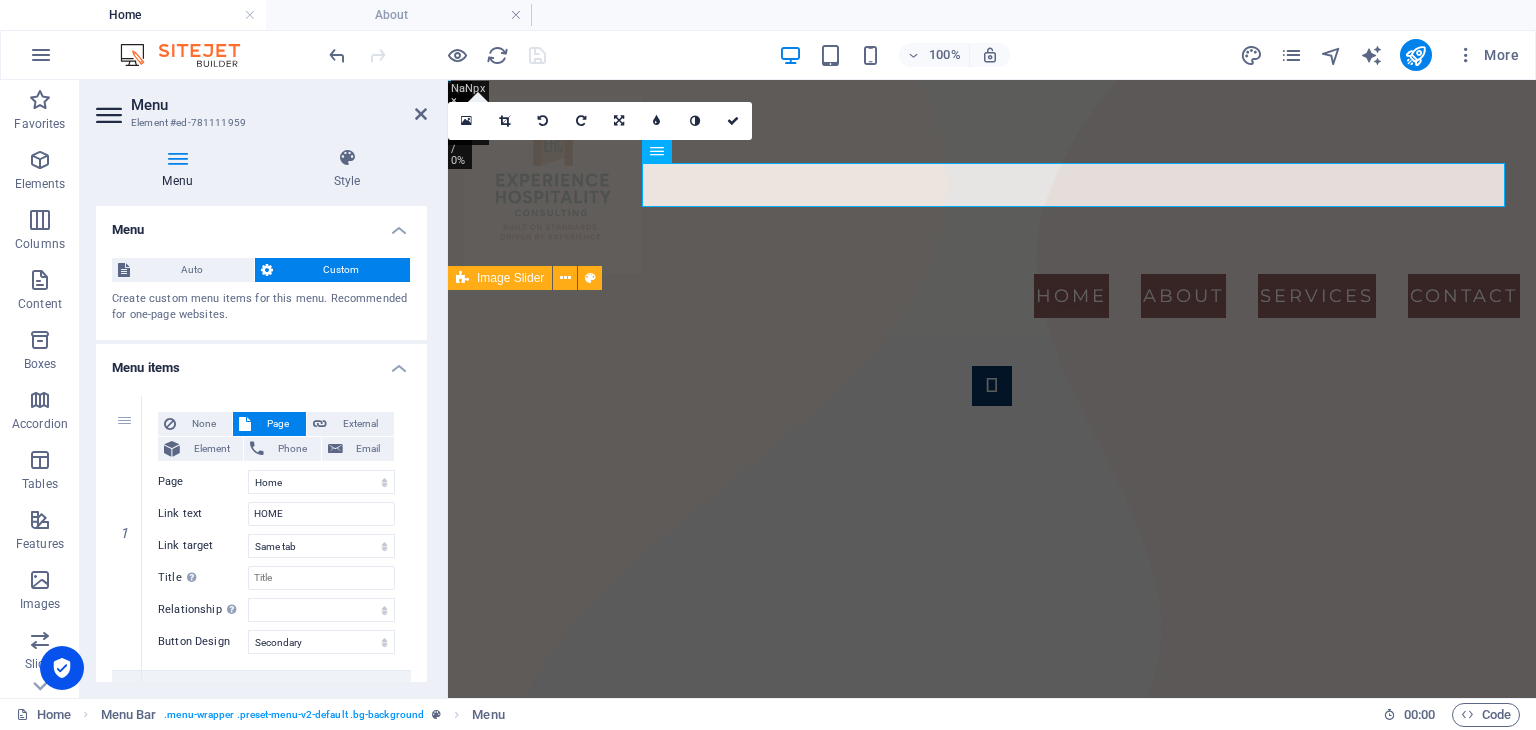 drag, startPoint x: 422, startPoint y: 352, endPoint x: 421, endPoint y: 402, distance: 50.01 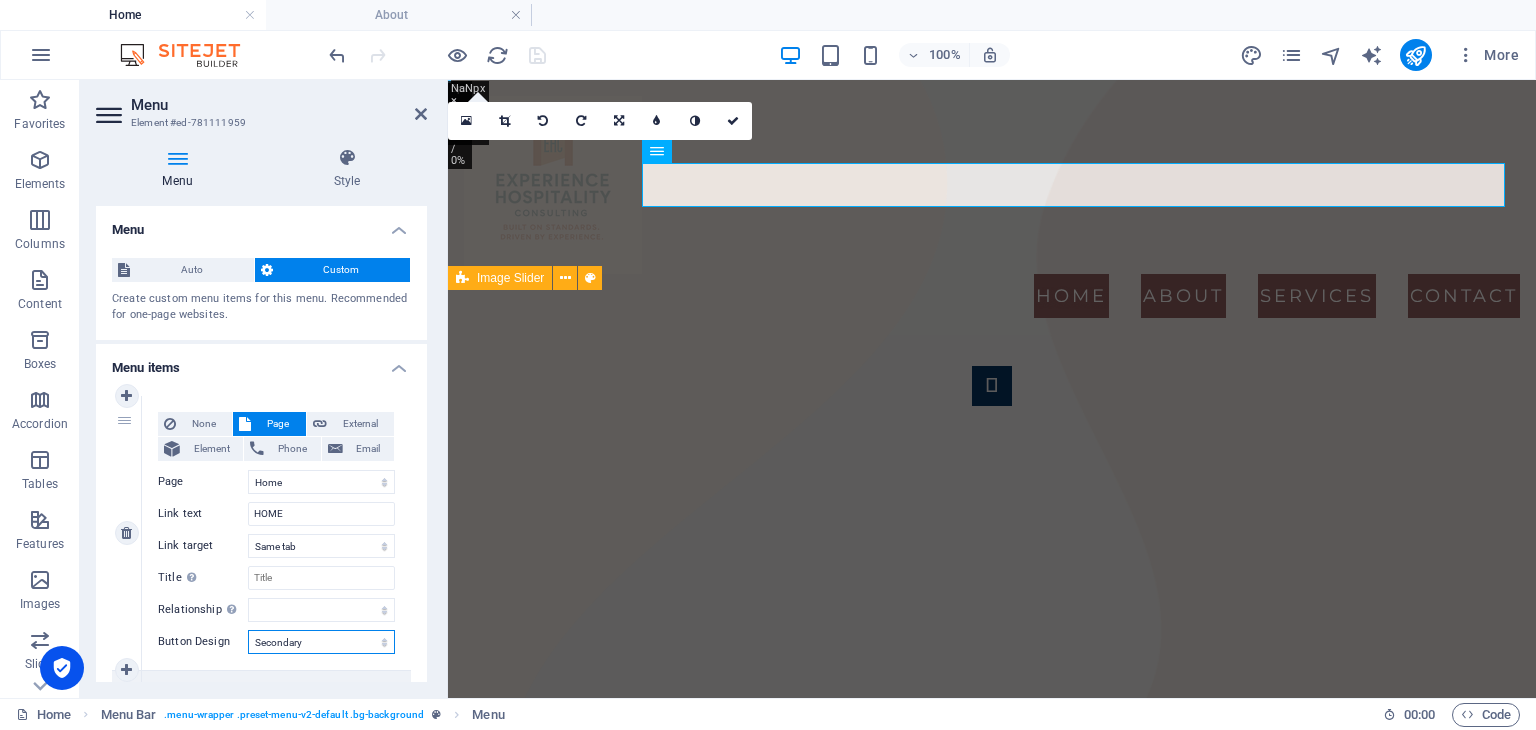 click on "None Default Primary Secondary" at bounding box center (321, 642) 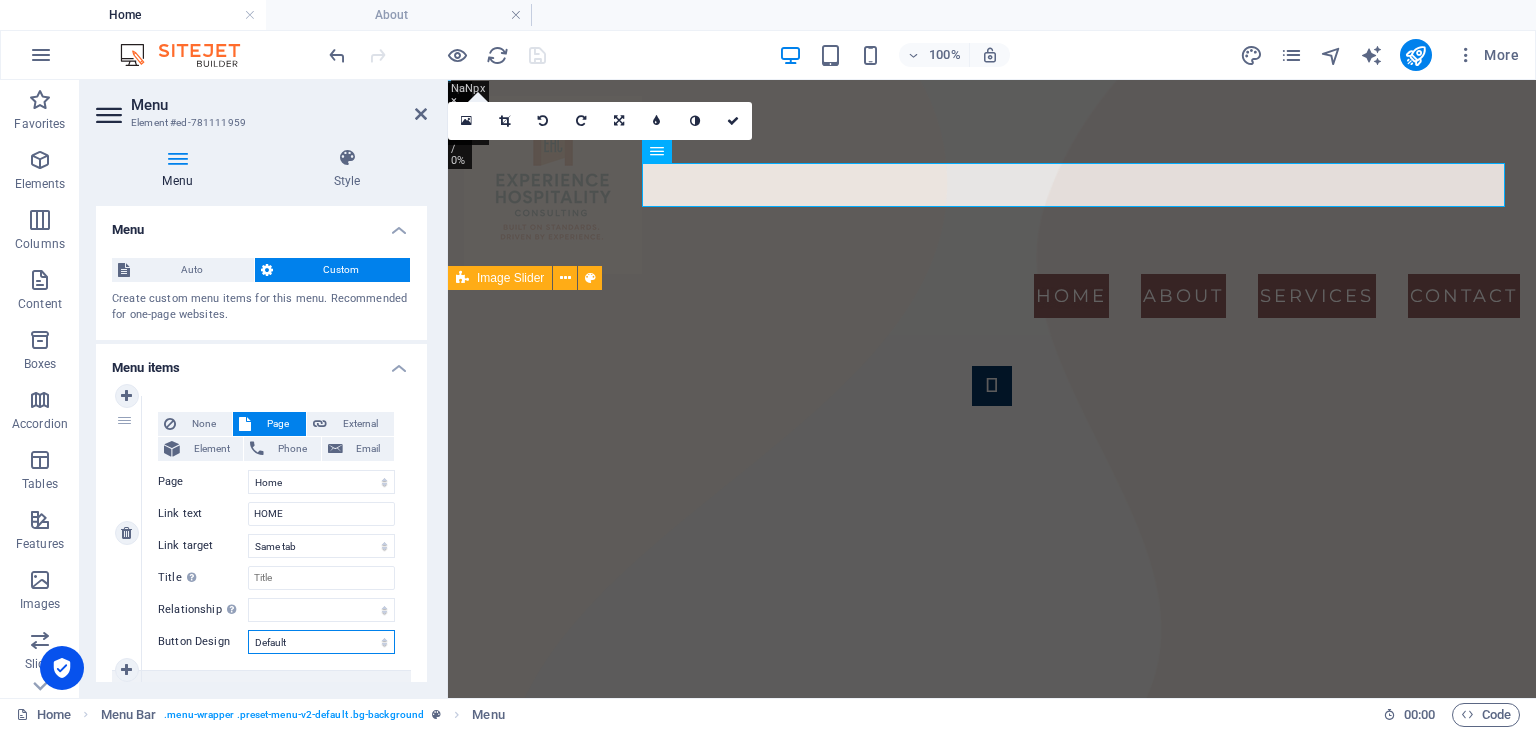 click on "None Default Primary Secondary" at bounding box center [321, 642] 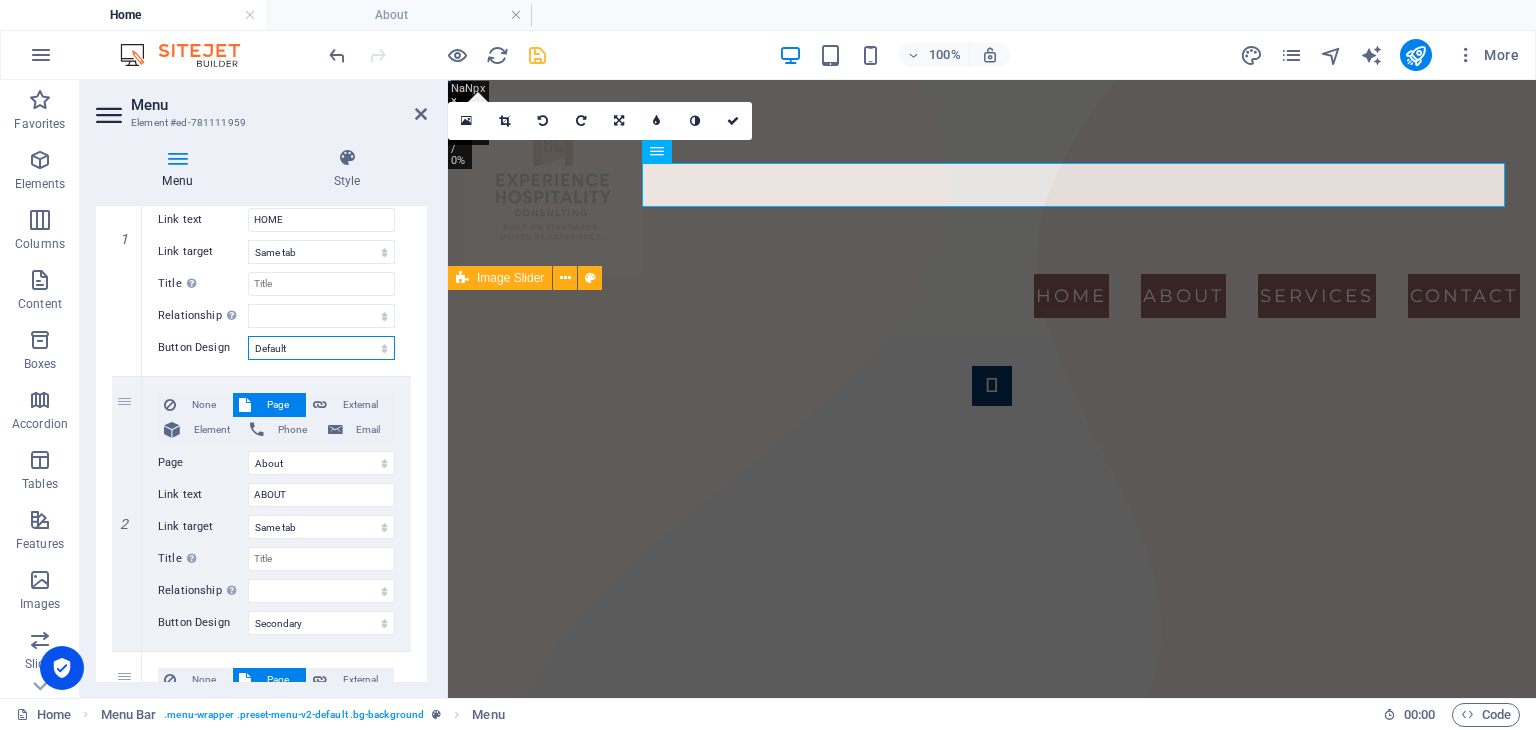 scroll, scrollTop: 282, scrollLeft: 0, axis: vertical 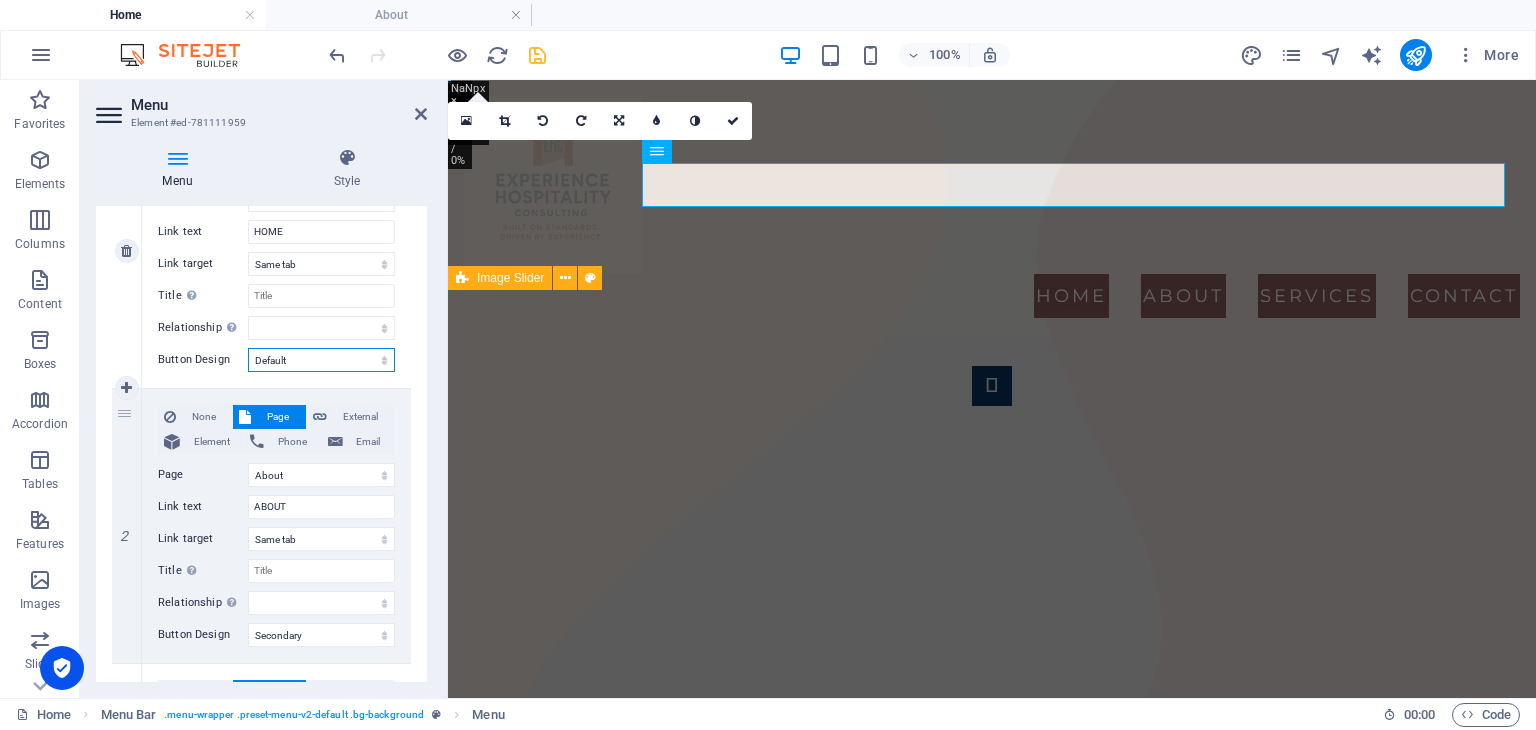 click on "None Default Primary Secondary" at bounding box center (321, 360) 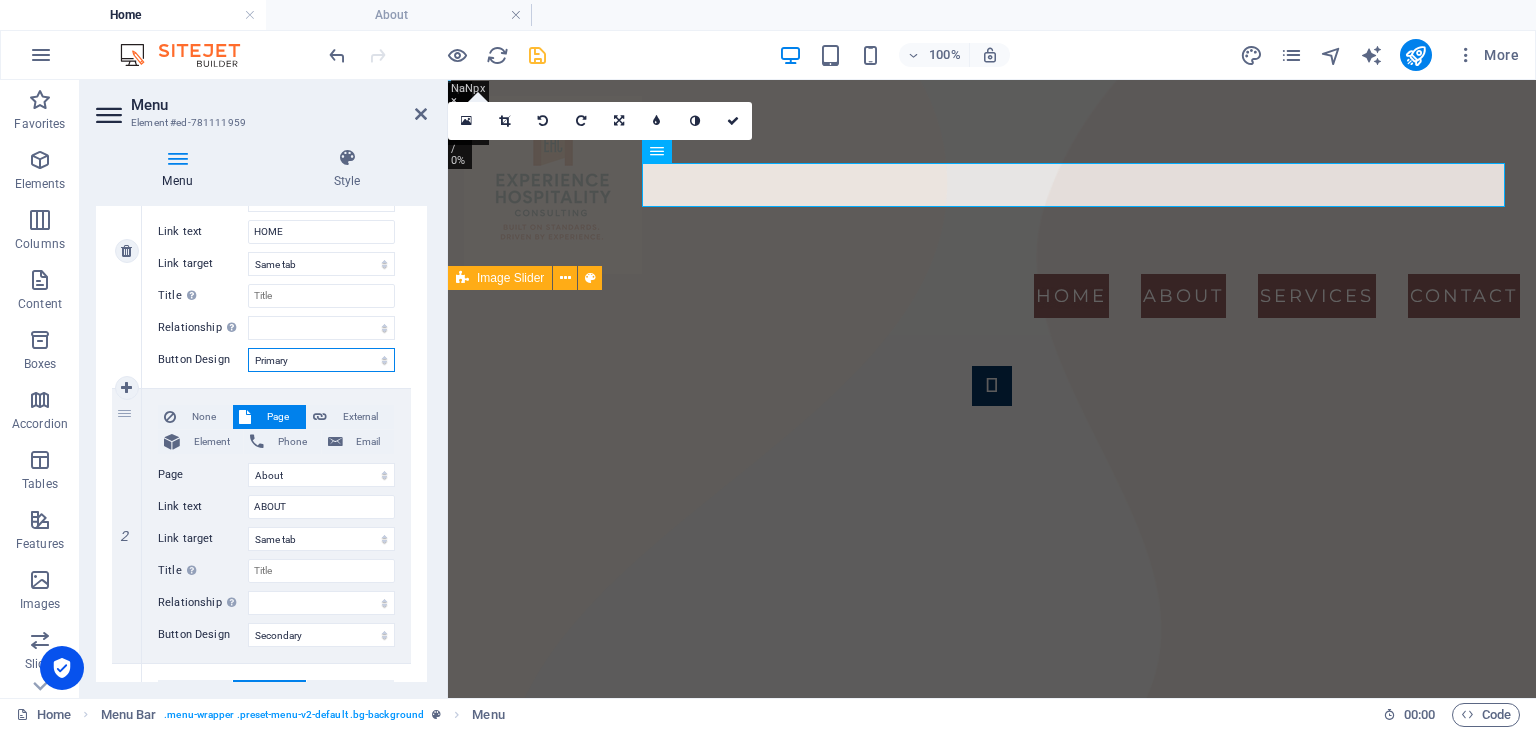 click on "None Default Primary Secondary" at bounding box center (321, 360) 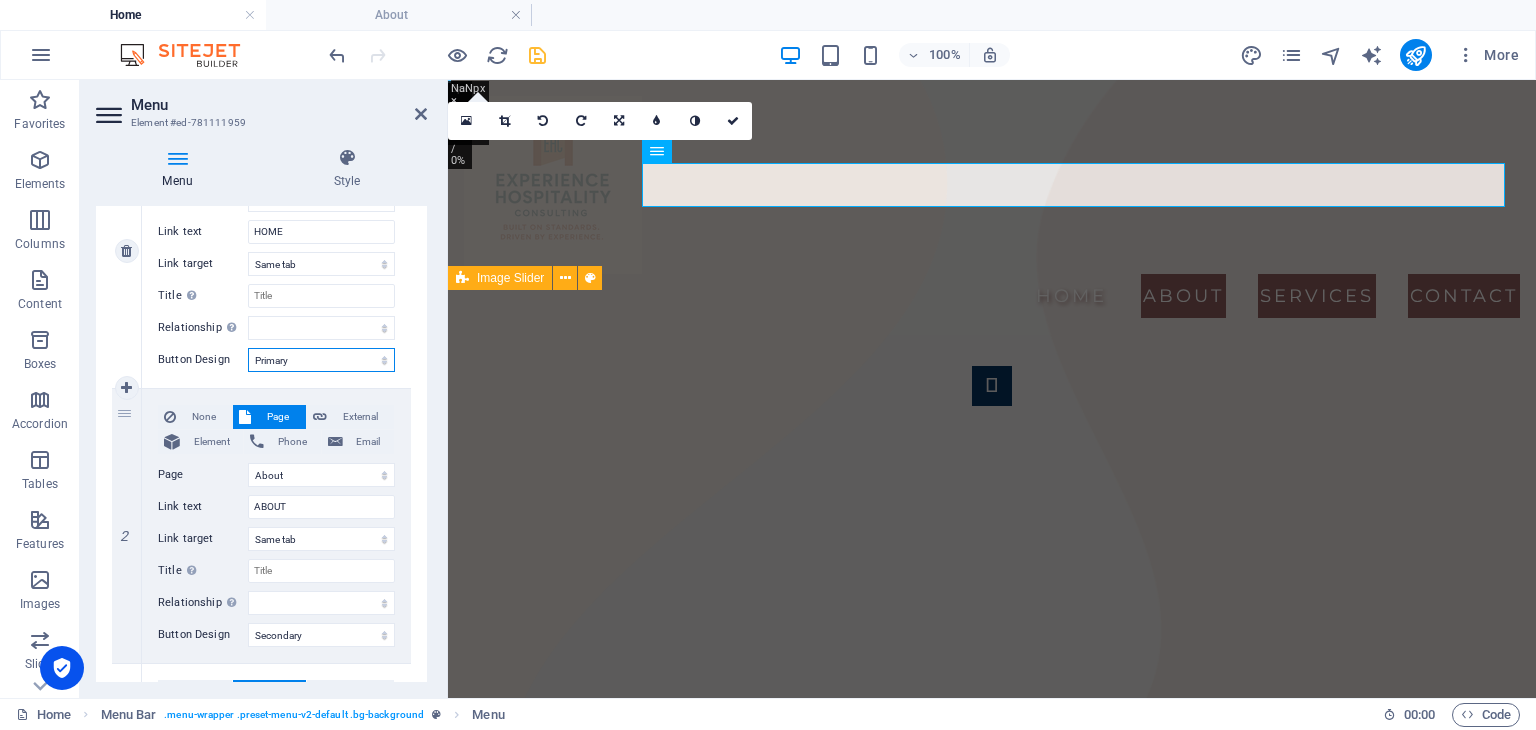 click on "None Default Primary Secondary" at bounding box center [321, 360] 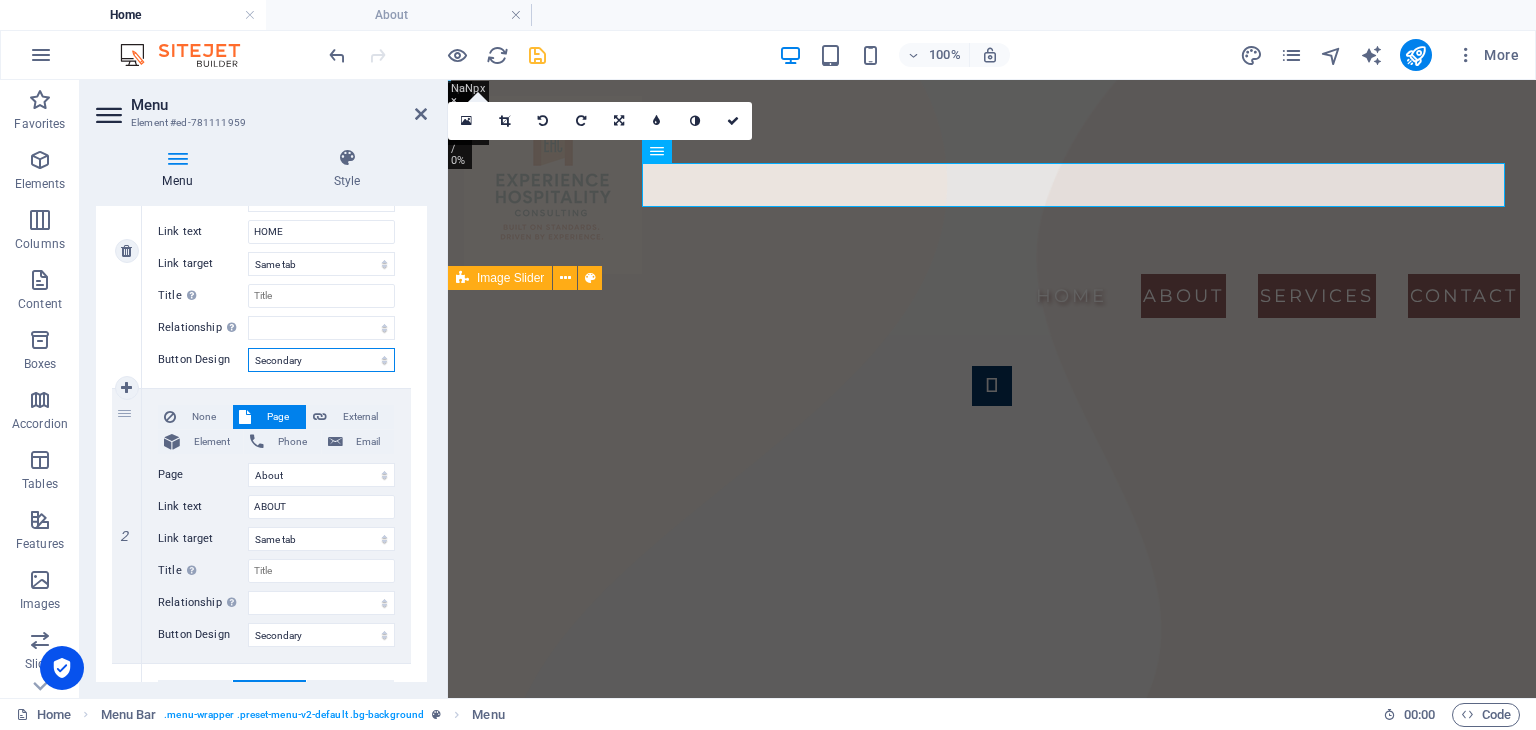 click on "None Default Primary Secondary" at bounding box center [321, 360] 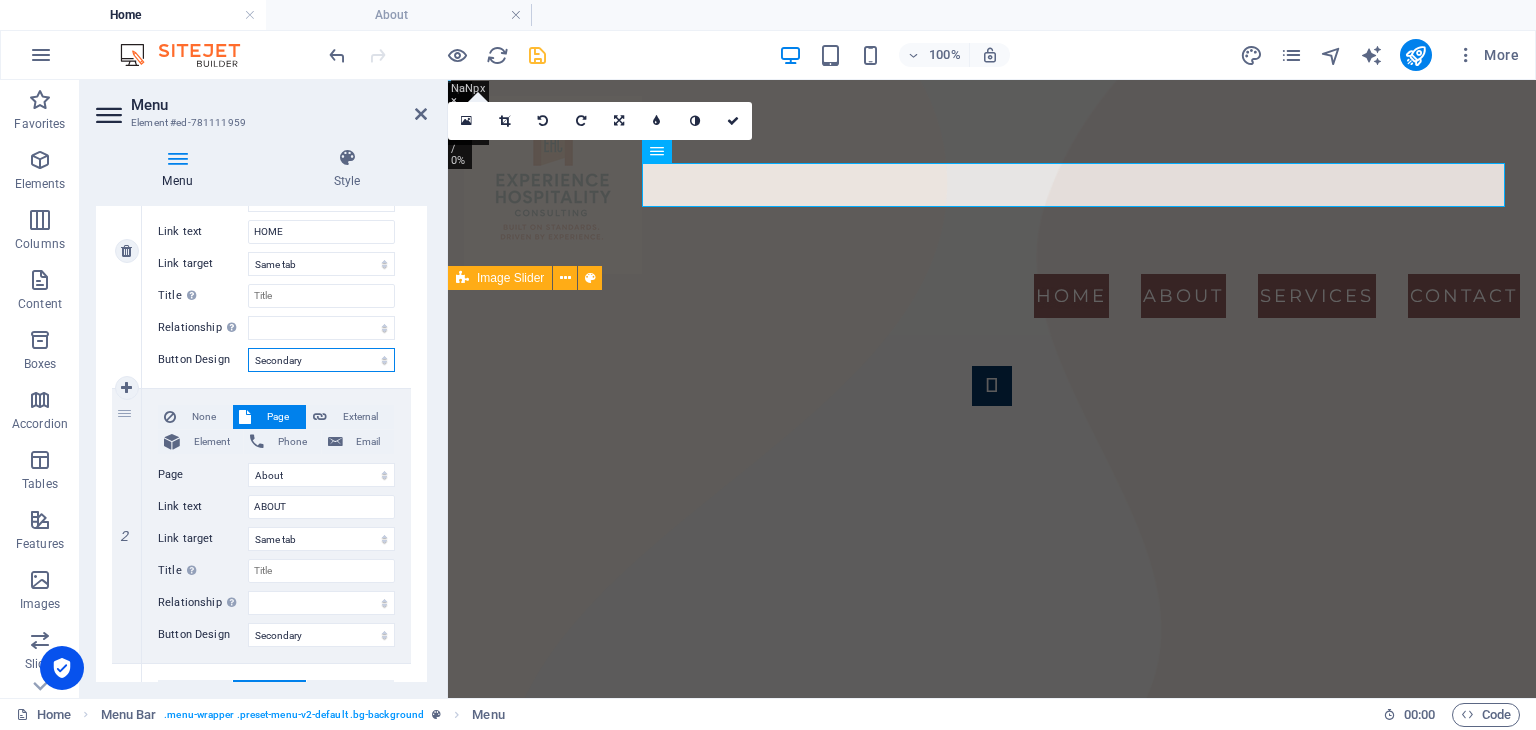 click on "None Default Primary Secondary" at bounding box center [321, 360] 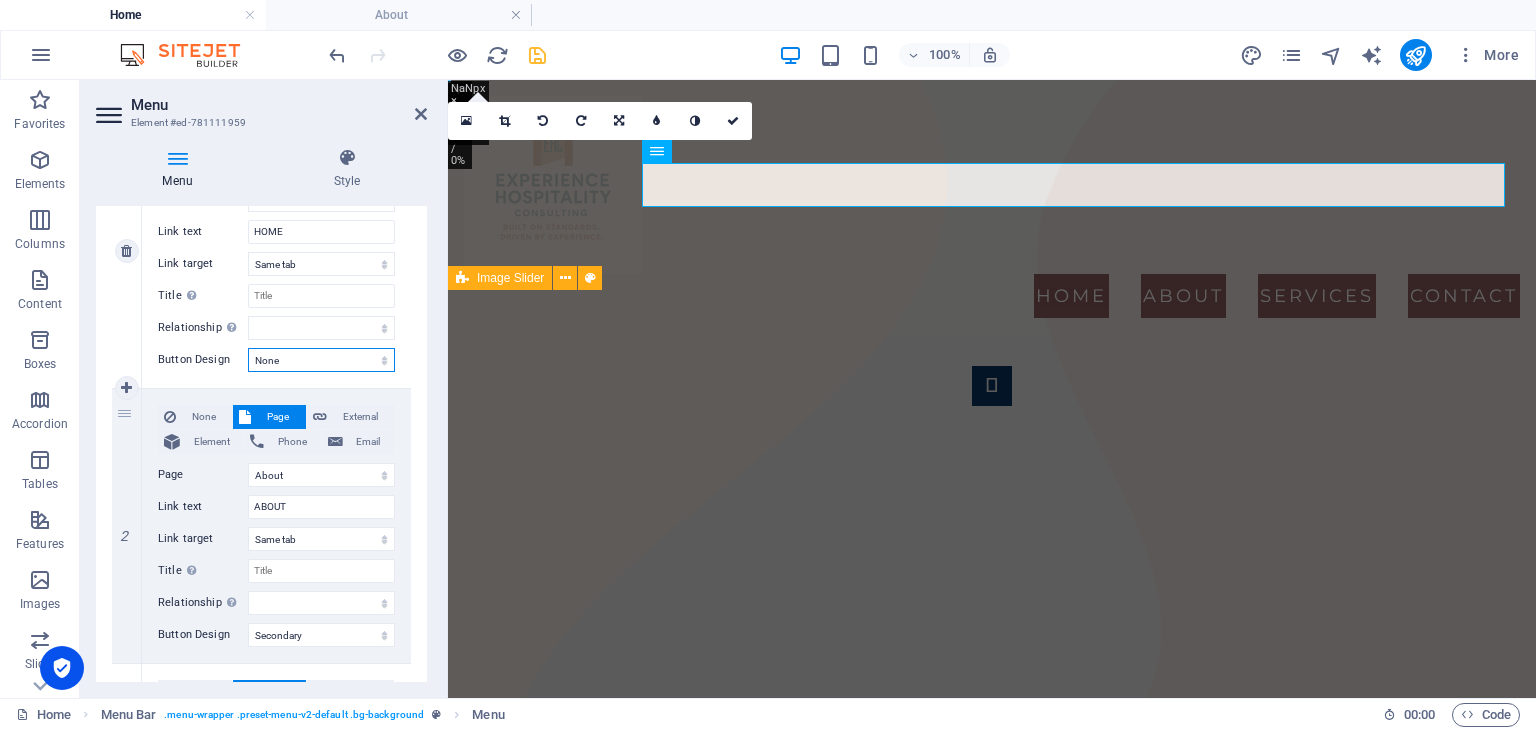 click on "None Default Primary Secondary" at bounding box center (321, 360) 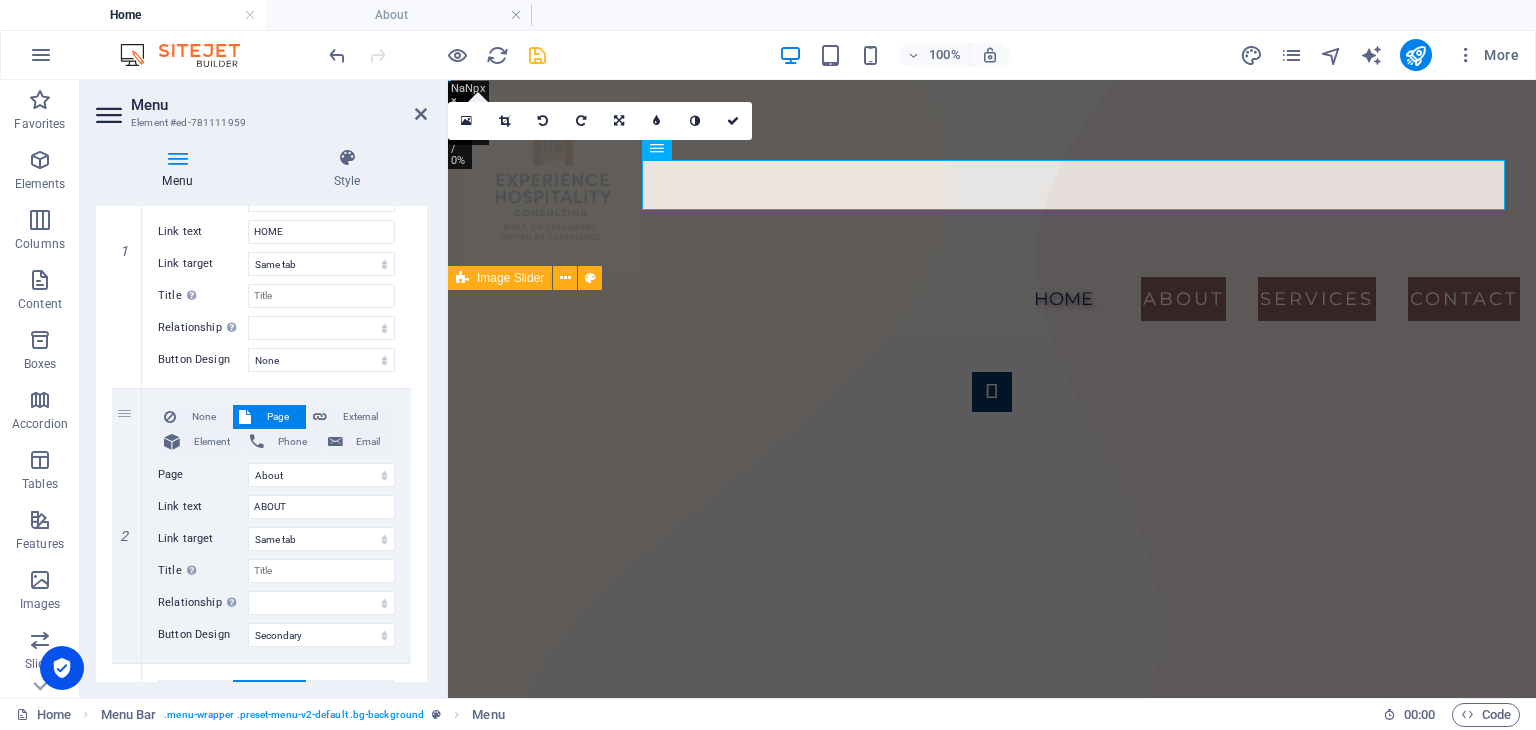 drag, startPoint x: 421, startPoint y: 455, endPoint x: 421, endPoint y: 469, distance: 14 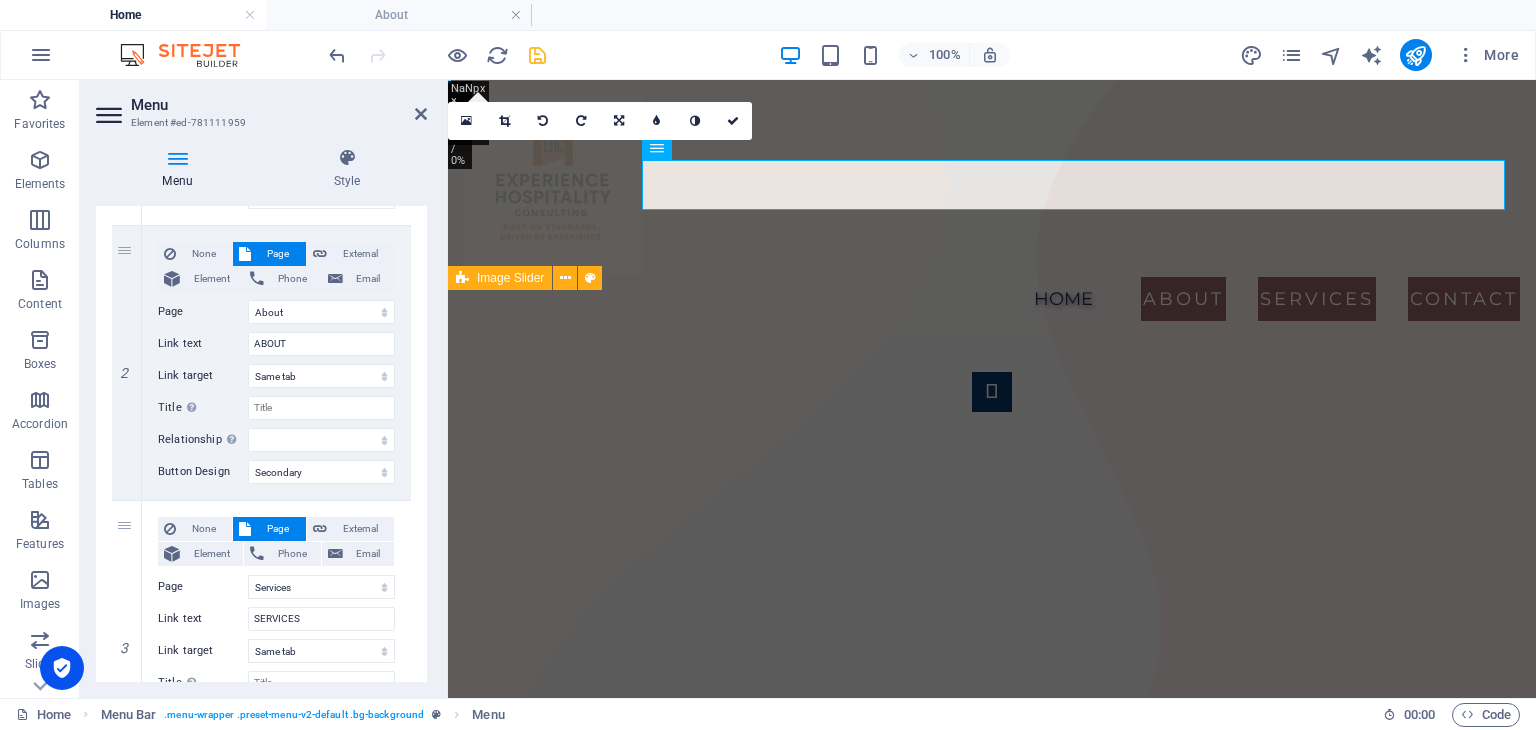 scroll, scrollTop: 484, scrollLeft: 0, axis: vertical 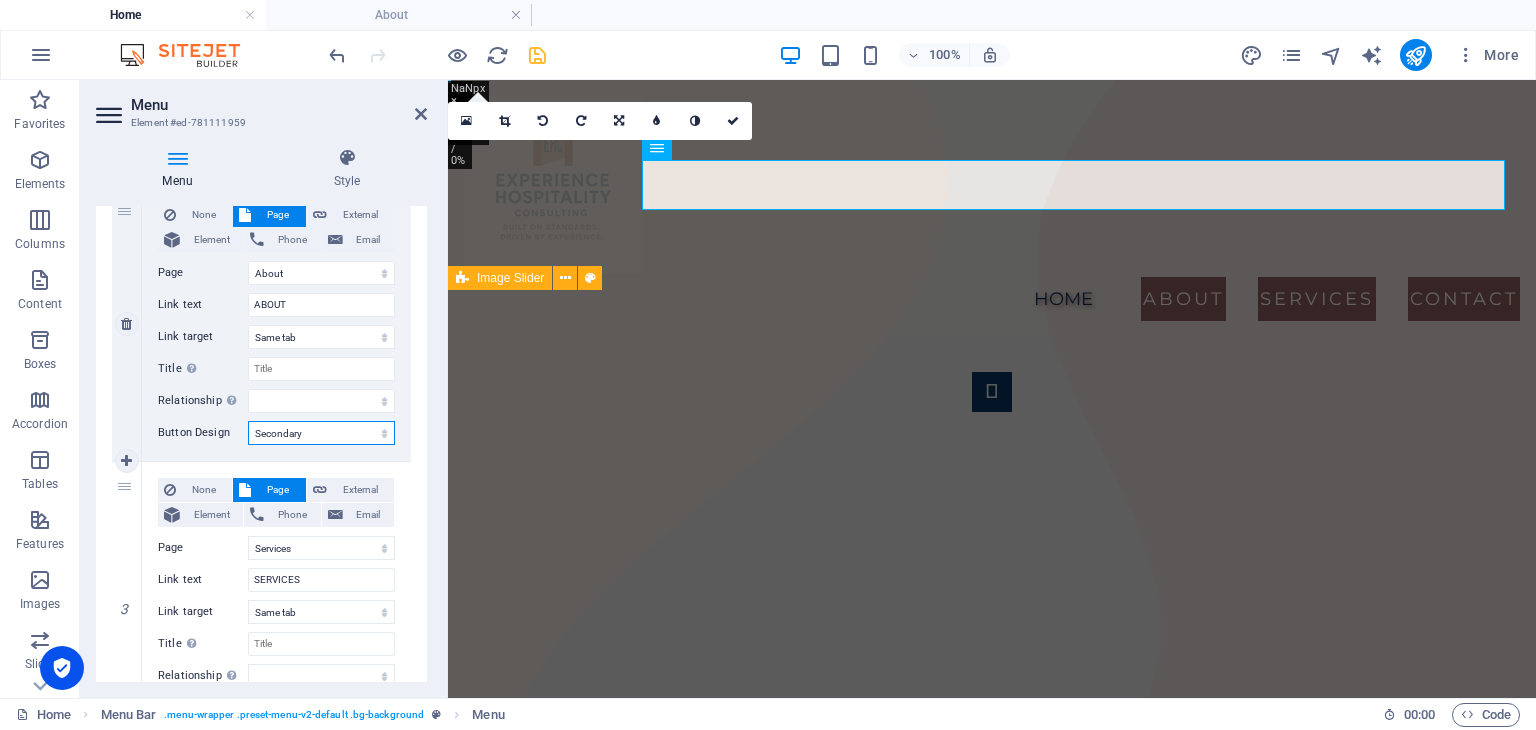 click on "None Default Primary Secondary" at bounding box center [321, 433] 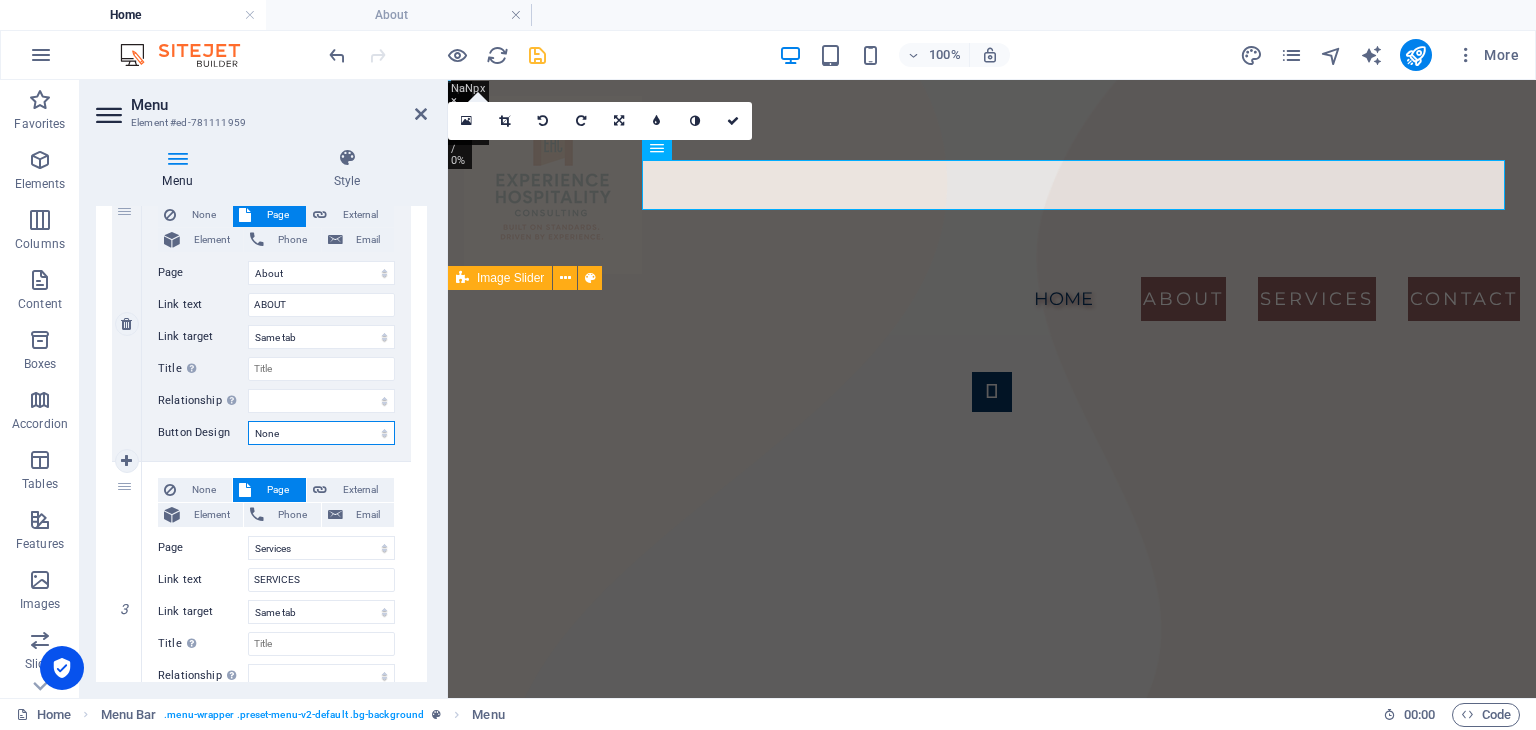 click on "None Default Primary Secondary" at bounding box center [321, 433] 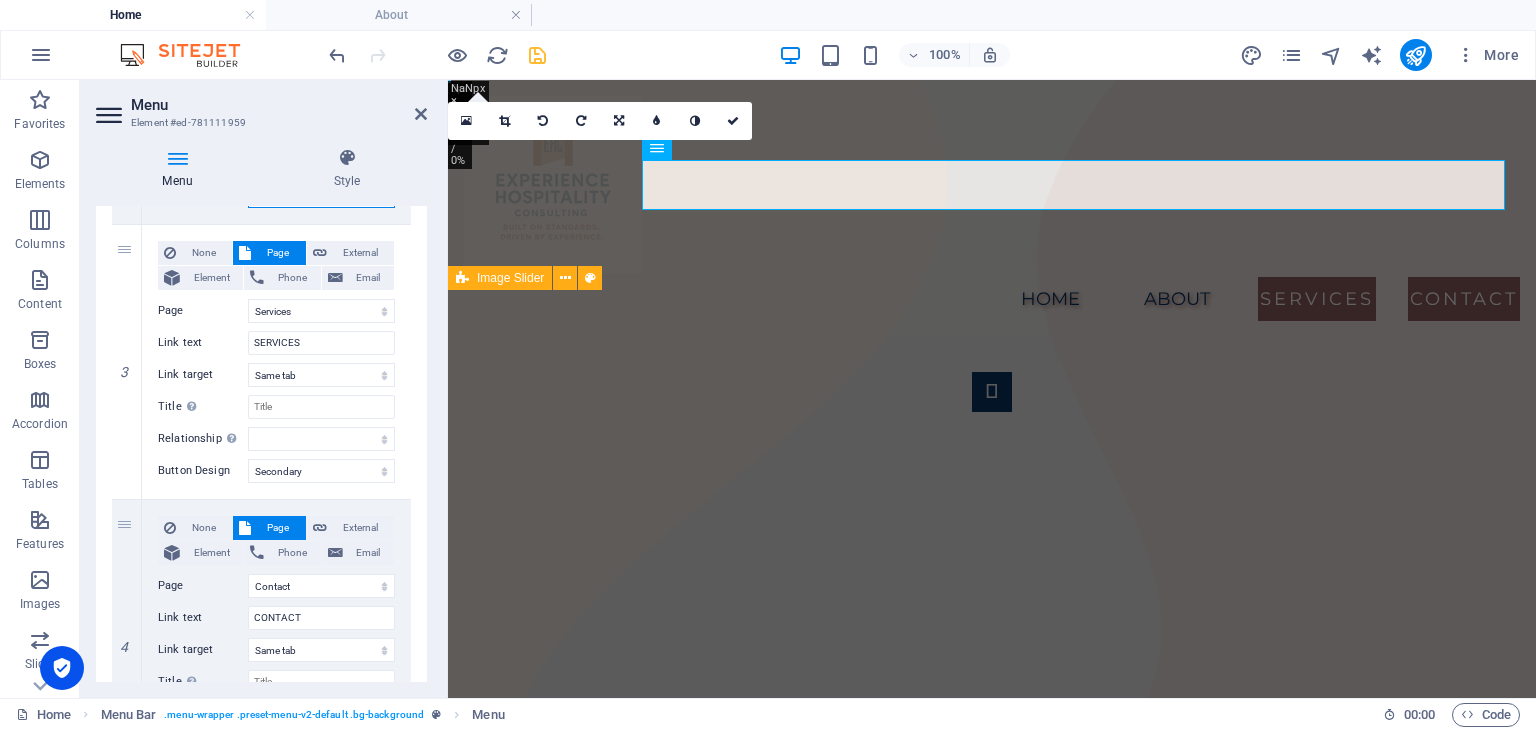 scroll, scrollTop: 728, scrollLeft: 0, axis: vertical 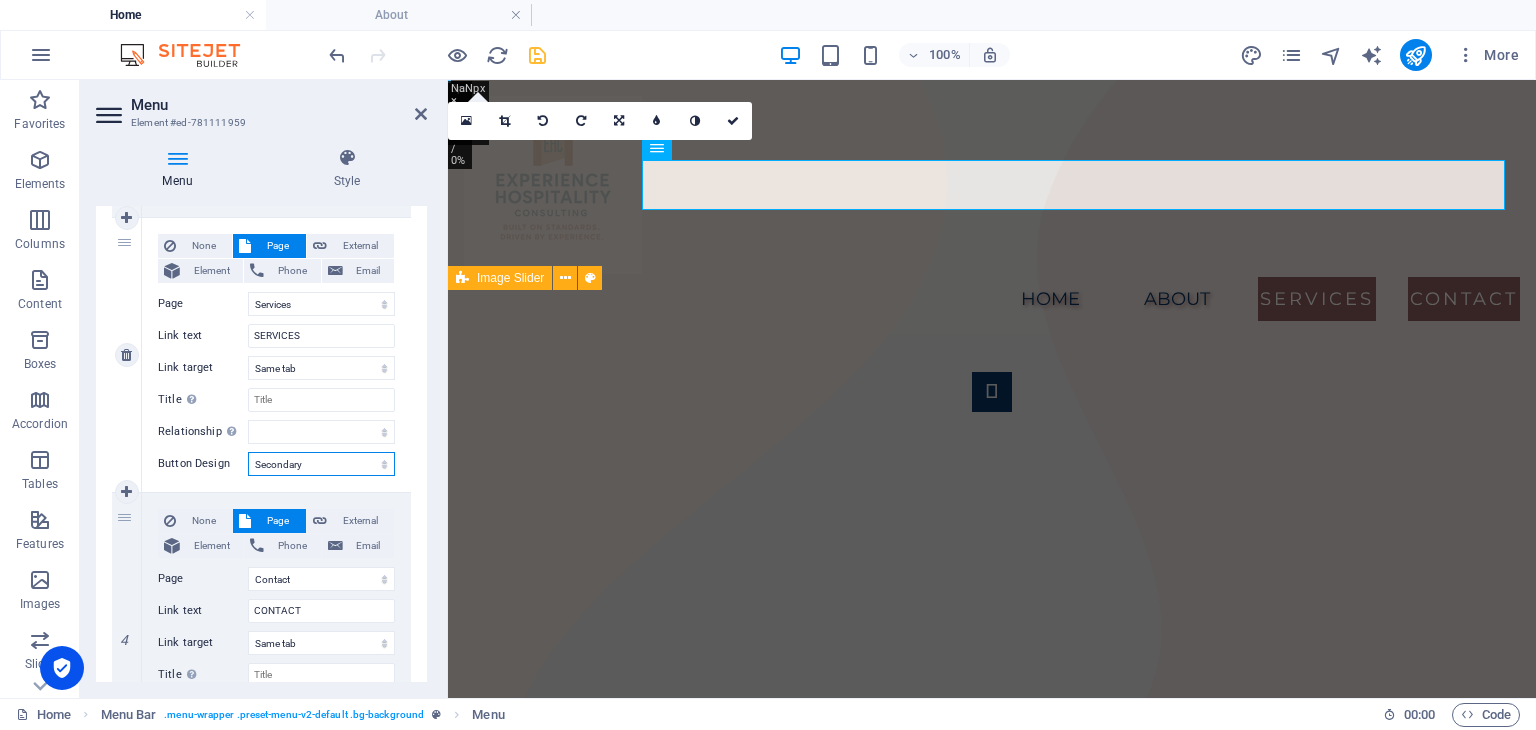 click on "None Default Primary Secondary" at bounding box center (321, 464) 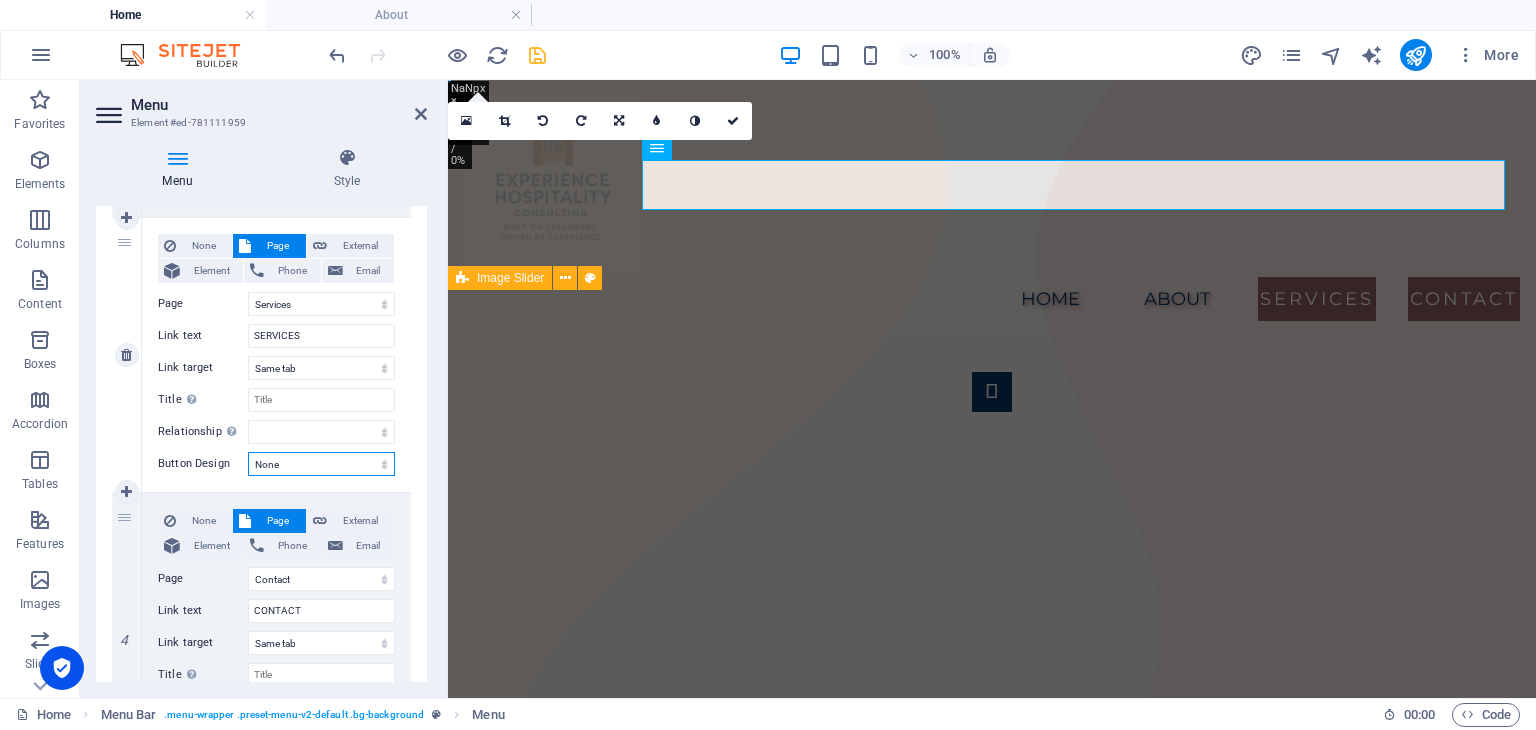 click on "None Default Primary Secondary" at bounding box center [321, 464] 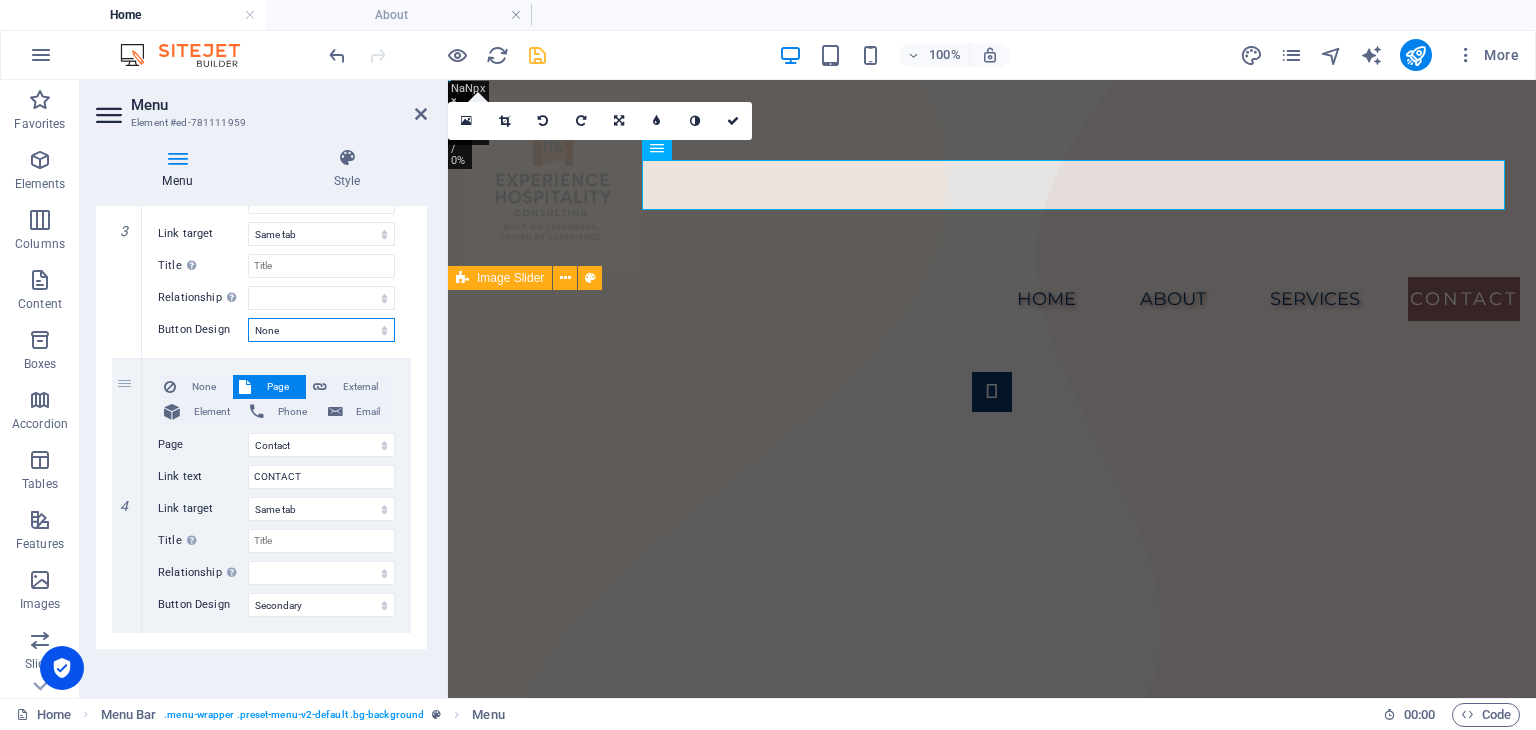 scroll, scrollTop: 868, scrollLeft: 0, axis: vertical 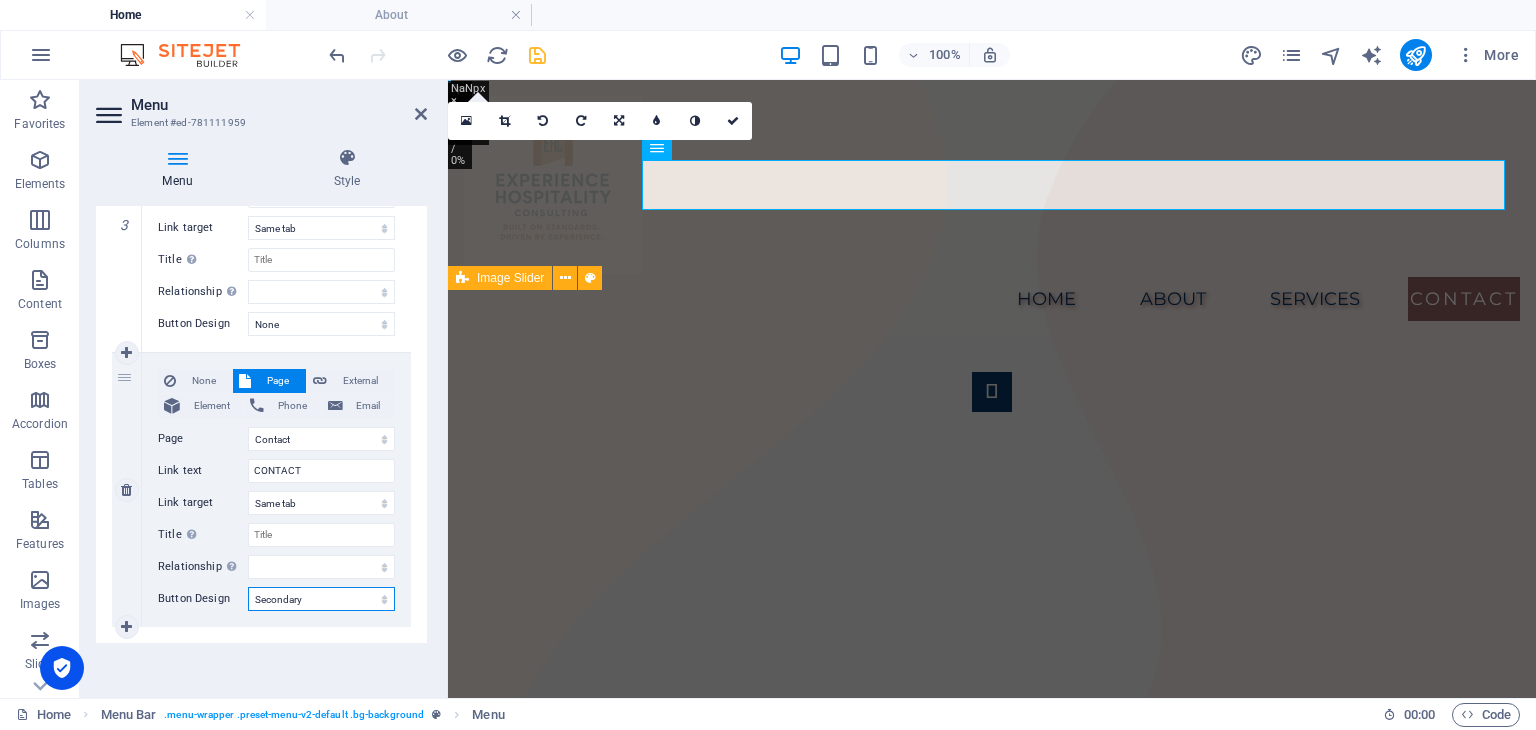 click on "None Default Primary Secondary" at bounding box center (321, 599) 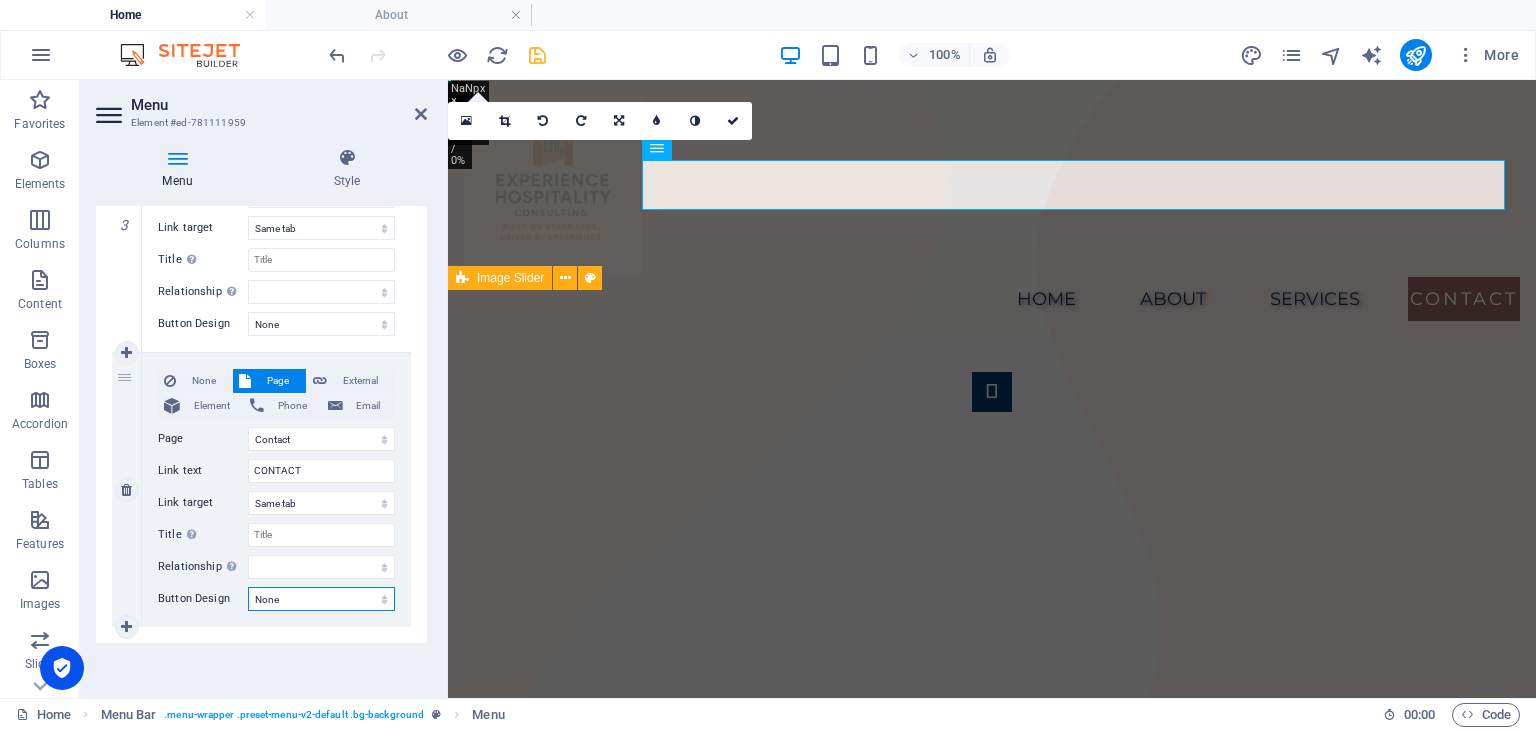 click on "None Default Primary Secondary" at bounding box center (321, 599) 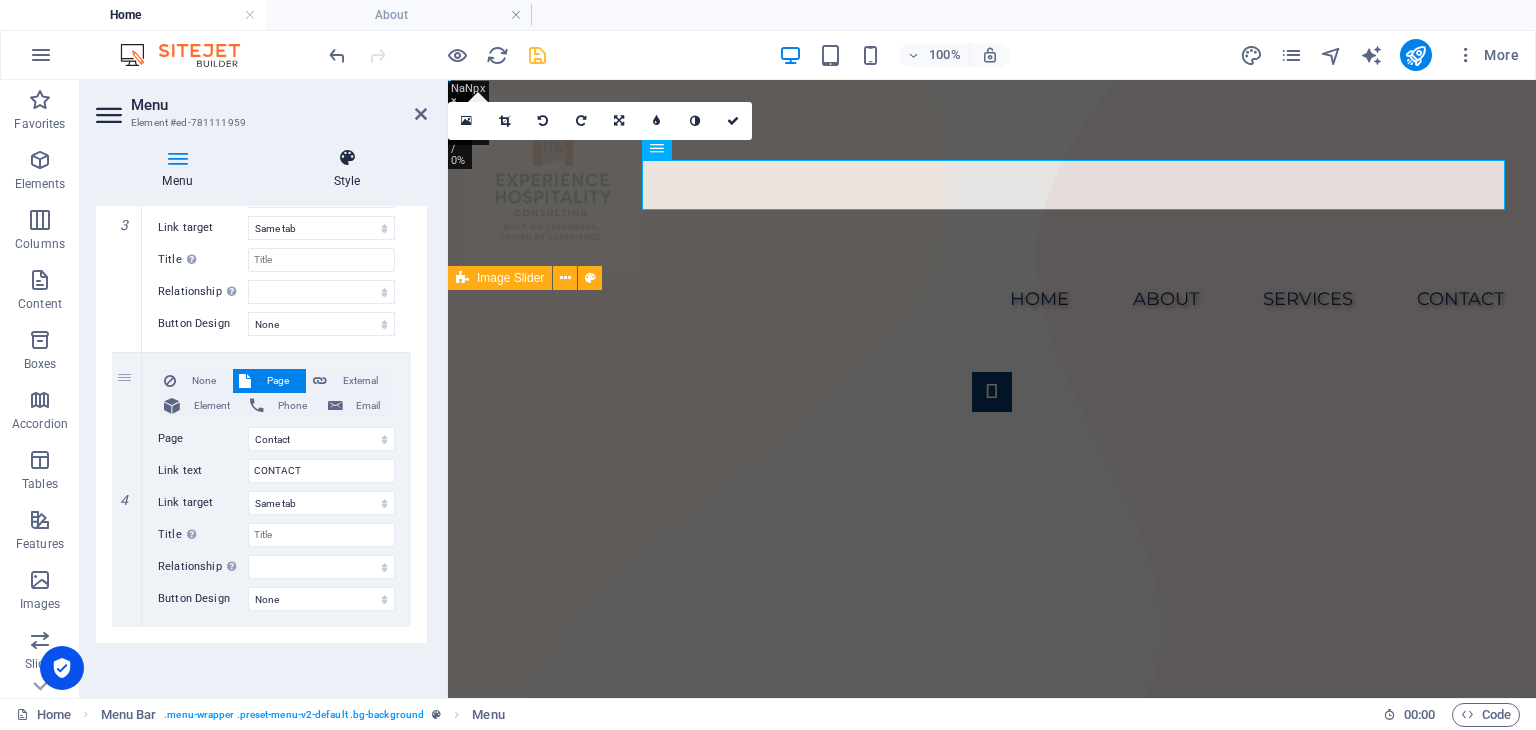 click at bounding box center (347, 158) 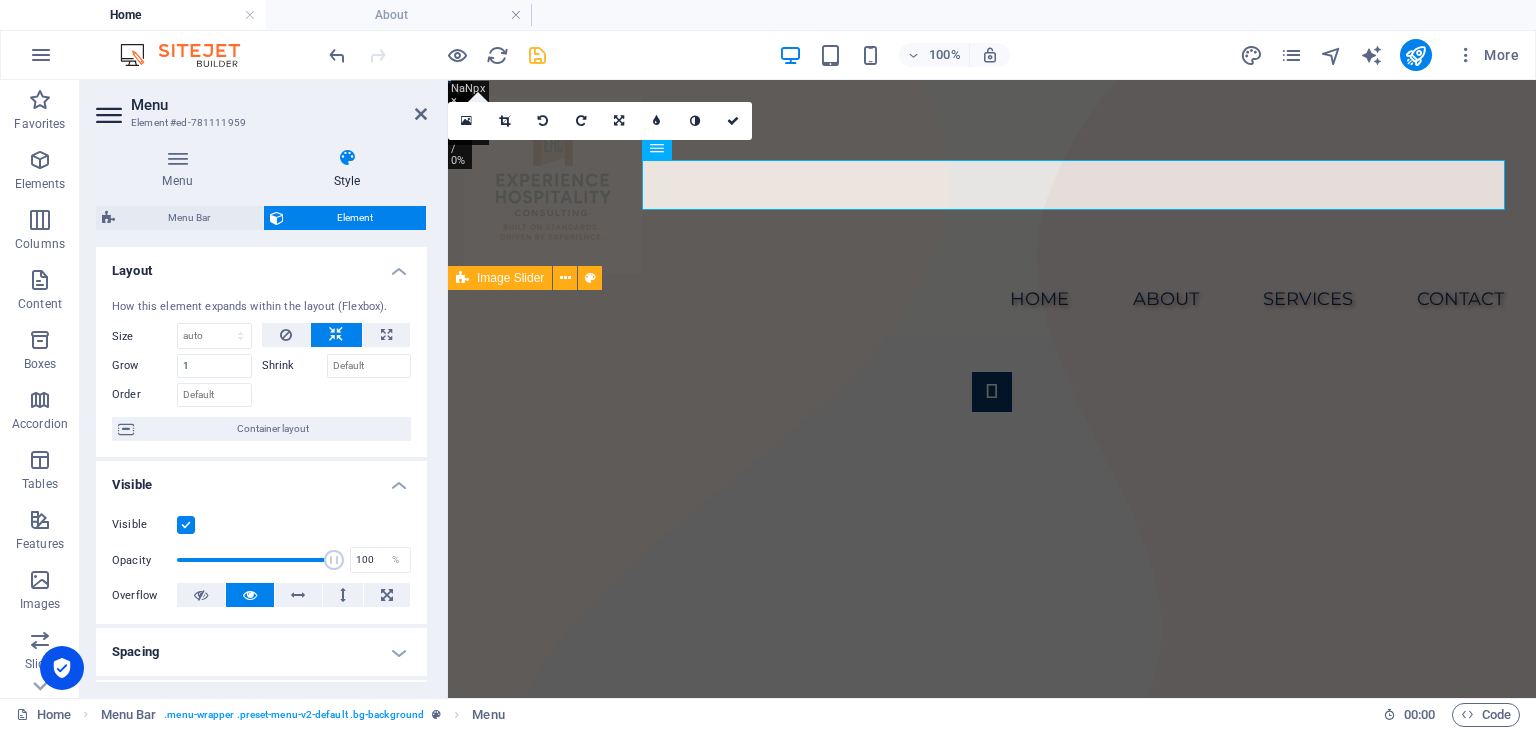 drag, startPoint x: 422, startPoint y: 333, endPoint x: 424, endPoint y: 365, distance: 32.06244 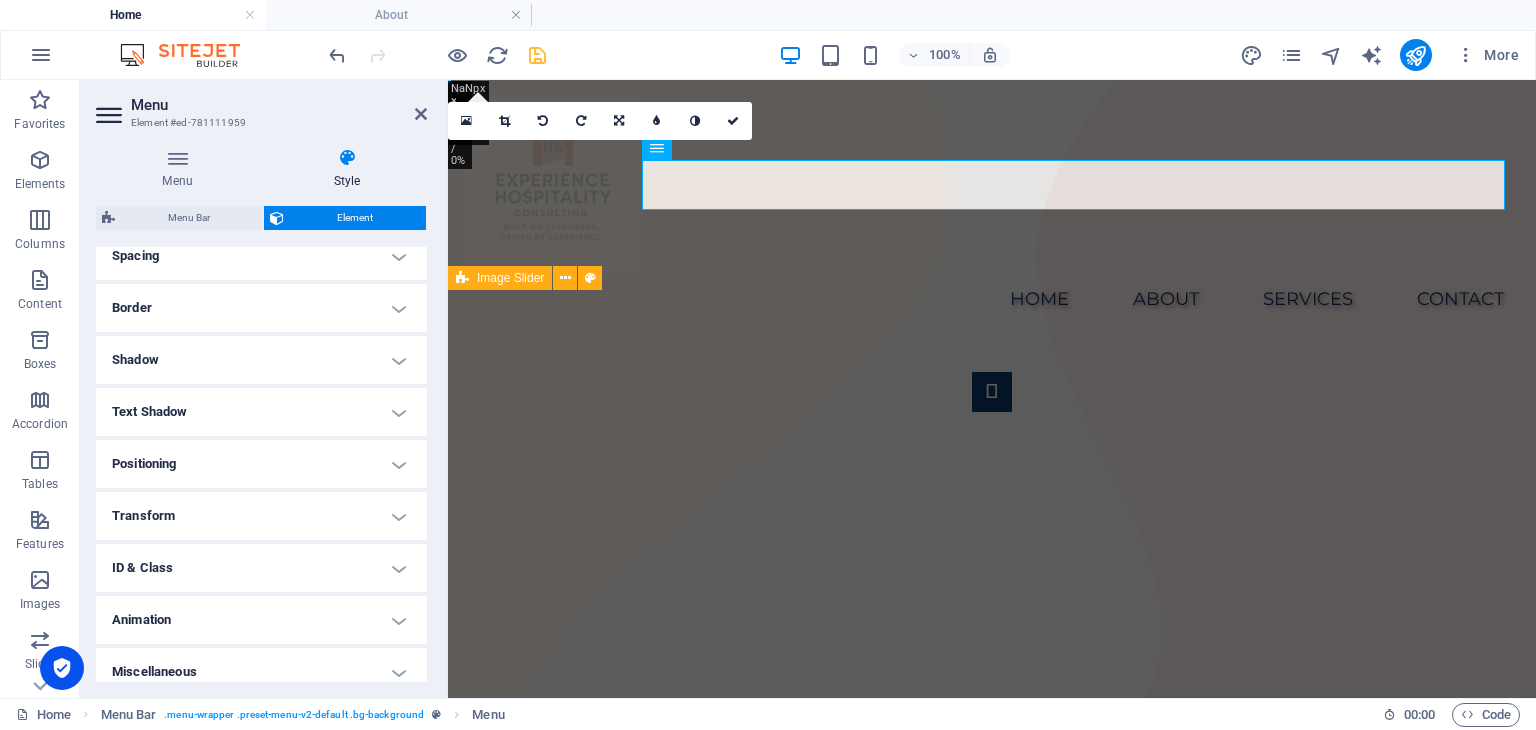 scroll, scrollTop: 409, scrollLeft: 0, axis: vertical 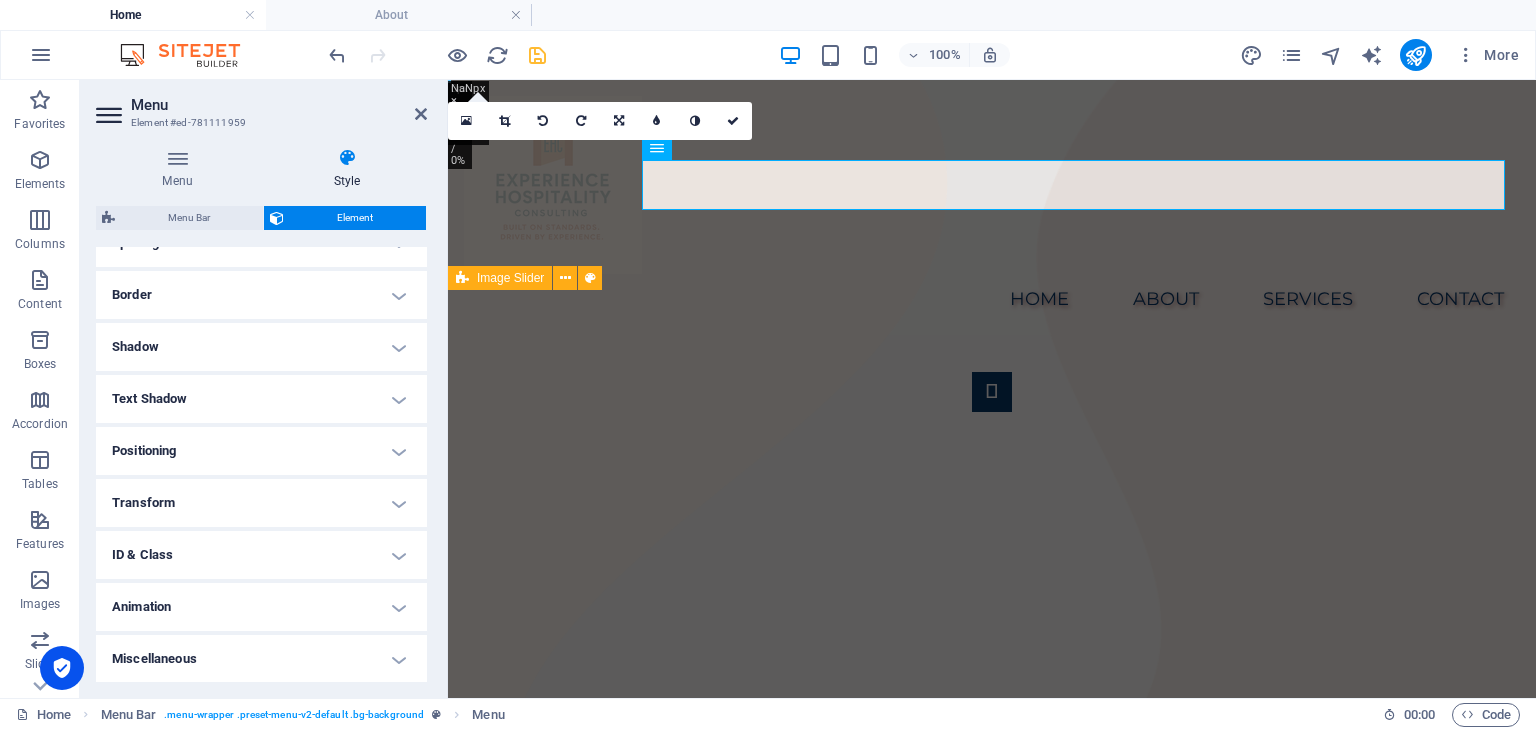 click on "Animation" at bounding box center [261, 607] 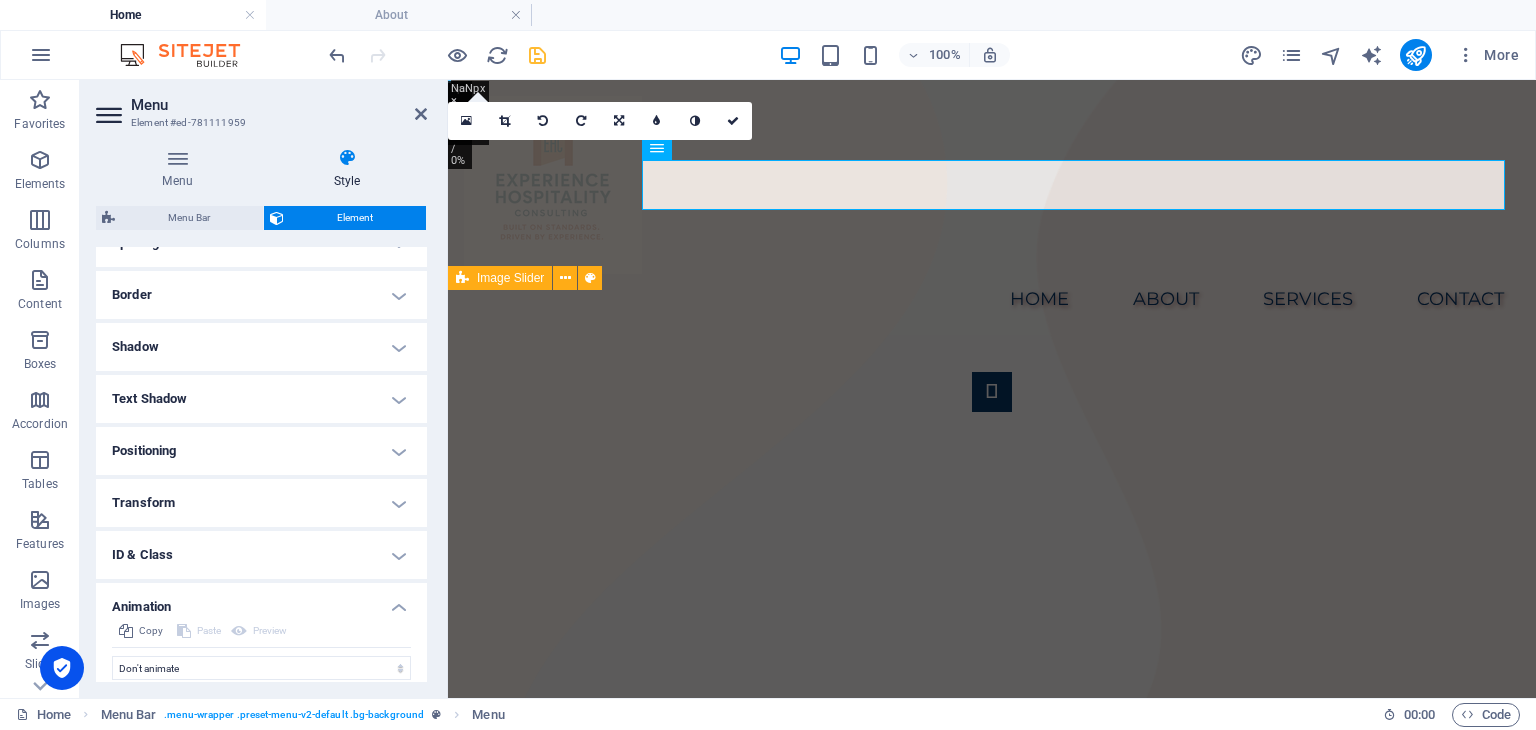 click on "Animation" at bounding box center (261, 601) 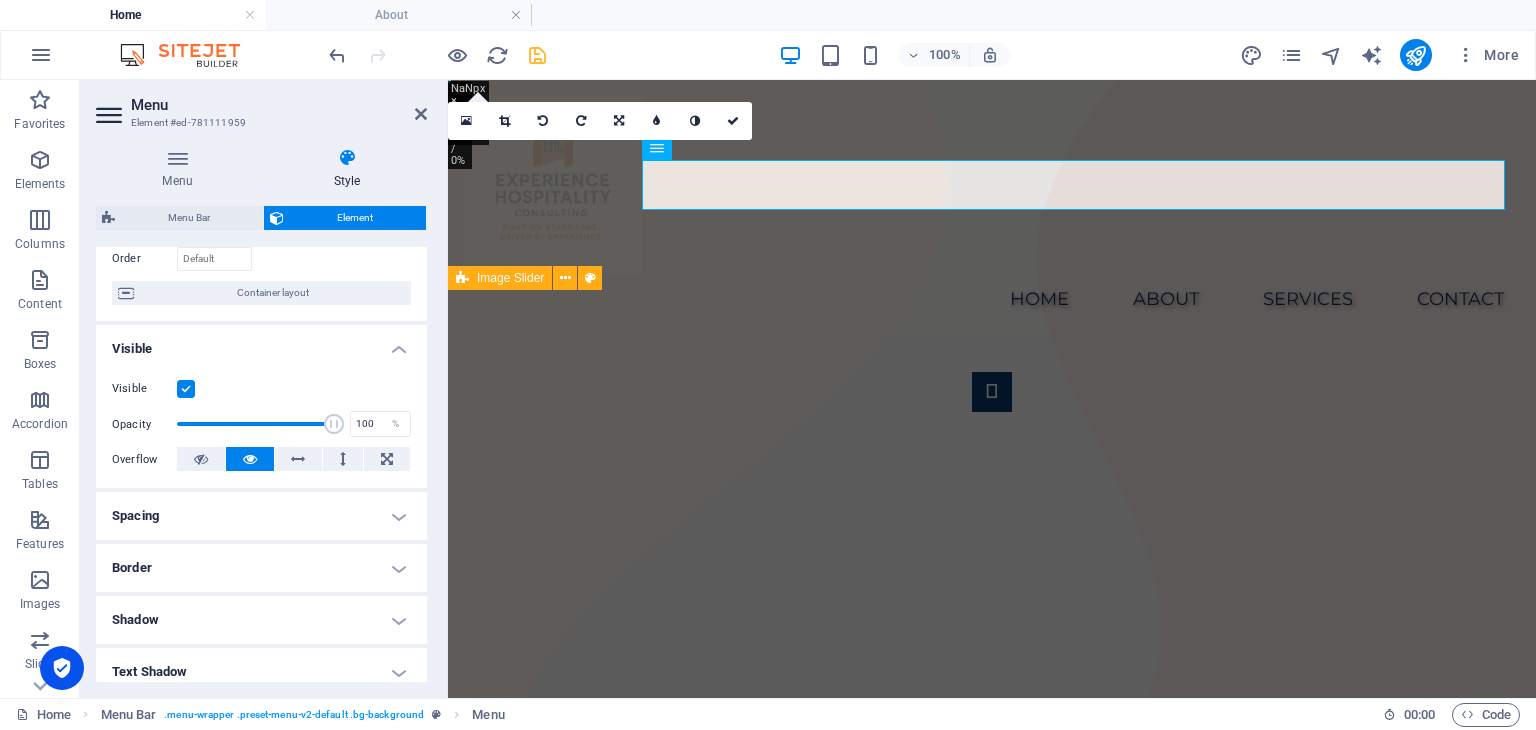 scroll, scrollTop: 109, scrollLeft: 0, axis: vertical 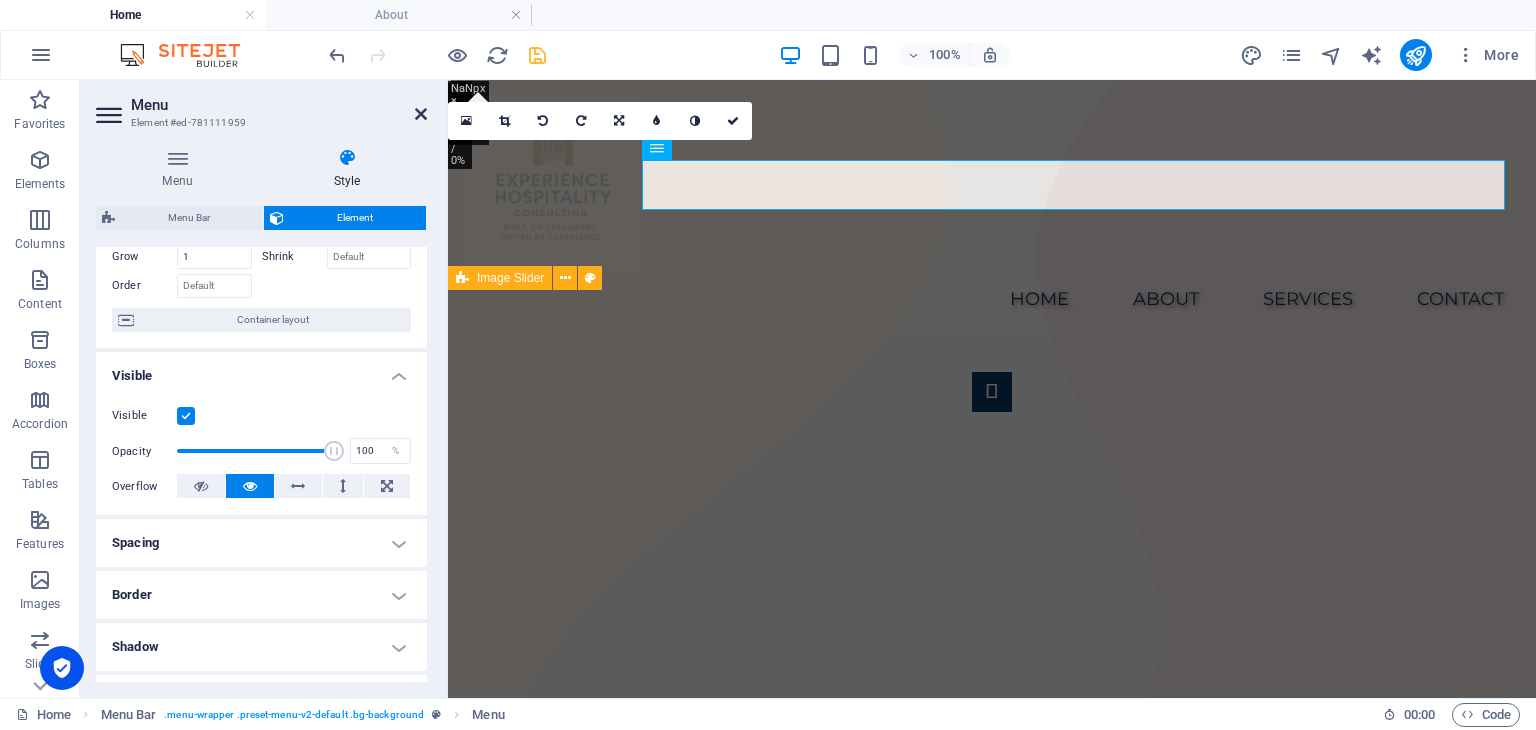 click at bounding box center [421, 114] 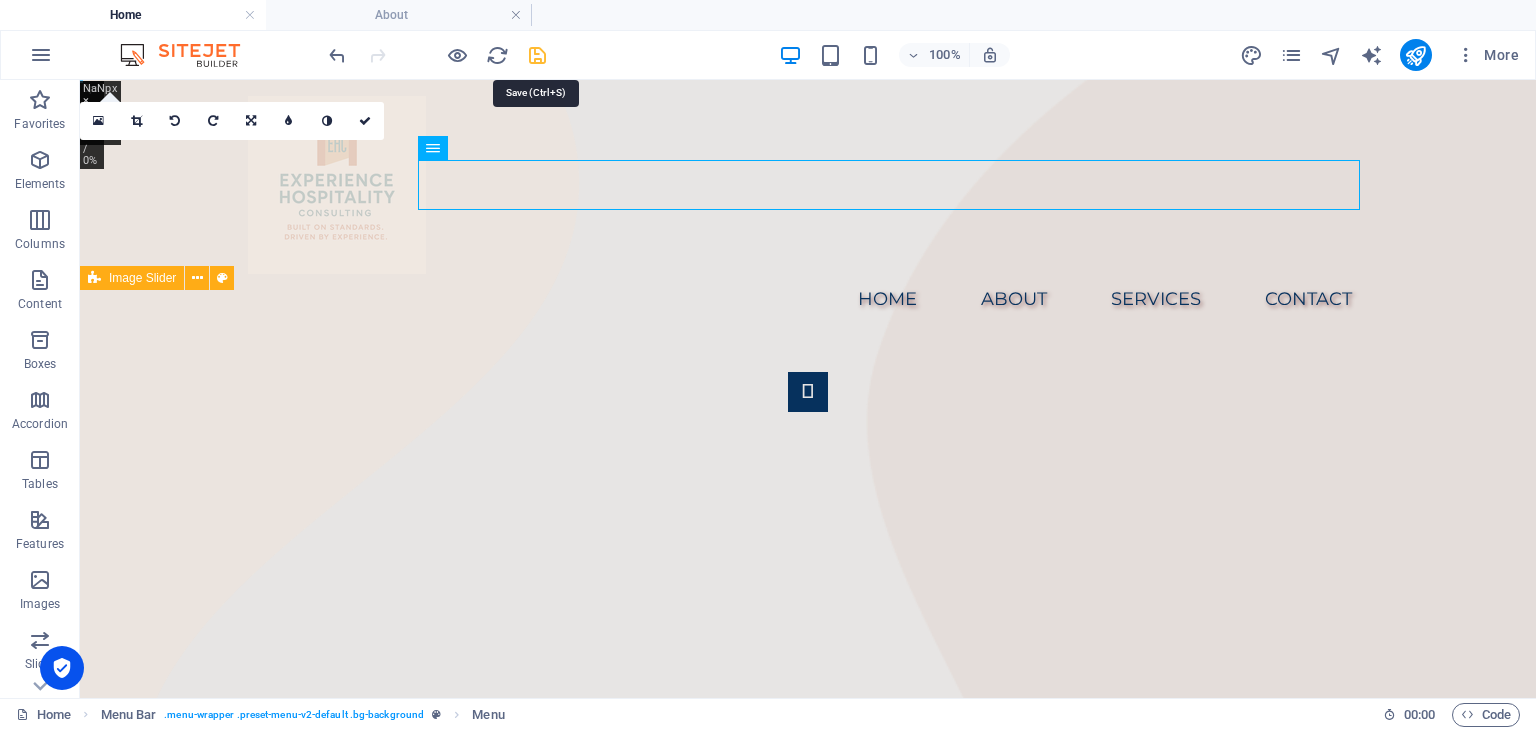 click at bounding box center [537, 55] 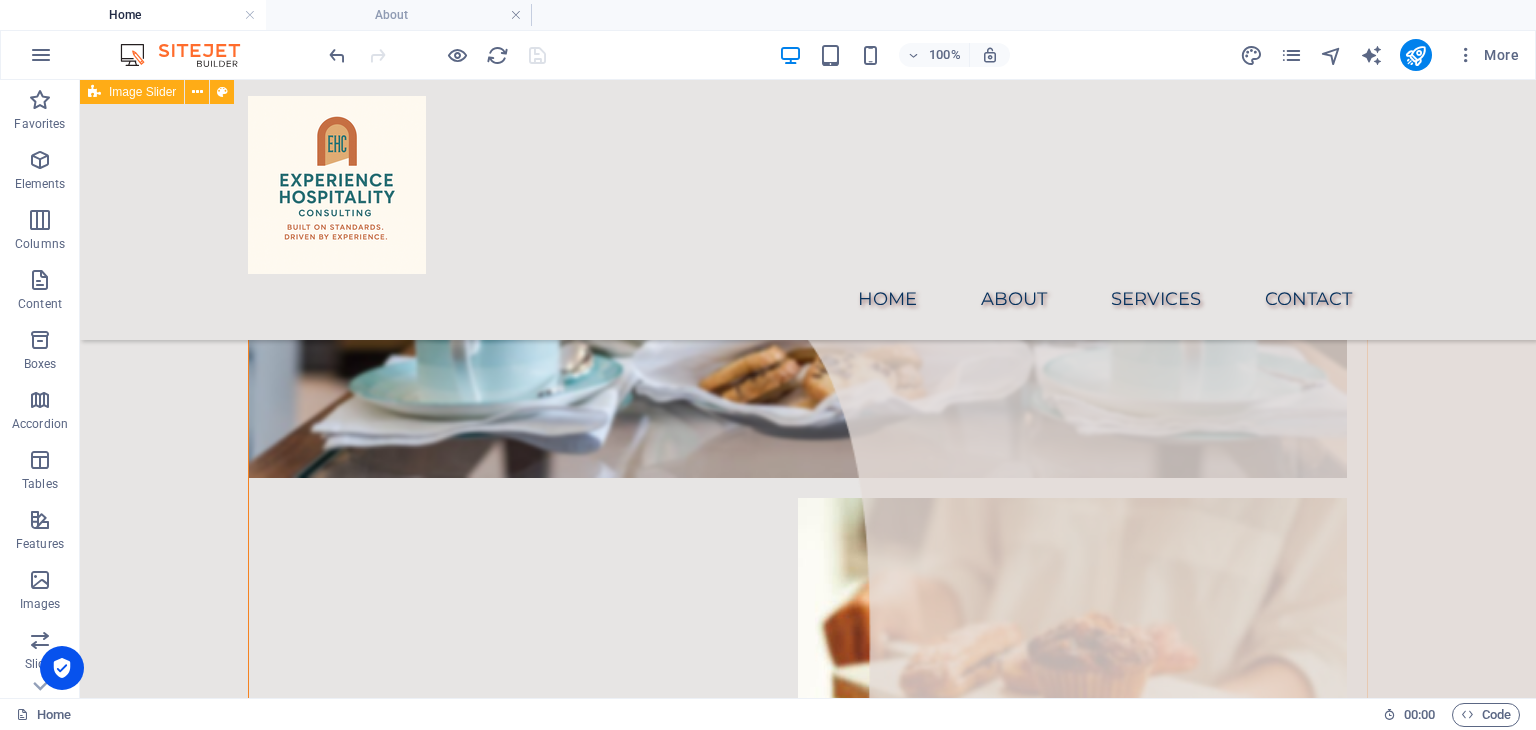 scroll, scrollTop: 1446, scrollLeft: 0, axis: vertical 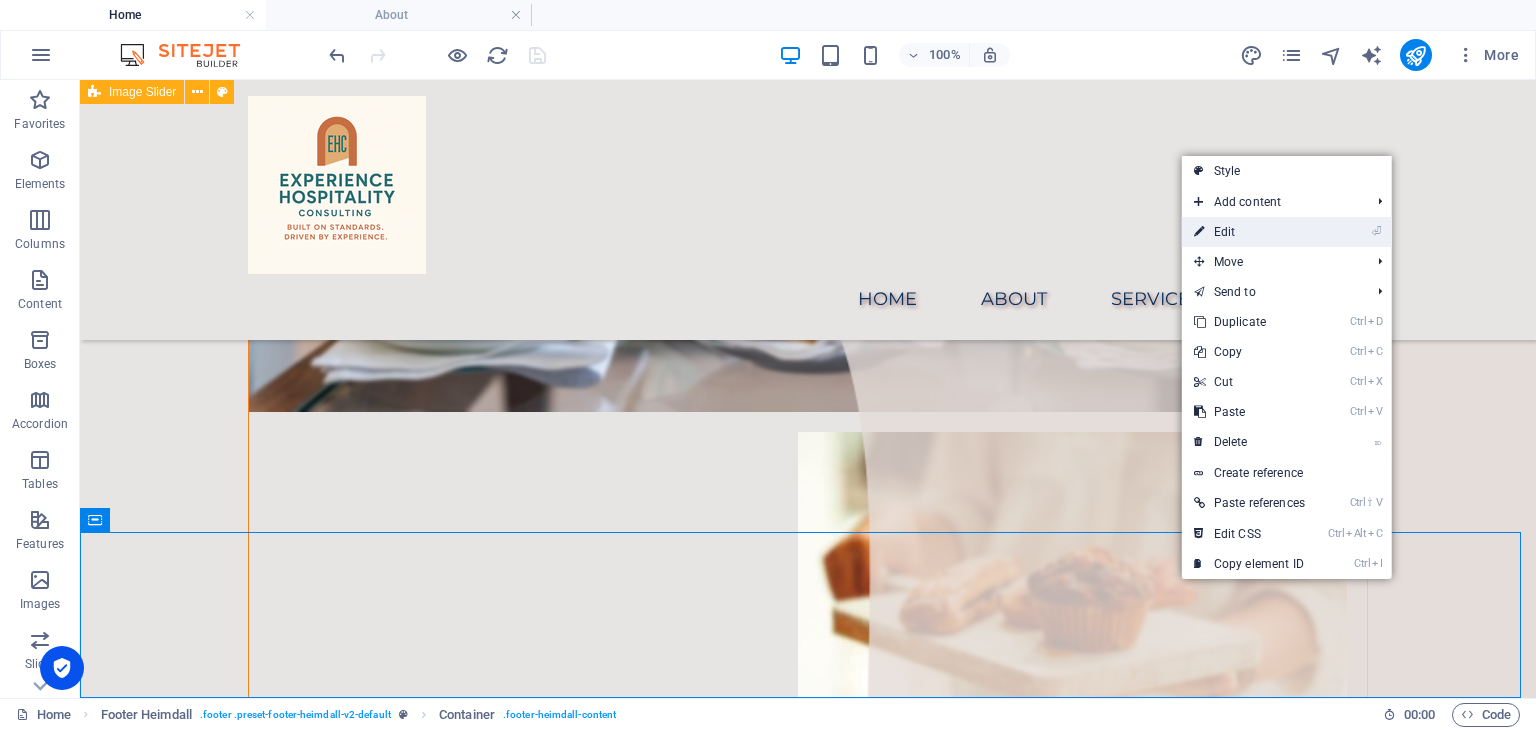 click on "⏎  Edit" at bounding box center [1249, 232] 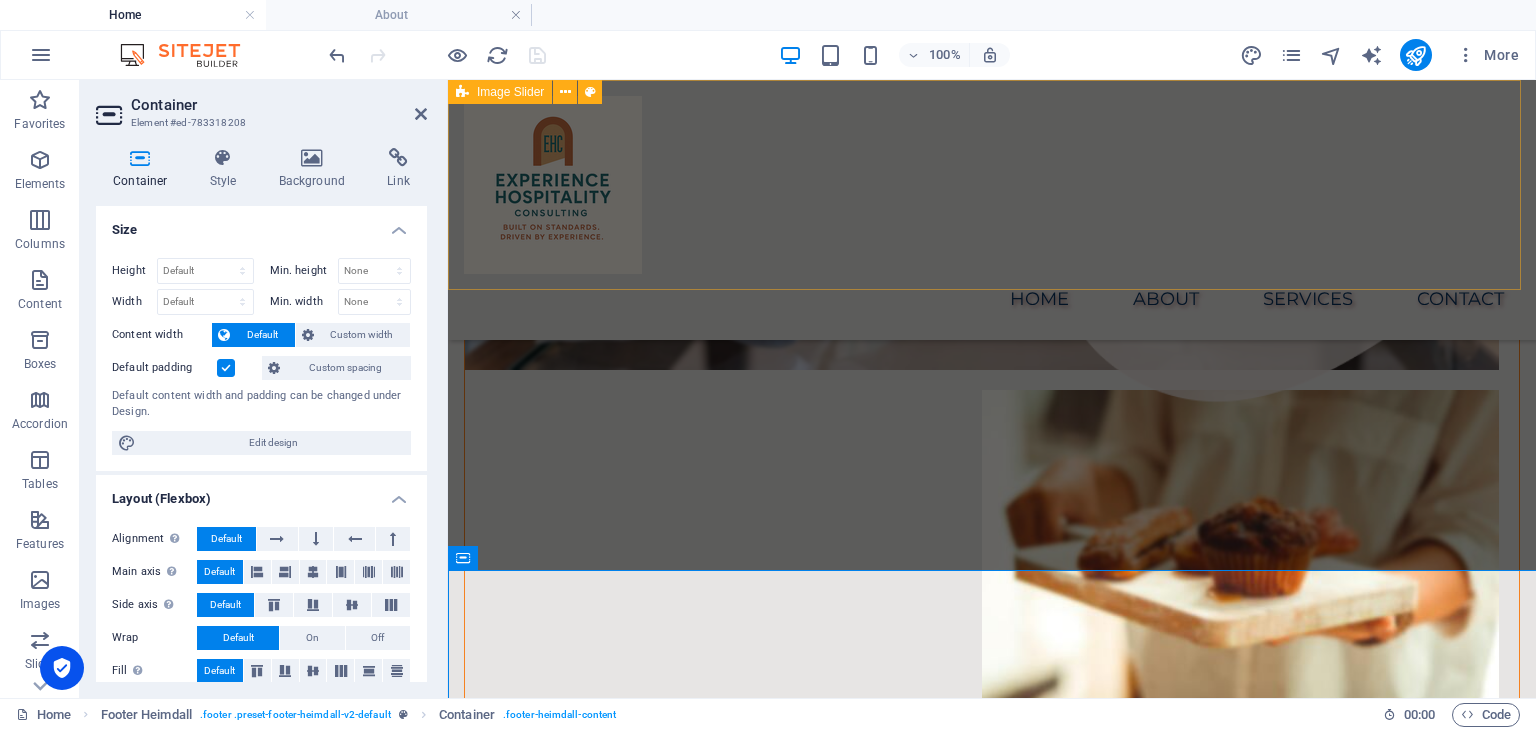 scroll, scrollTop: 1408, scrollLeft: 0, axis: vertical 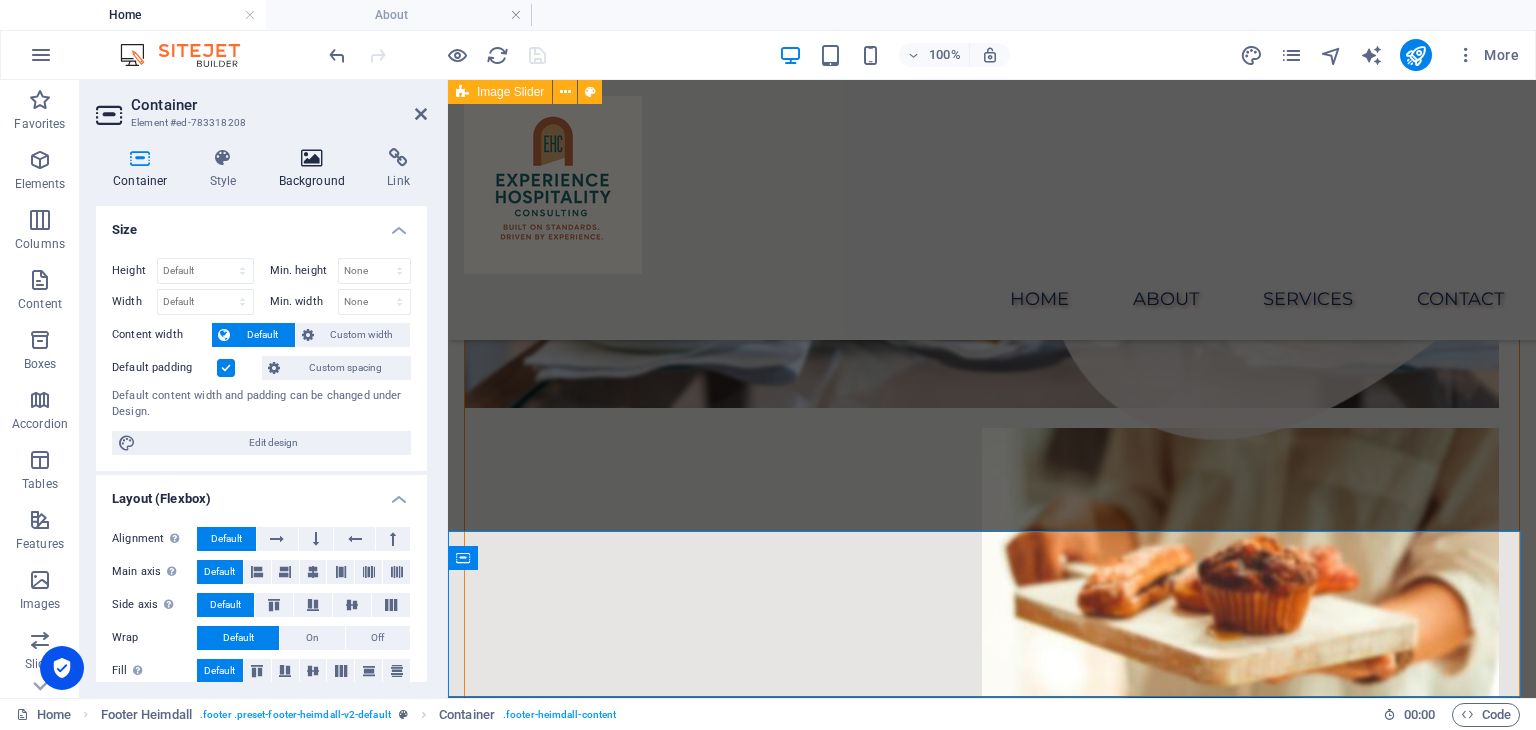 click at bounding box center (312, 158) 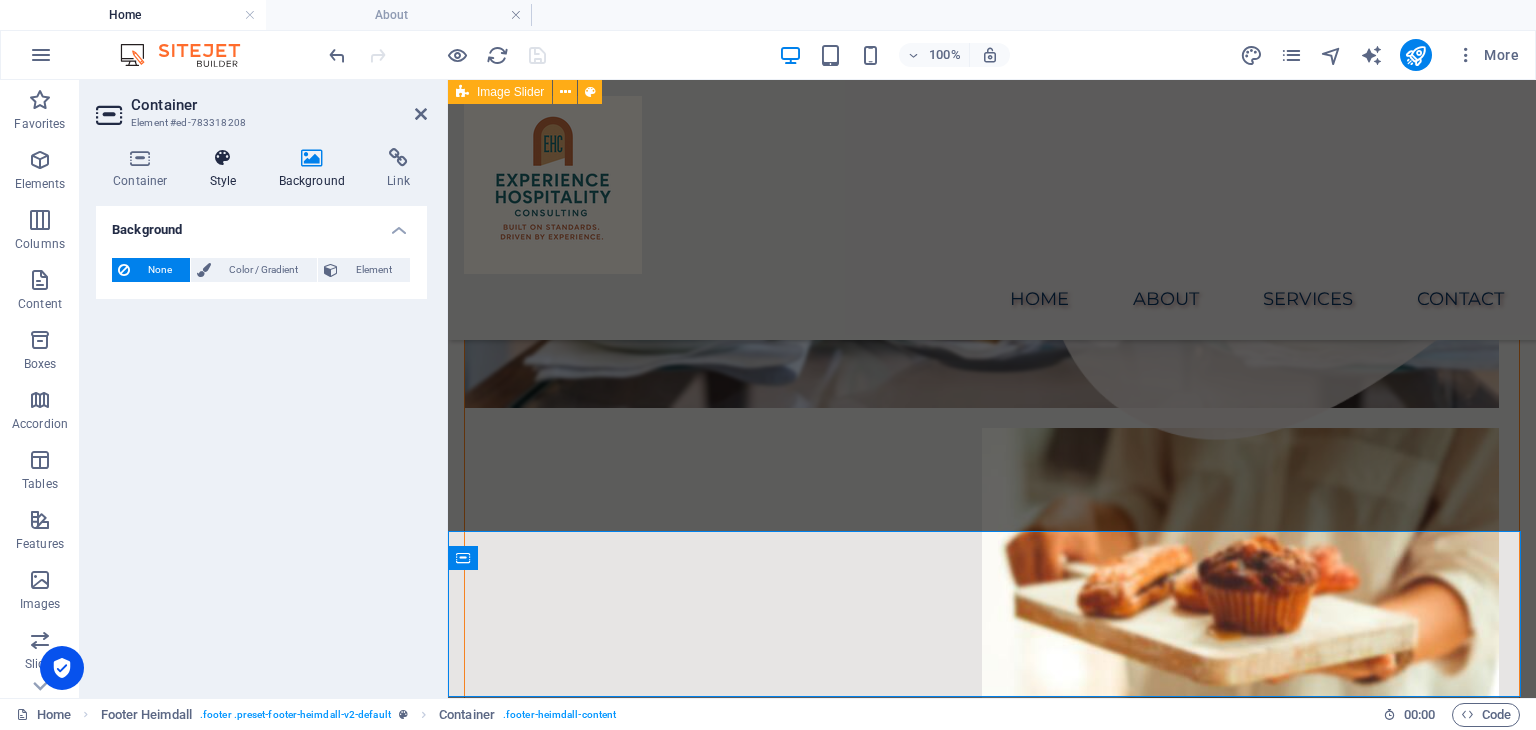click at bounding box center (223, 158) 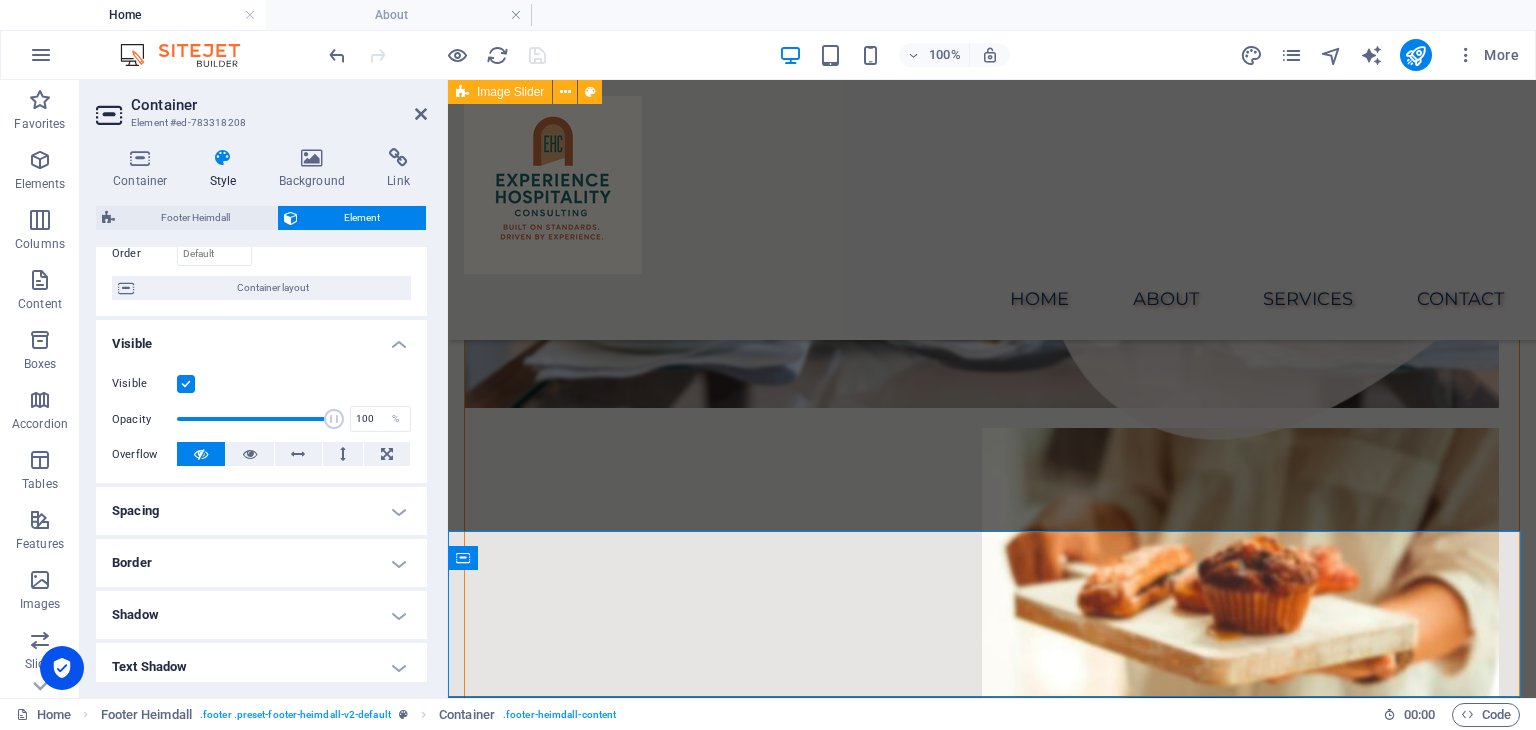 scroll, scrollTop: 0, scrollLeft: 0, axis: both 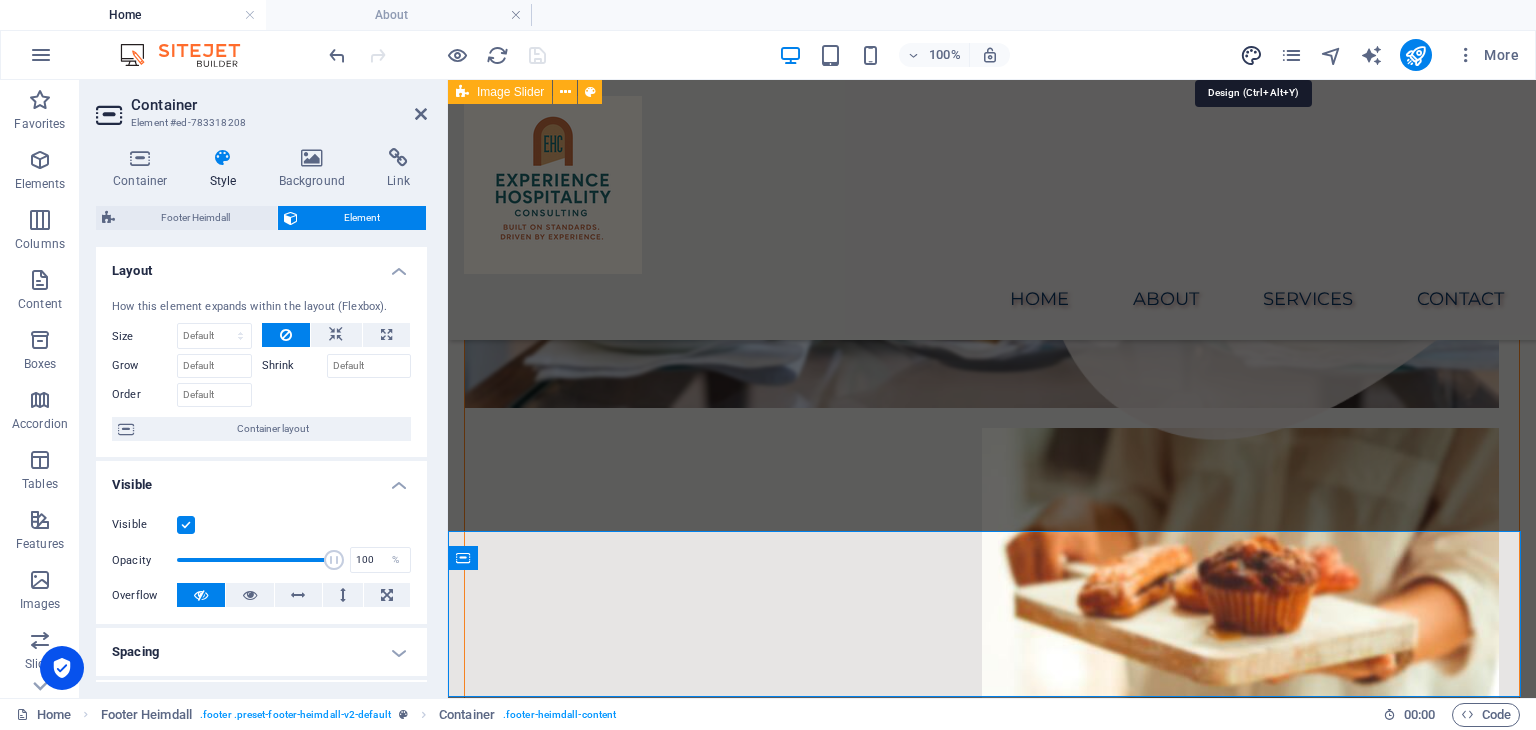 click at bounding box center (1251, 55) 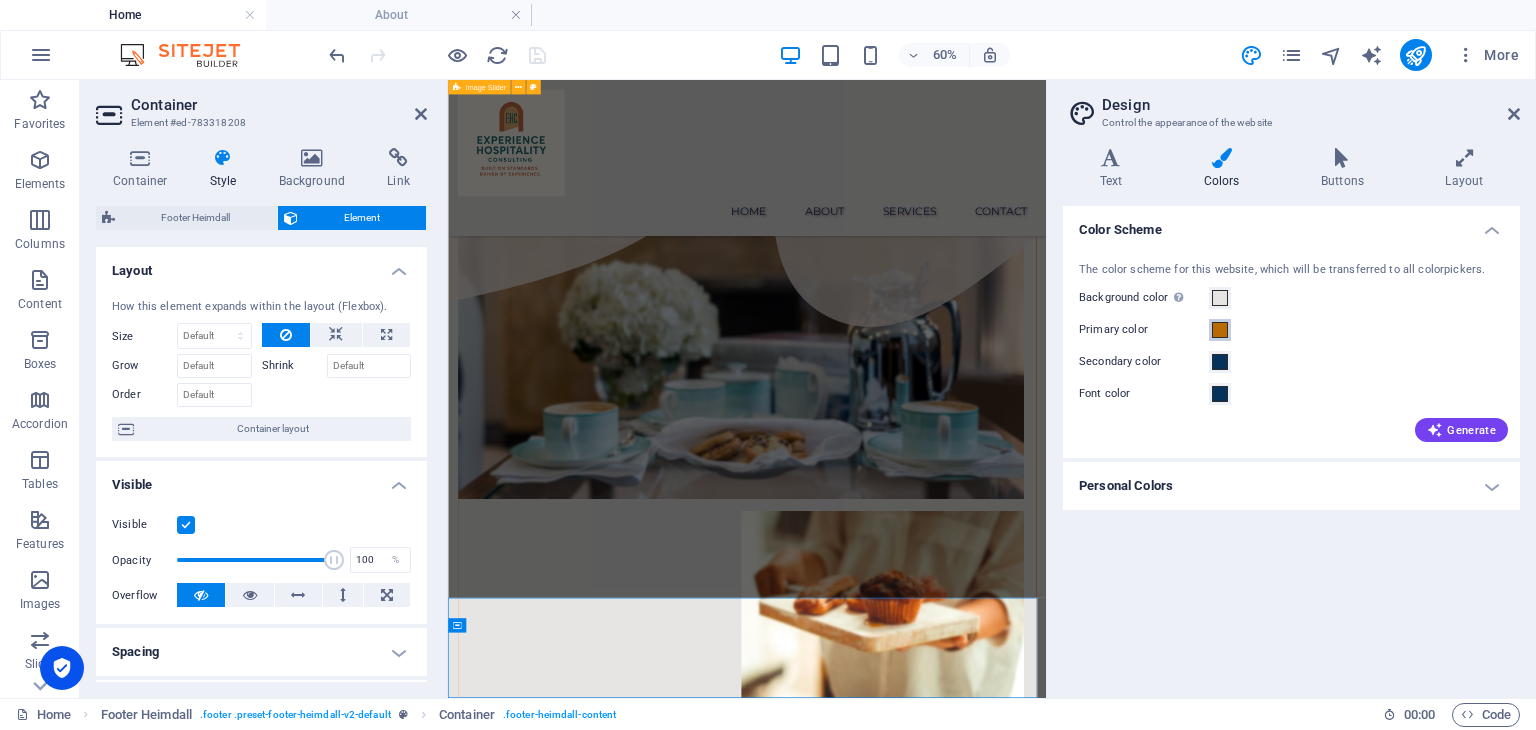 click at bounding box center [1220, 330] 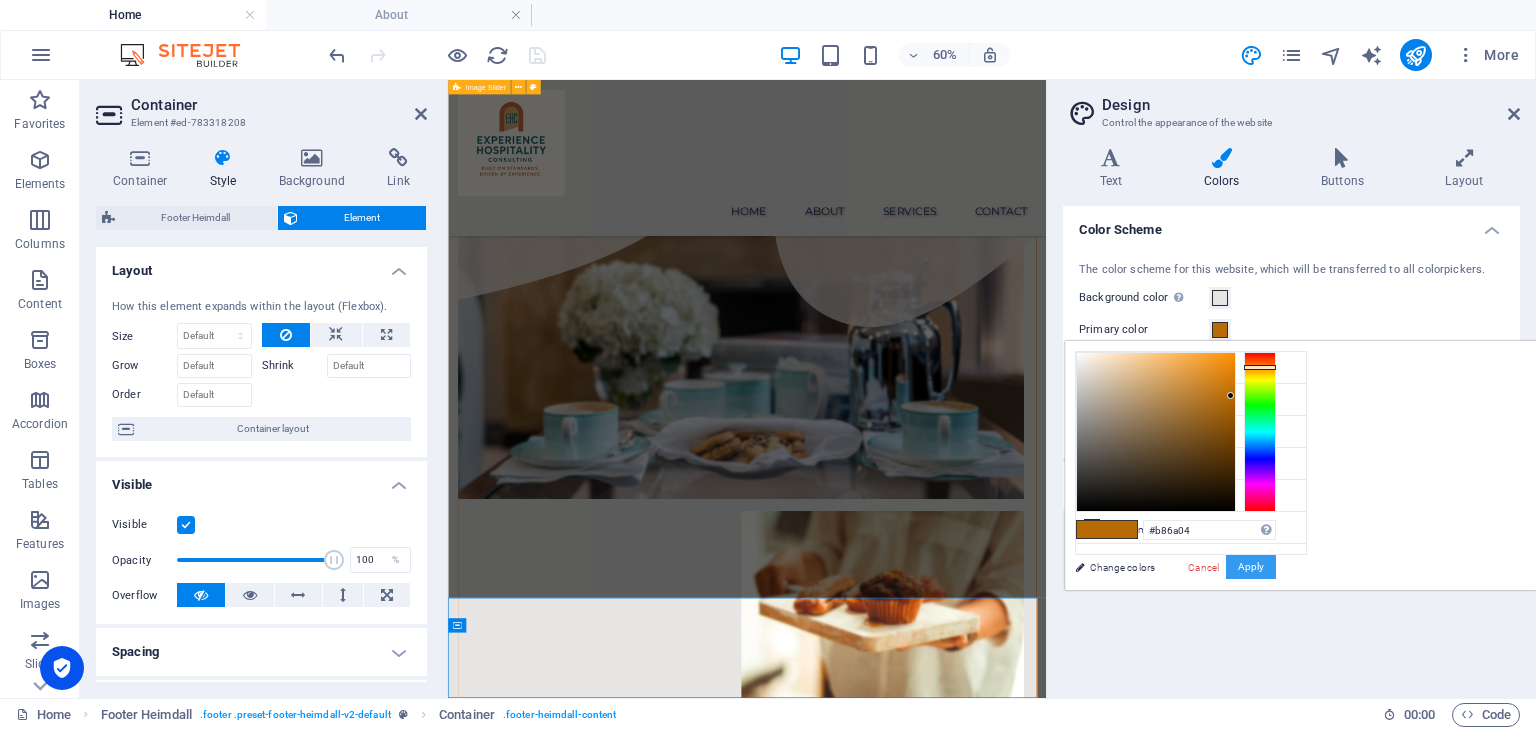 click on "Apply" at bounding box center [1251, 567] 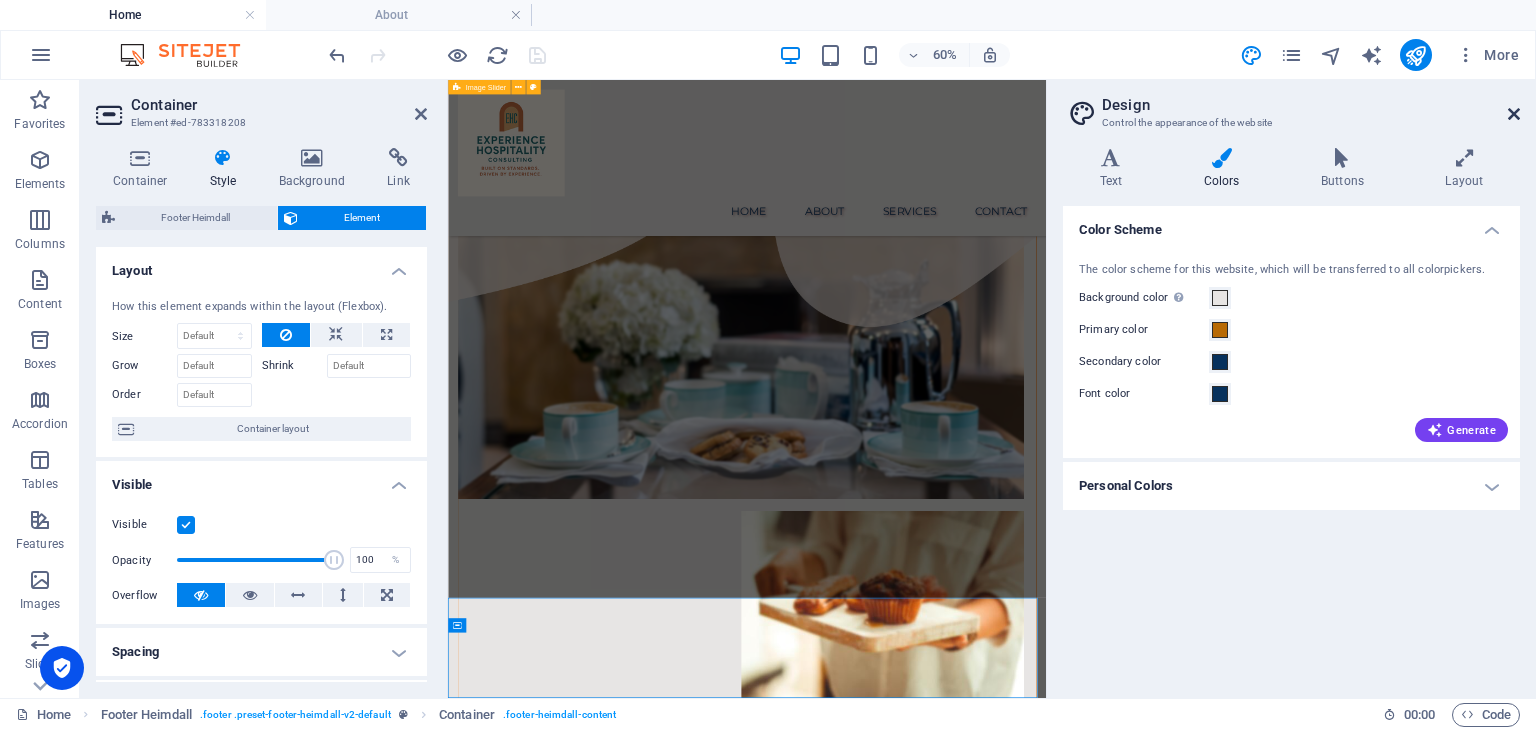 drag, startPoint x: 1052, startPoint y: 48, endPoint x: 1508, endPoint y: 115, distance: 460.89587 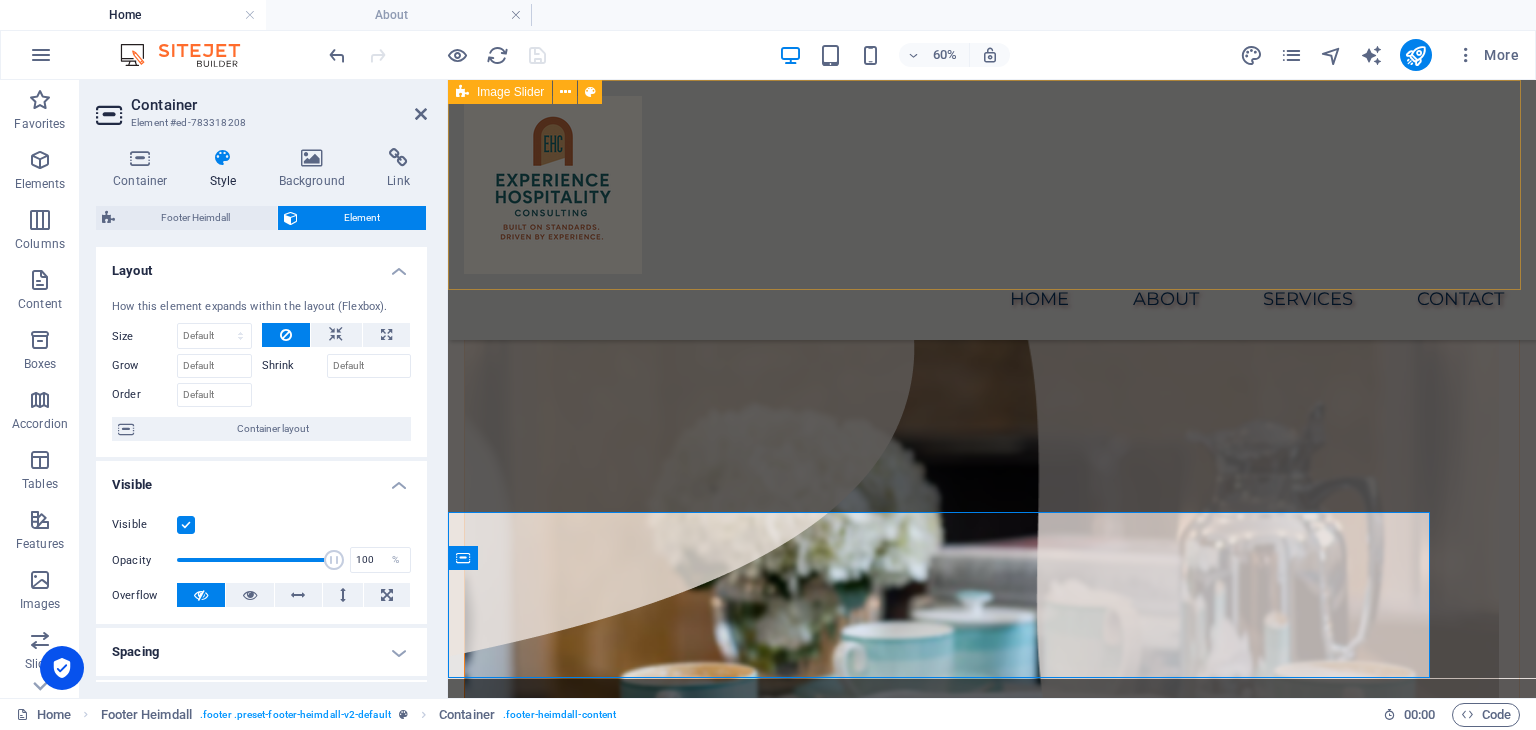 scroll, scrollTop: 1408, scrollLeft: 0, axis: vertical 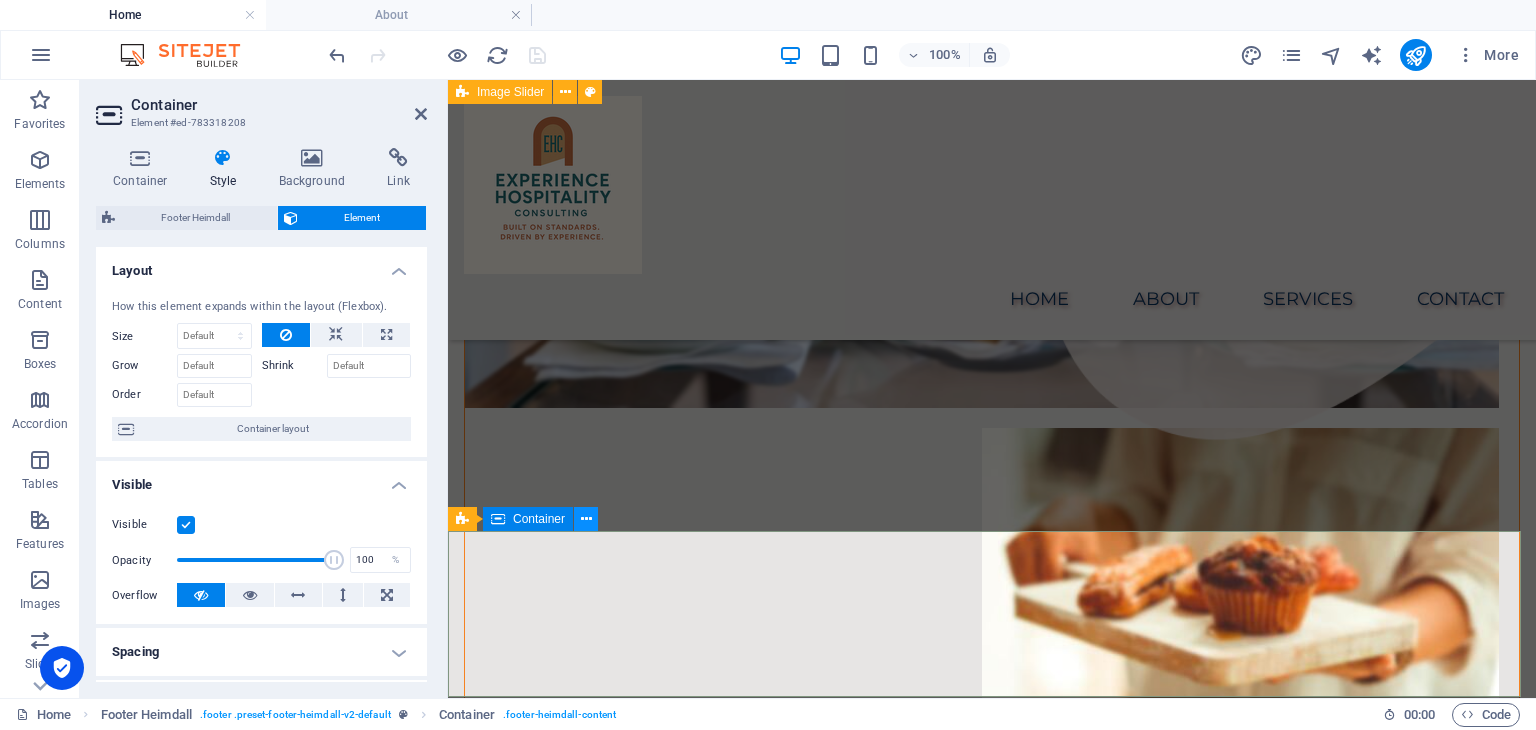 click at bounding box center [586, 519] 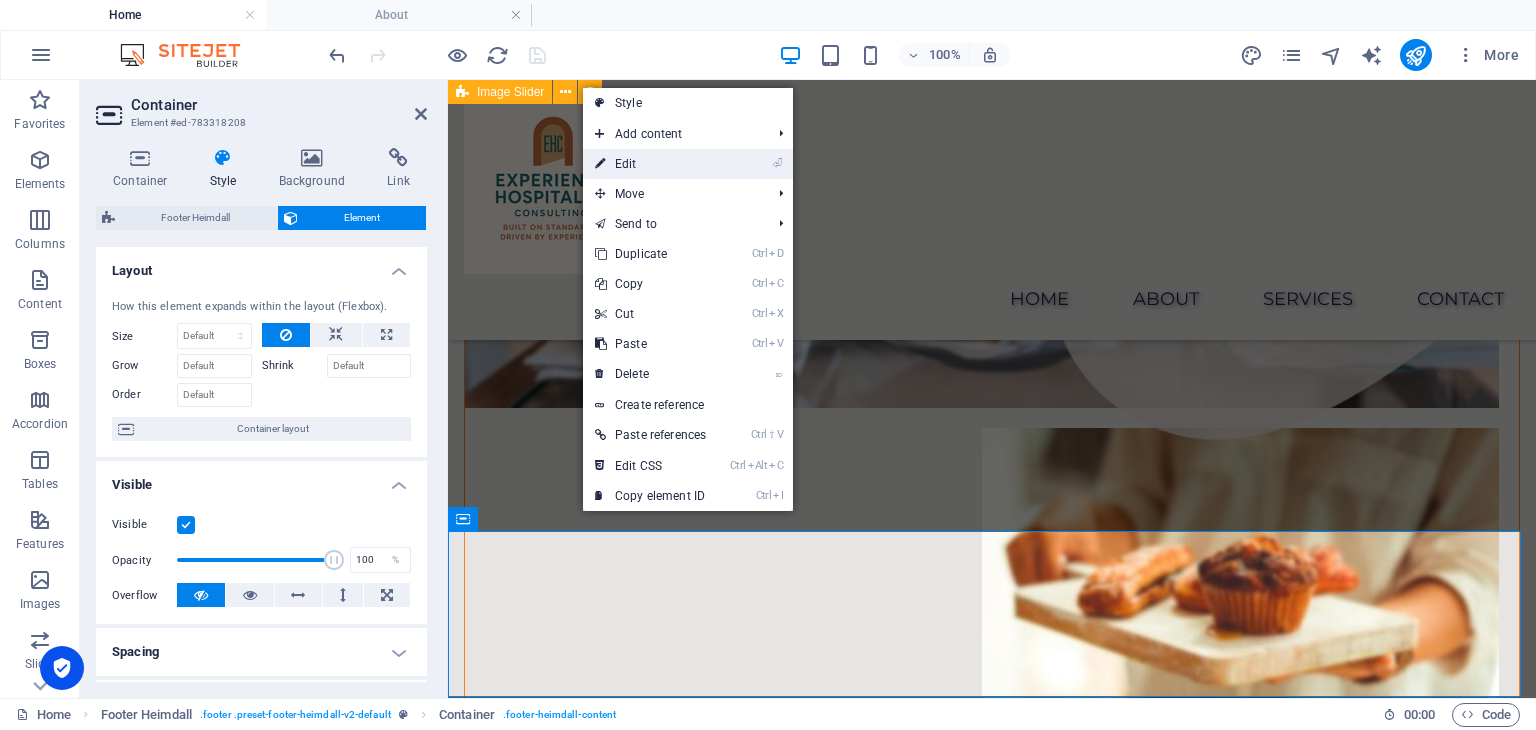 click on "⏎  Edit" at bounding box center (650, 164) 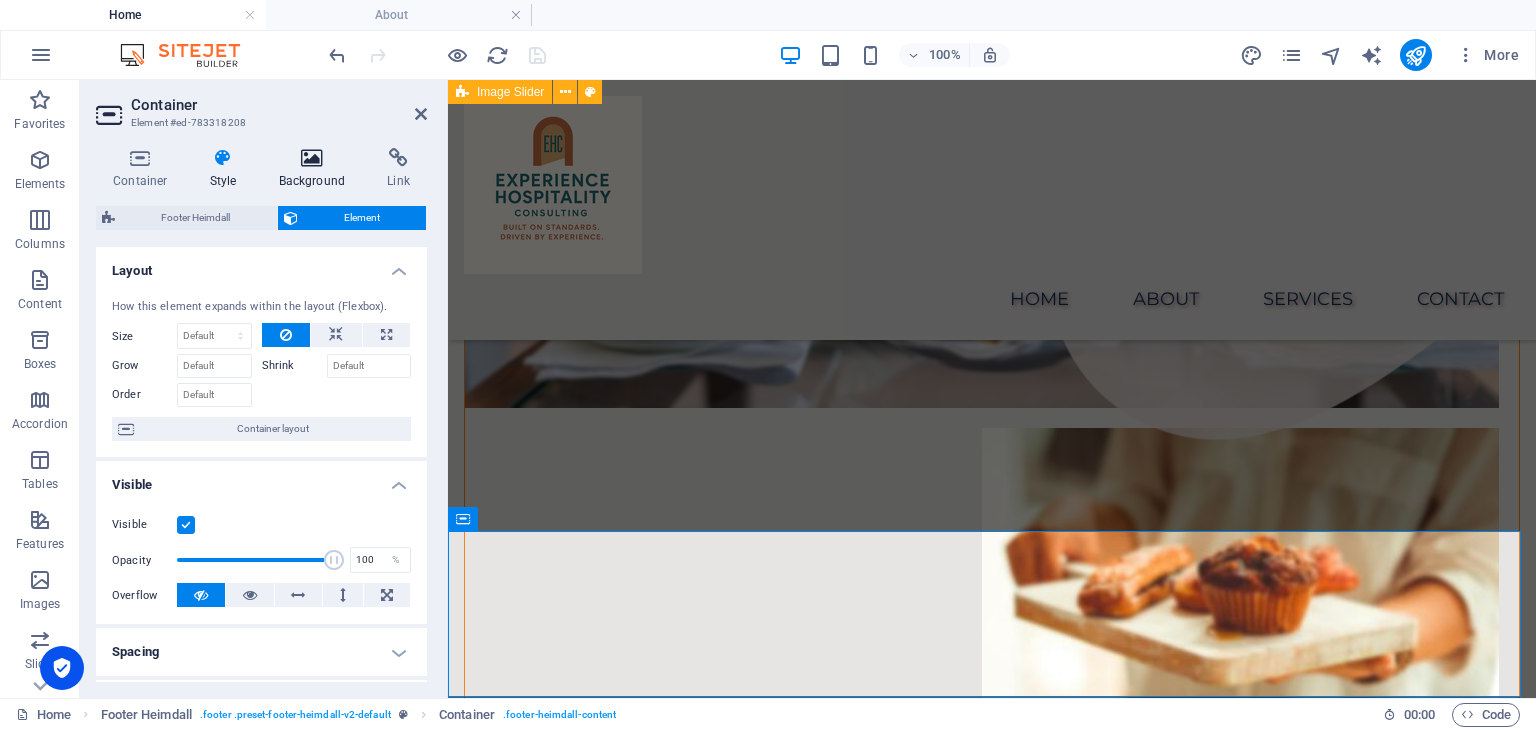 click at bounding box center [312, 158] 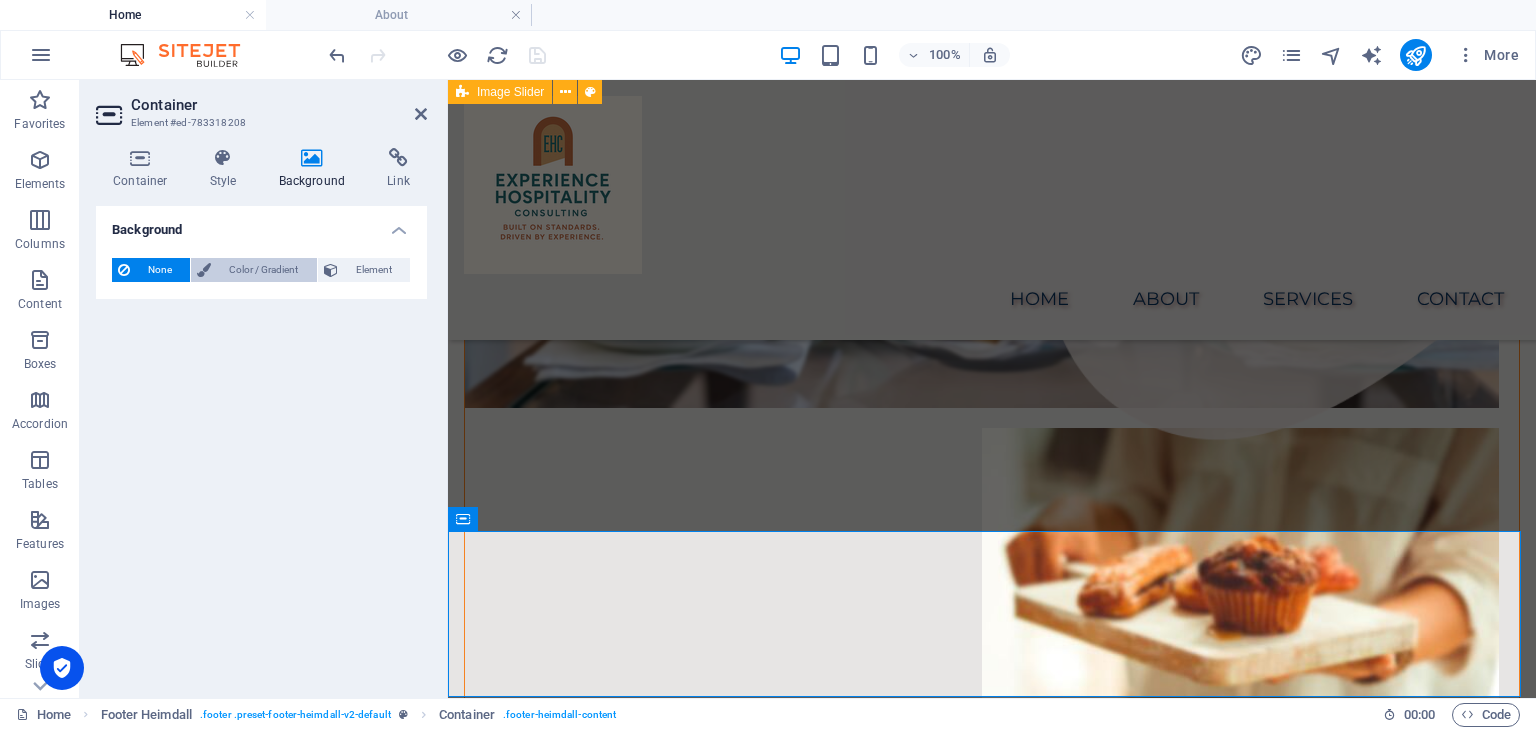 click on "Color / Gradient" at bounding box center [263, 270] 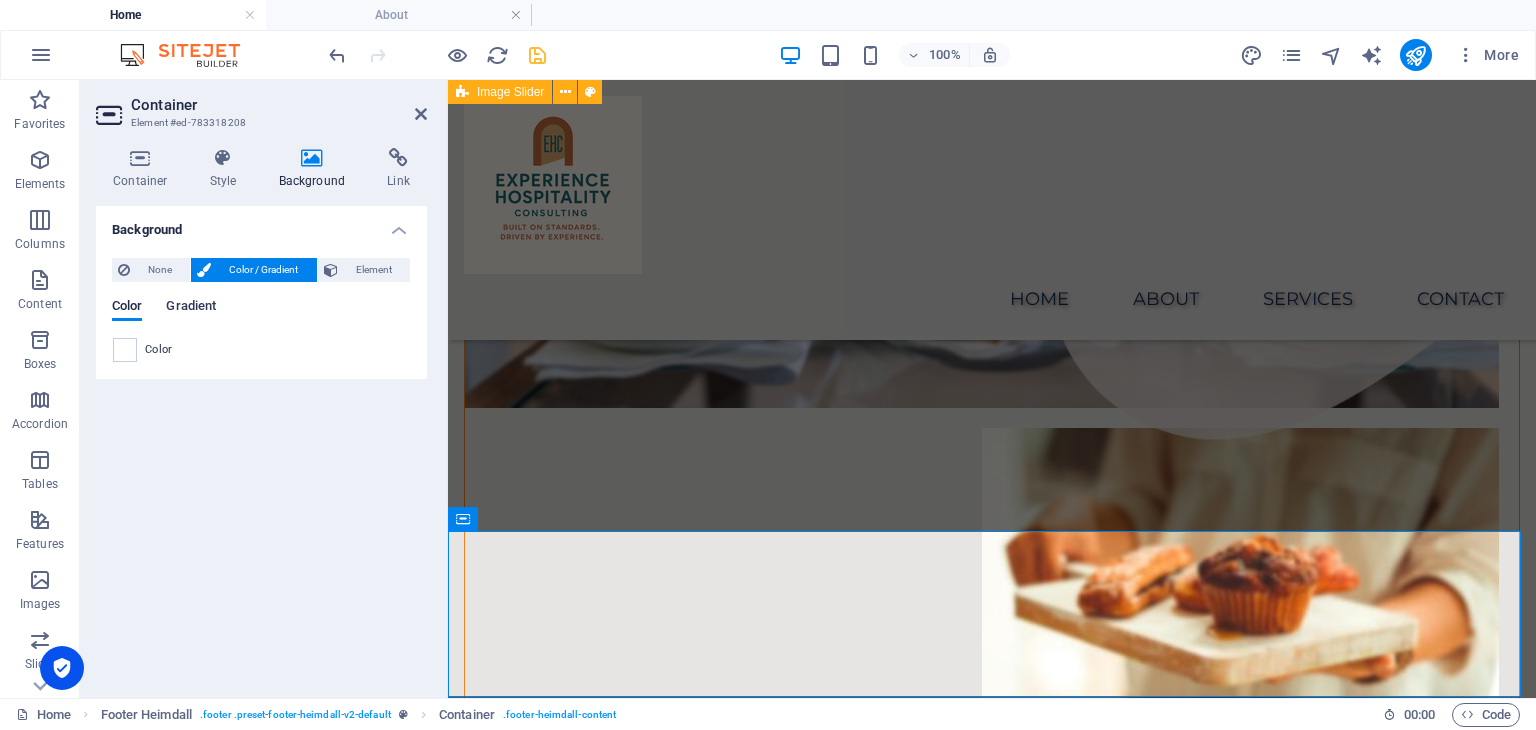click on "Gradient" at bounding box center [191, 308] 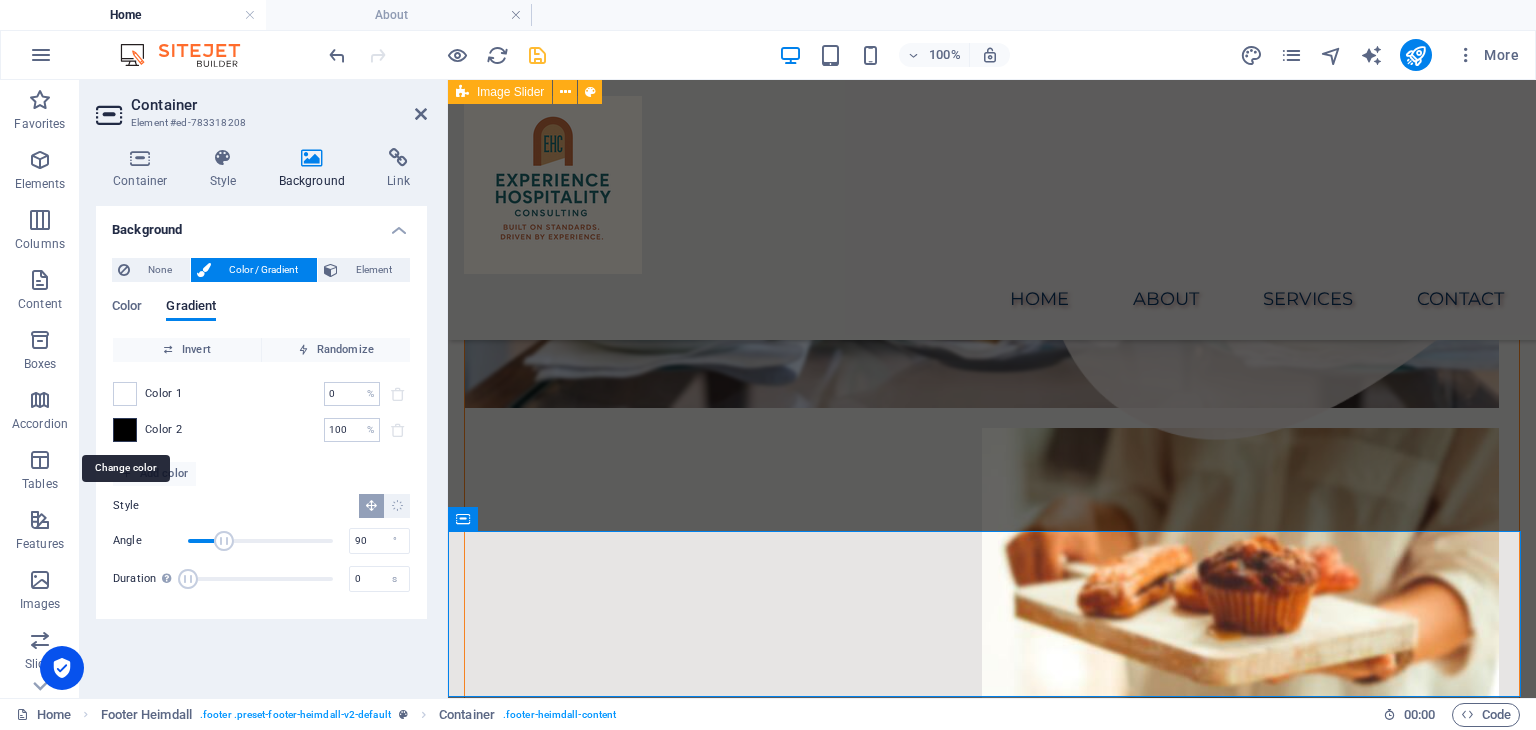 click at bounding box center [125, 430] 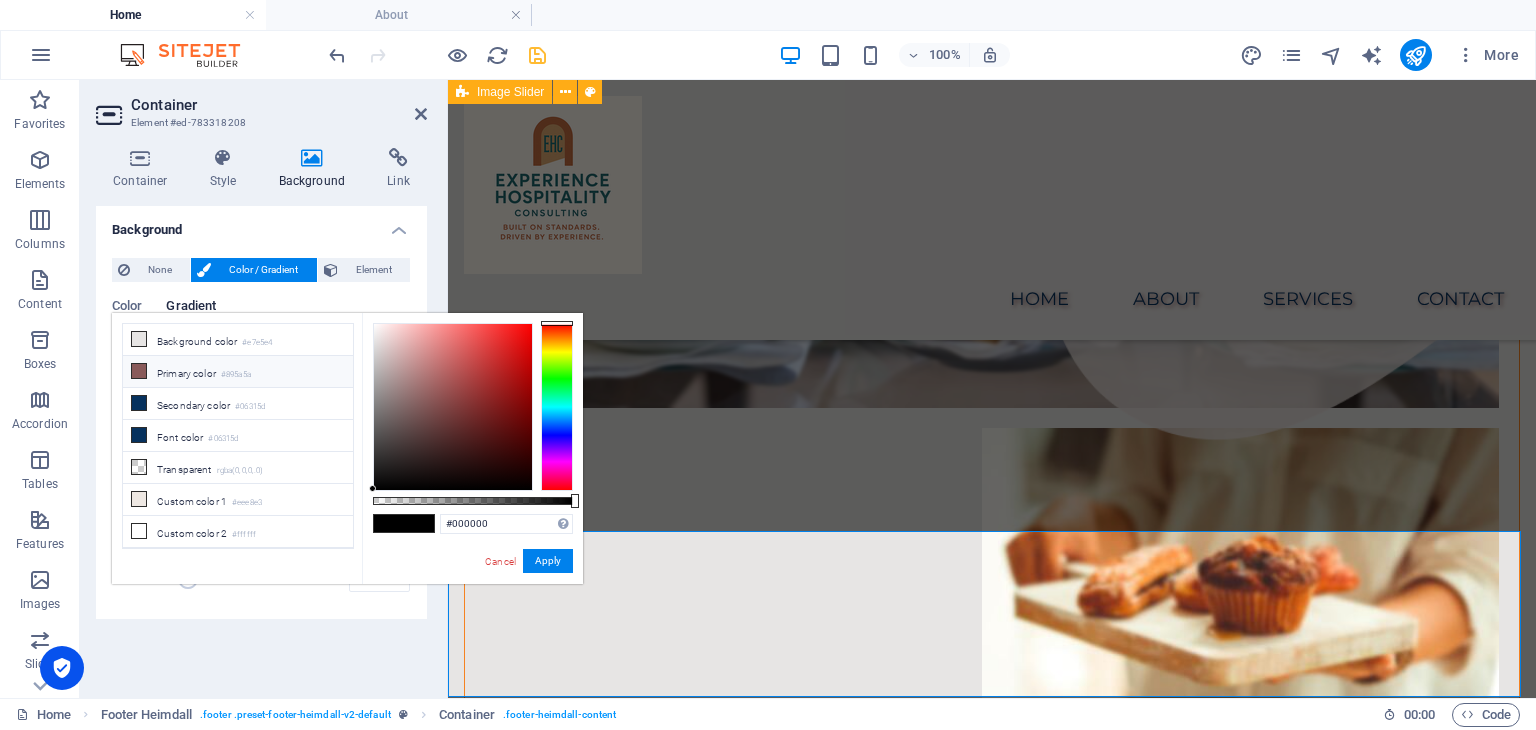 click at bounding box center [139, 371] 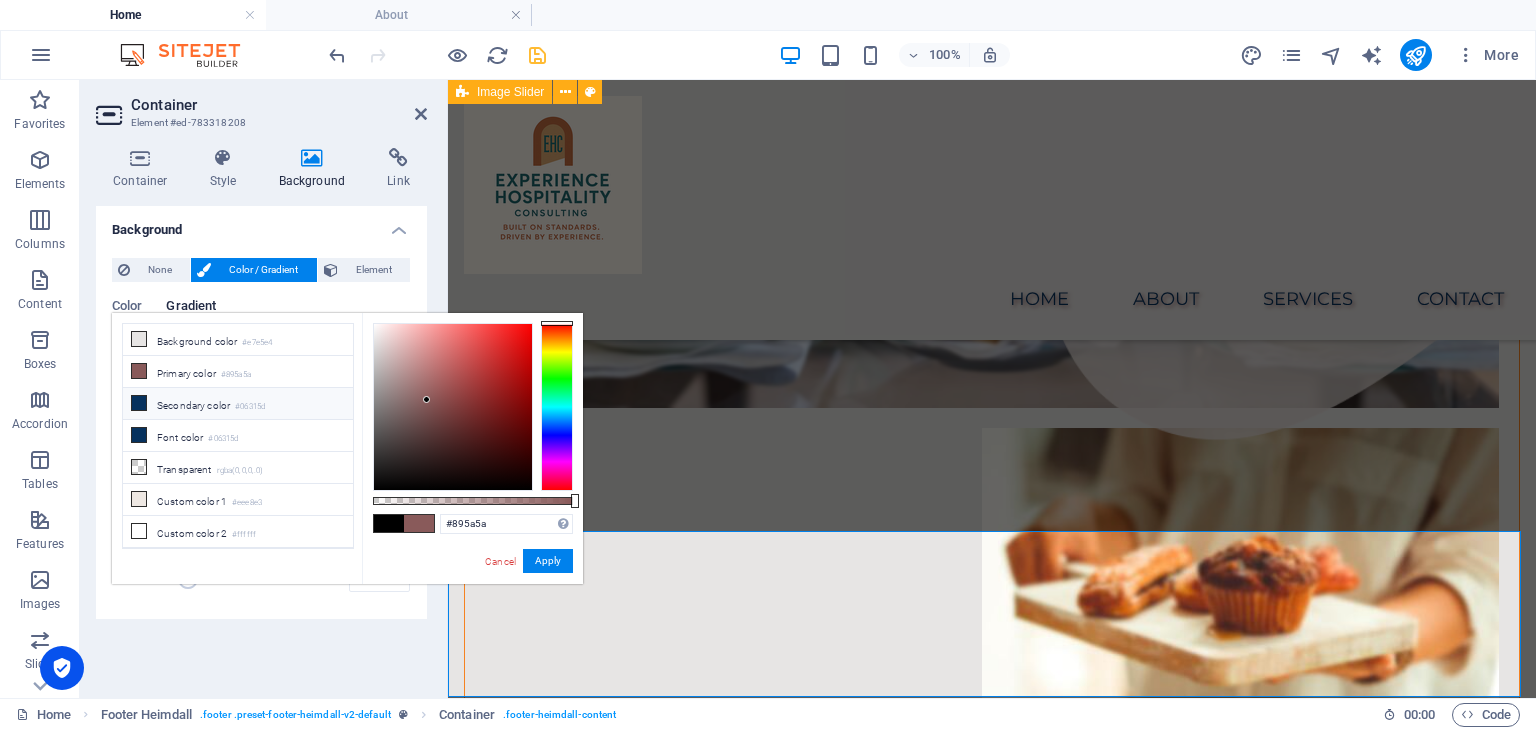 click at bounding box center [139, 403] 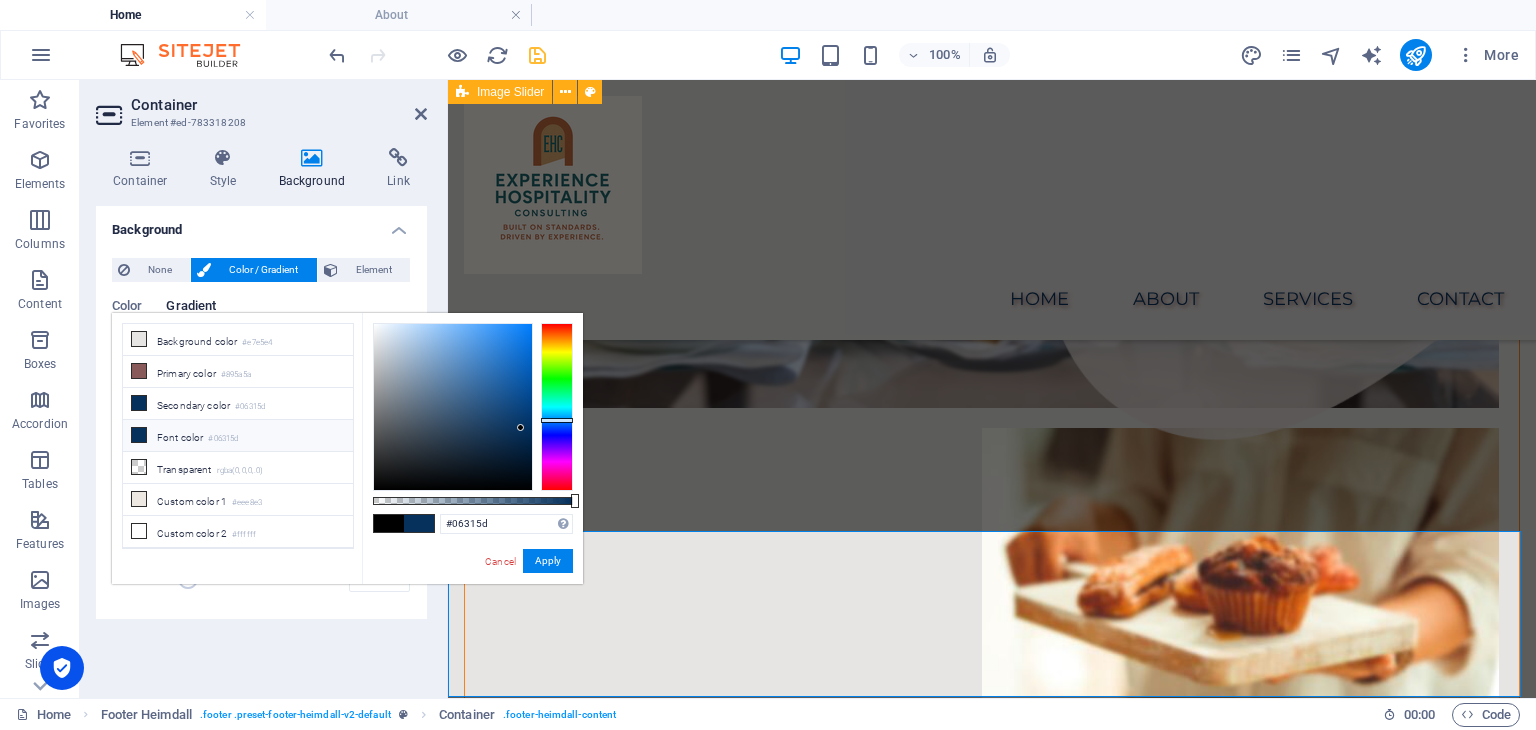 click at bounding box center (139, 435) 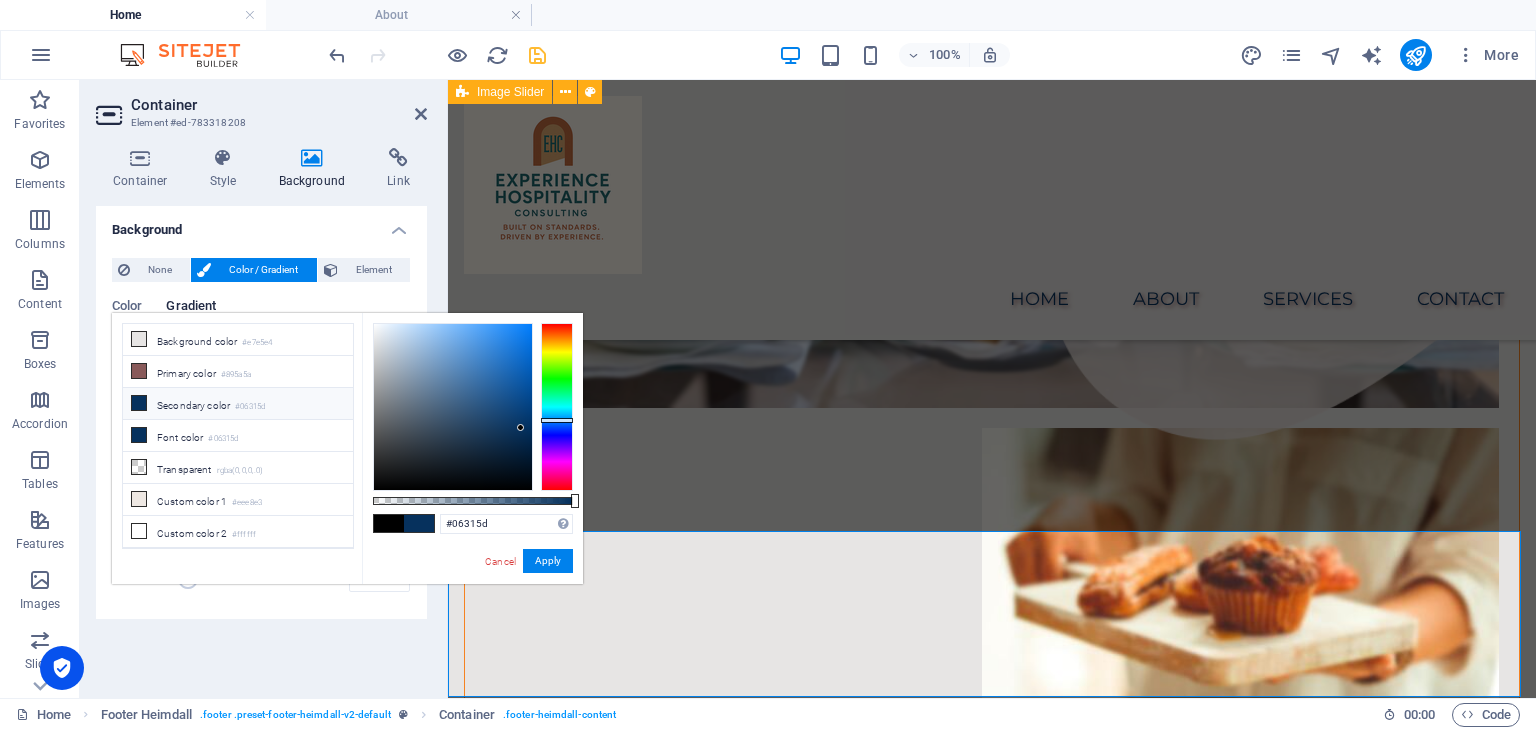 click at bounding box center (139, 403) 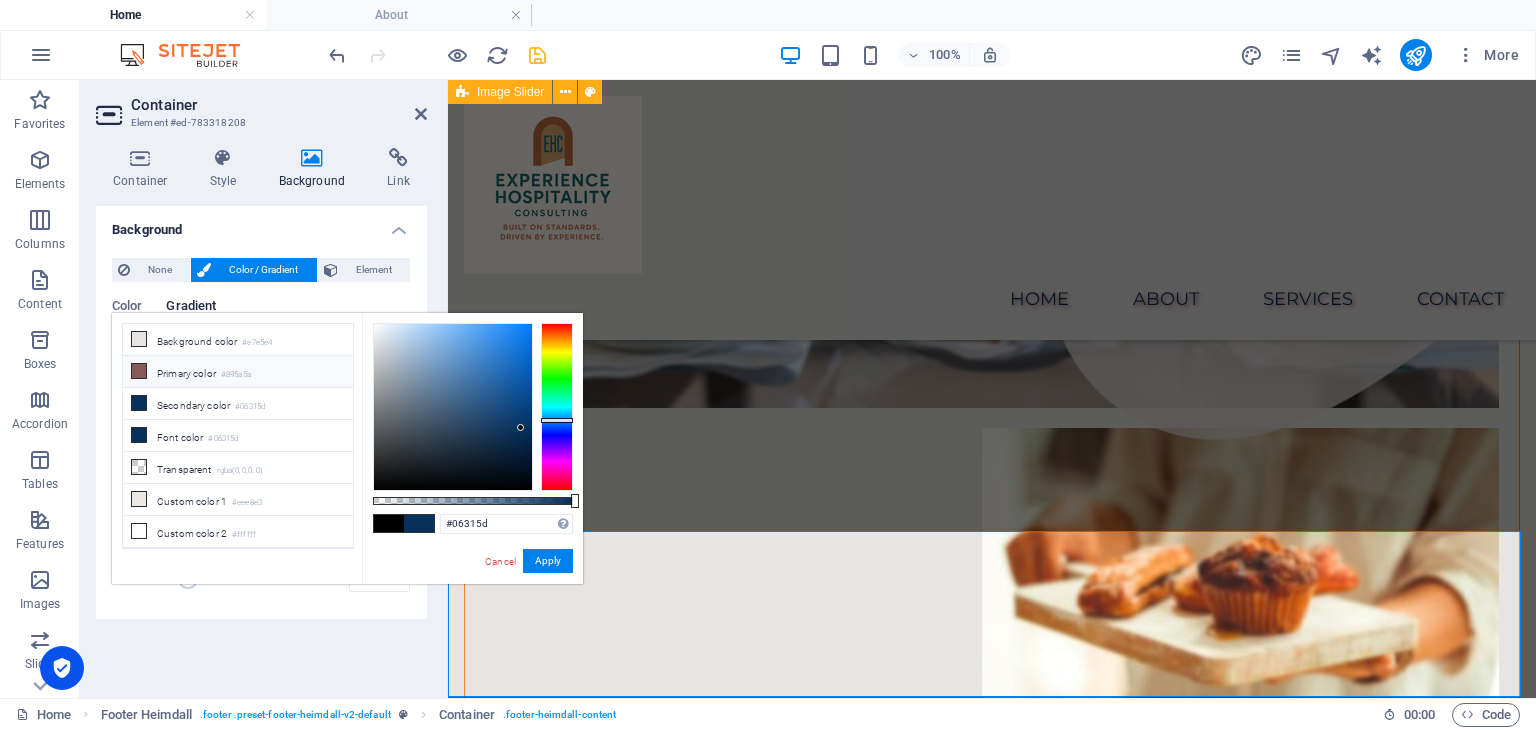 click at bounding box center [139, 371] 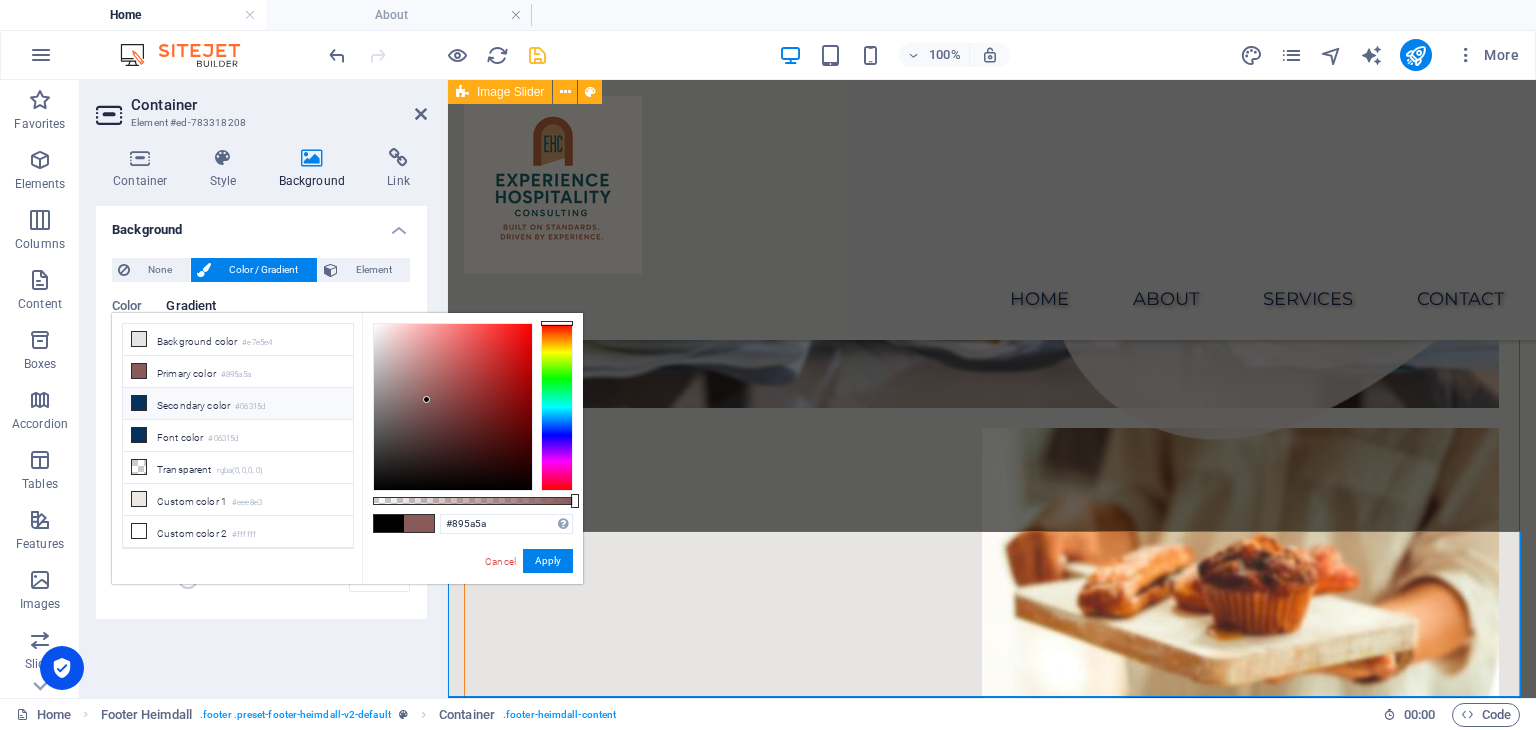 click at bounding box center [139, 403] 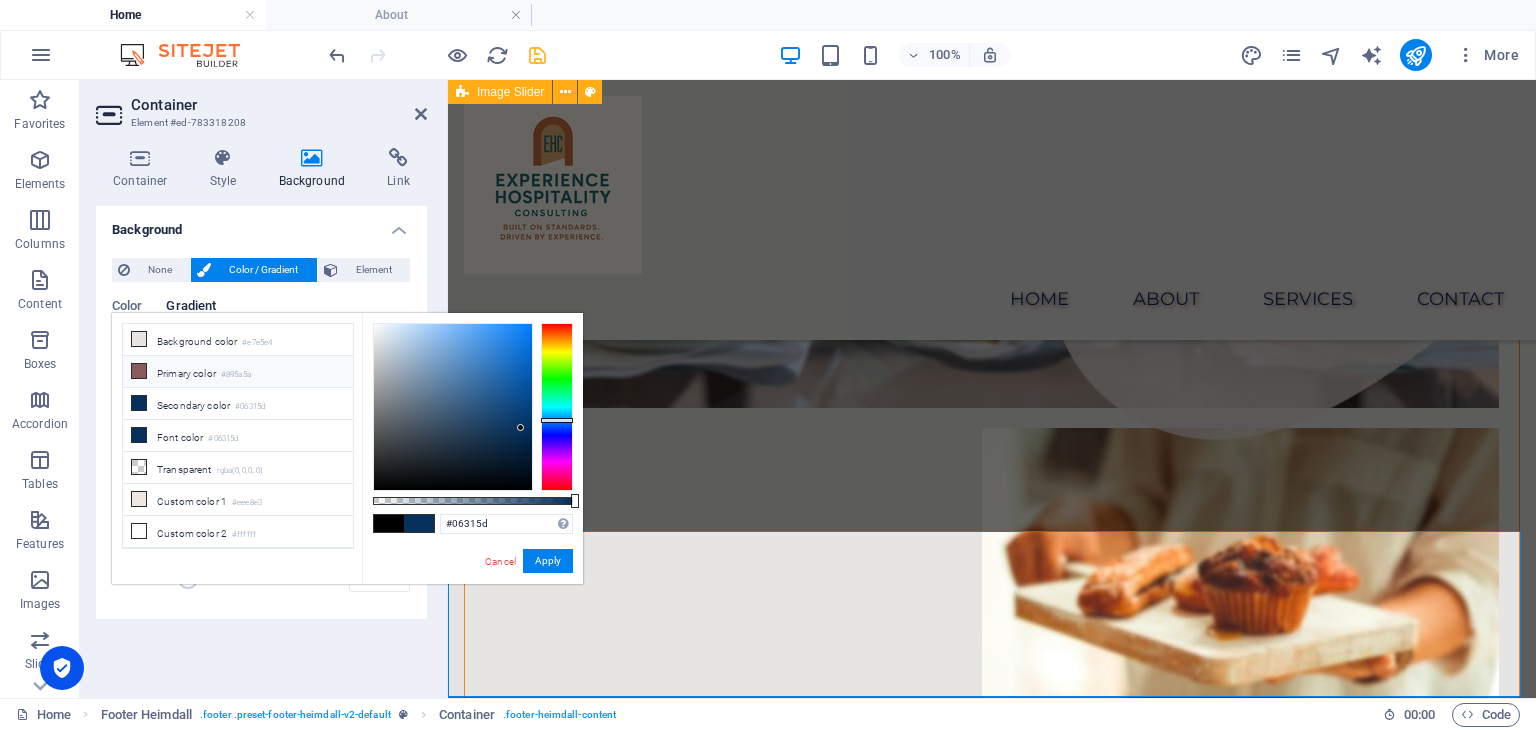click at bounding box center [139, 371] 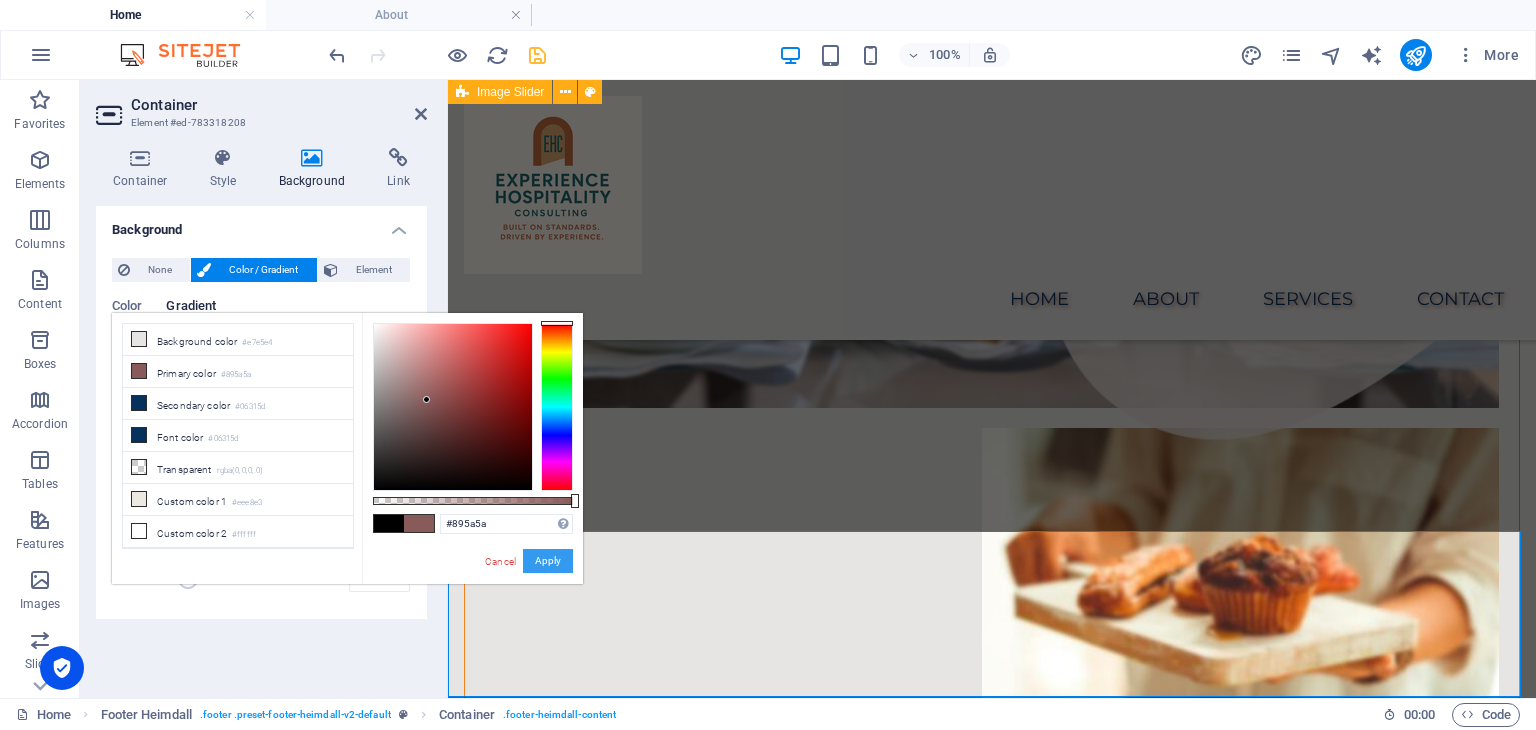 click on "Apply" at bounding box center (548, 561) 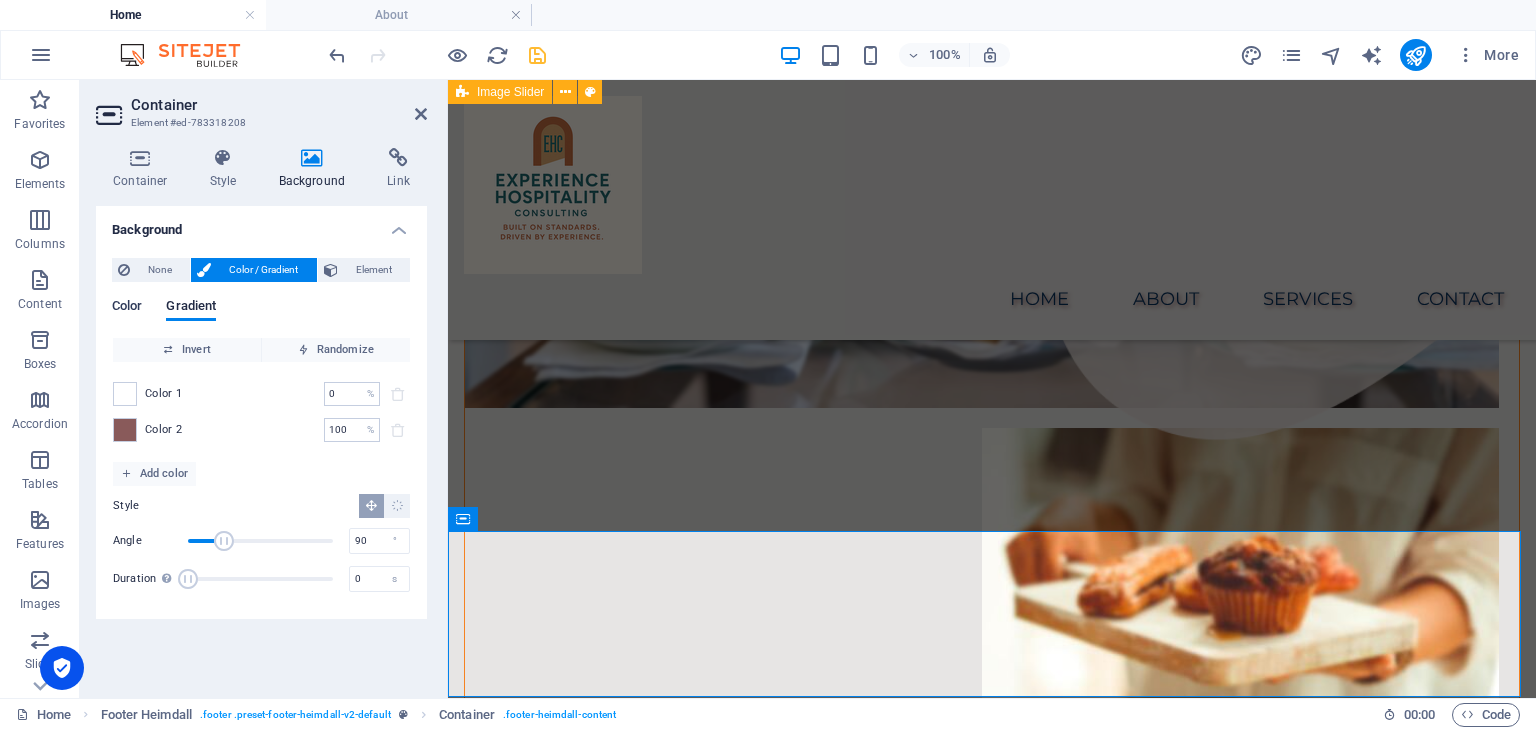 click on "Color" at bounding box center [127, 308] 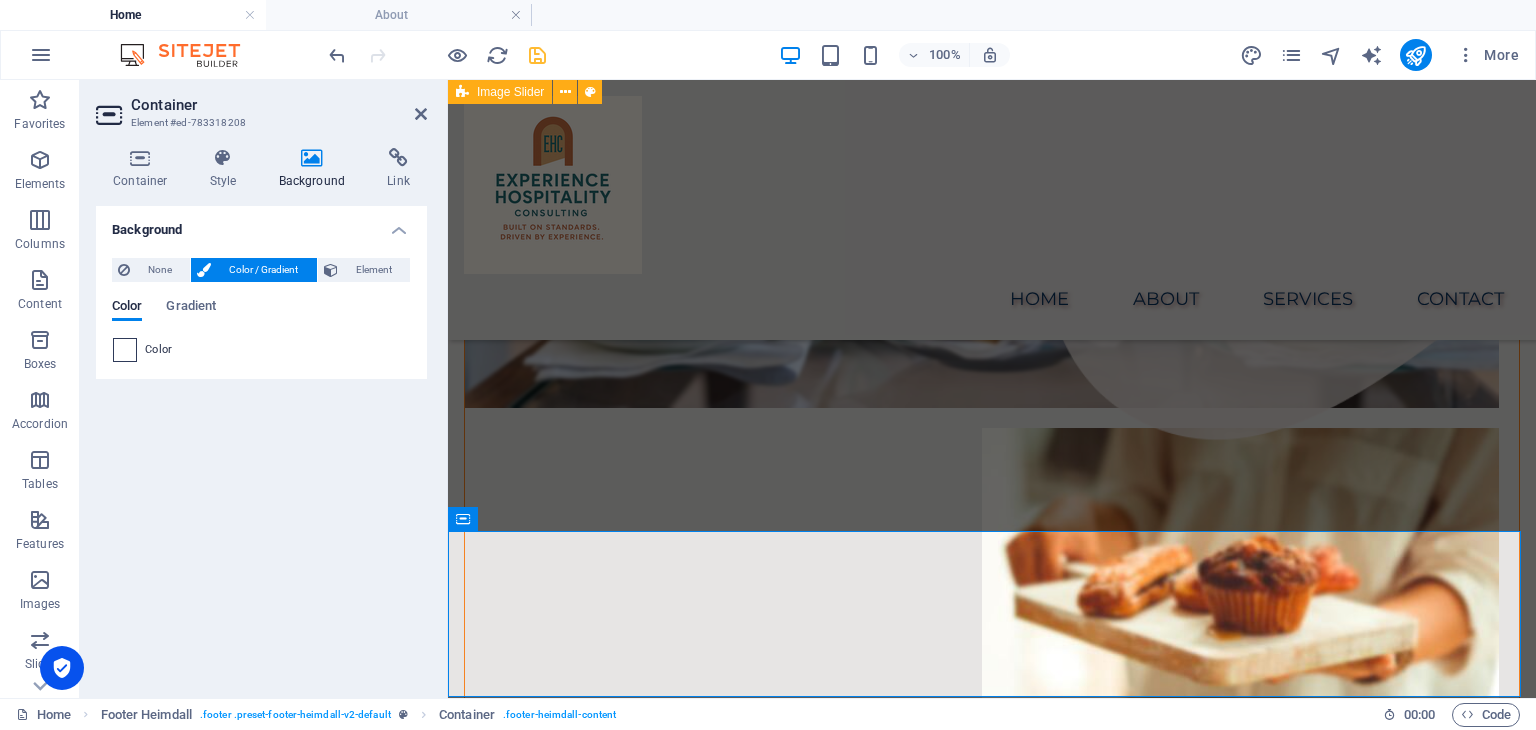 click at bounding box center [125, 350] 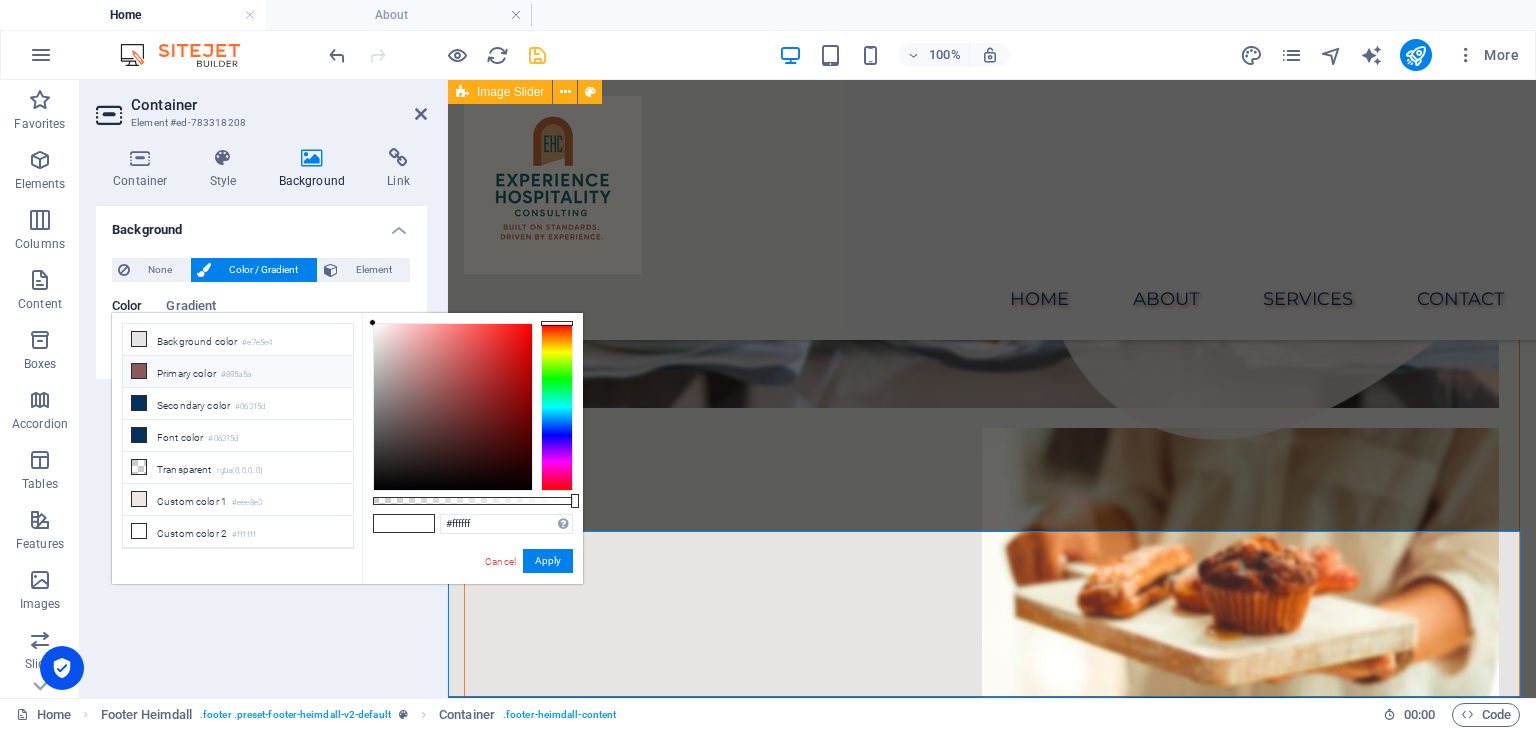click at bounding box center [139, 371] 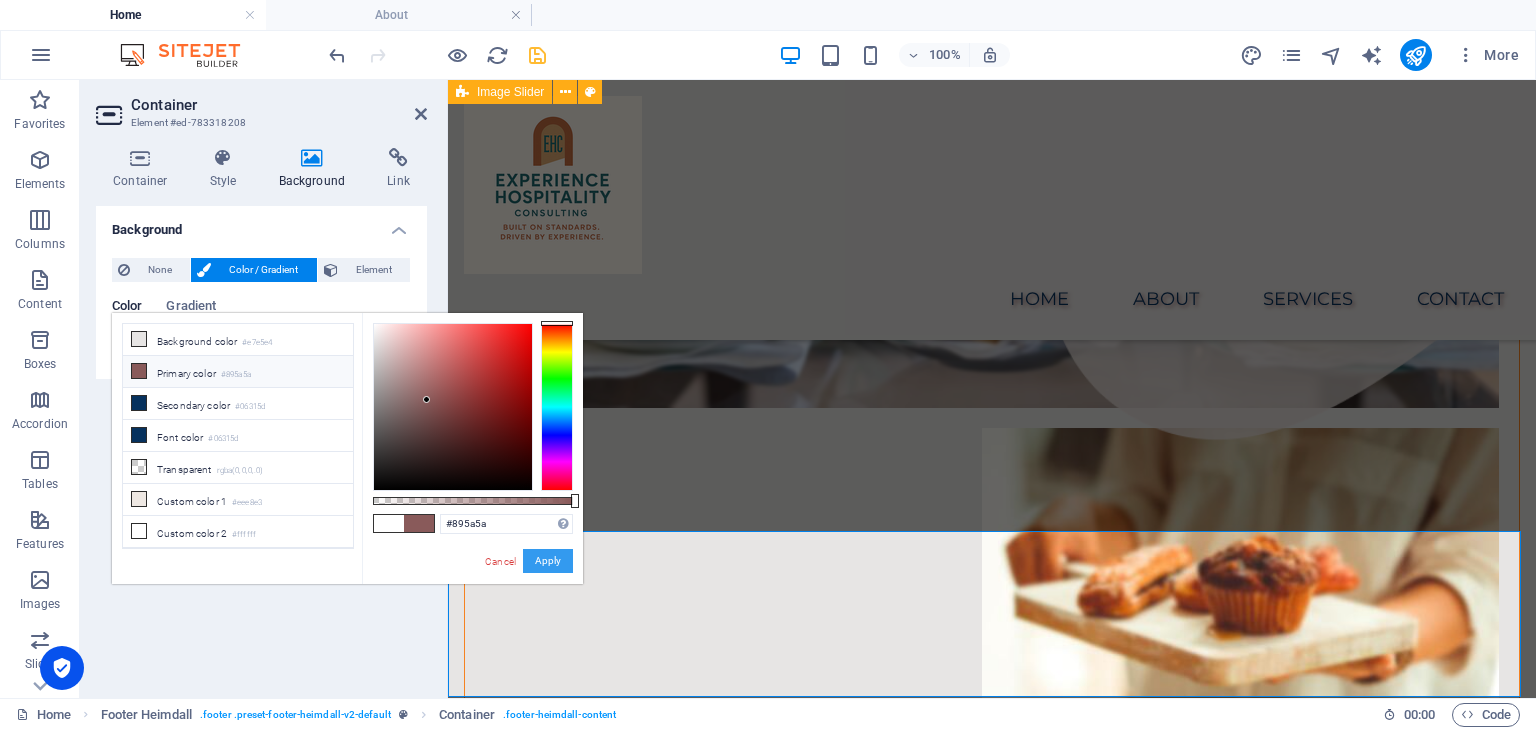 click on "Apply" at bounding box center [548, 561] 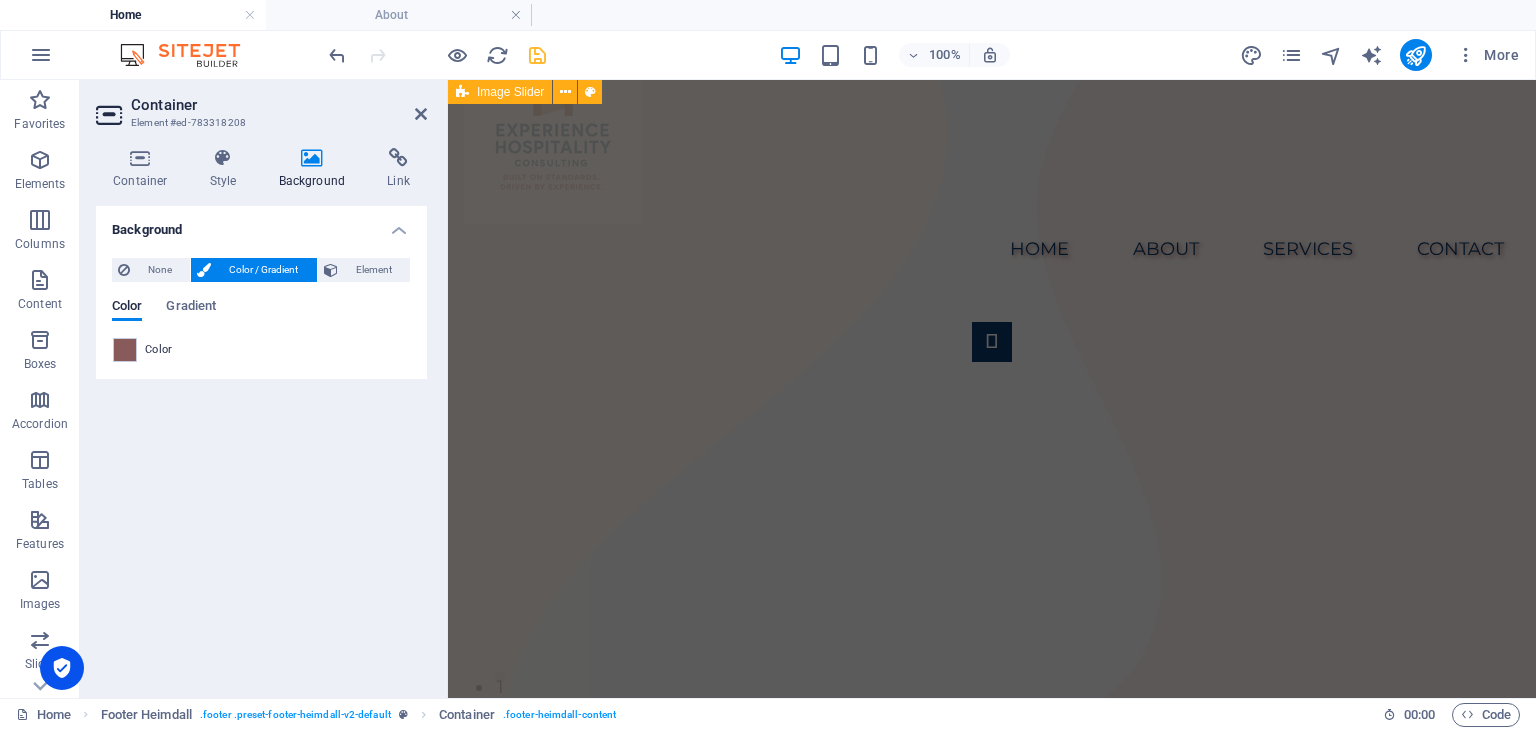 scroll, scrollTop: 5, scrollLeft: 0, axis: vertical 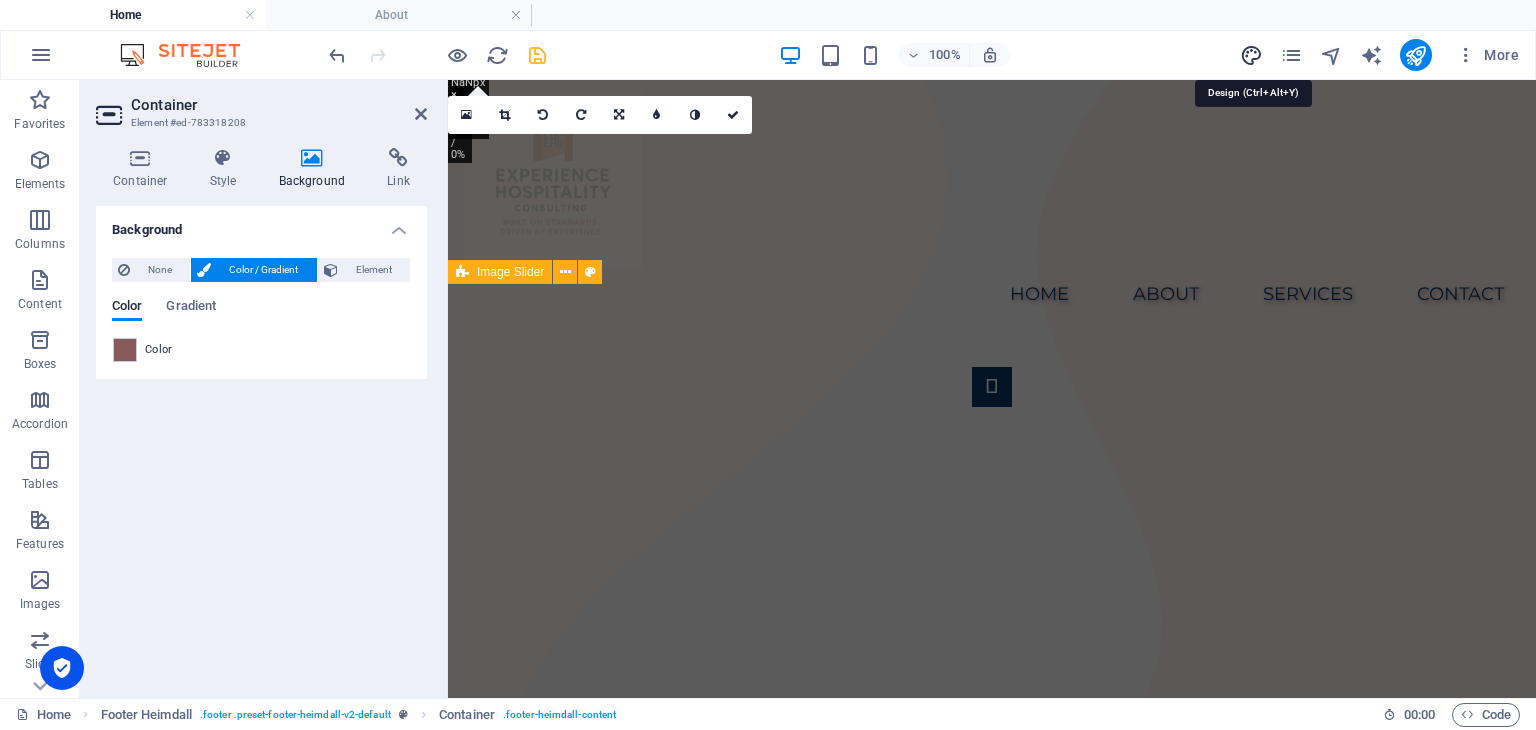 click at bounding box center [1251, 55] 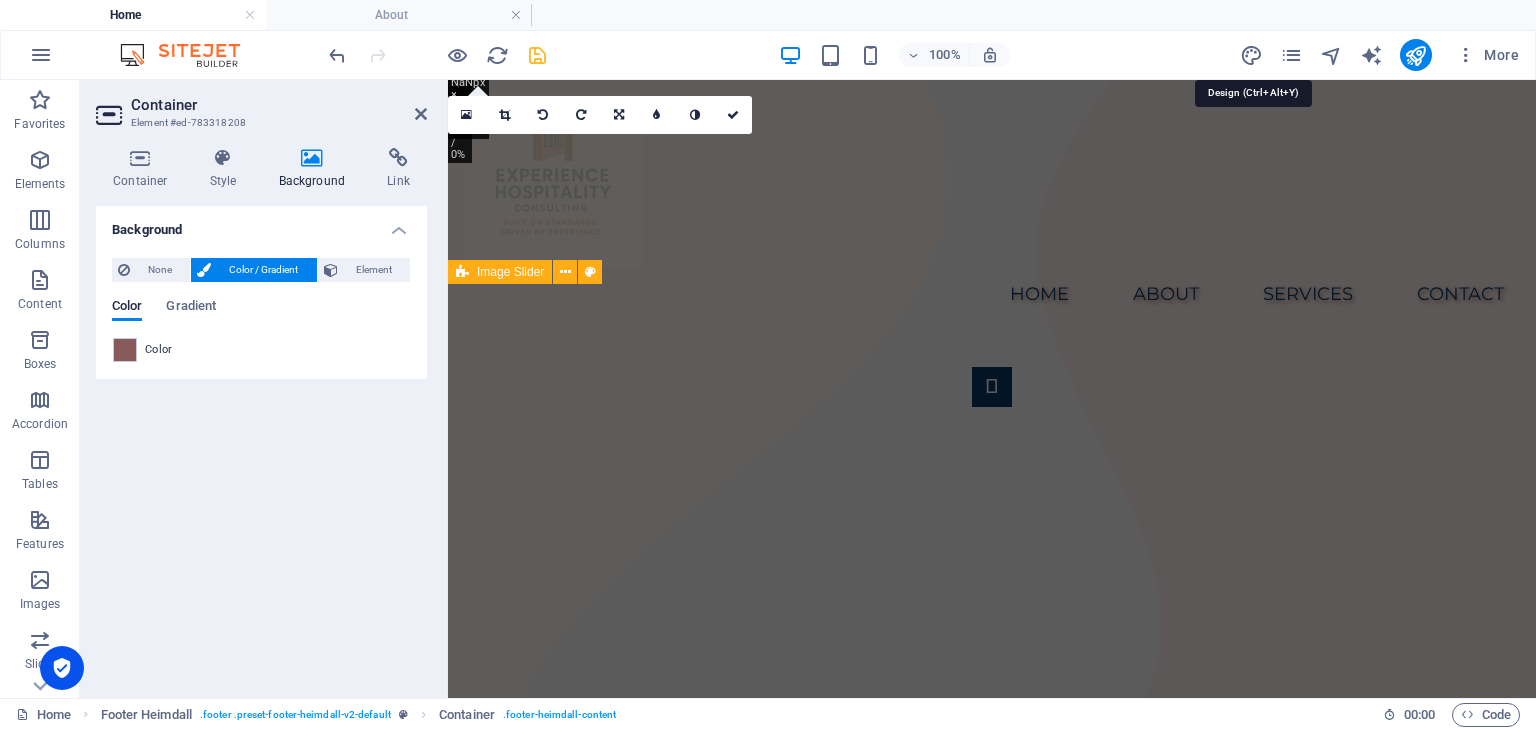scroll, scrollTop: 976, scrollLeft: 0, axis: vertical 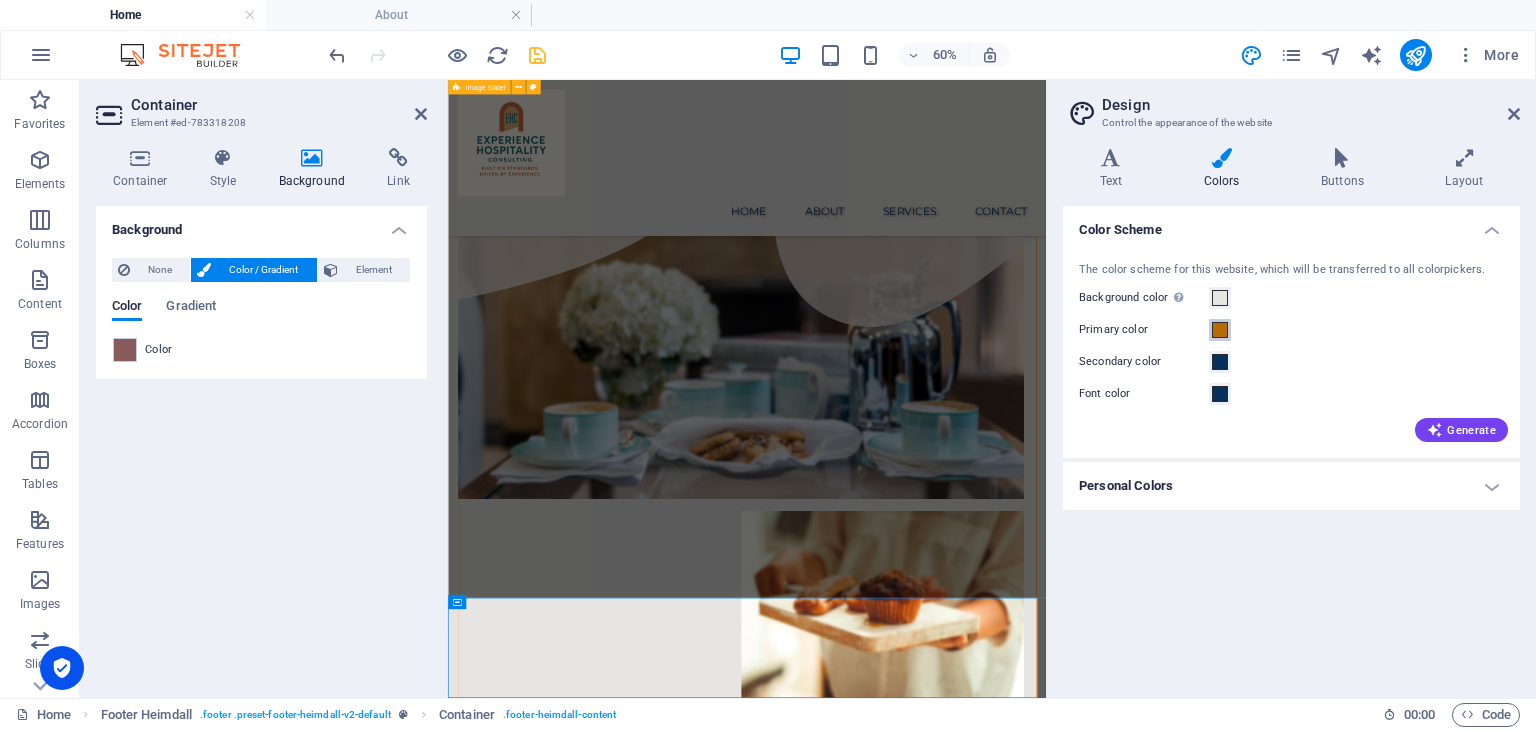 click at bounding box center [1220, 330] 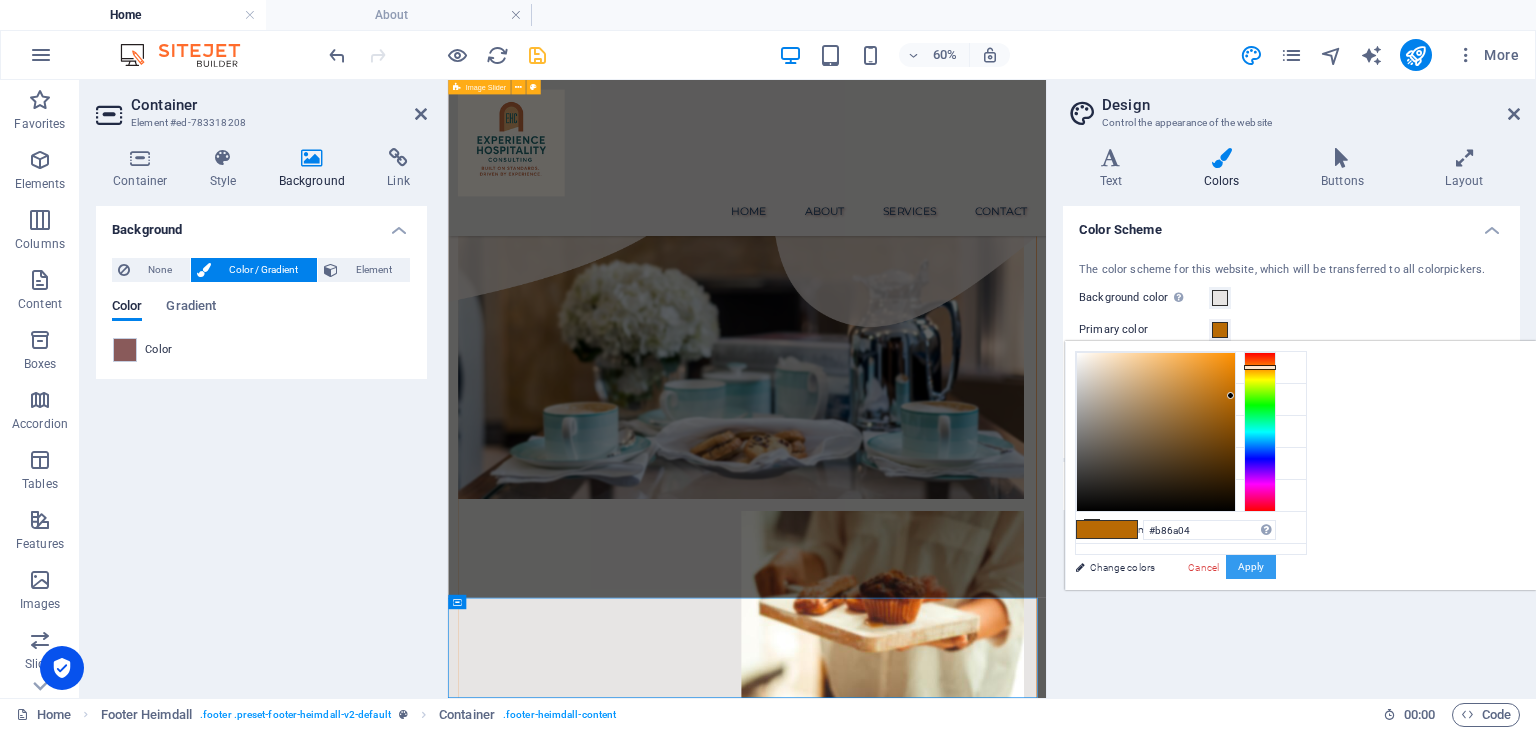 click on "Apply" at bounding box center (1251, 567) 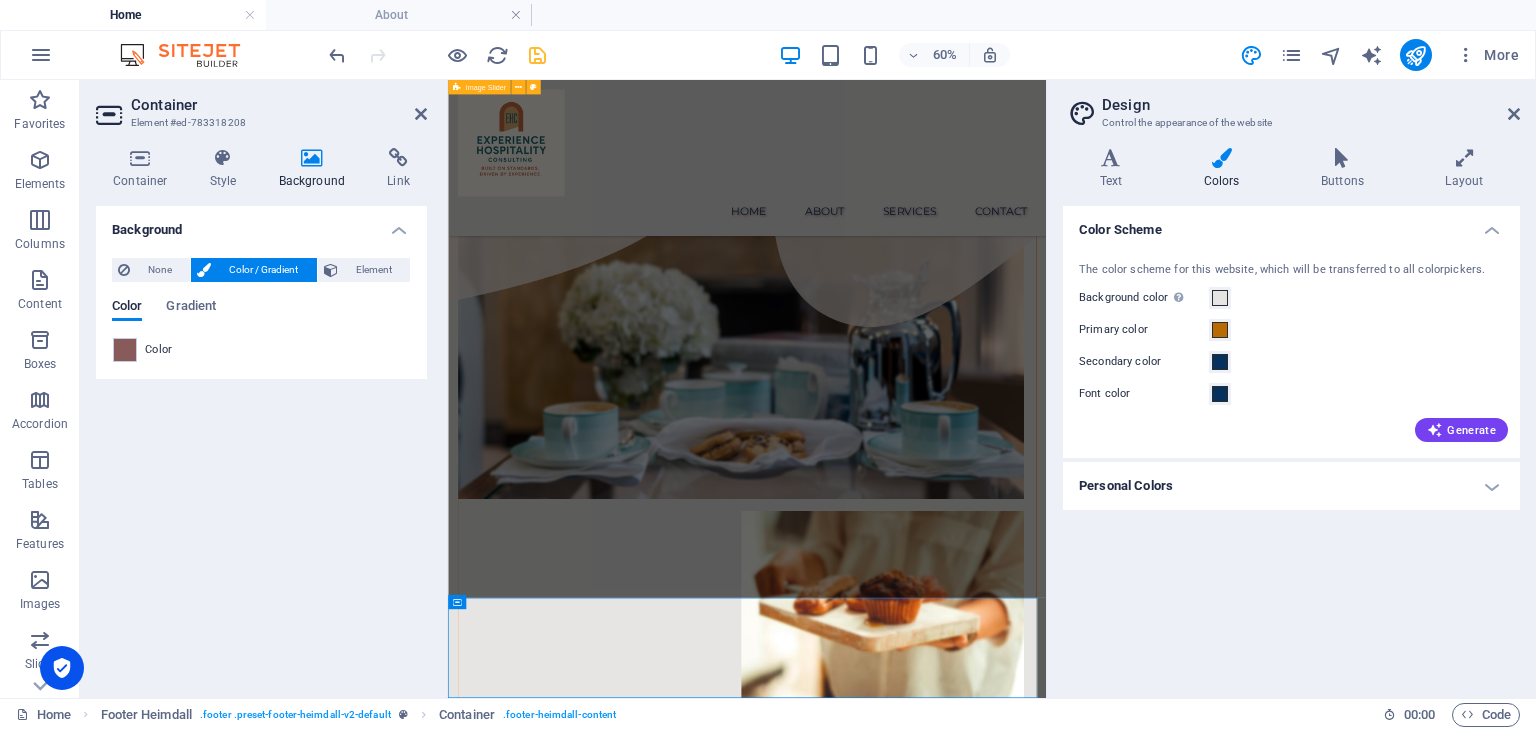 click on "Personal Colors" at bounding box center (1291, 486) 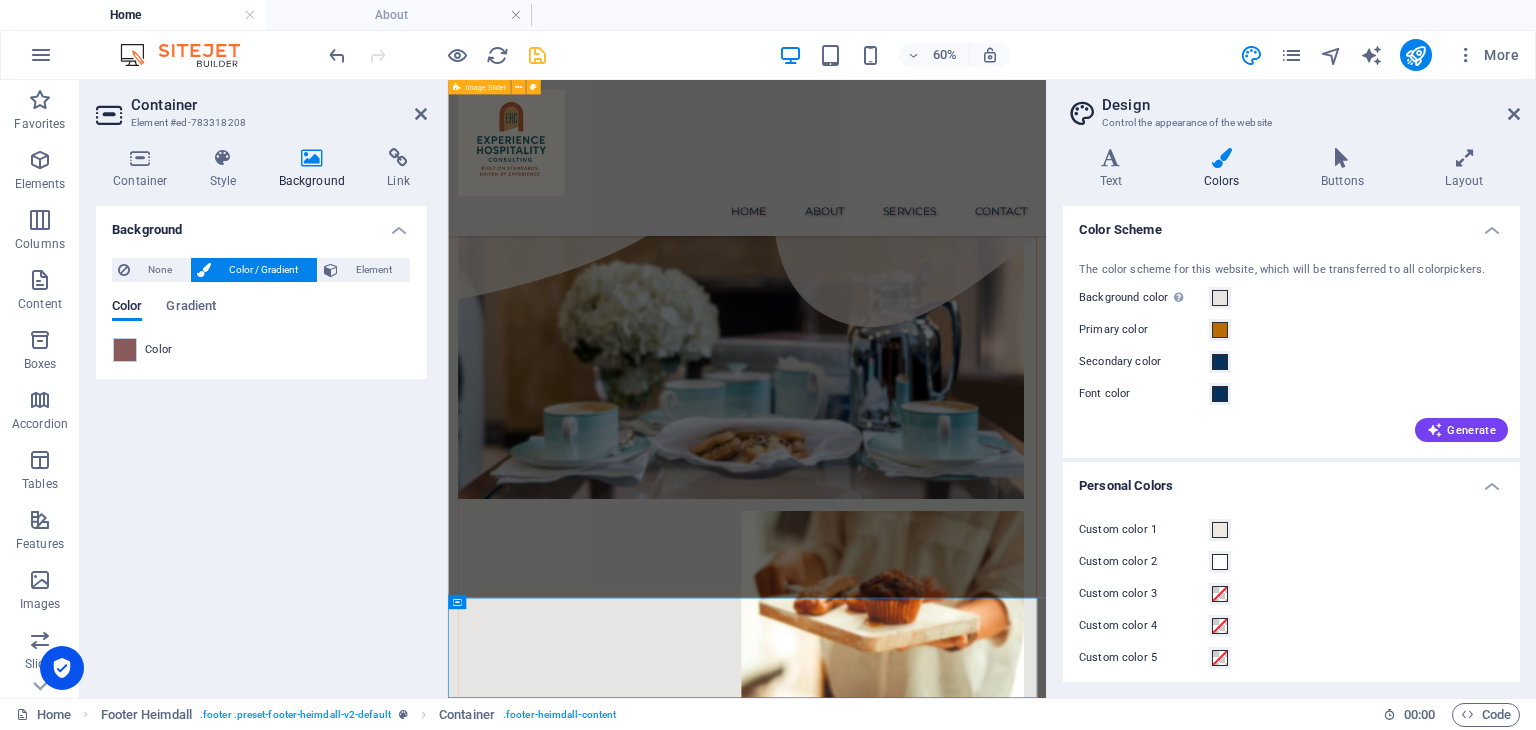 click on "Personal Colors" at bounding box center [1291, 480] 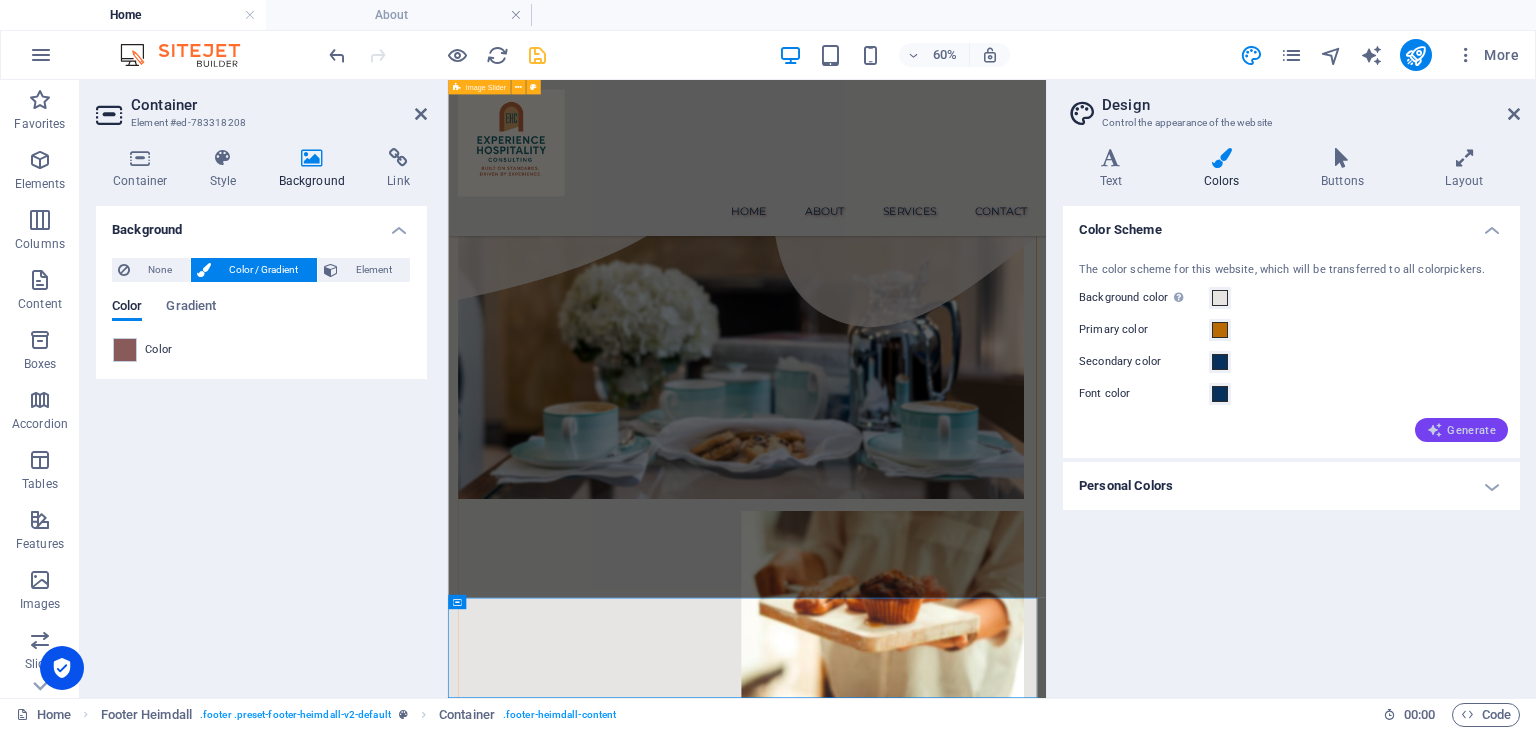 click on "Generate" at bounding box center [1461, 430] 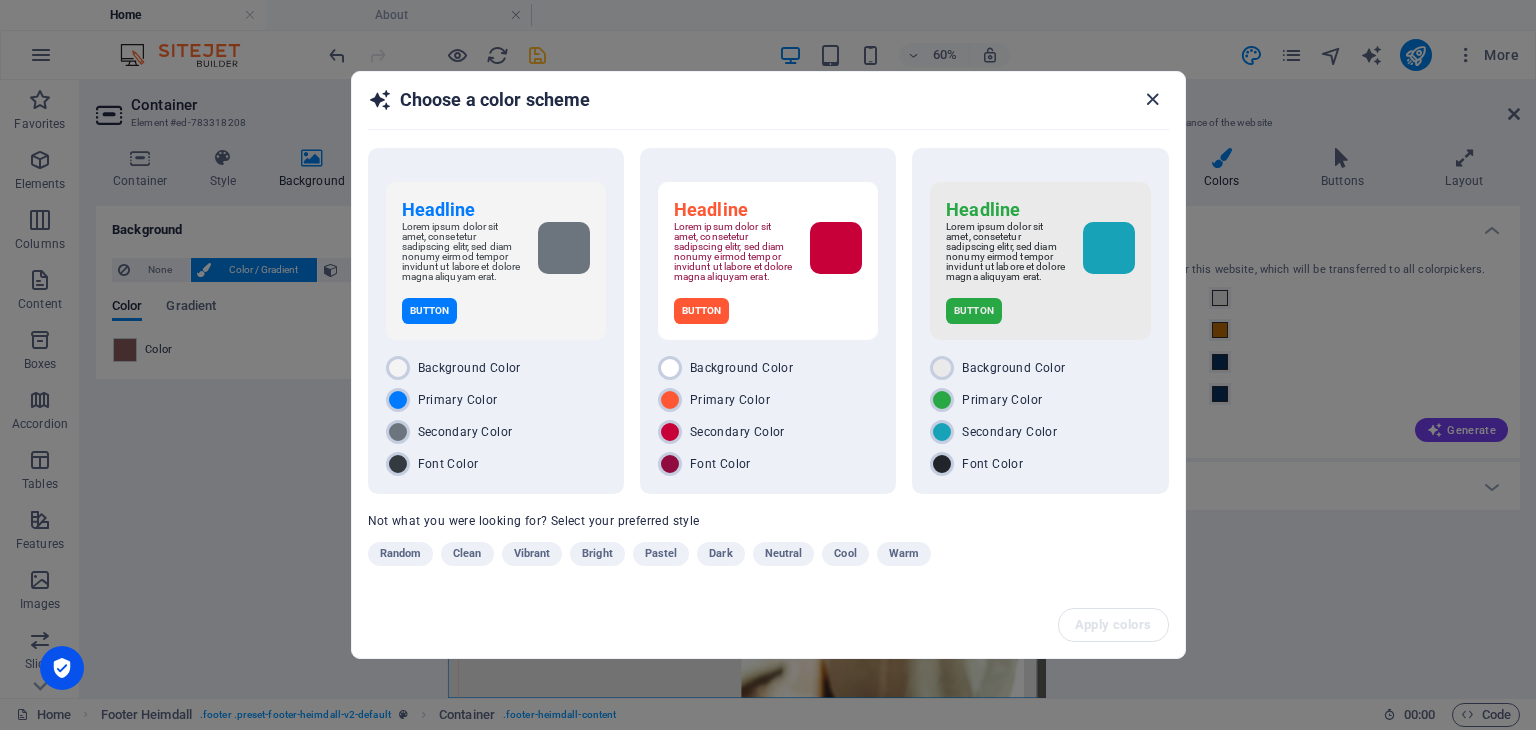 click at bounding box center [1152, 99] 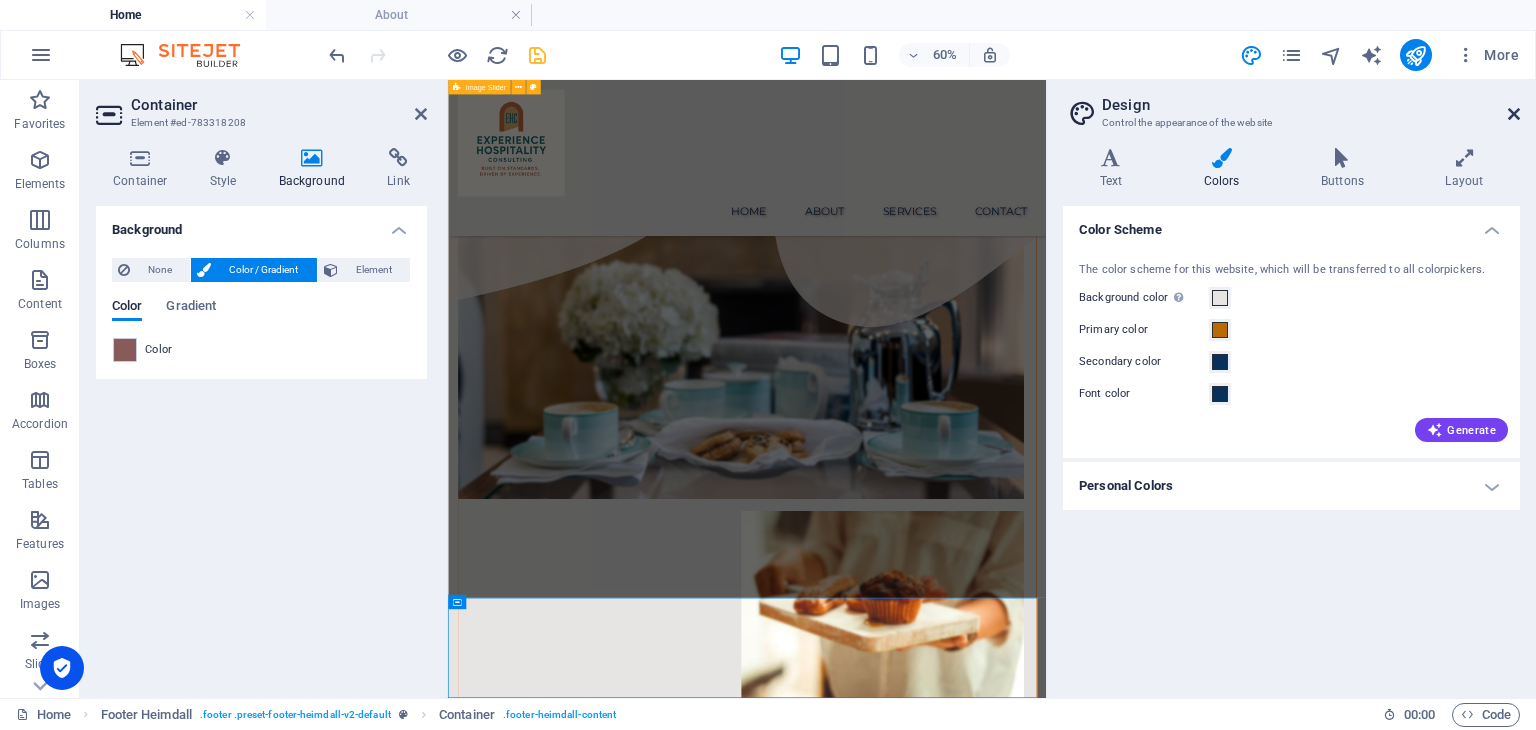 click at bounding box center [1514, 114] 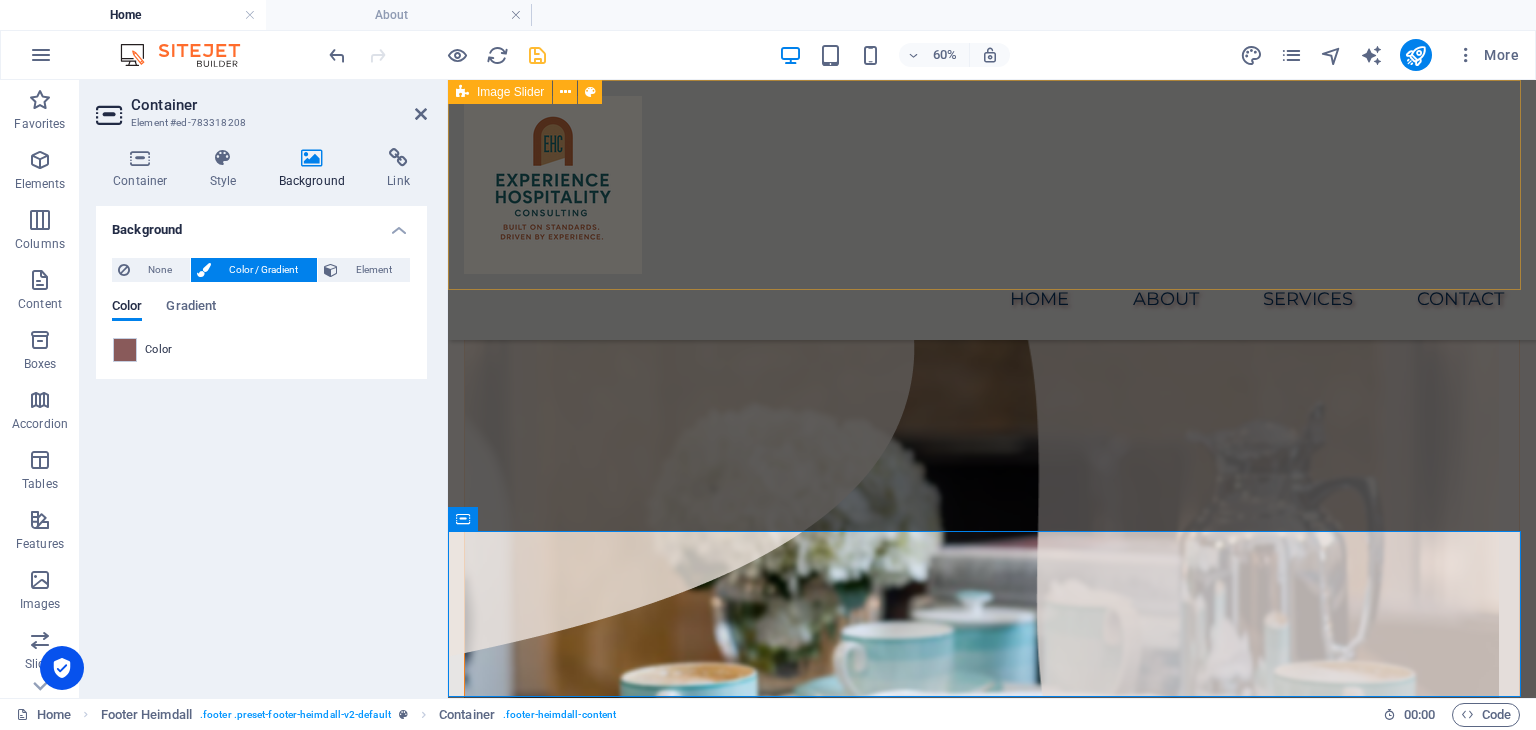 scroll, scrollTop: 1408, scrollLeft: 0, axis: vertical 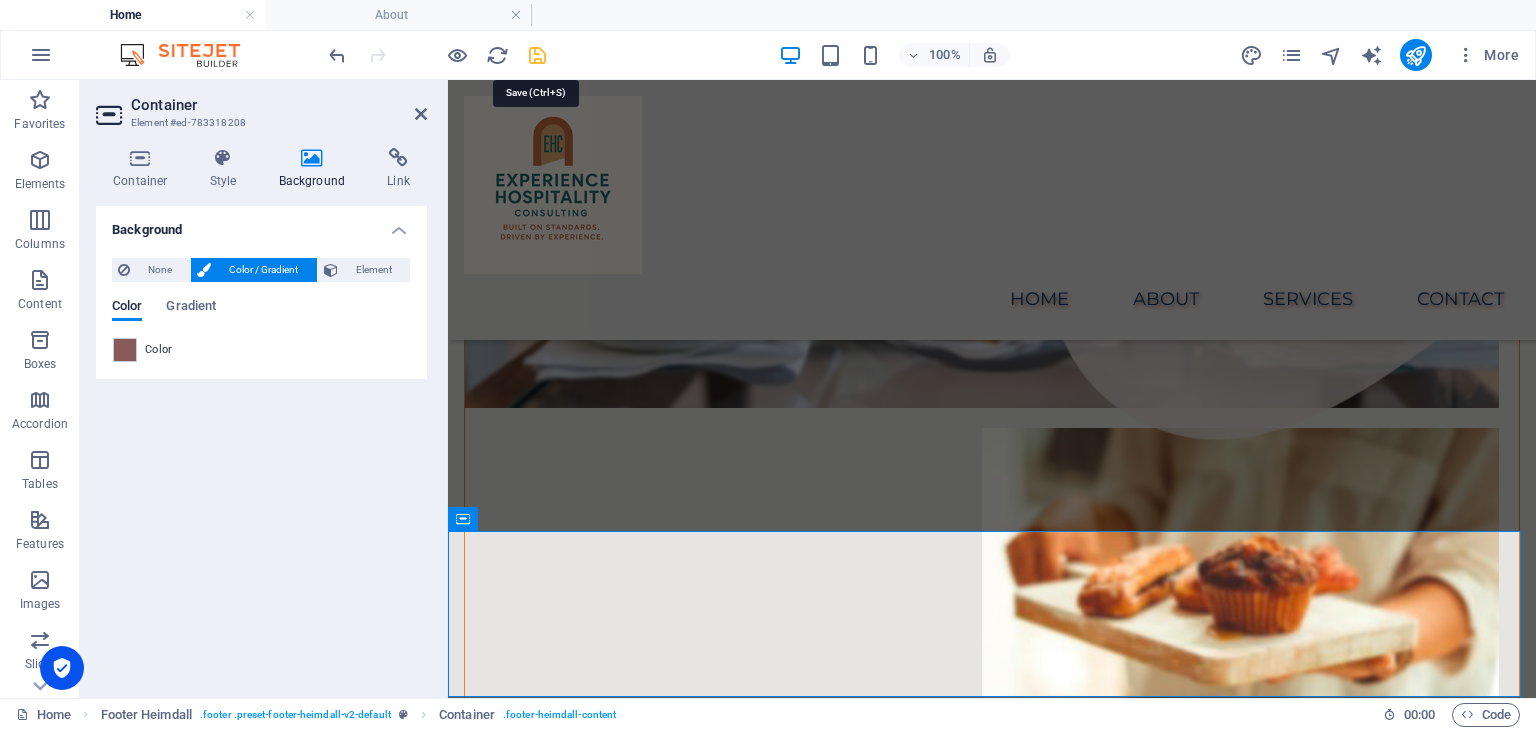 click at bounding box center (537, 55) 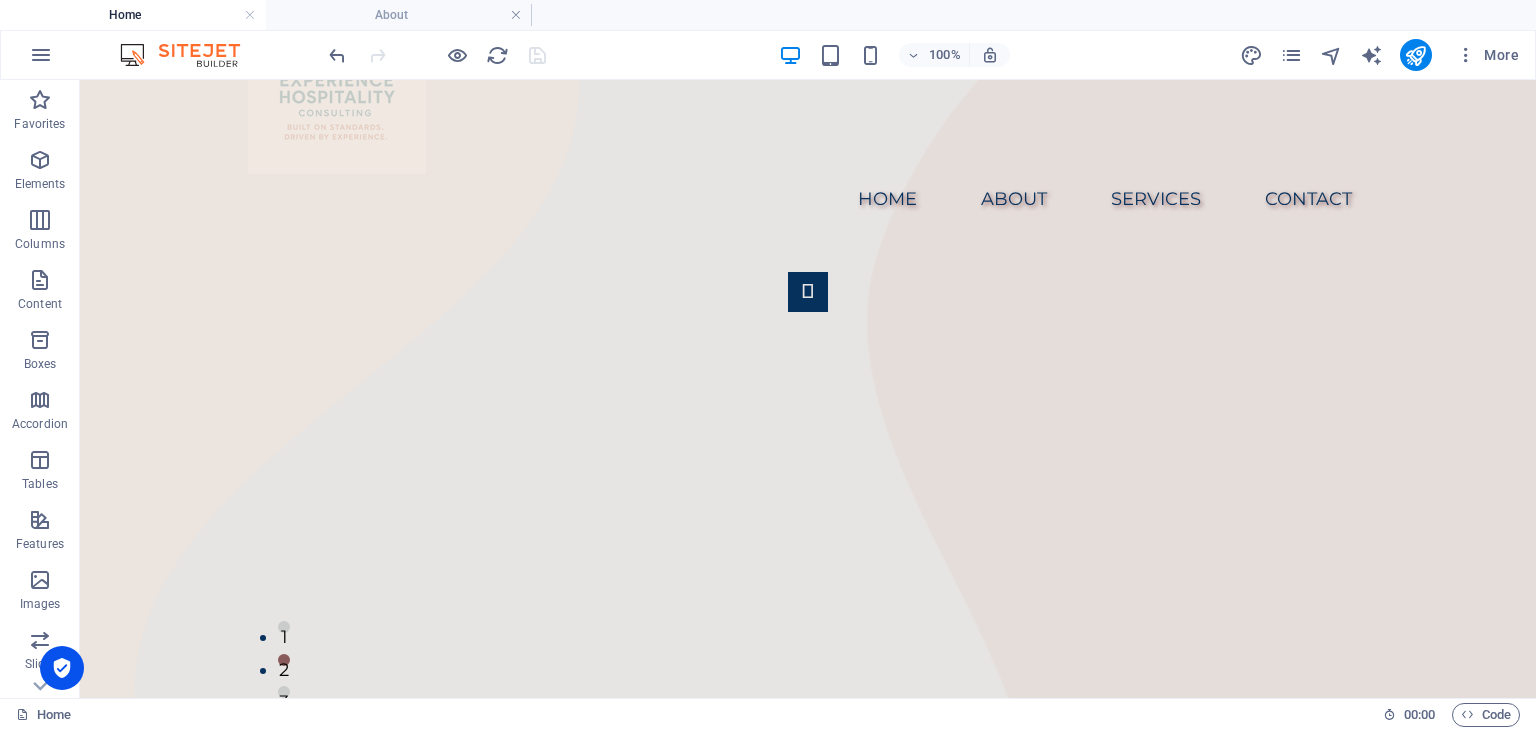scroll, scrollTop: 0, scrollLeft: 0, axis: both 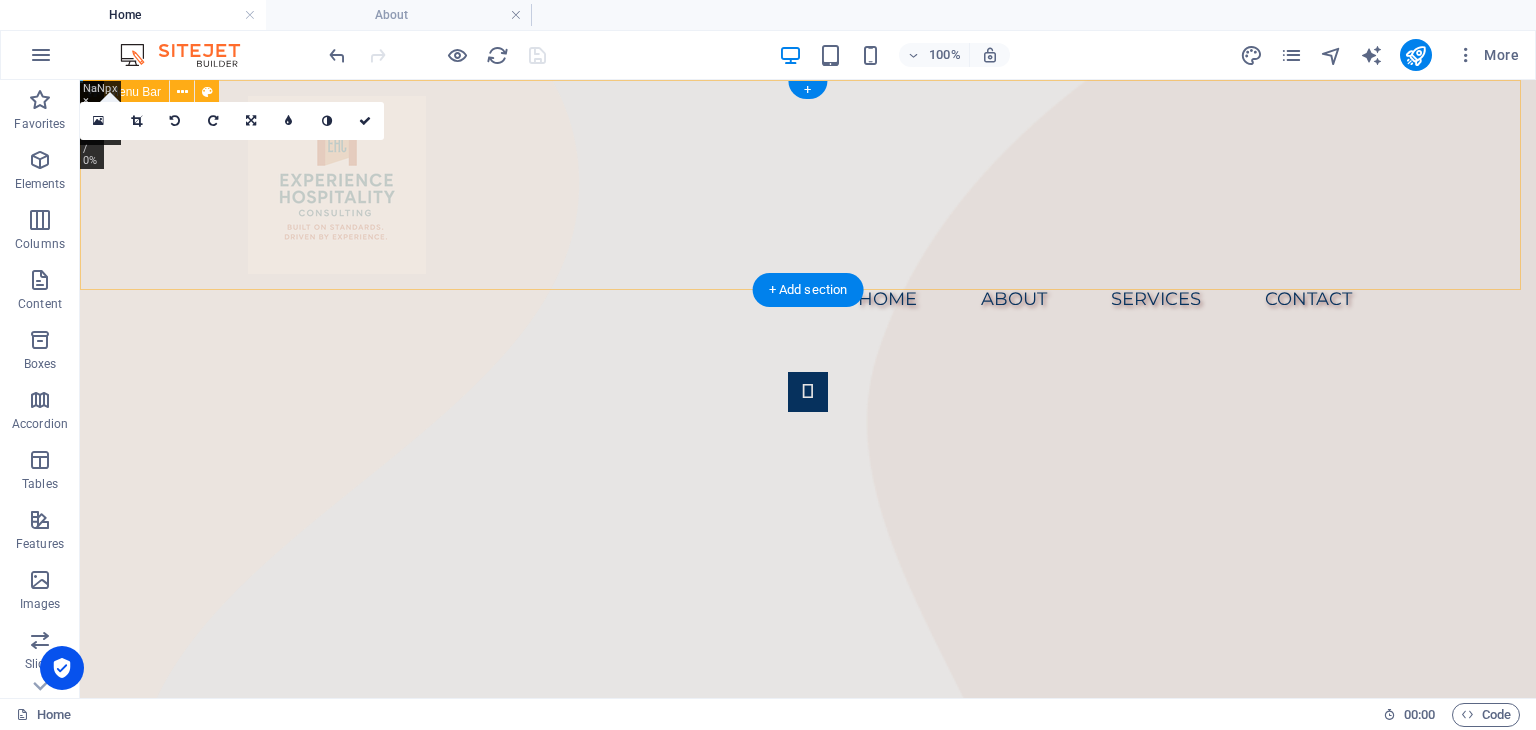 click on "Menu HOME ABOUT SERVICES CONTACT" at bounding box center [808, 210] 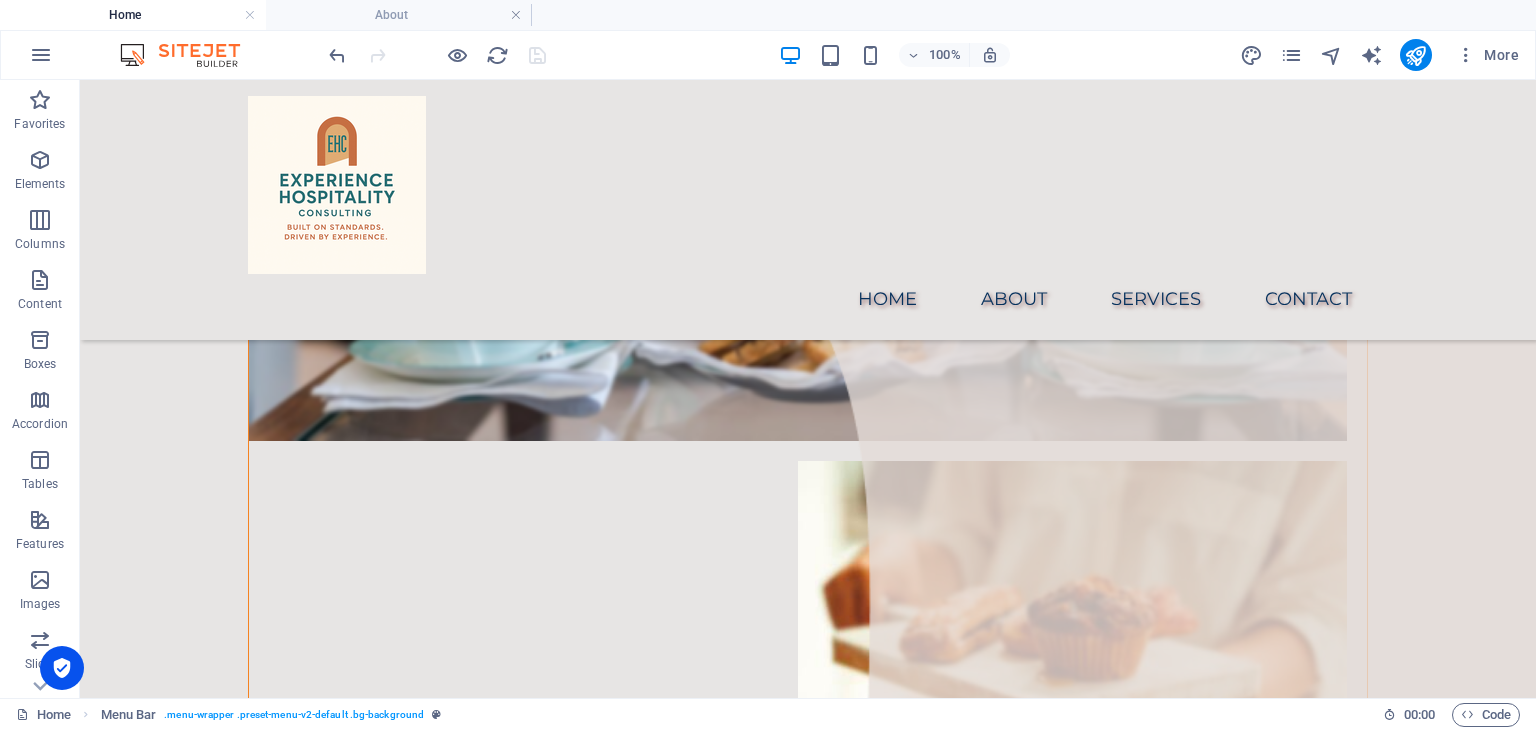 scroll, scrollTop: 1446, scrollLeft: 0, axis: vertical 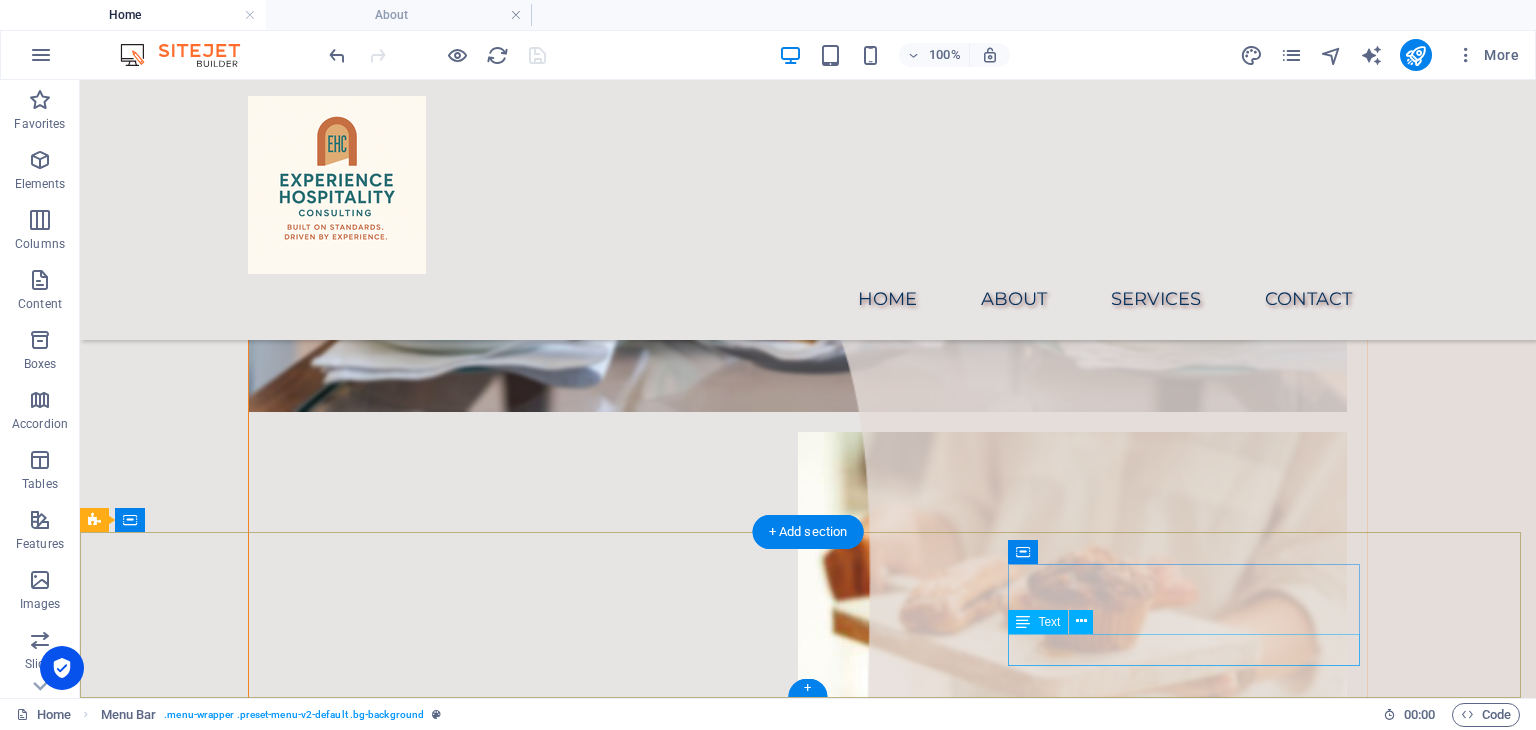click on "[EMAIL_ADDRESS][DOMAIN_NAME]" at bounding box center (272, 3886) 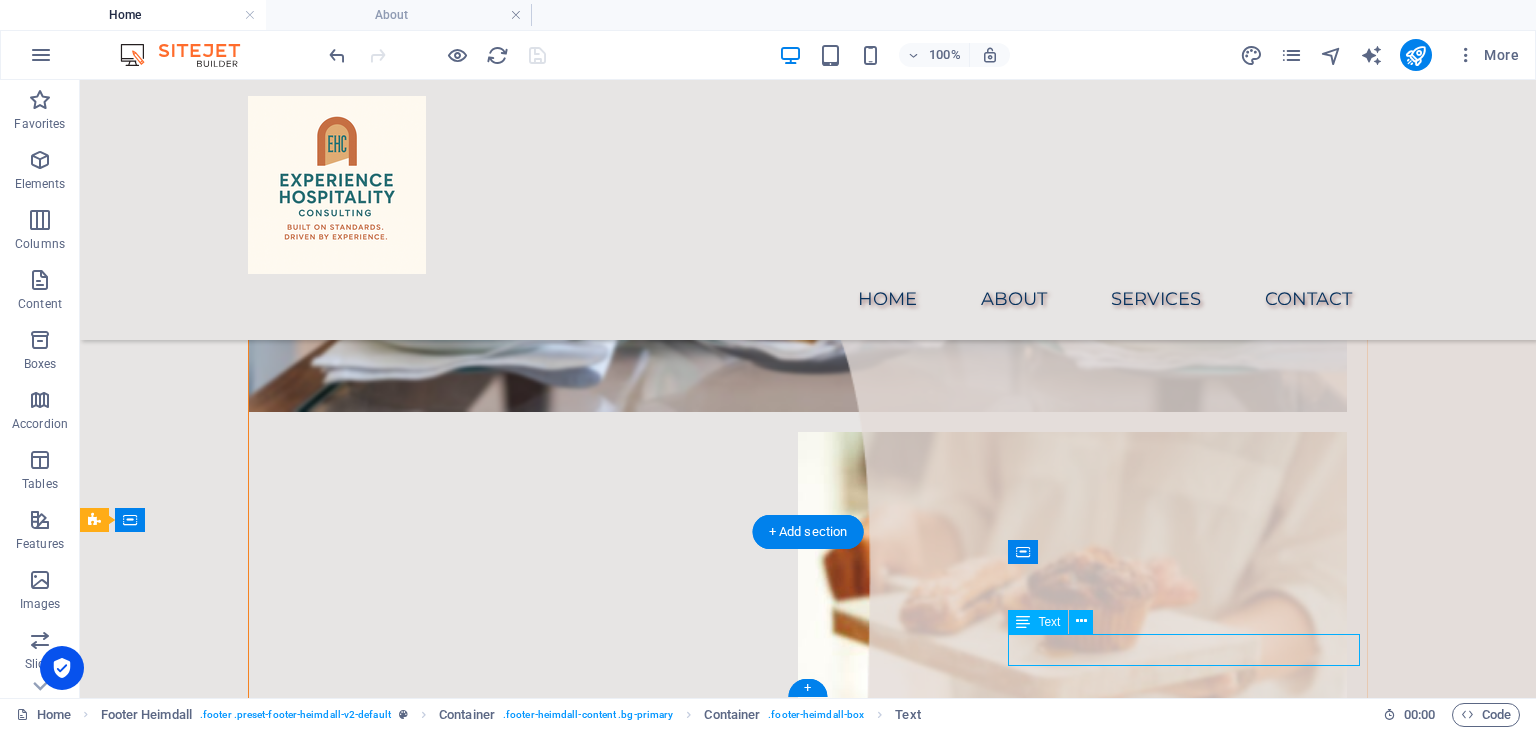click on "[EMAIL_ADDRESS][DOMAIN_NAME]" at bounding box center (272, 3886) 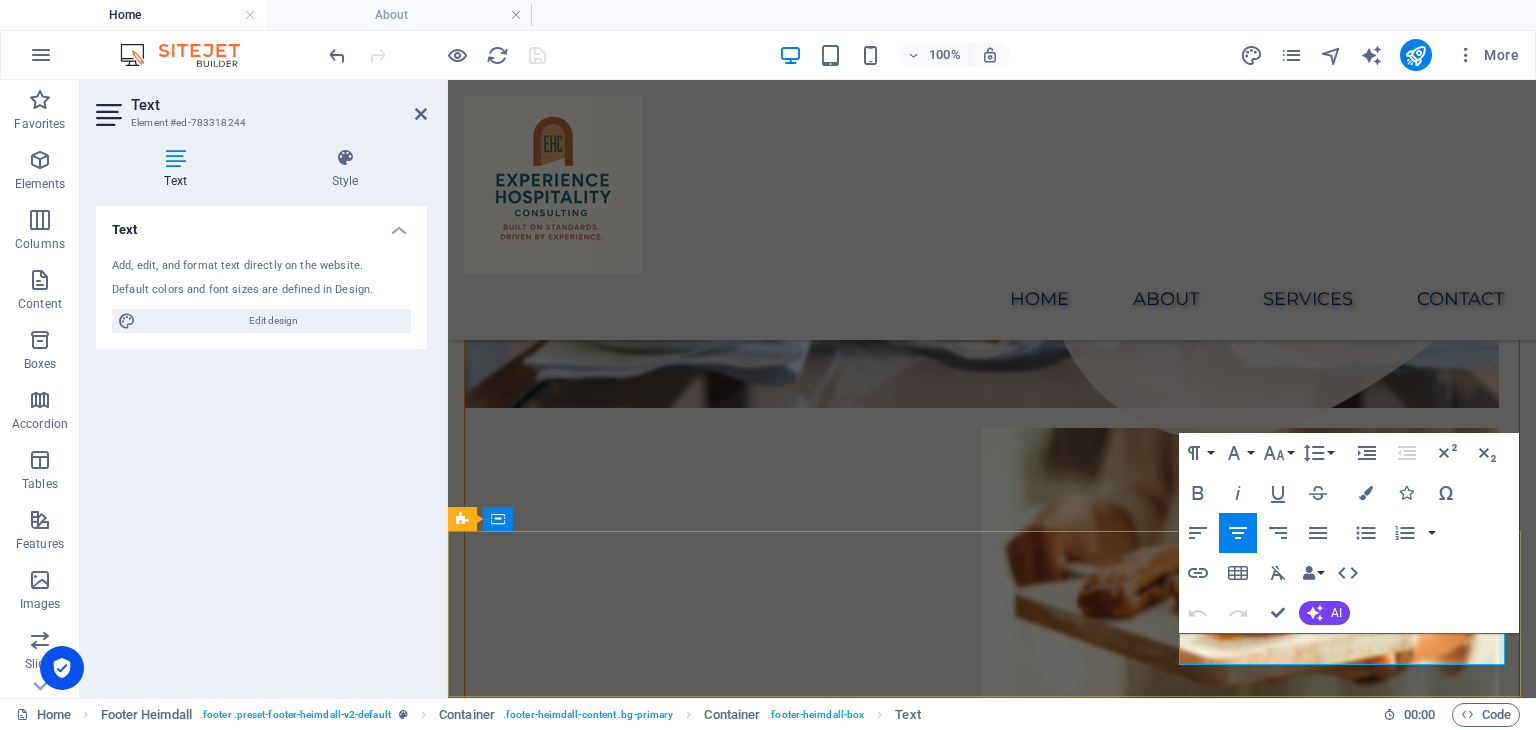 click on "[EMAIL_ADDRESS][DOMAIN_NAME]" at bounding box center (629, 3743) 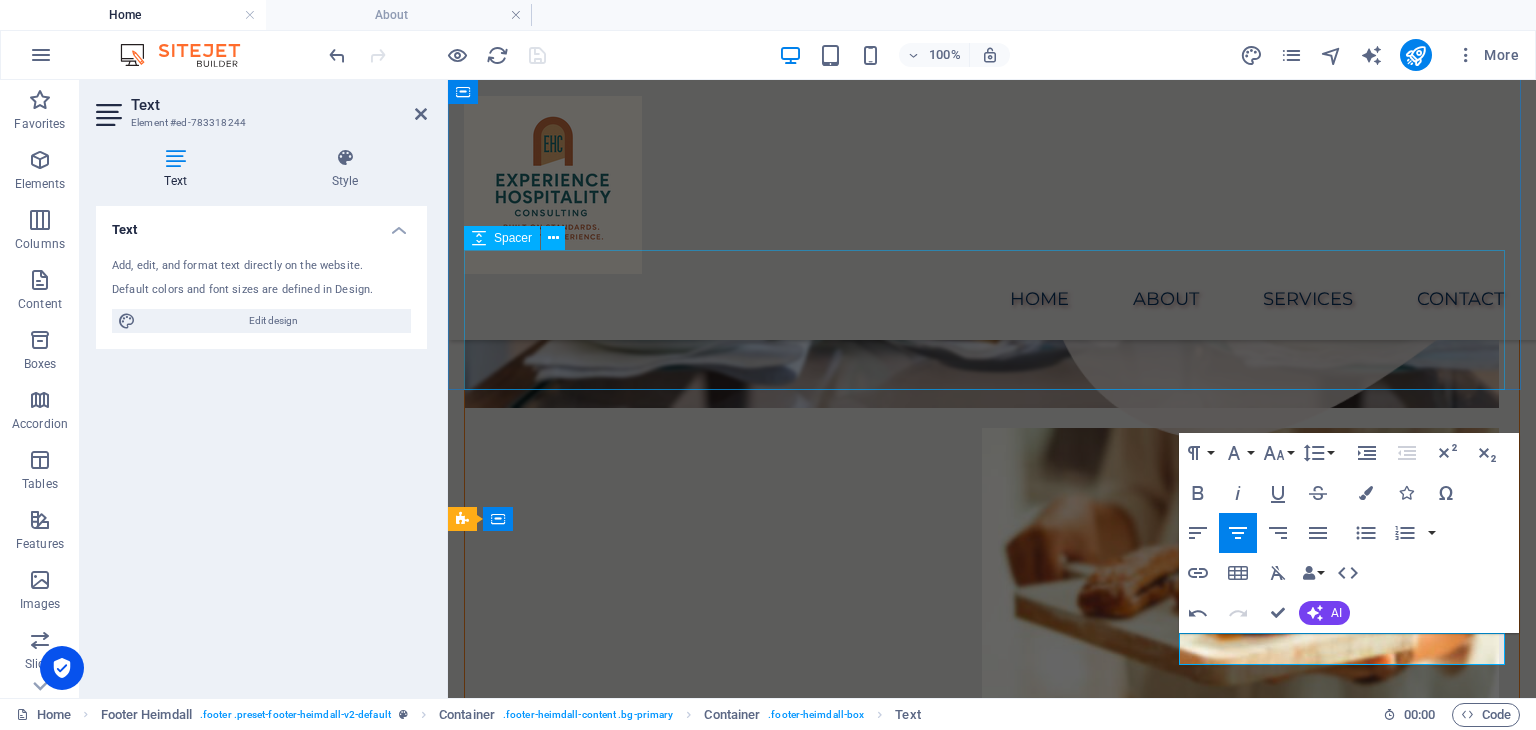 click at bounding box center (992, 3144) 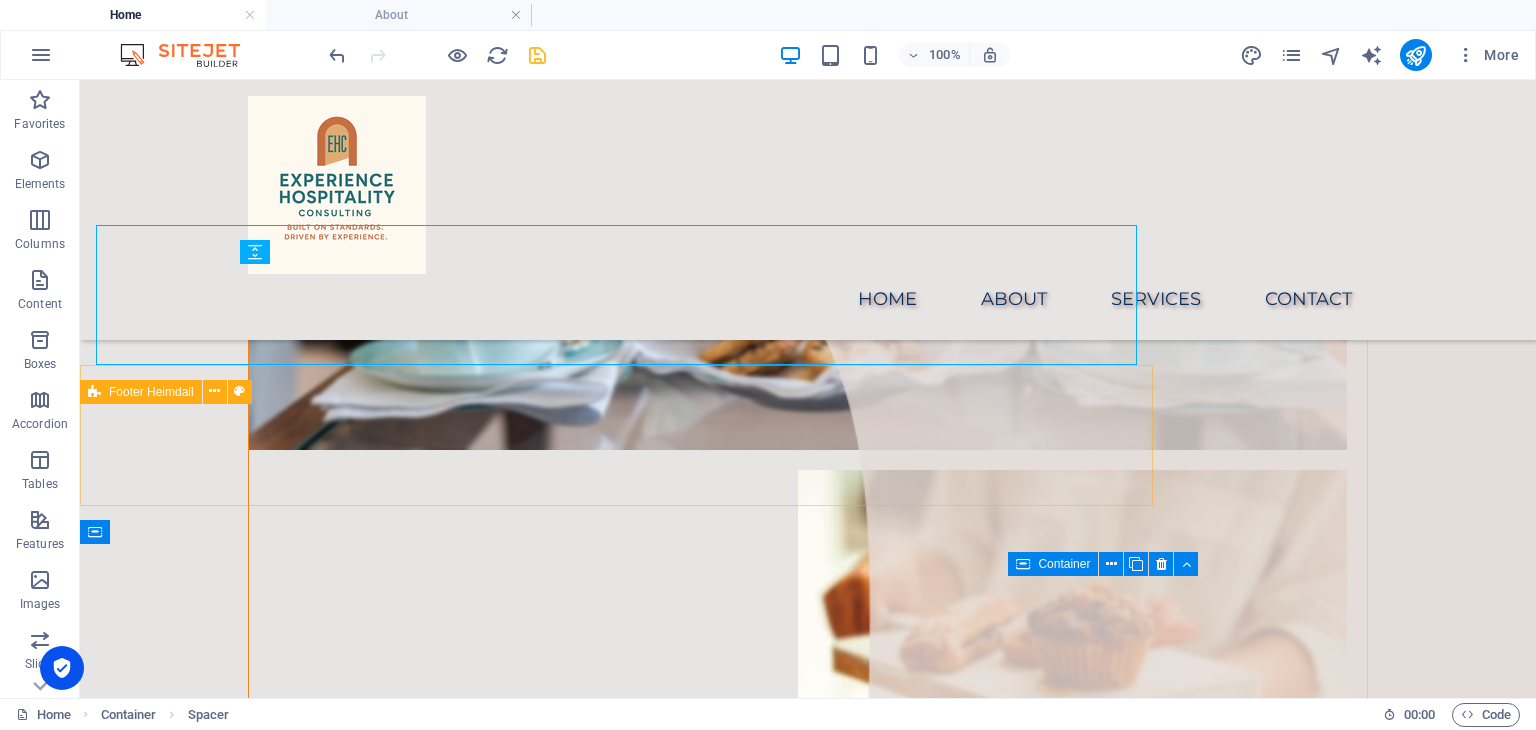scroll, scrollTop: 1433, scrollLeft: 0, axis: vertical 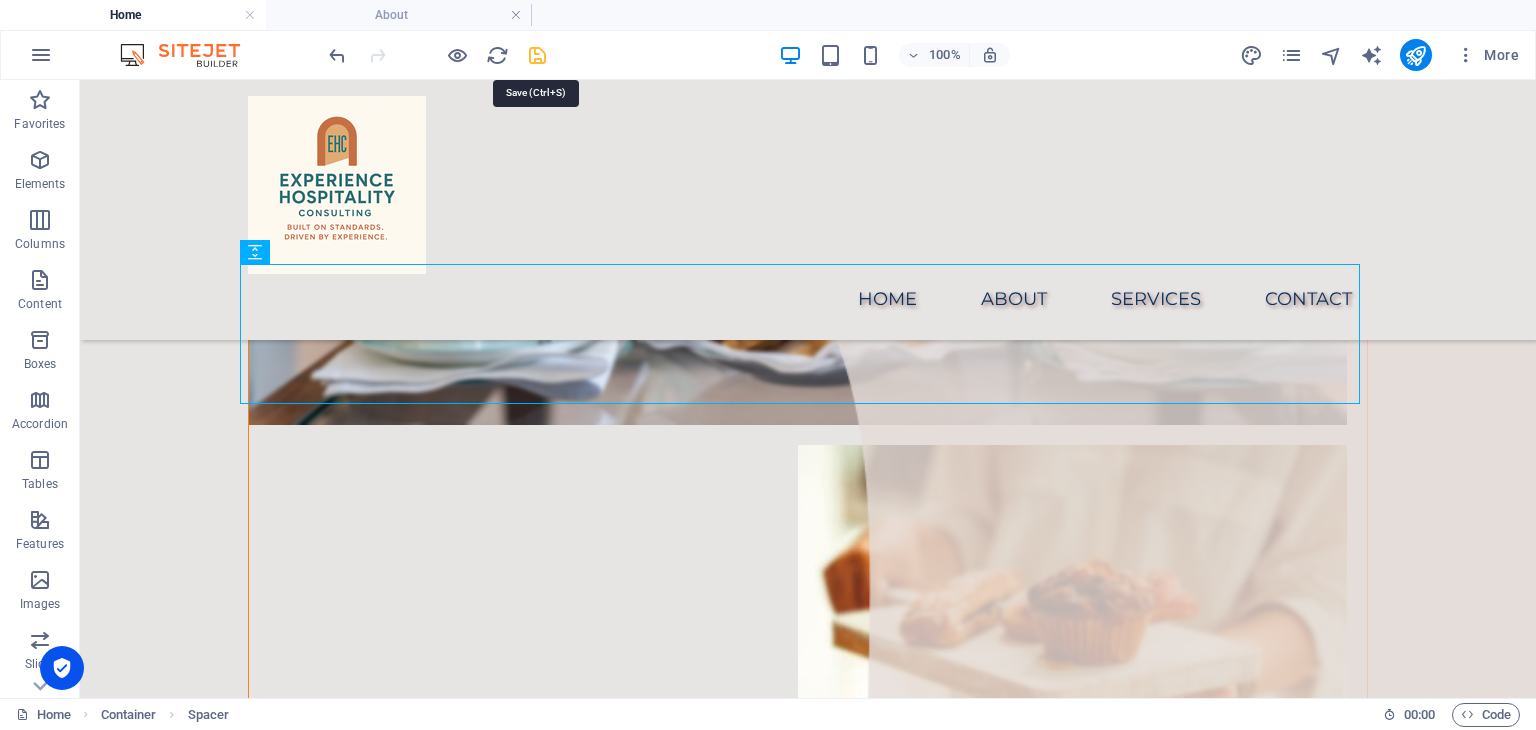 click at bounding box center [537, 55] 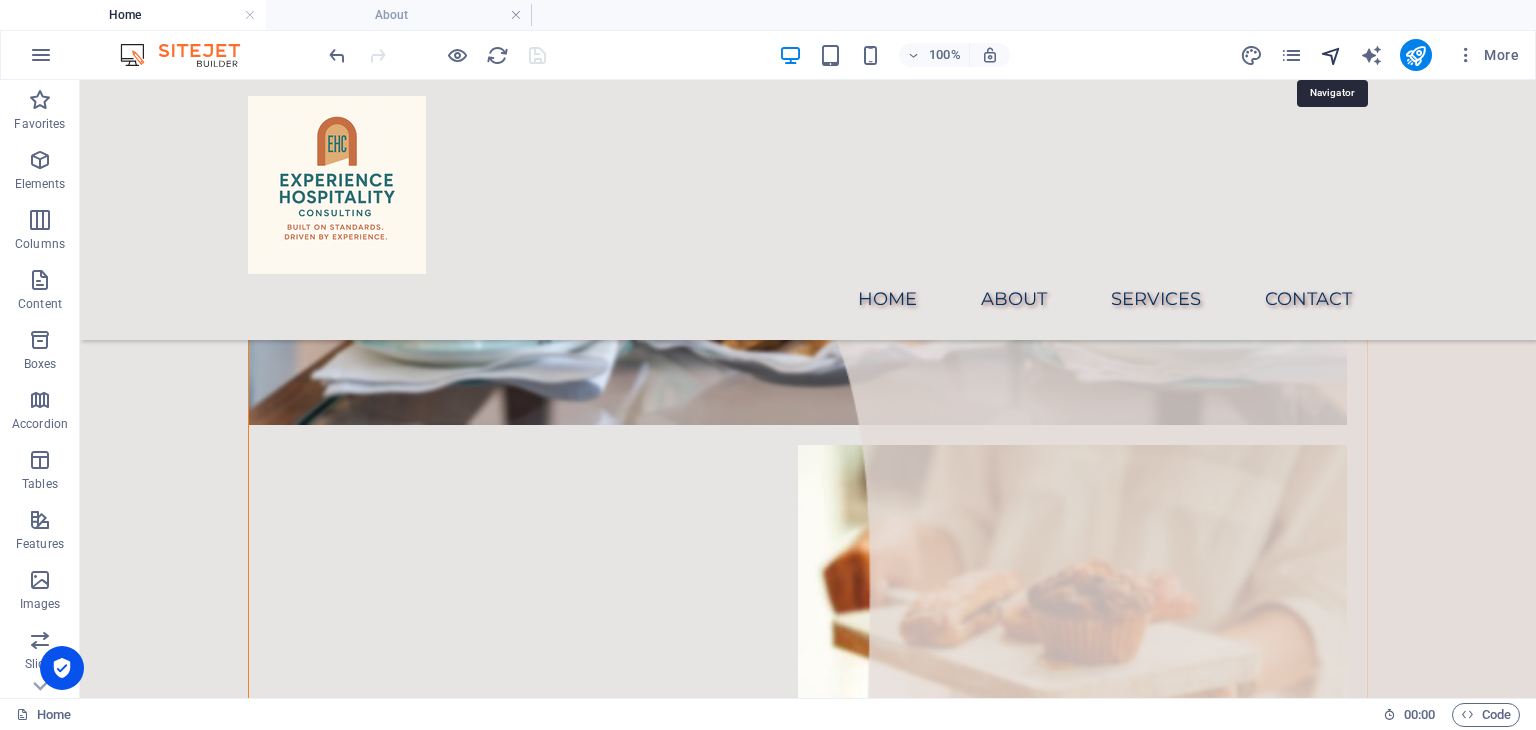 click at bounding box center (1331, 55) 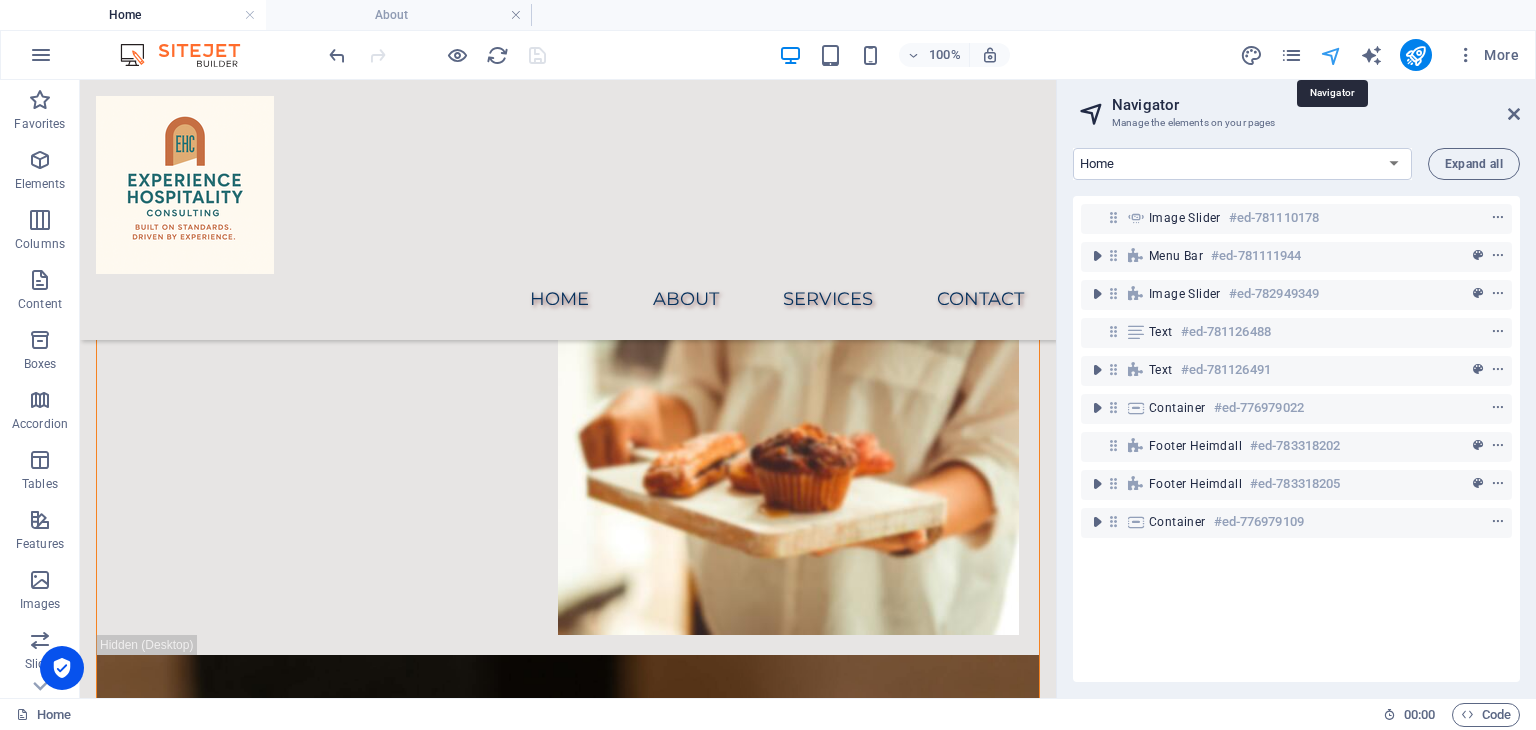 scroll, scrollTop: 1371, scrollLeft: 0, axis: vertical 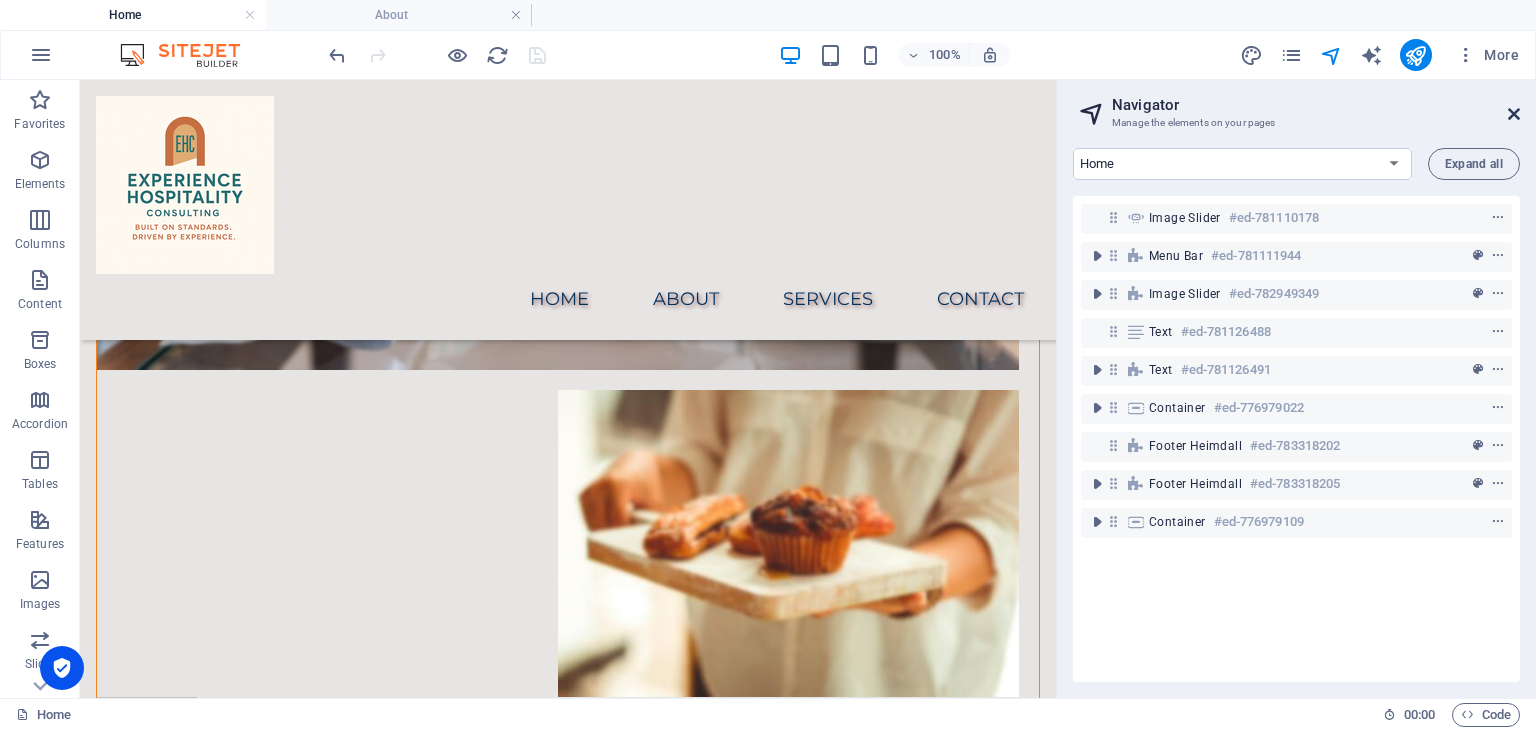 click at bounding box center (1514, 114) 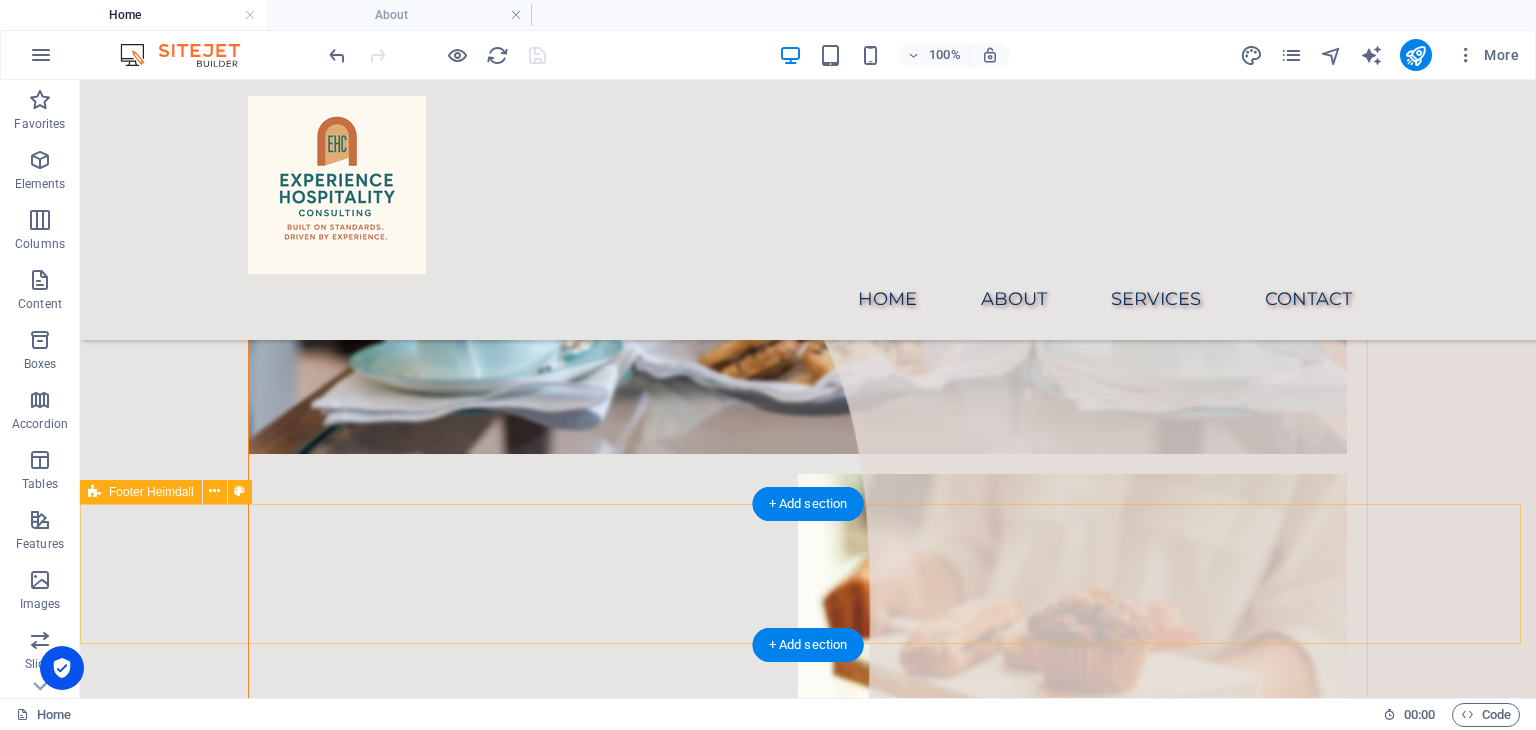 scroll, scrollTop: 1433, scrollLeft: 0, axis: vertical 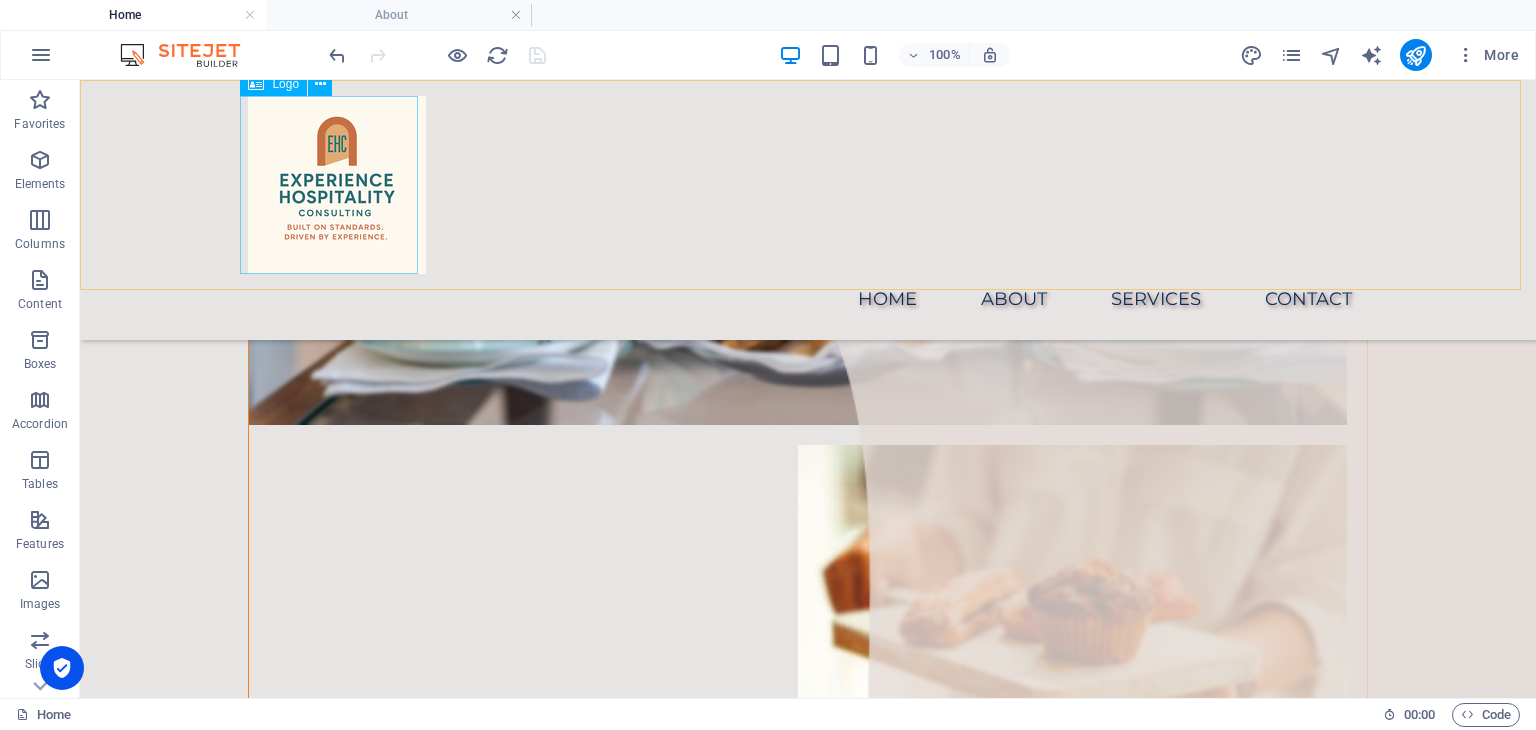click at bounding box center (808, 185) 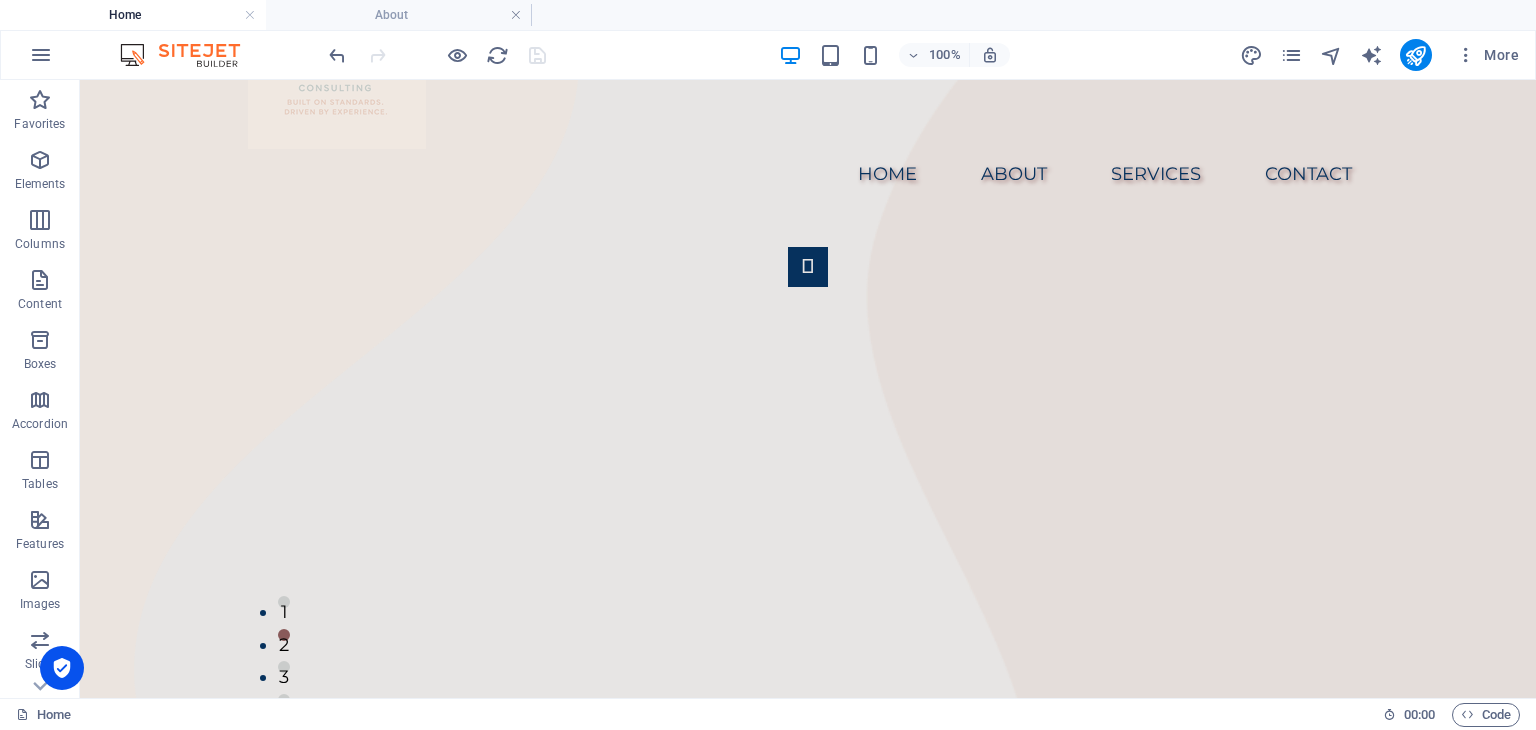 scroll, scrollTop: 0, scrollLeft: 0, axis: both 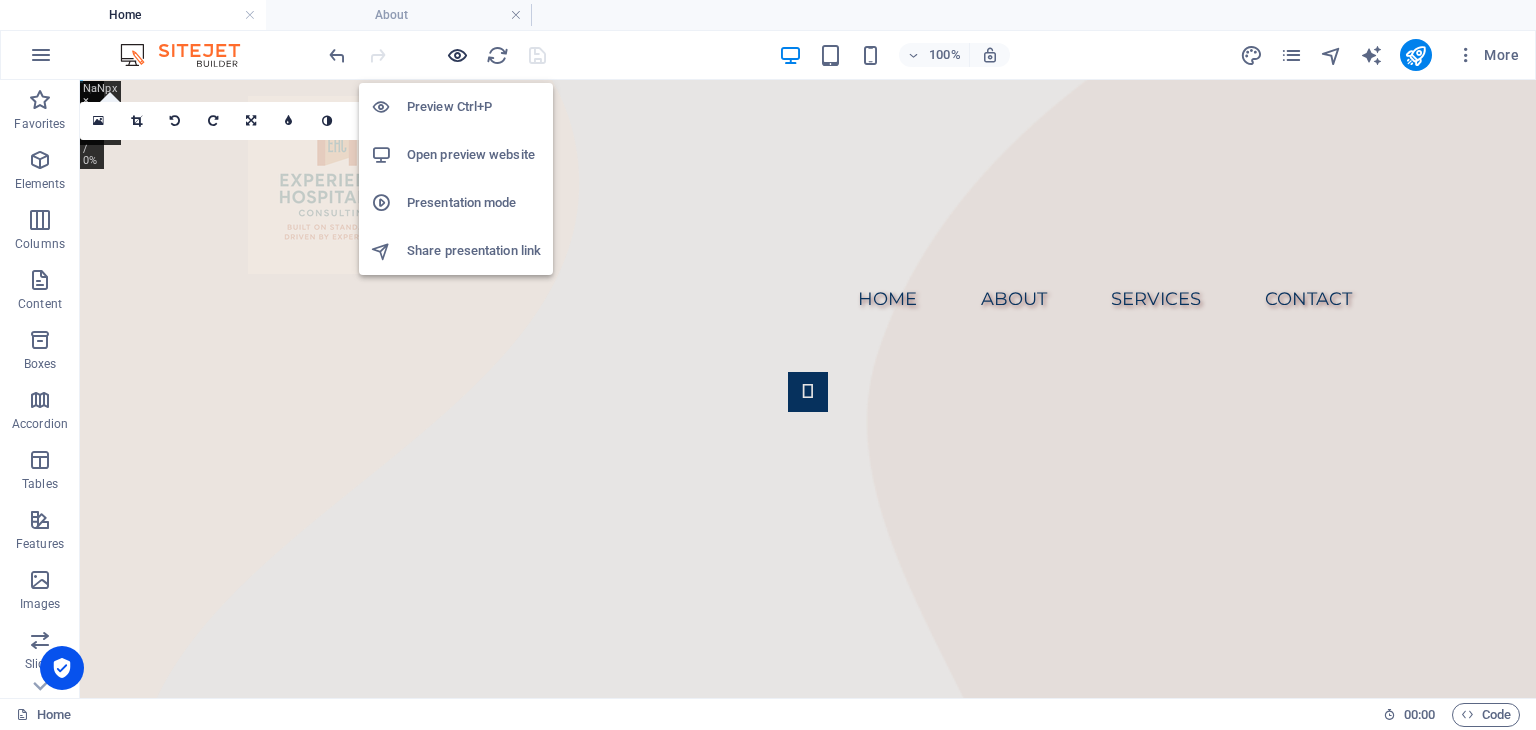 click at bounding box center [457, 55] 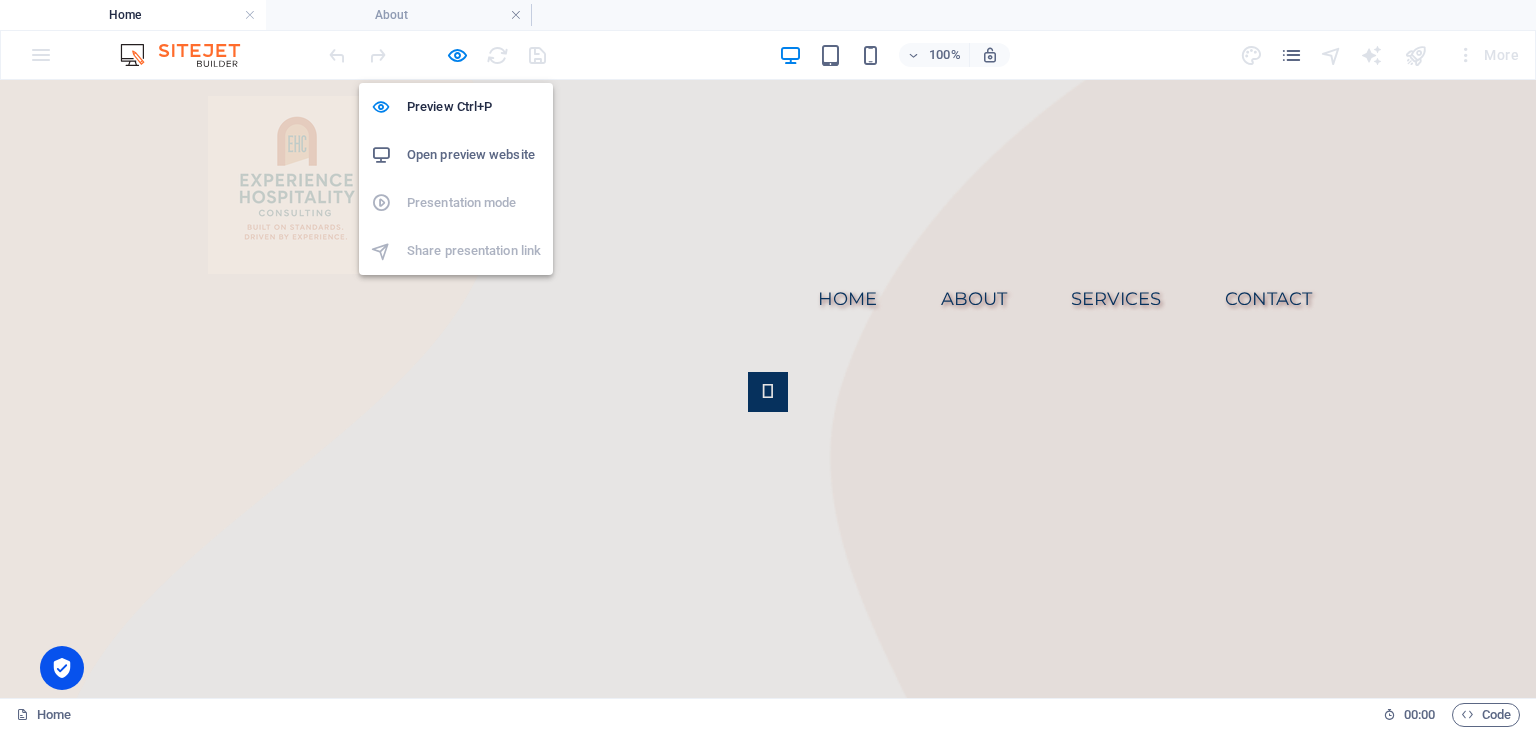 click on "Open preview website" at bounding box center [474, 155] 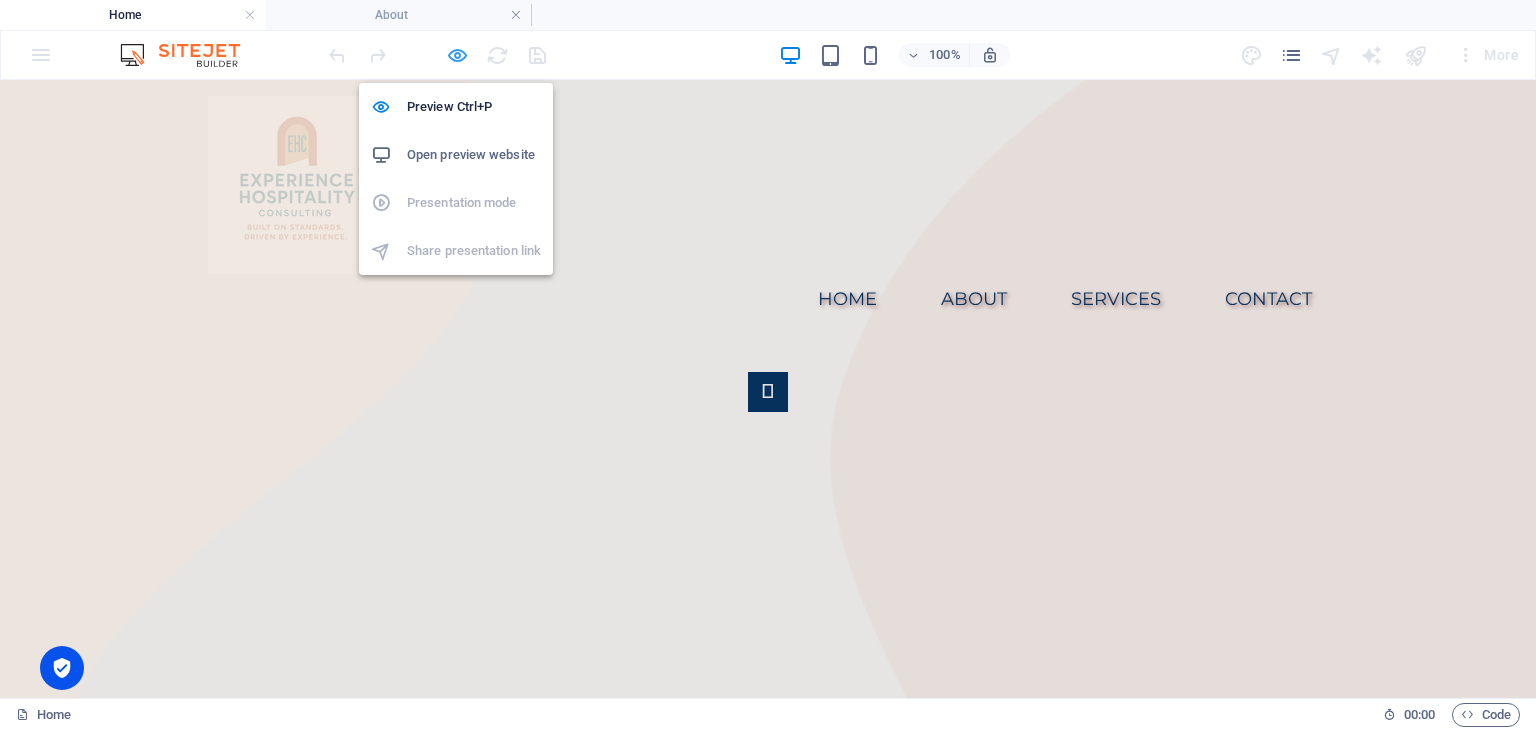 click at bounding box center (457, 55) 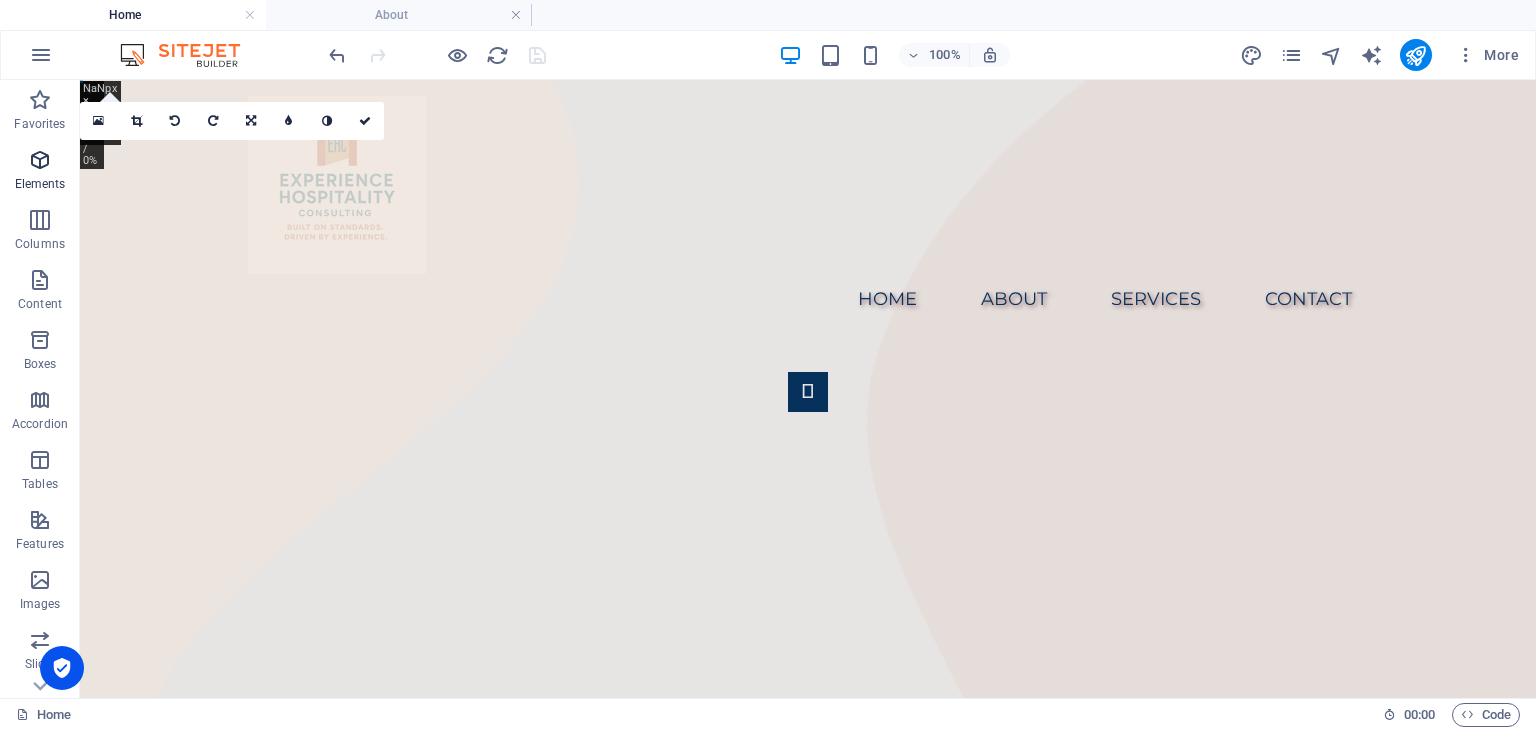 click at bounding box center [40, 160] 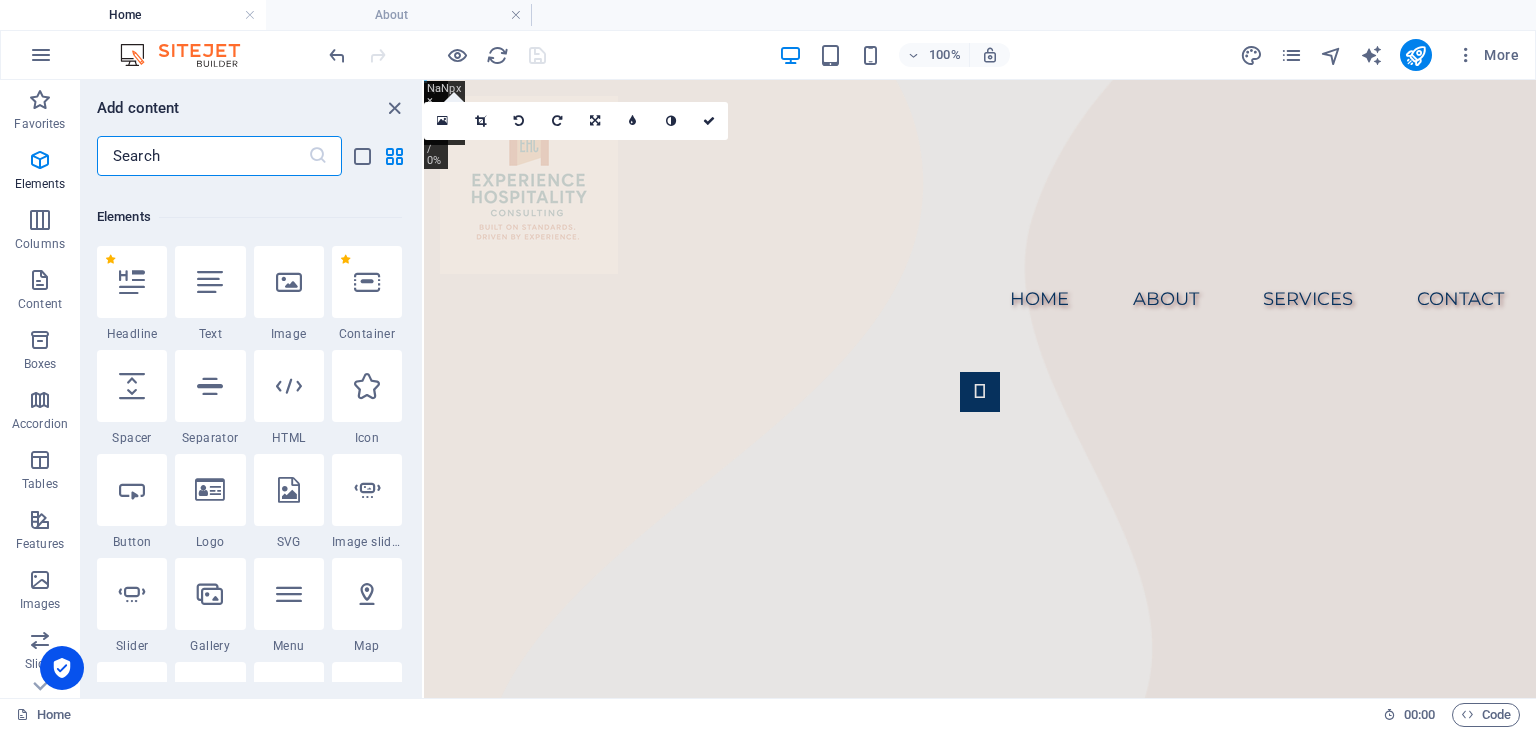 scroll, scrollTop: 212, scrollLeft: 0, axis: vertical 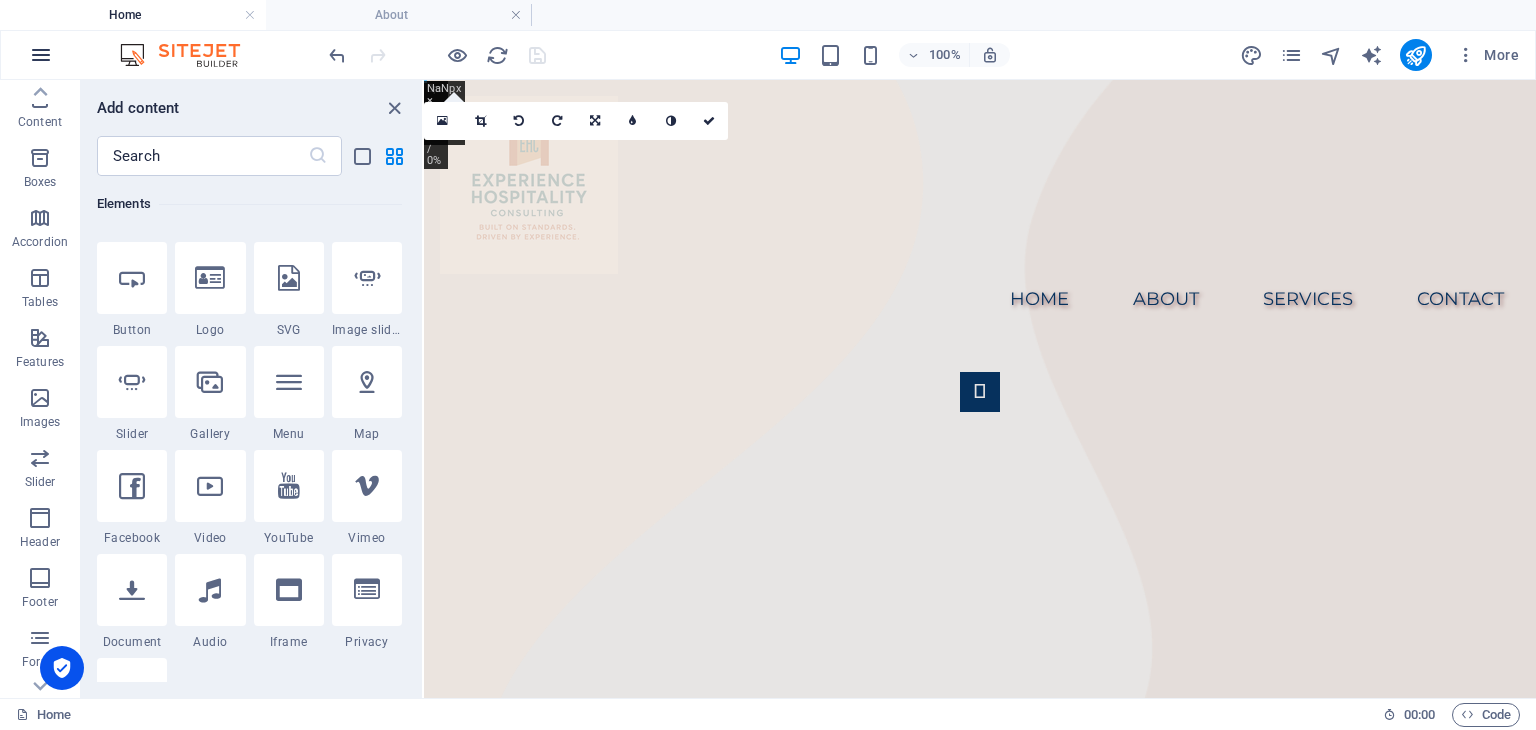click at bounding box center [41, 55] 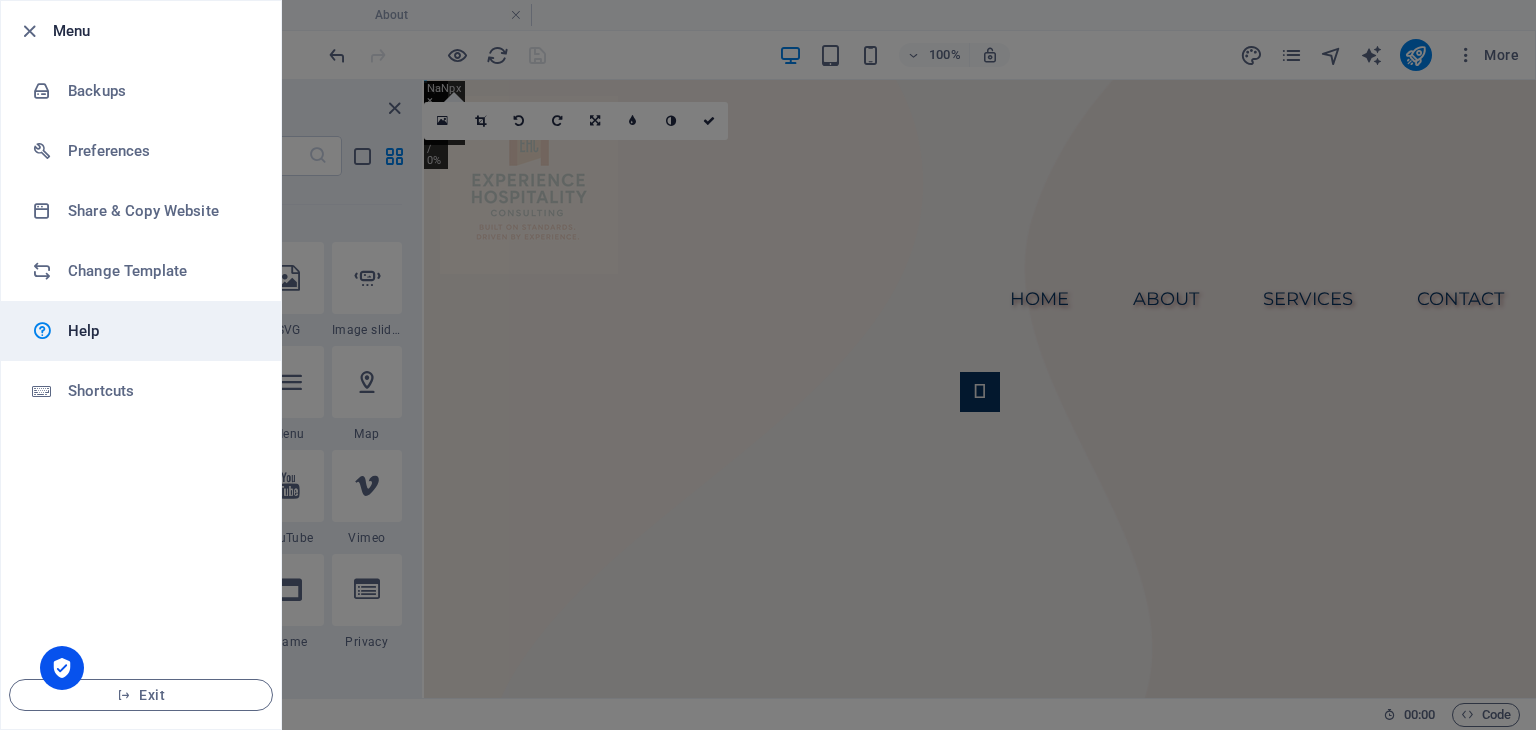 click on "Help" at bounding box center (160, 331) 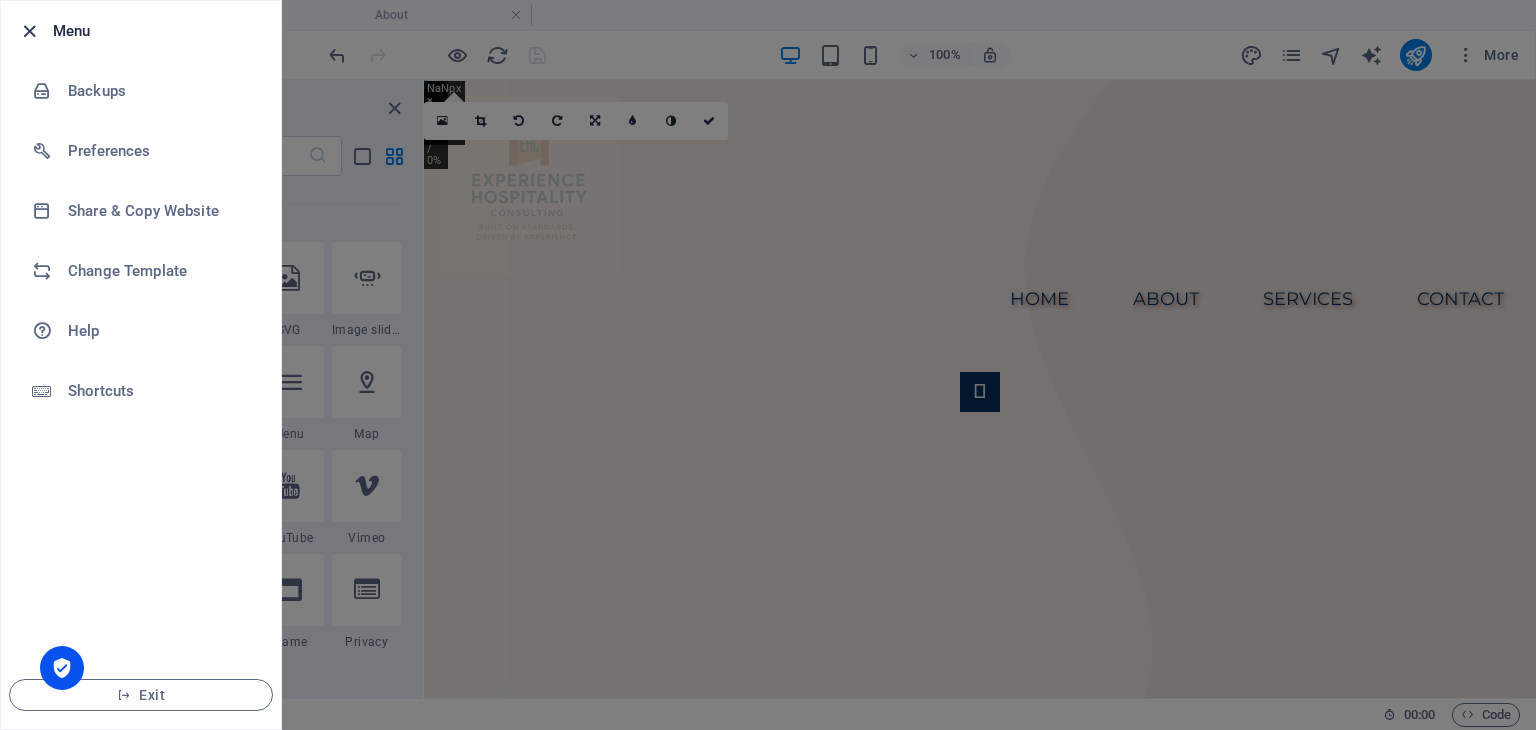 click at bounding box center (29, 31) 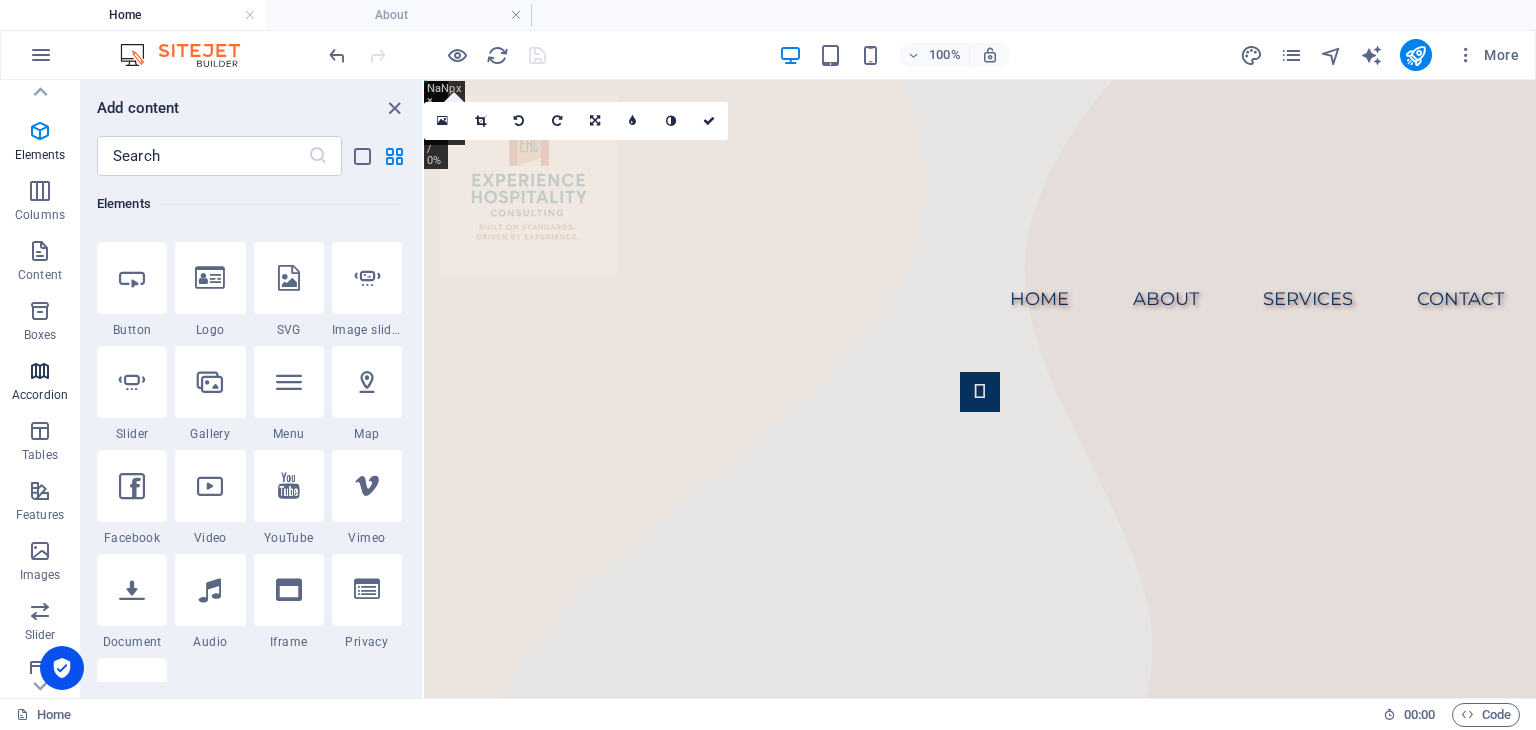 scroll, scrollTop: 0, scrollLeft: 0, axis: both 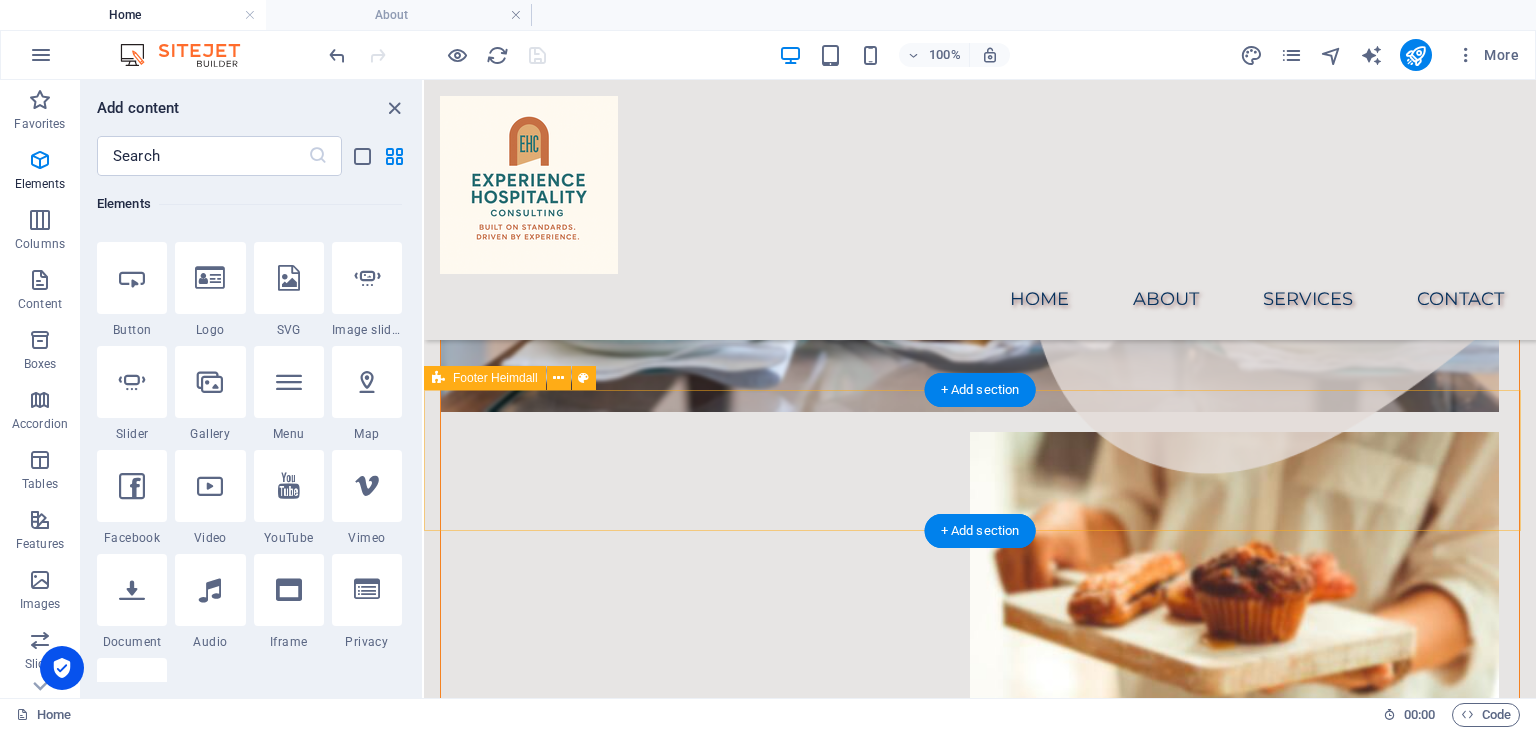 click on "Drop content here or  Add elements  Paste clipboard" at bounding box center [980, 3341] 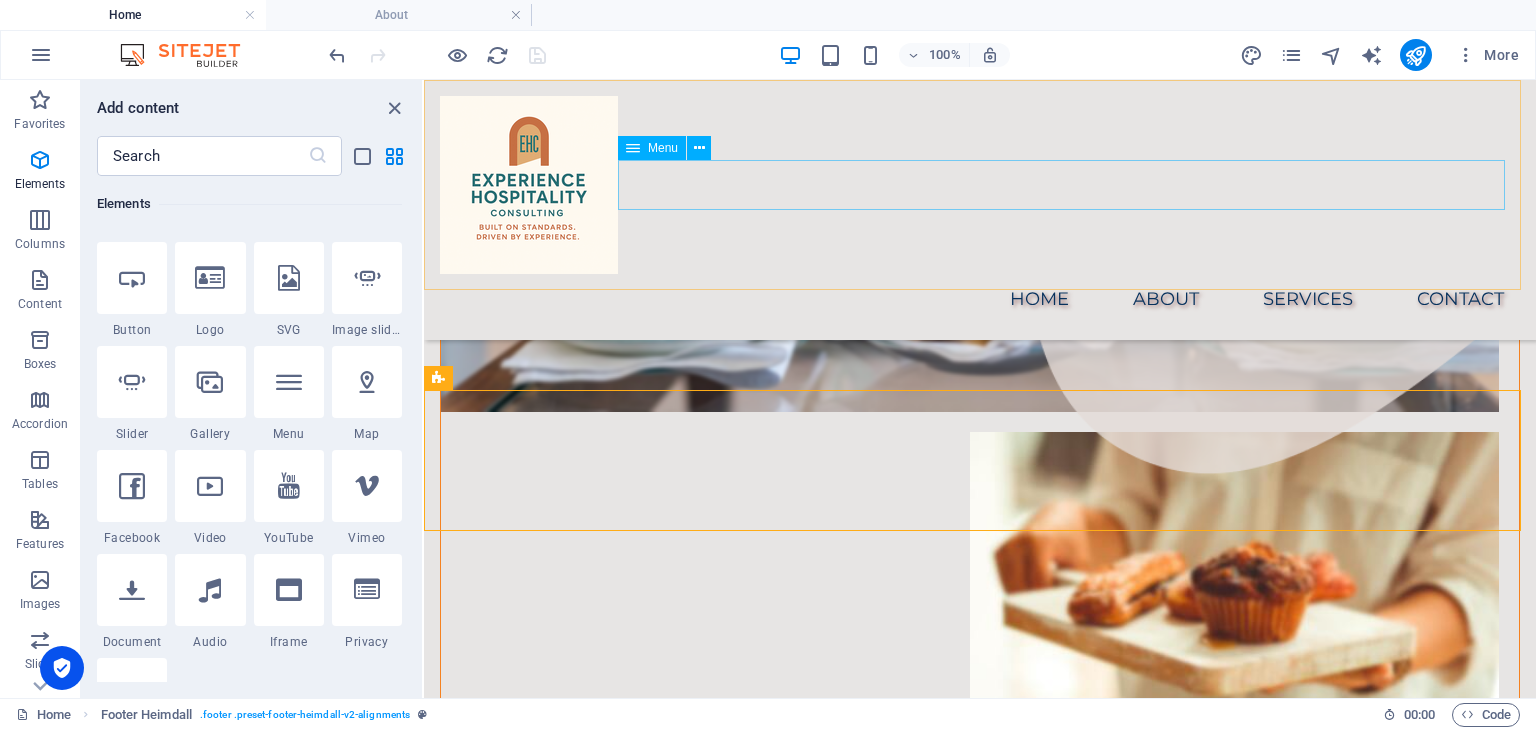 click on "HOME ABOUT SERVICES CONTACT" at bounding box center (980, 299) 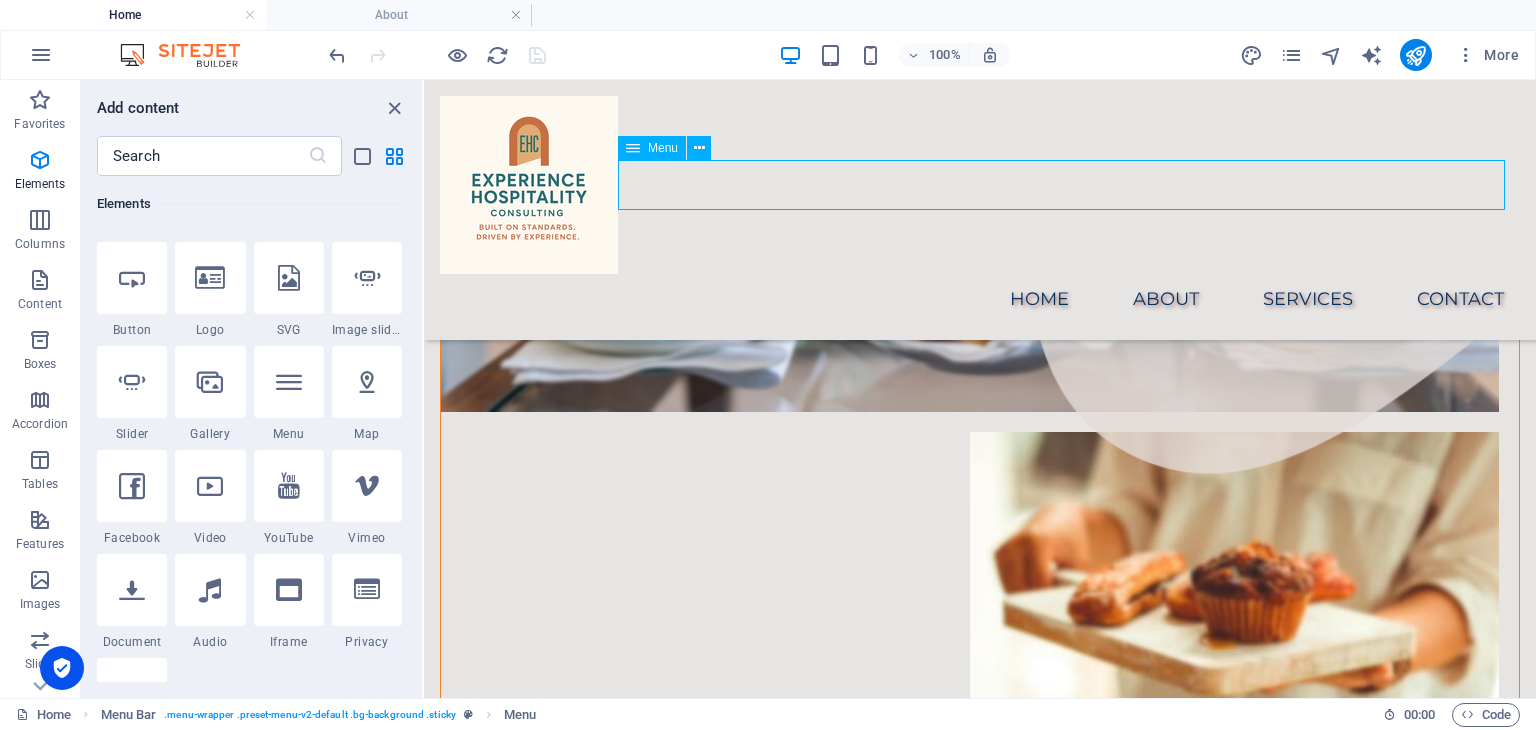 click on "HOME ABOUT SERVICES CONTACT" at bounding box center (980, 299) 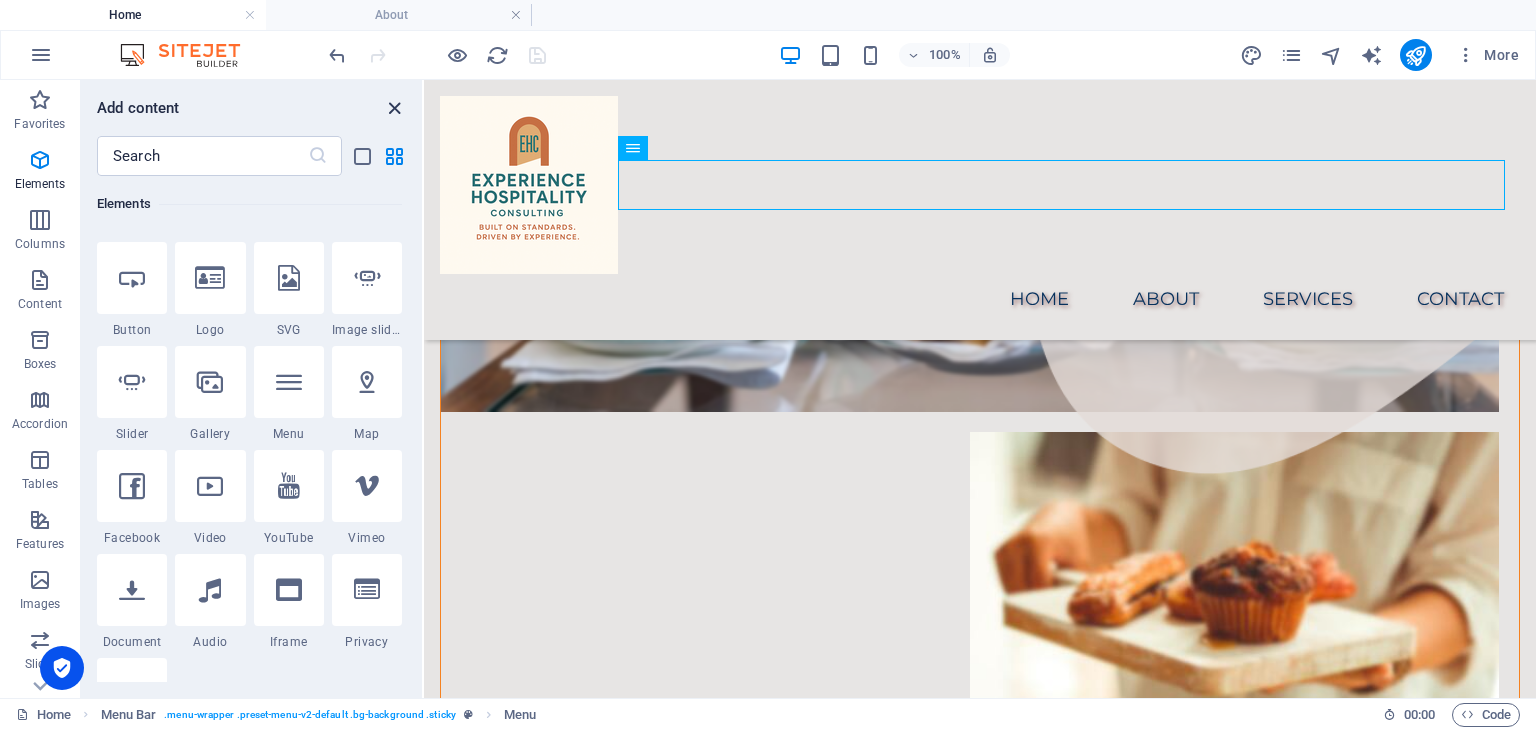 click at bounding box center (394, 108) 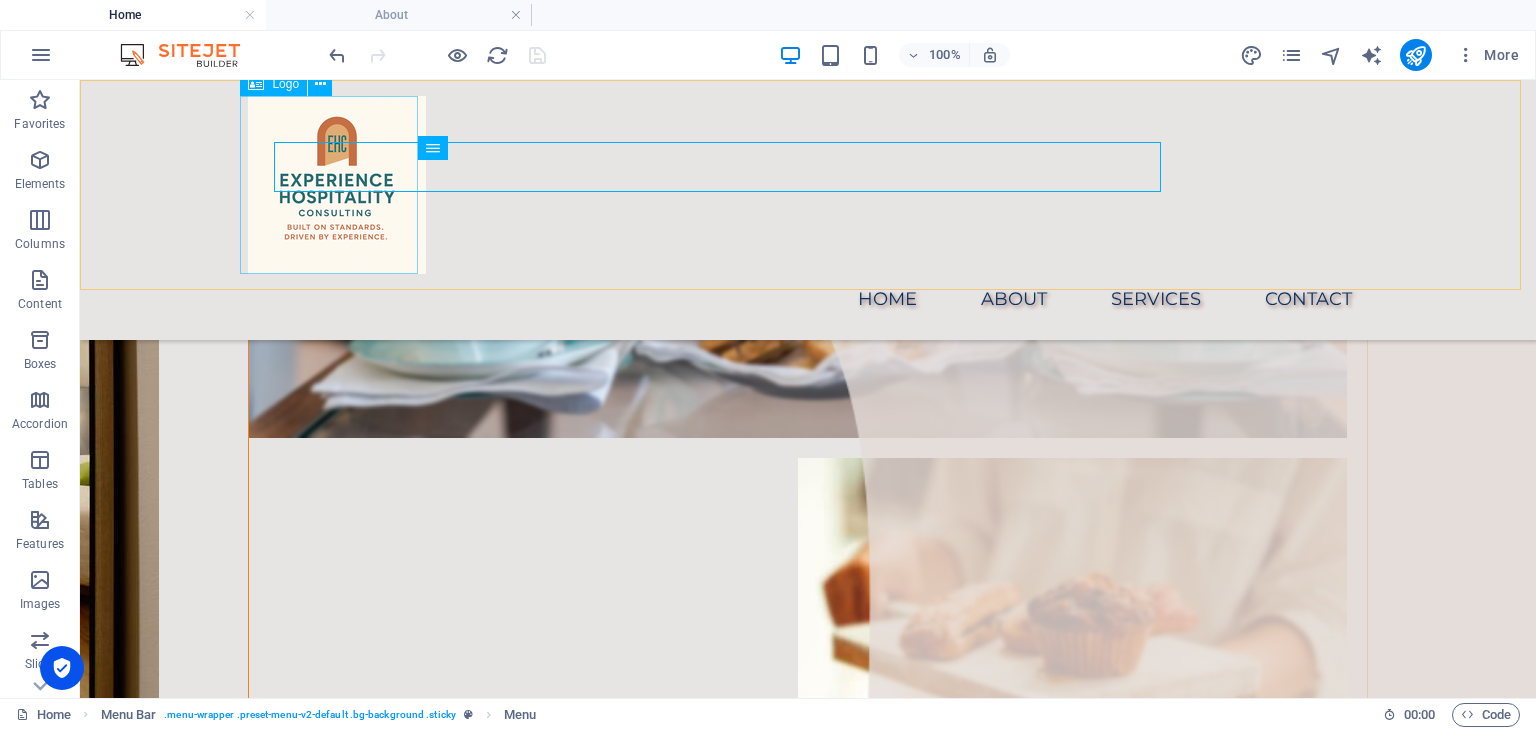 scroll, scrollTop: 1438, scrollLeft: 0, axis: vertical 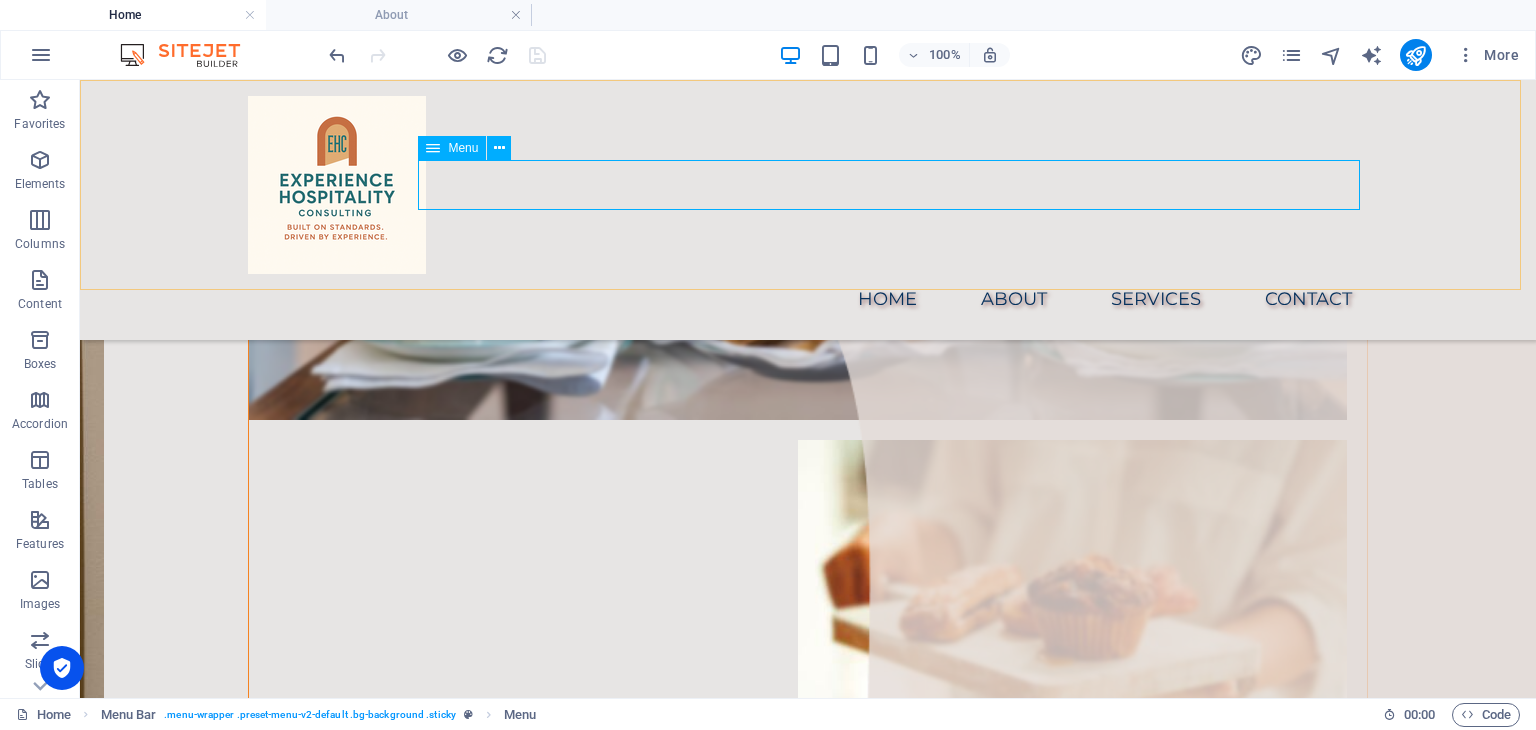 click on "HOME ABOUT SERVICES CONTACT" at bounding box center [808, 299] 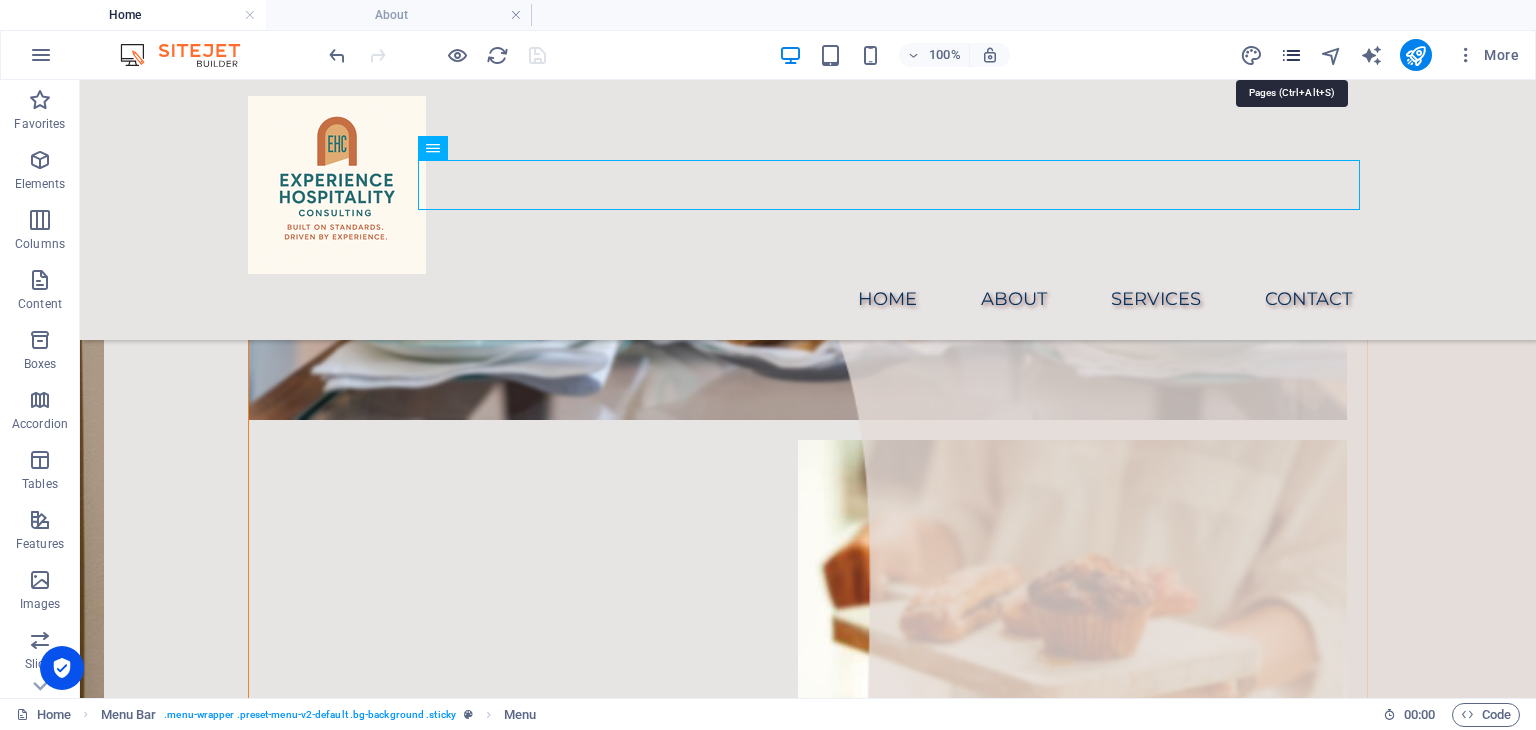 click at bounding box center (1291, 55) 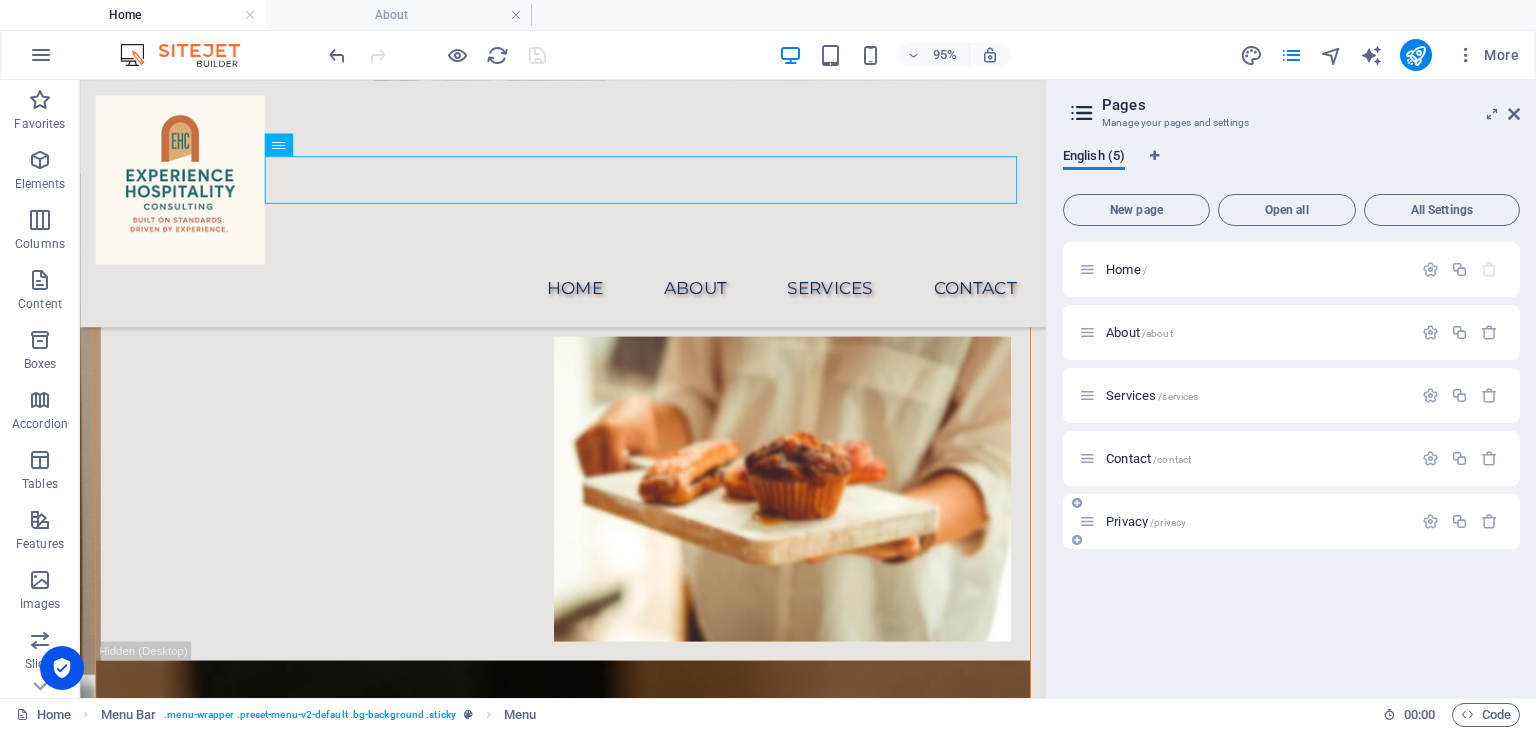 scroll, scrollTop: 1356, scrollLeft: 0, axis: vertical 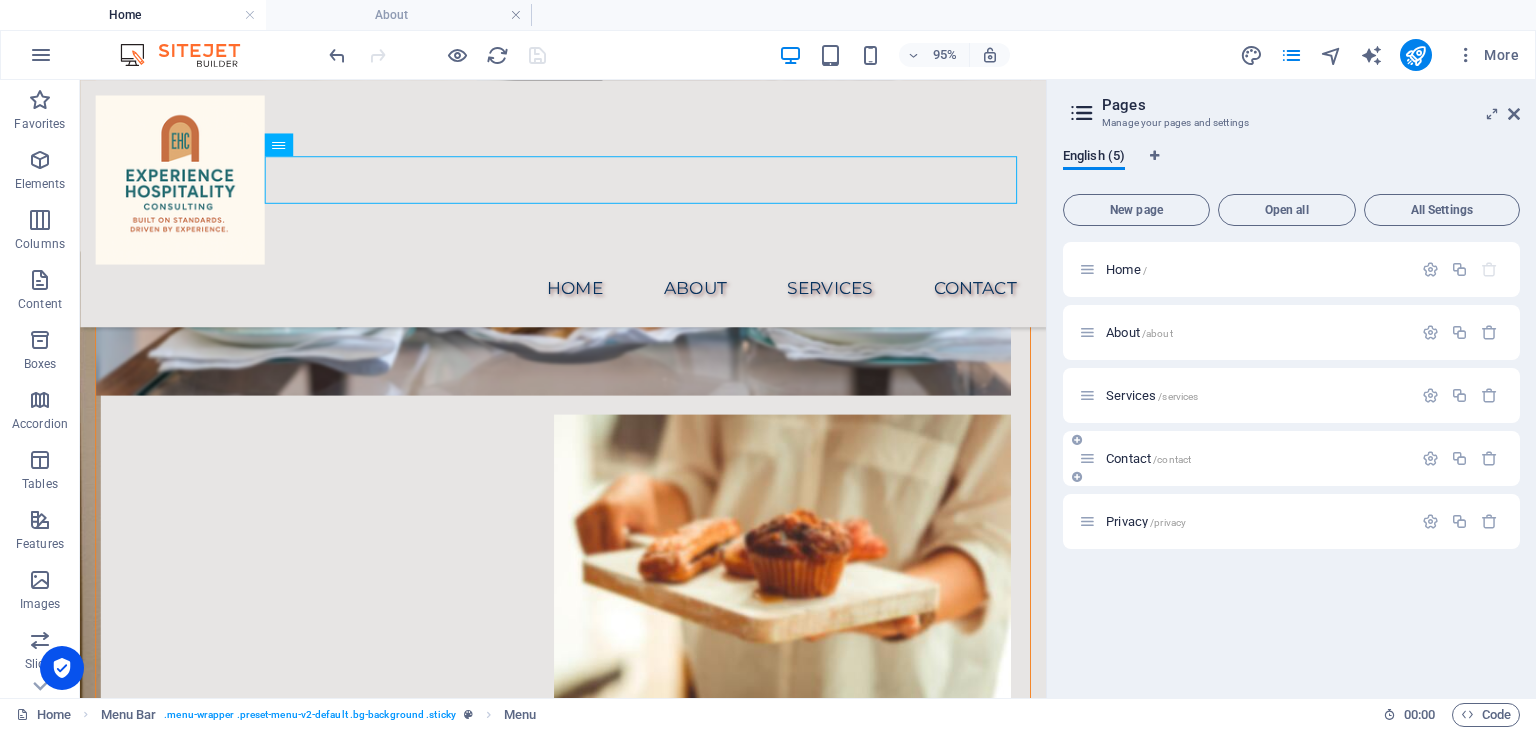 click on "Contact /contact" at bounding box center (1148, 458) 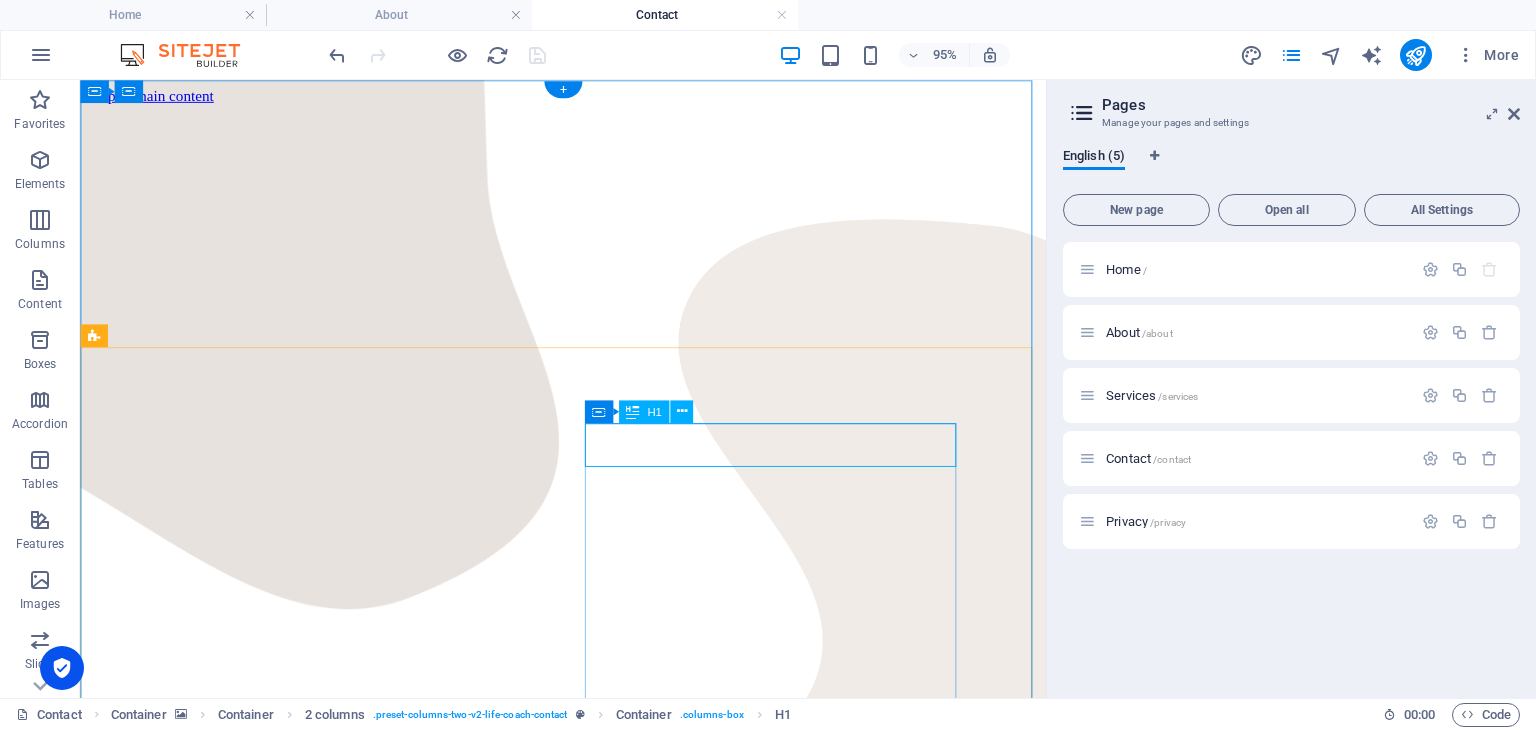 scroll, scrollTop: 0, scrollLeft: 0, axis: both 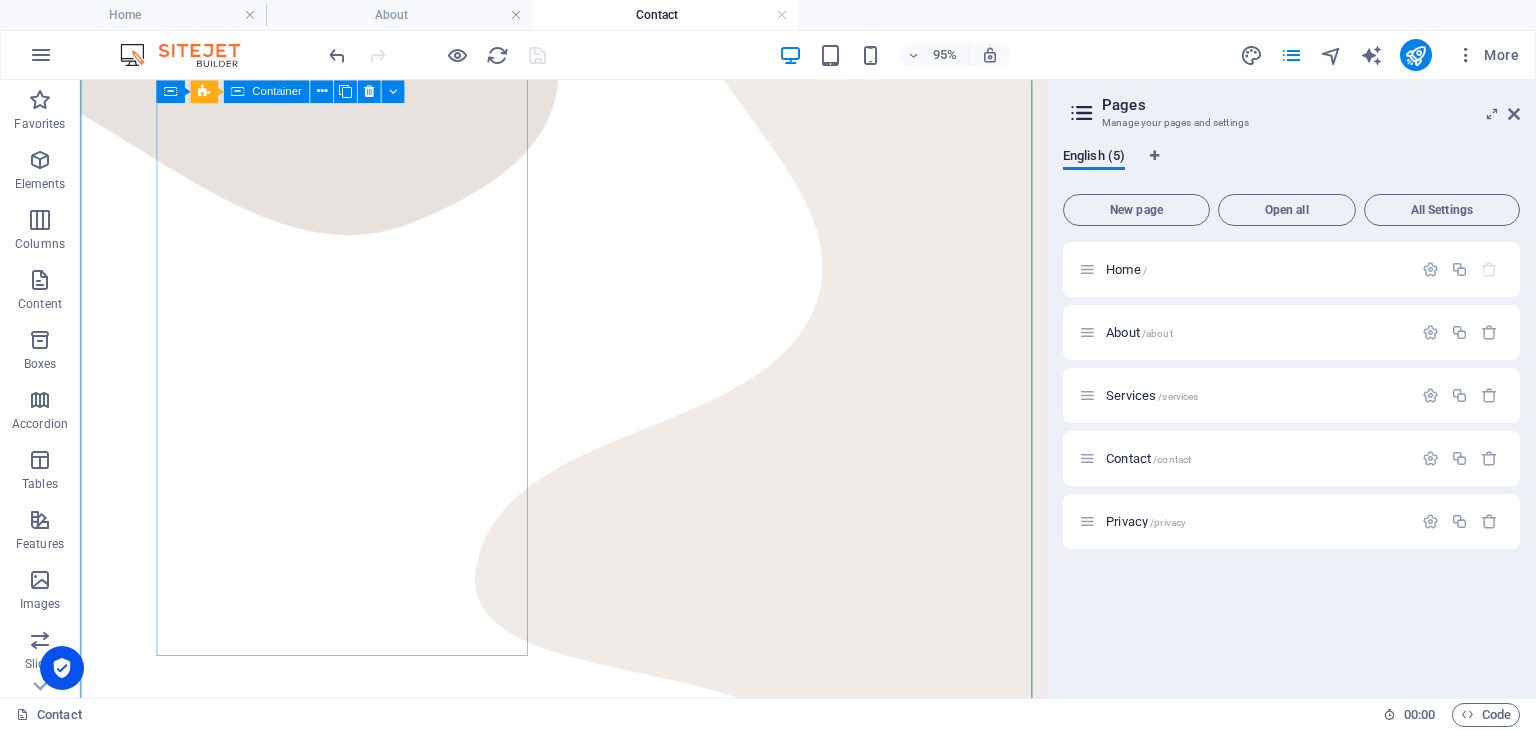click at bounding box center [588, 1596] 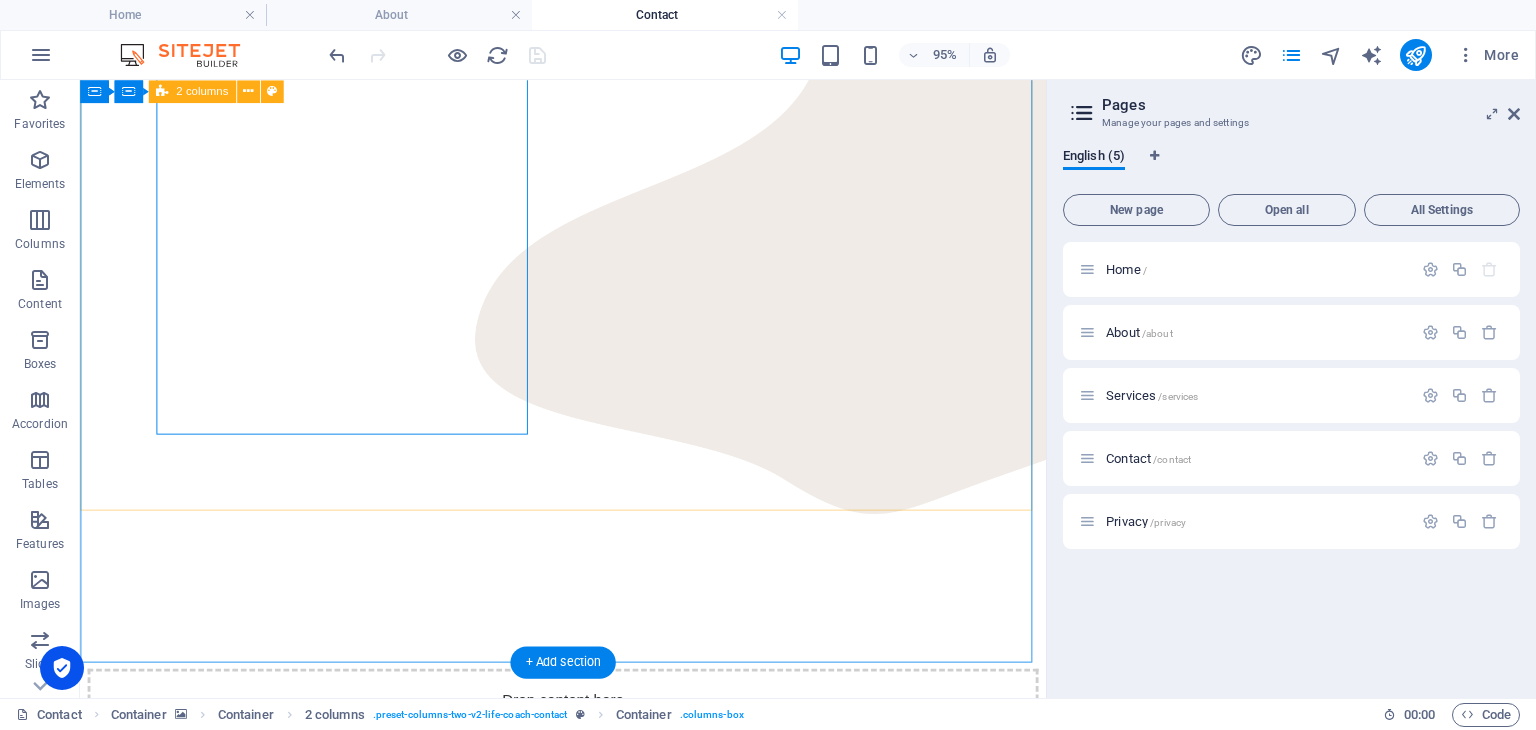 scroll, scrollTop: 627, scrollLeft: 0, axis: vertical 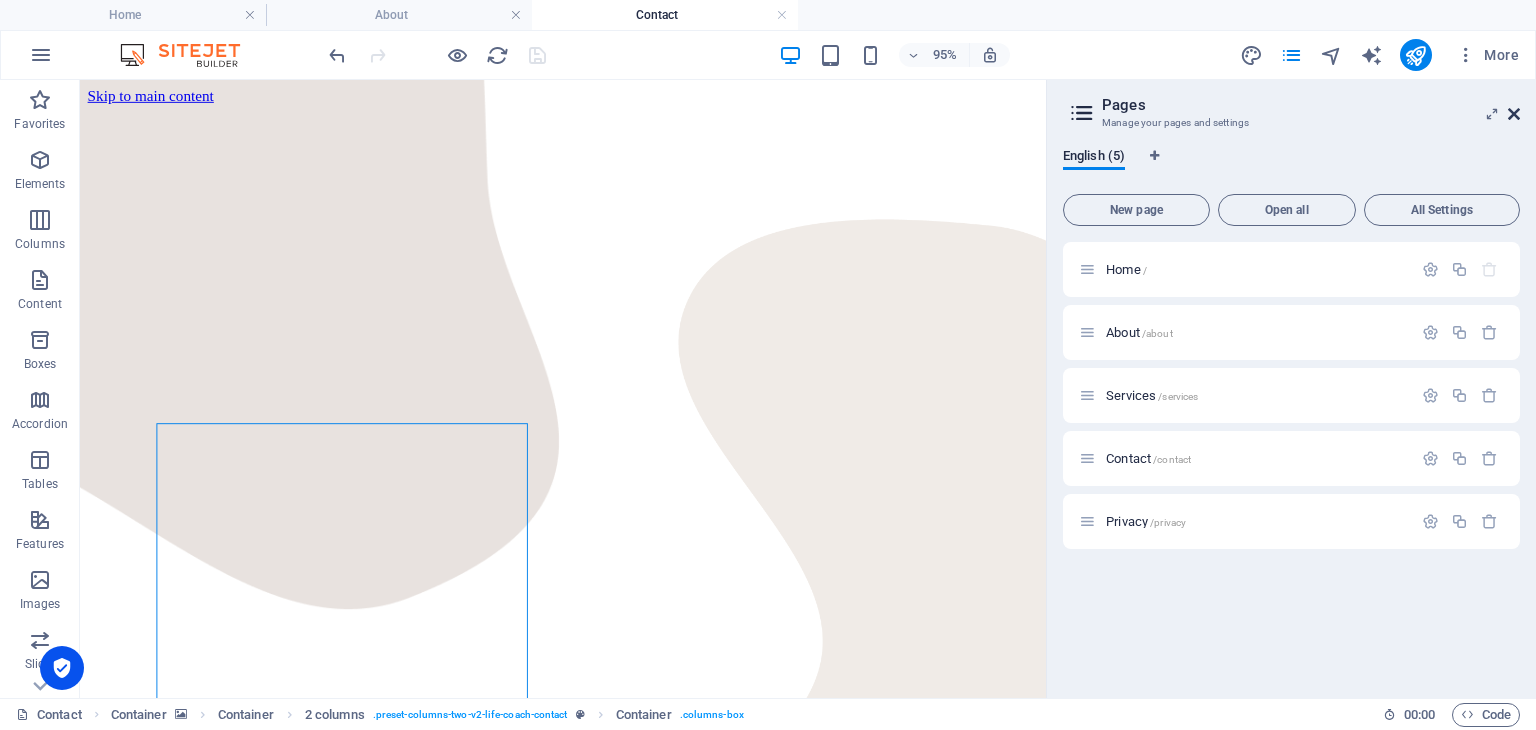 drag, startPoint x: 1519, startPoint y: 115, endPoint x: 1304, endPoint y: 5, distance: 241.50569 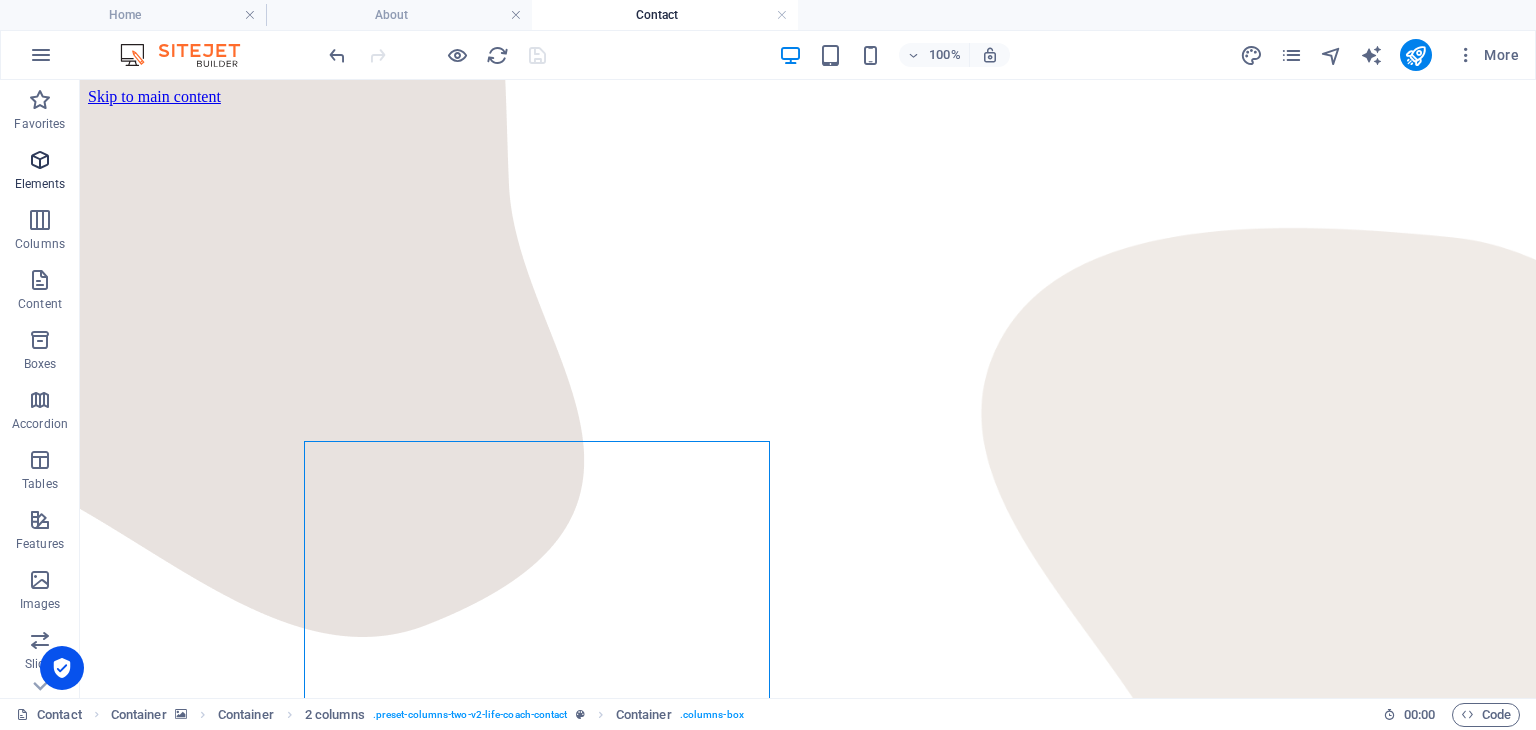 click at bounding box center [40, 160] 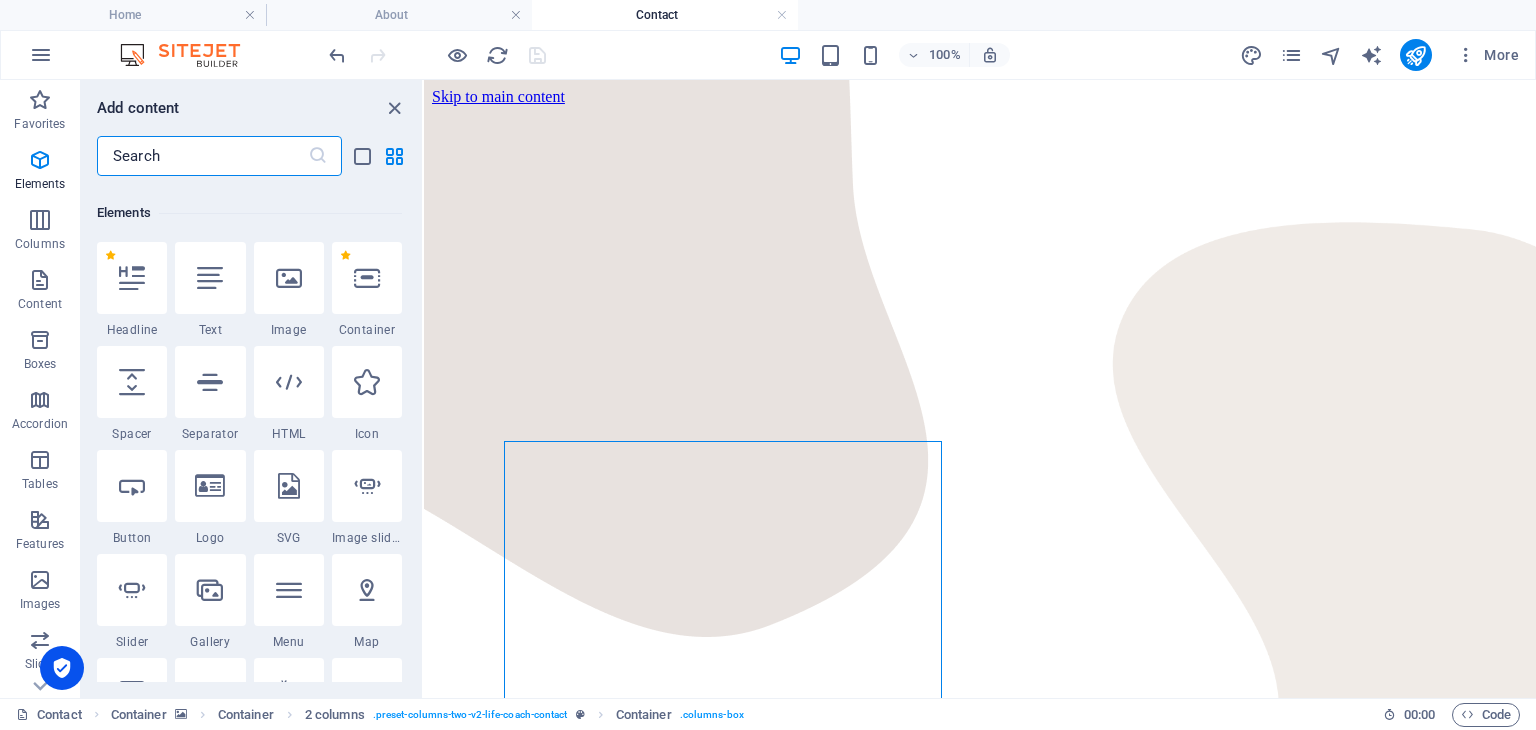 scroll, scrollTop: 212, scrollLeft: 0, axis: vertical 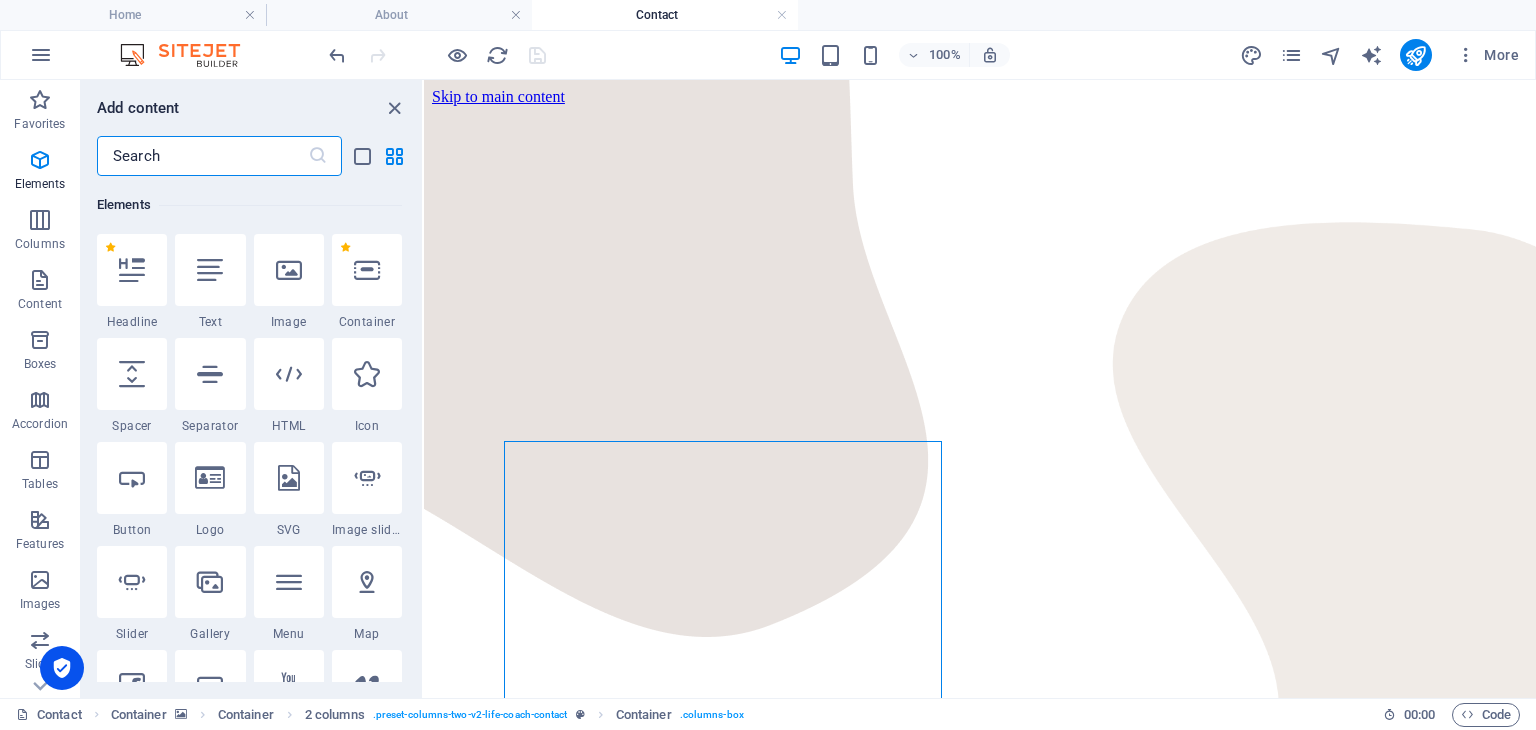 click at bounding box center [202, 156] 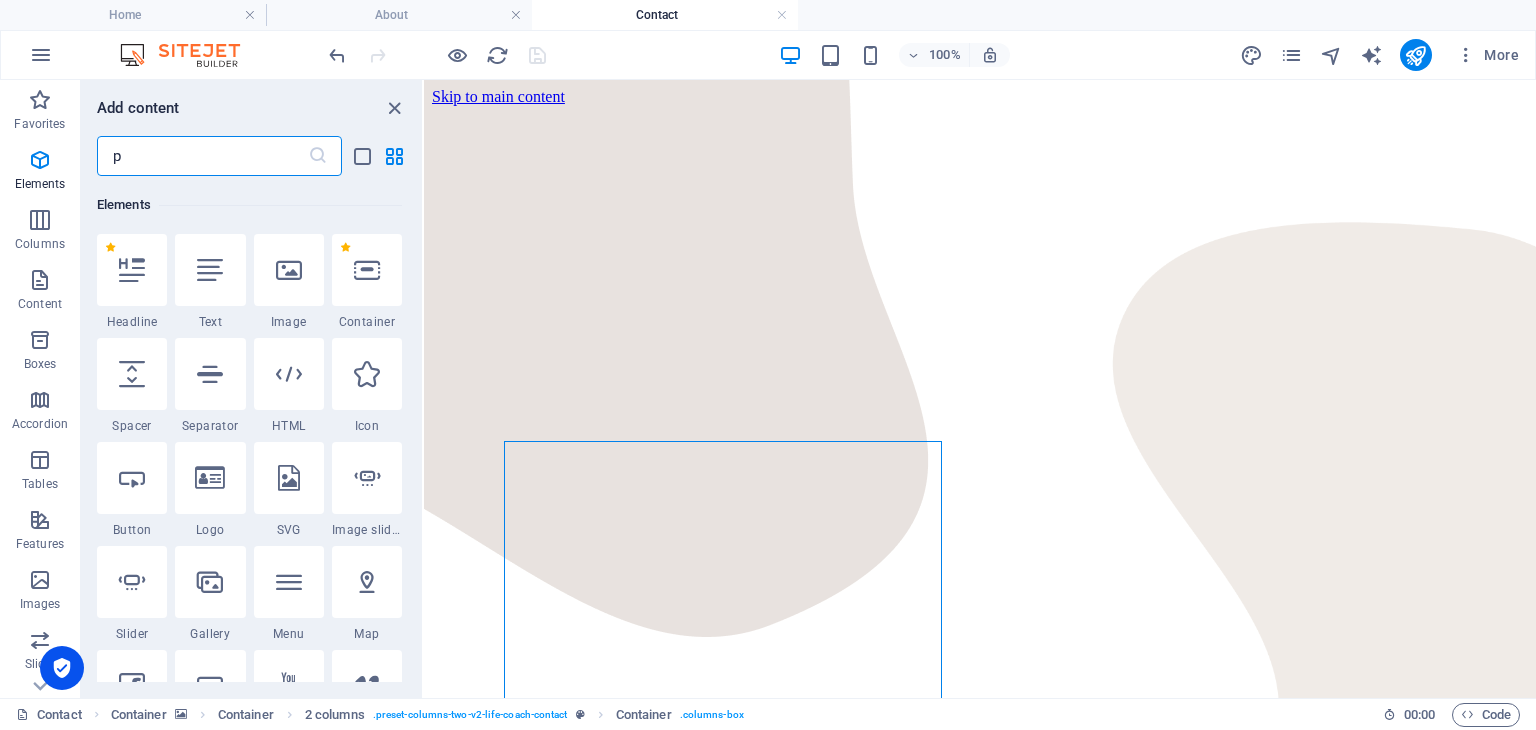scroll, scrollTop: 0, scrollLeft: 0, axis: both 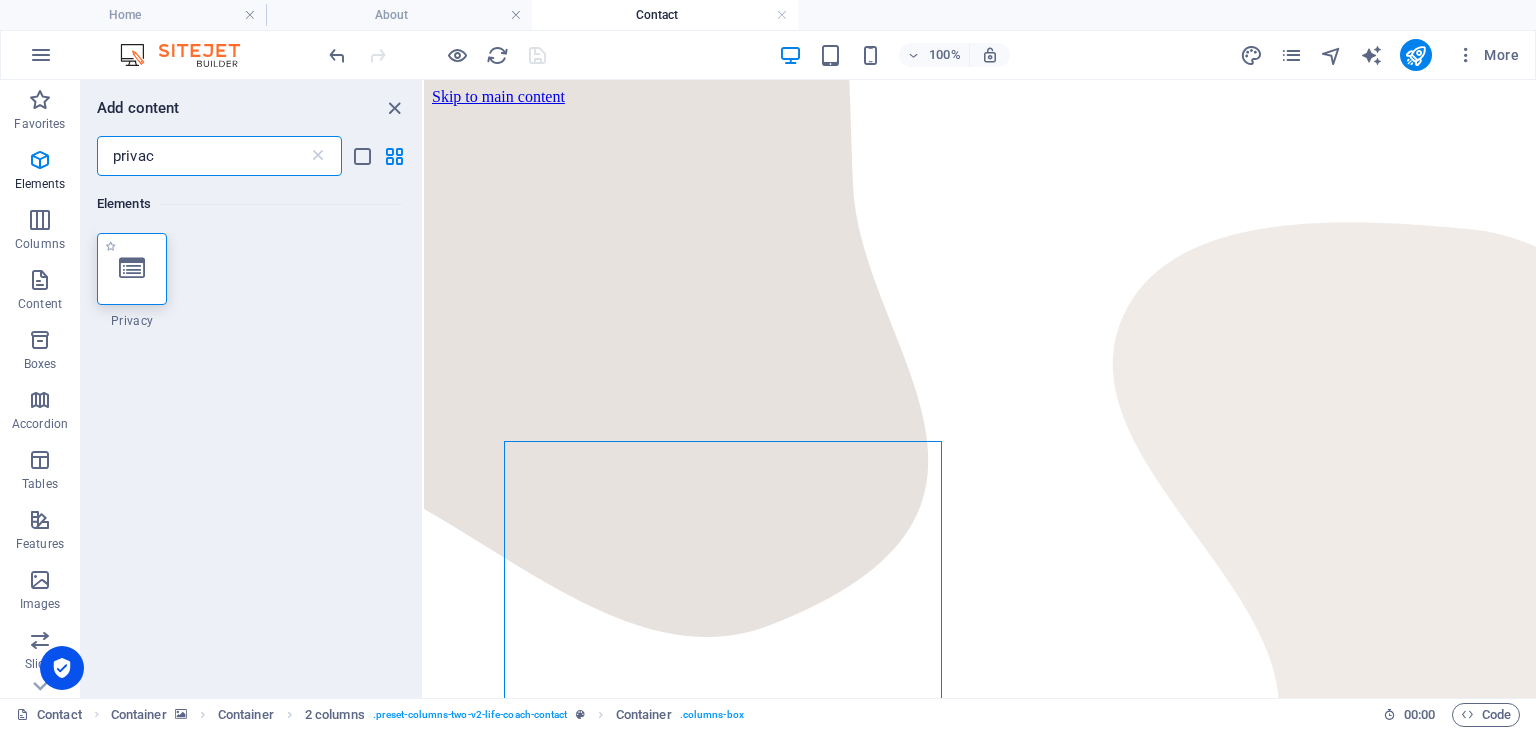 type on "privac" 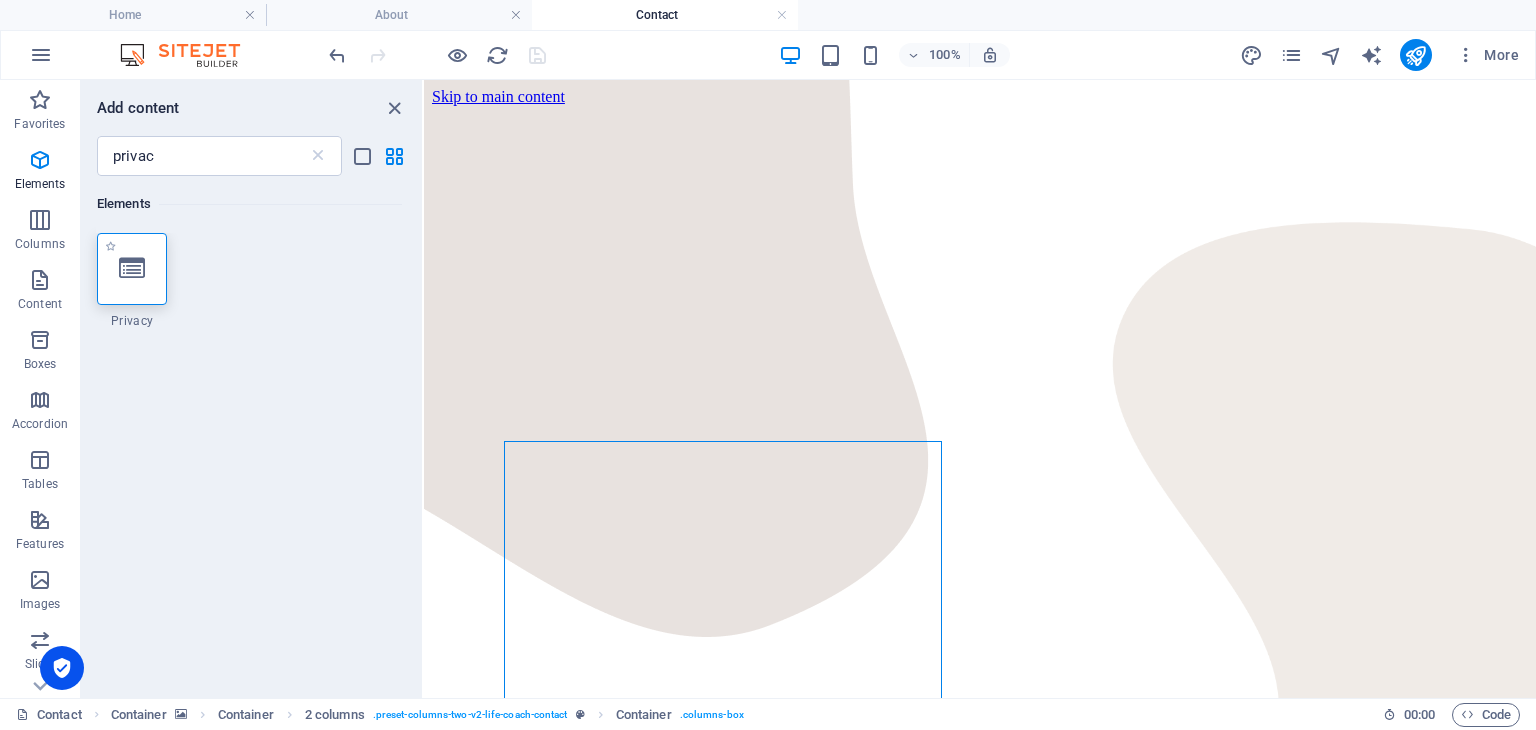 click at bounding box center [132, 269] 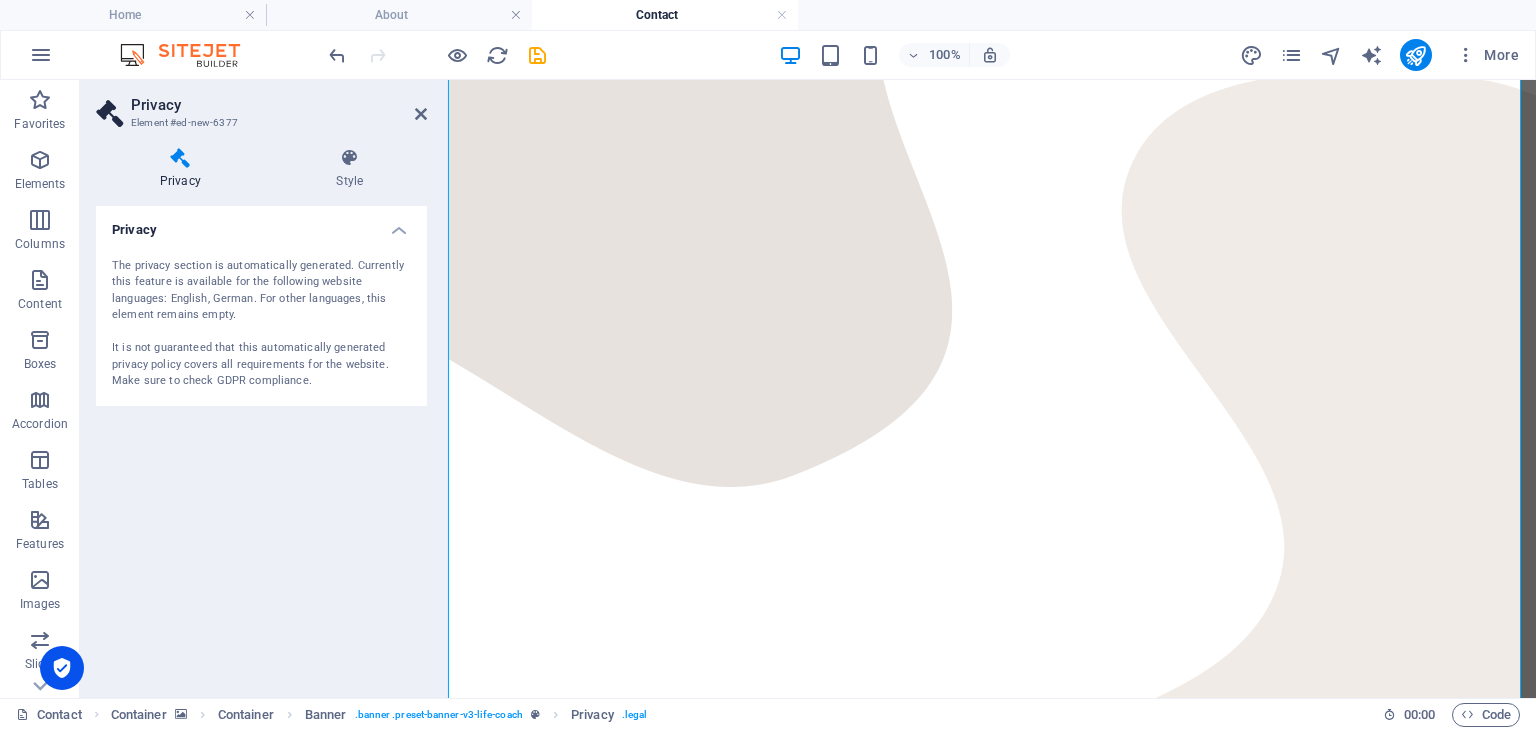 scroll, scrollTop: 0, scrollLeft: 0, axis: both 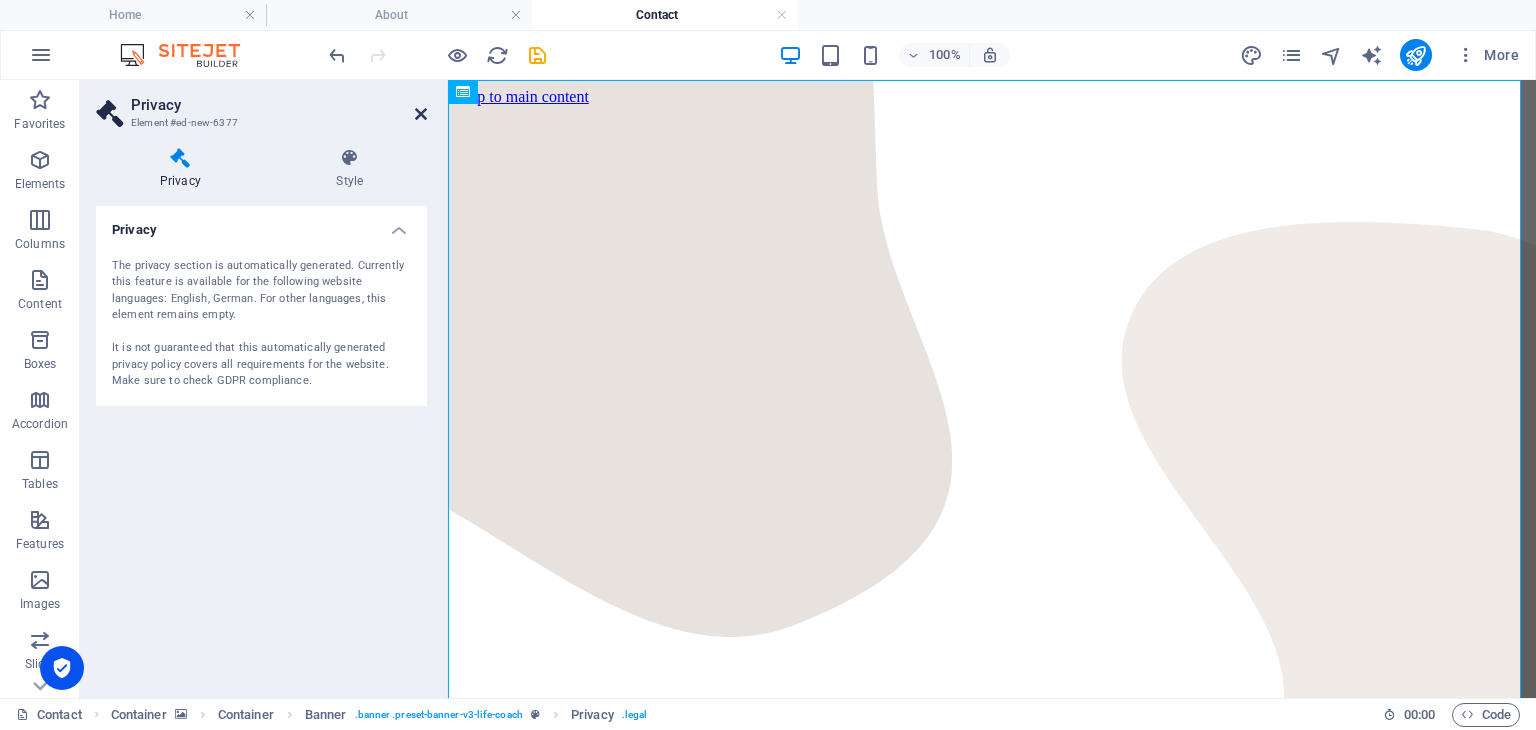 click at bounding box center [421, 114] 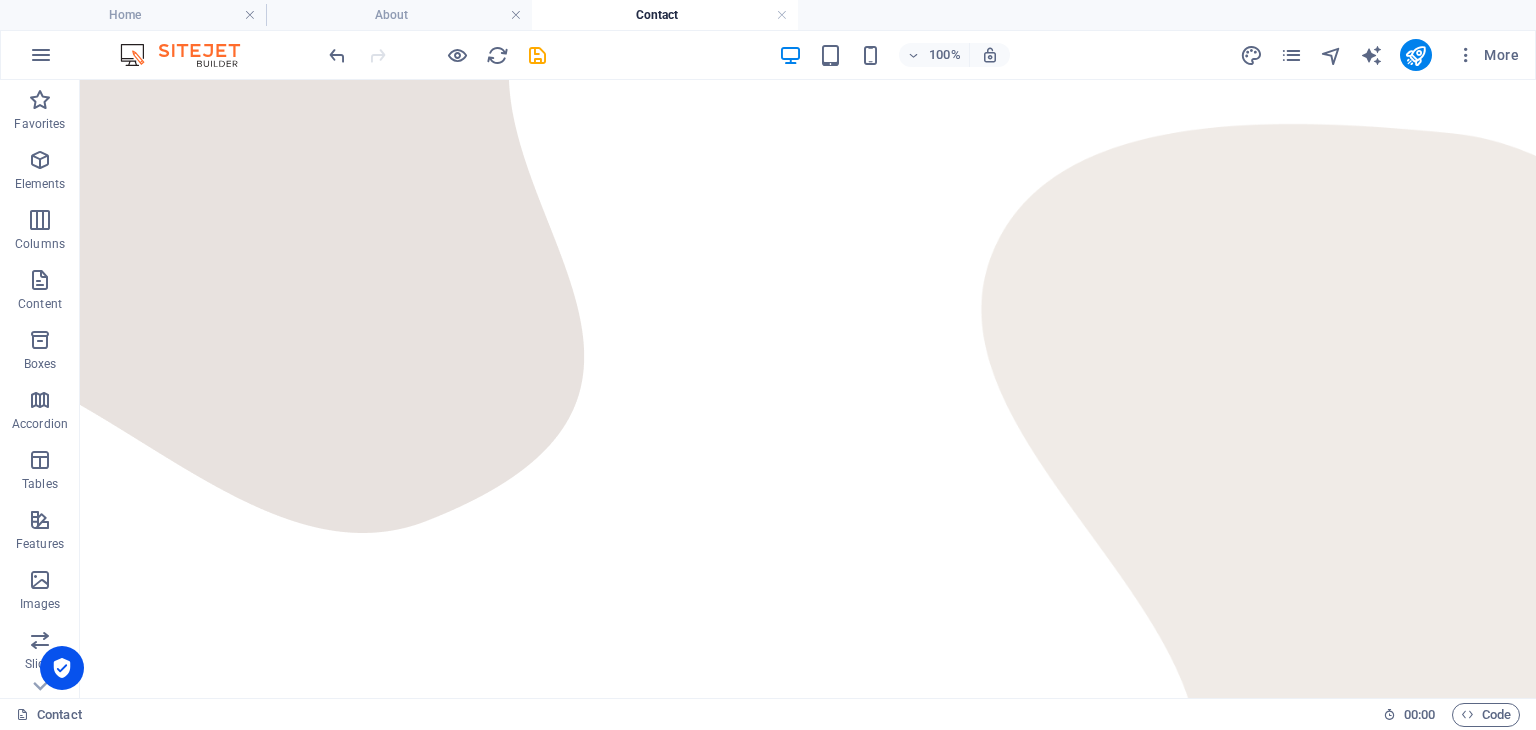 scroll, scrollTop: 0, scrollLeft: 0, axis: both 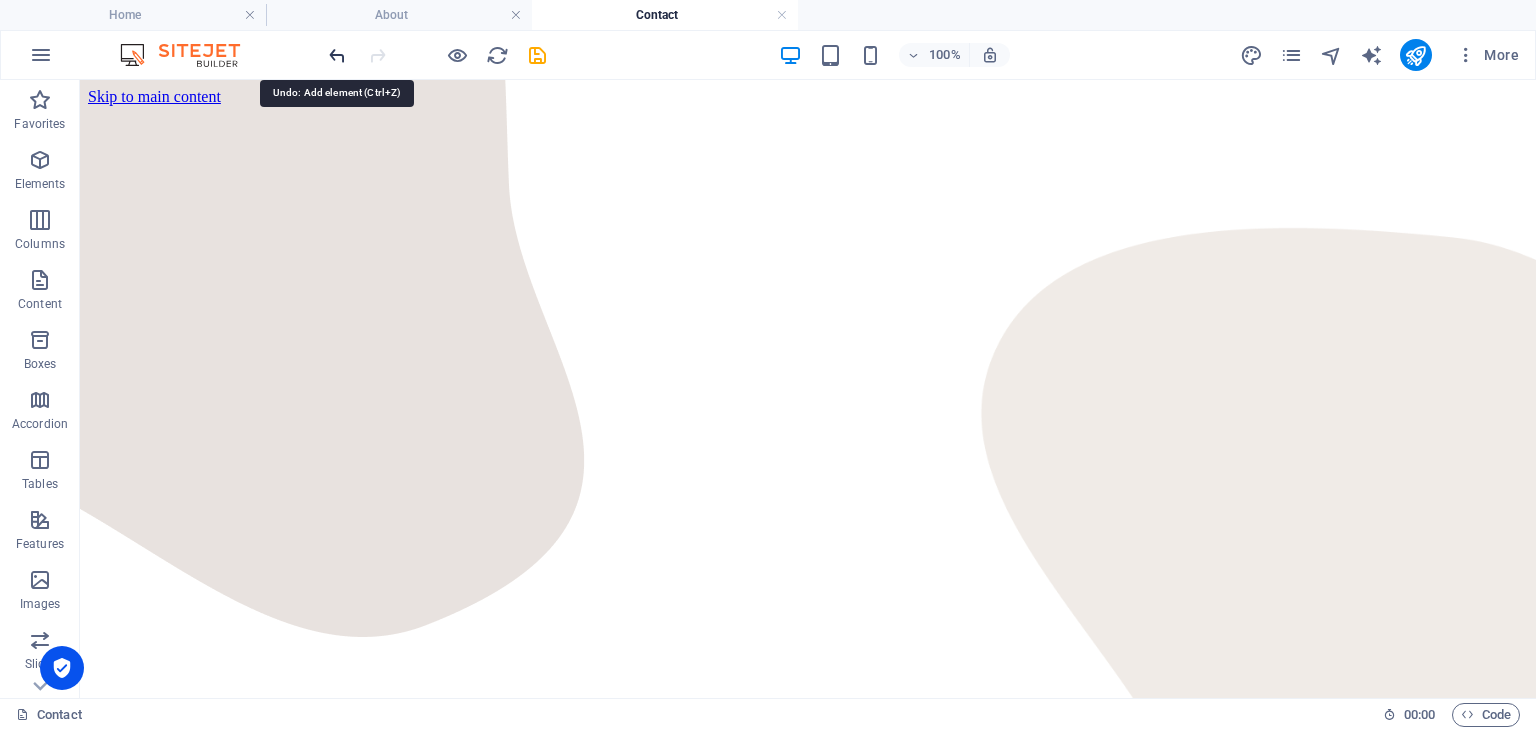 click at bounding box center (337, 55) 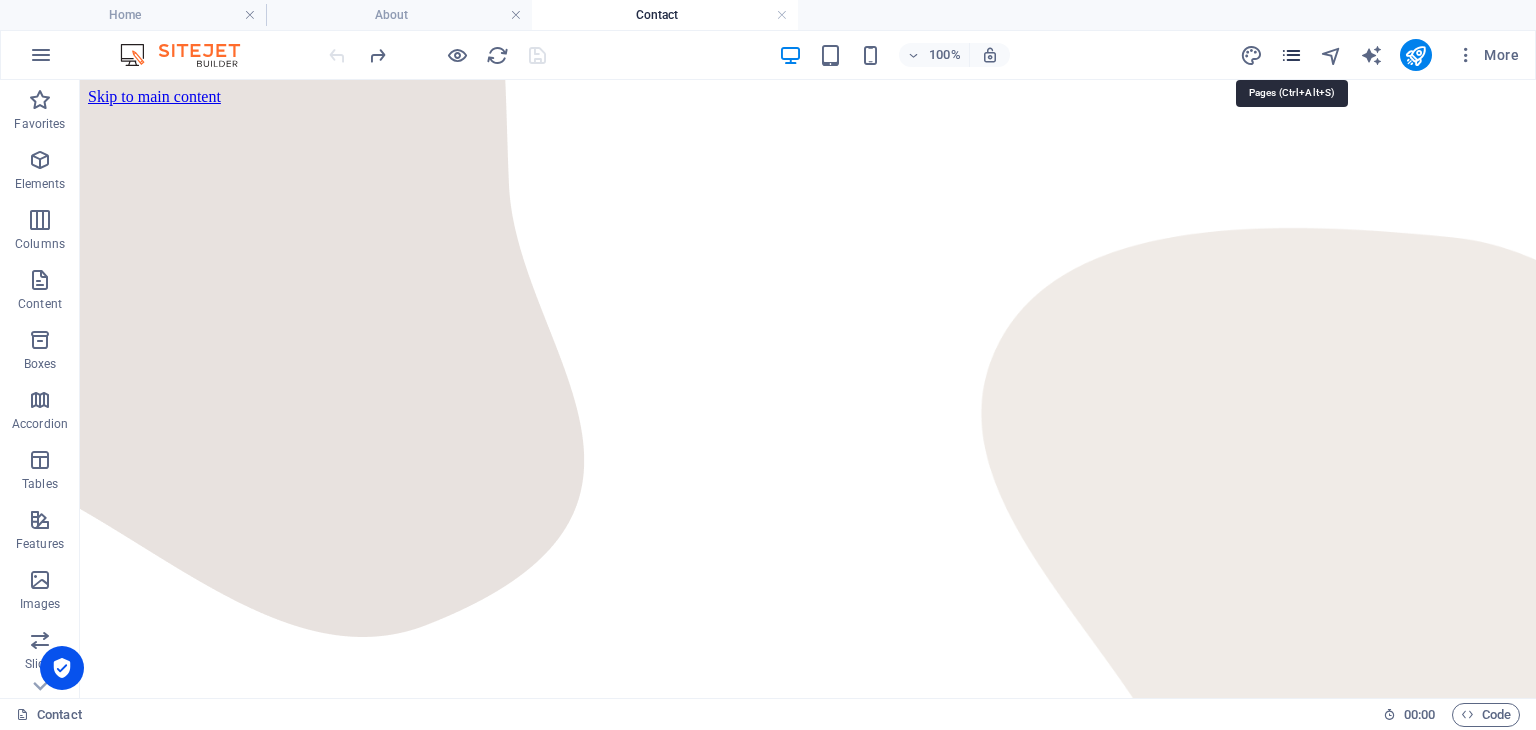 click at bounding box center (1291, 55) 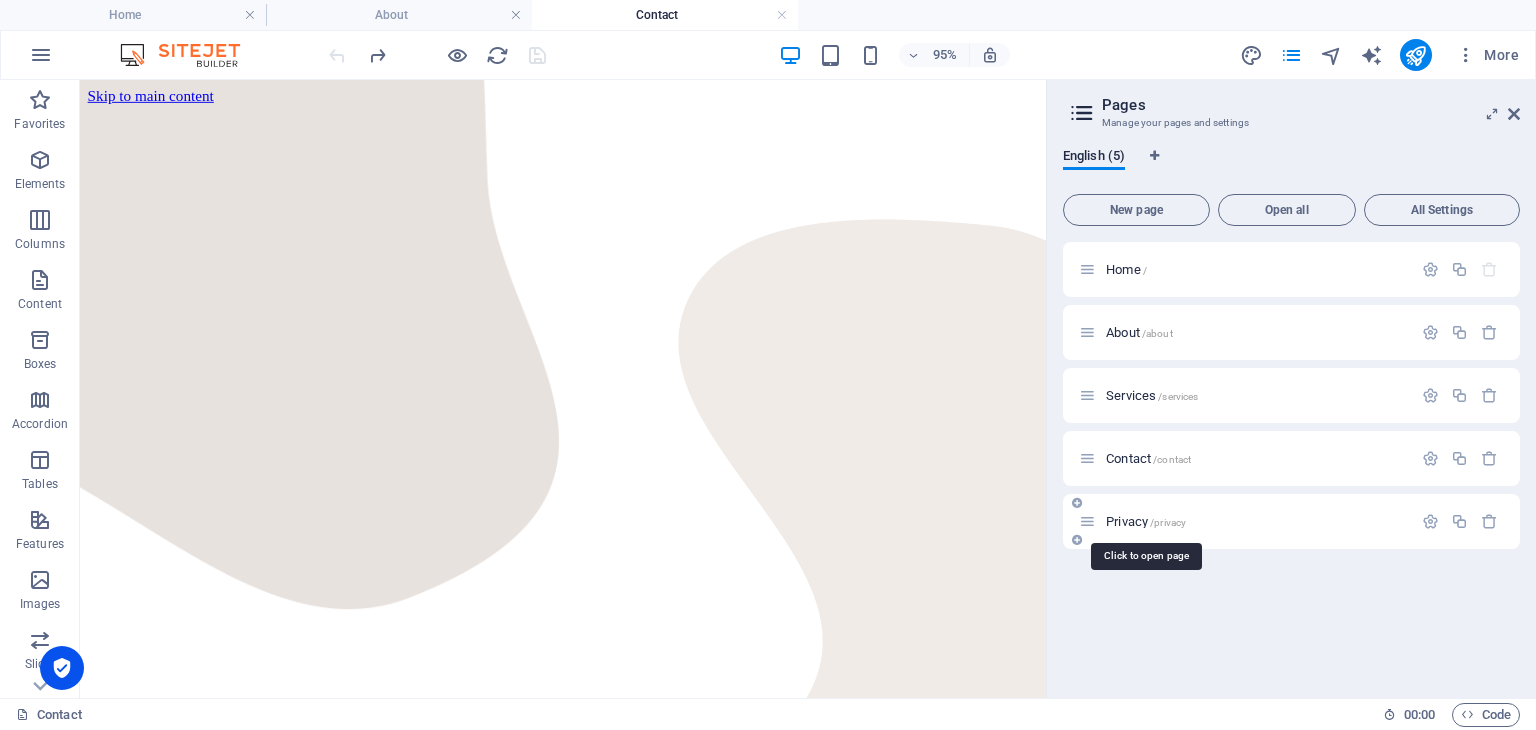 click on "Privacy /privacy" at bounding box center (1146, 521) 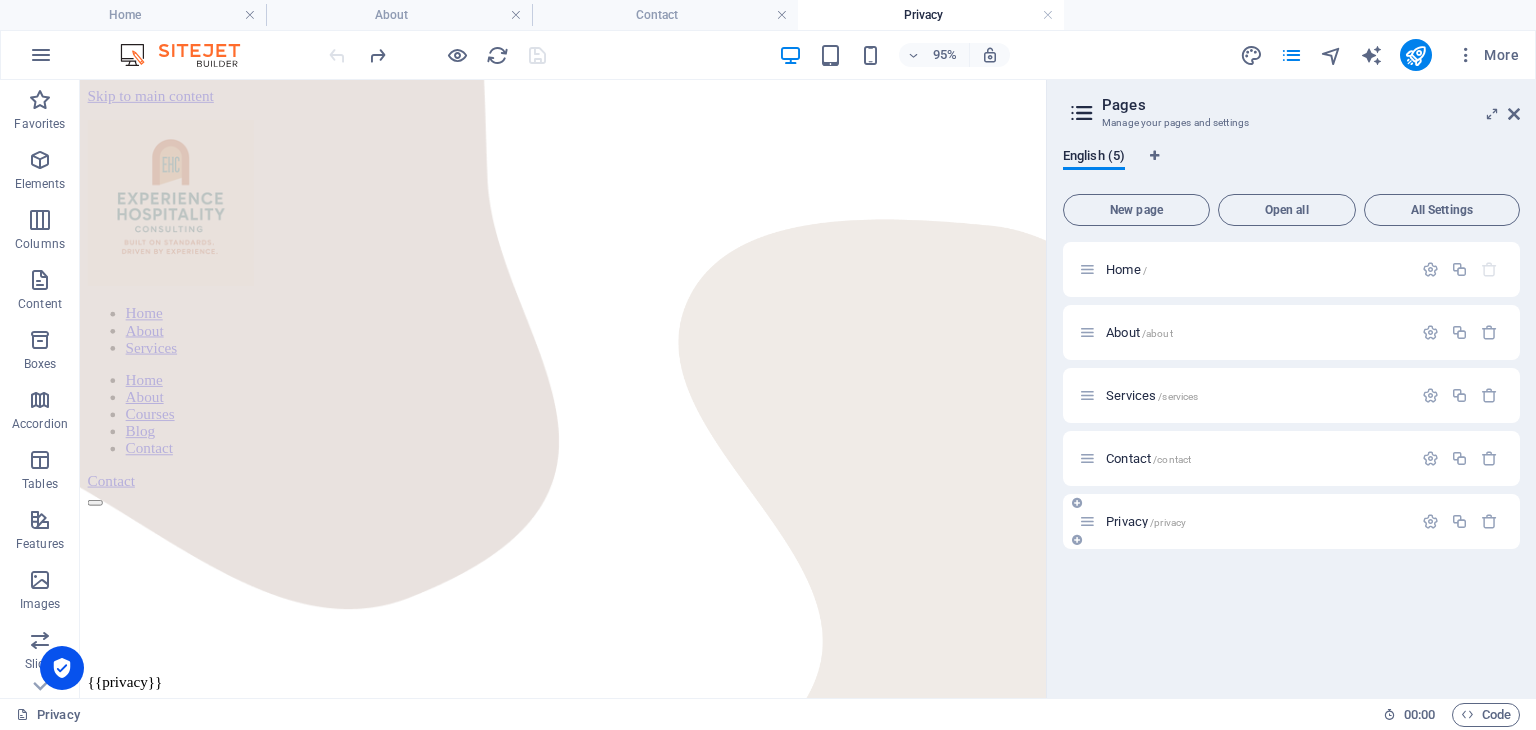 scroll, scrollTop: 0, scrollLeft: 0, axis: both 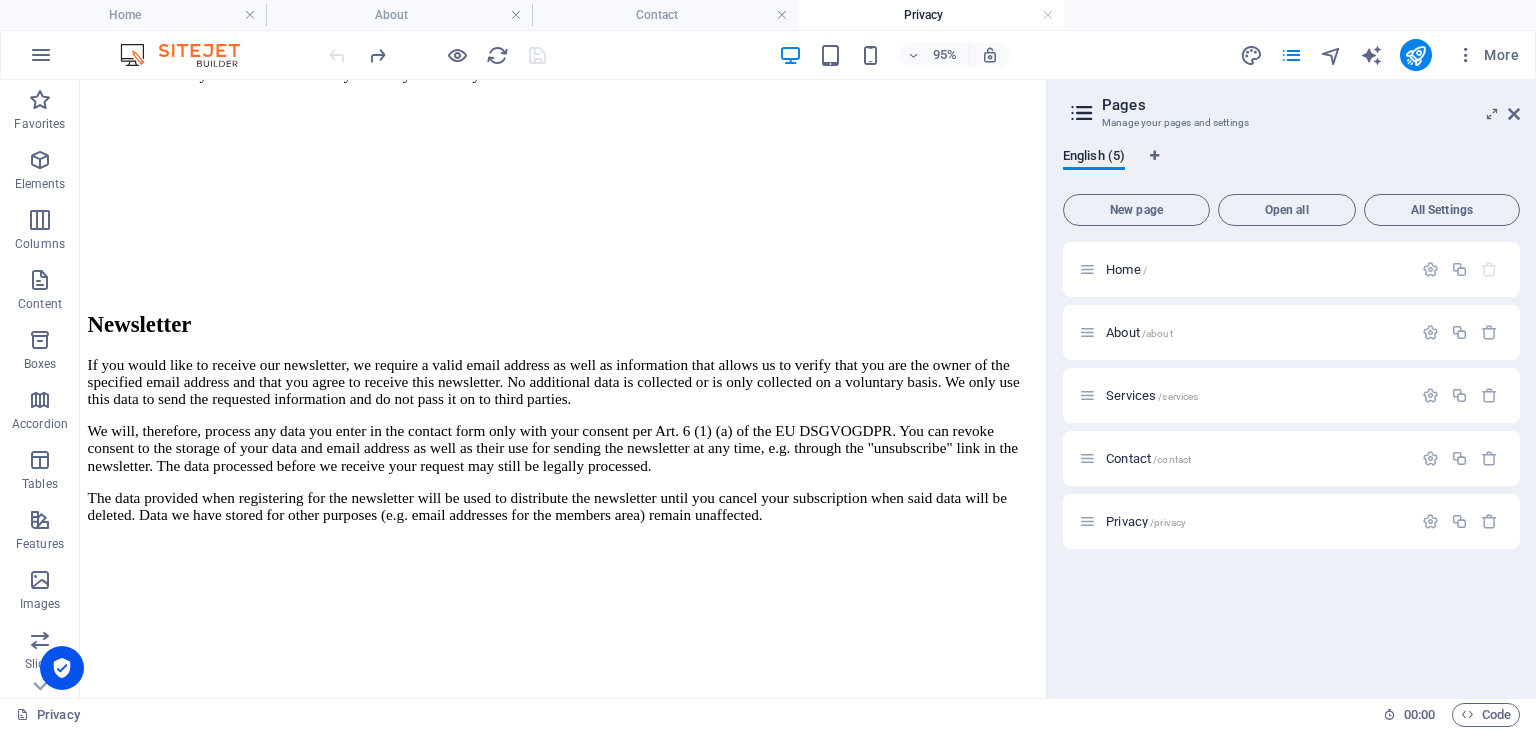 click on "Home / About /about Services /services Contact /contact Privacy /privacy" at bounding box center (1291, 462) 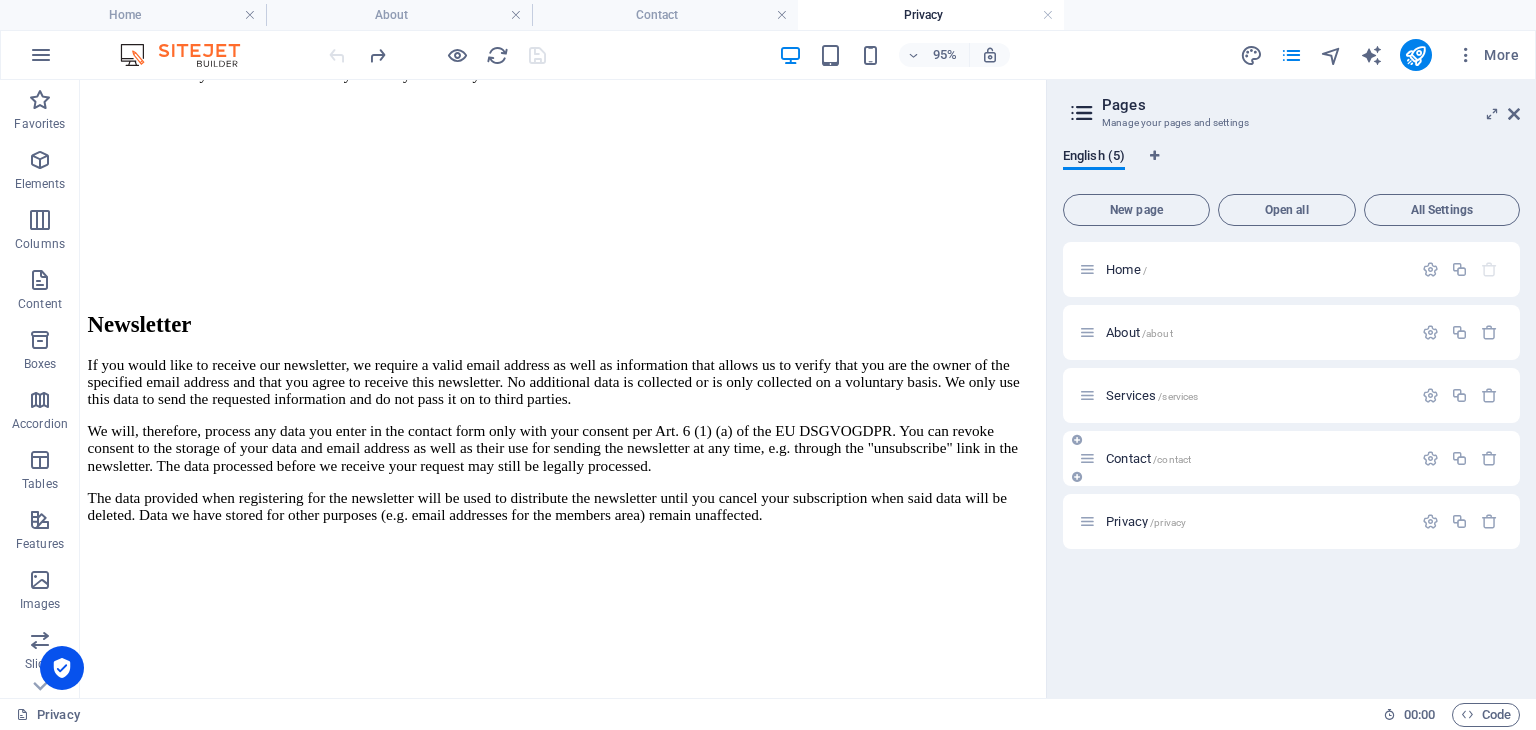 click on "Contact /contact" at bounding box center [1148, 458] 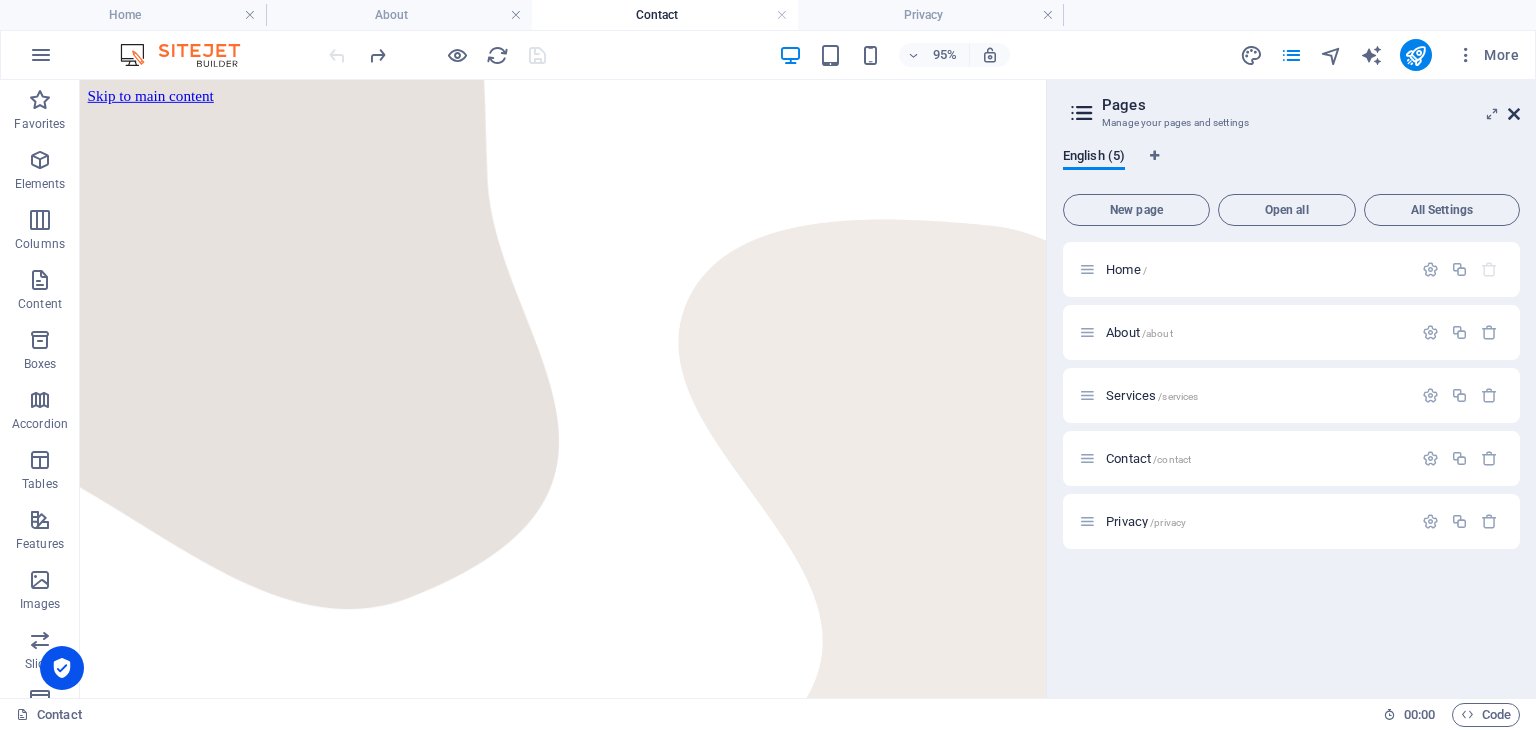 click at bounding box center [1514, 114] 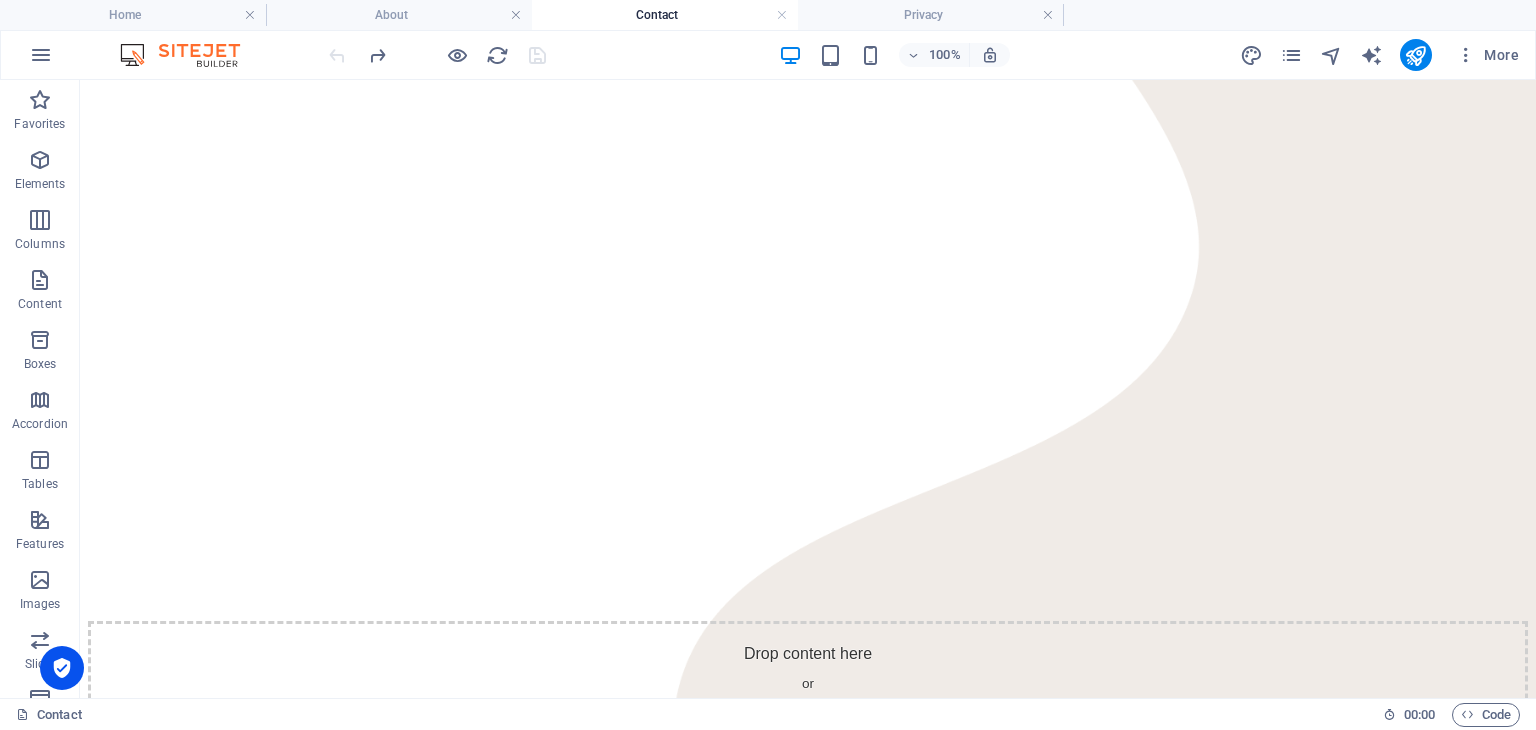scroll, scrollTop: 621, scrollLeft: 0, axis: vertical 